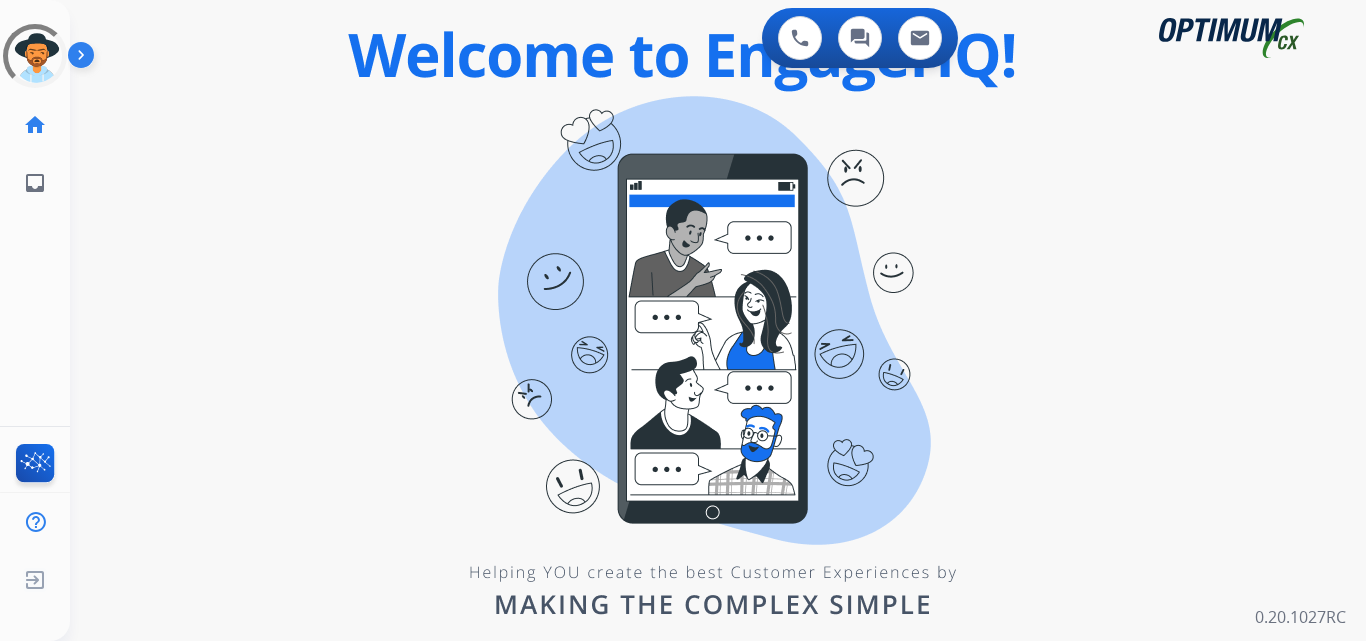 scroll, scrollTop: 0, scrollLeft: 0, axis: both 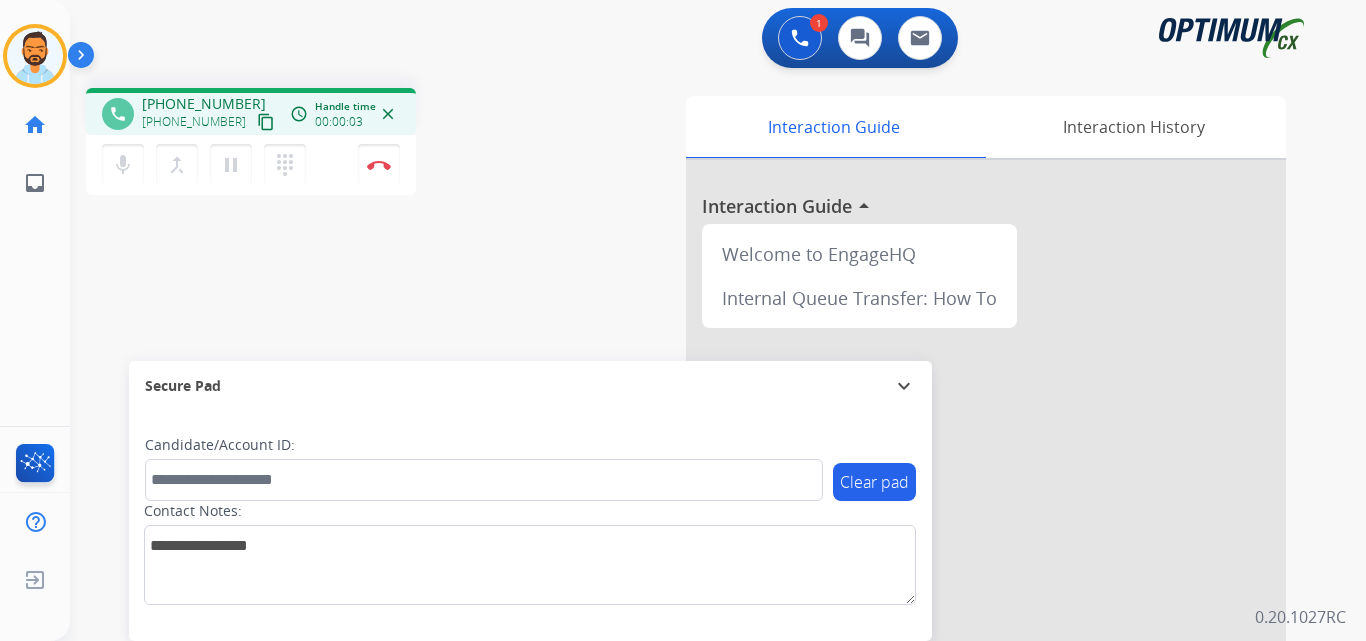 click on "content_copy" at bounding box center (266, 122) 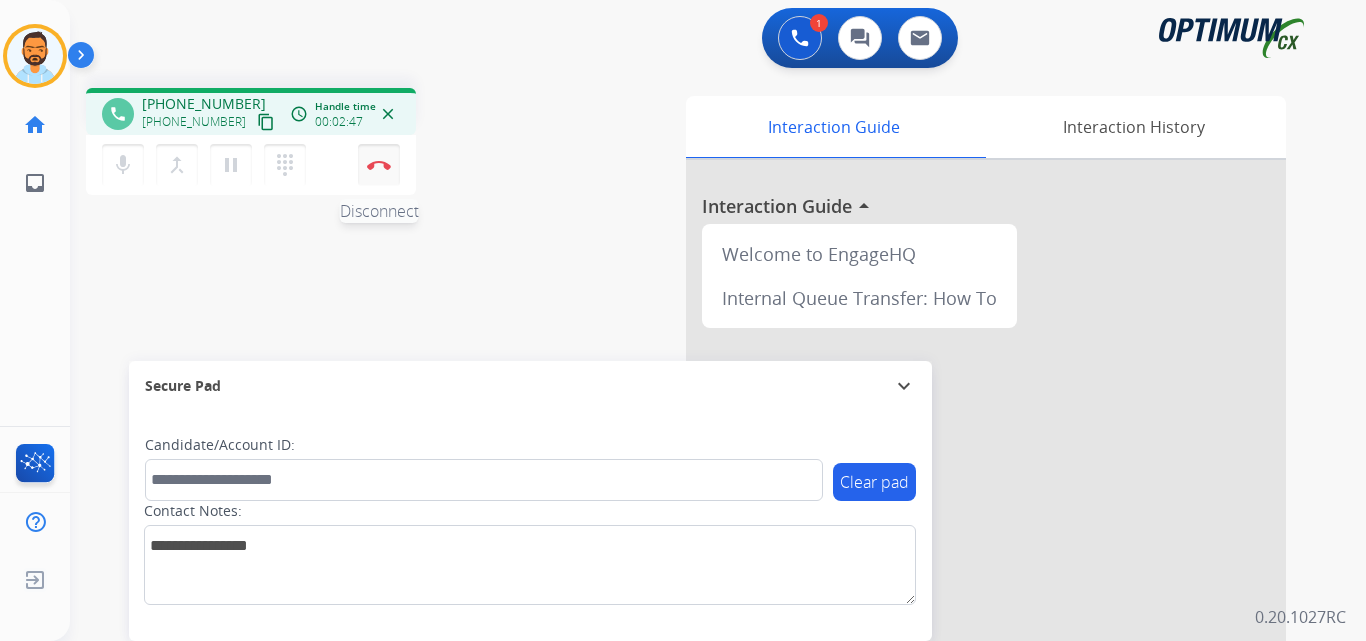 click at bounding box center [379, 165] 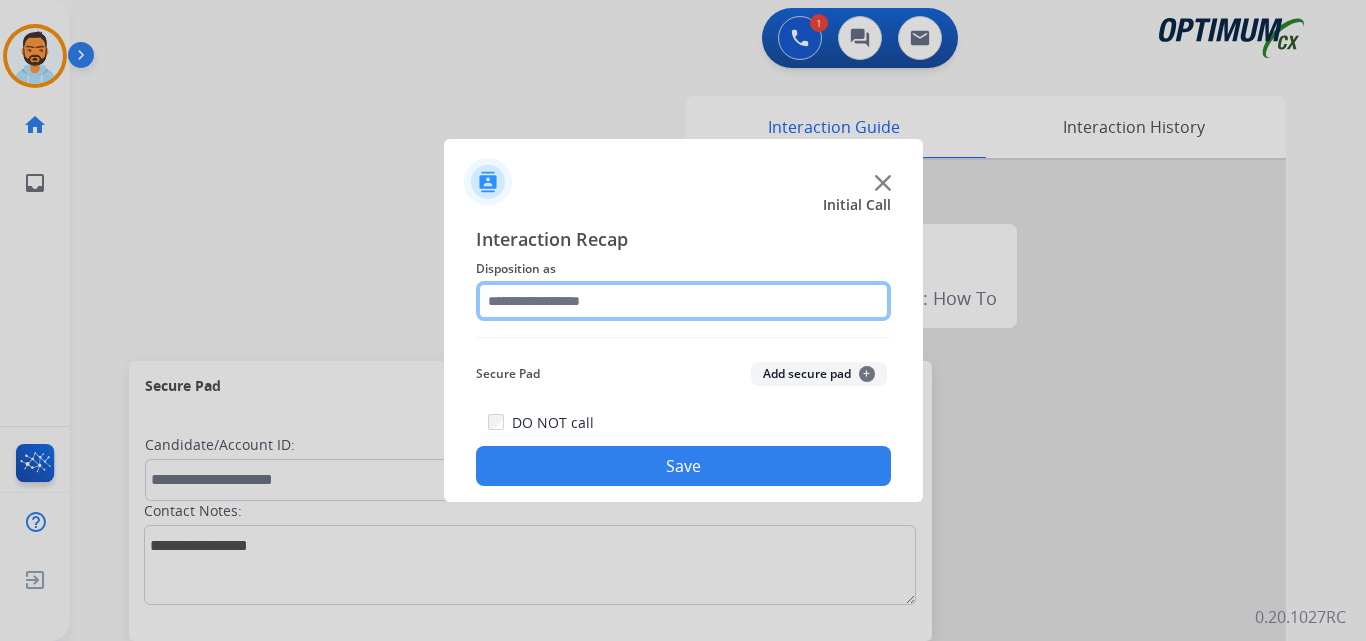 click 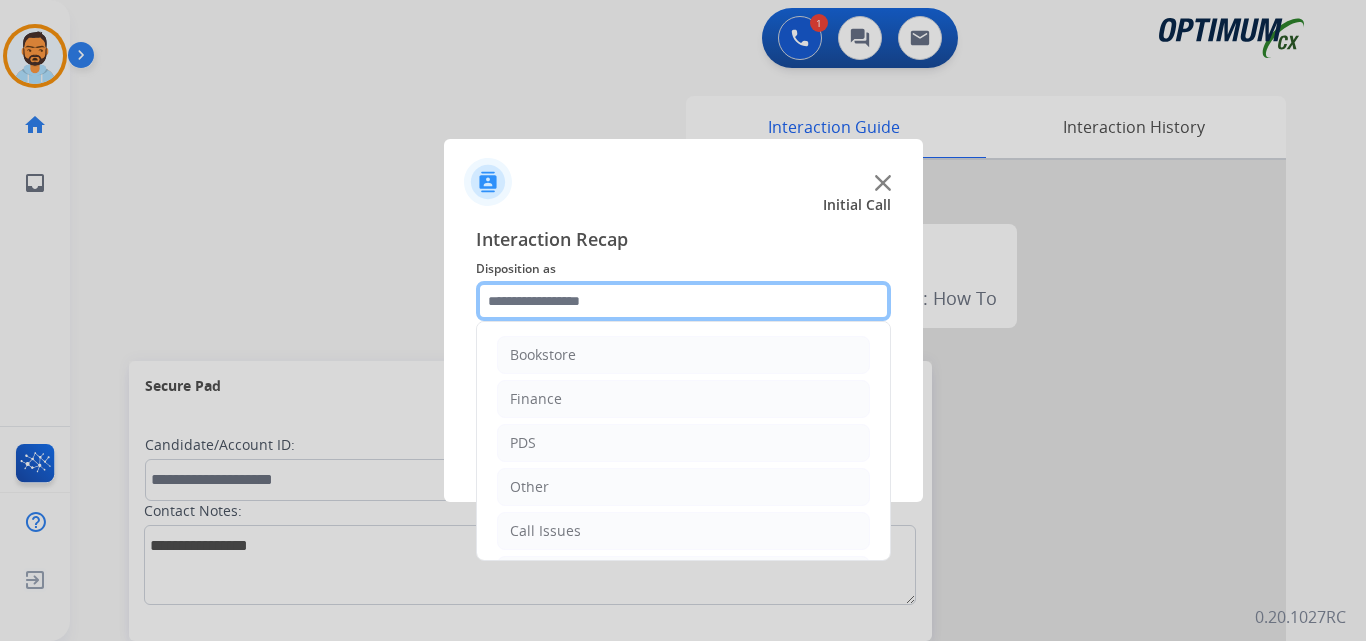 scroll, scrollTop: 136, scrollLeft: 0, axis: vertical 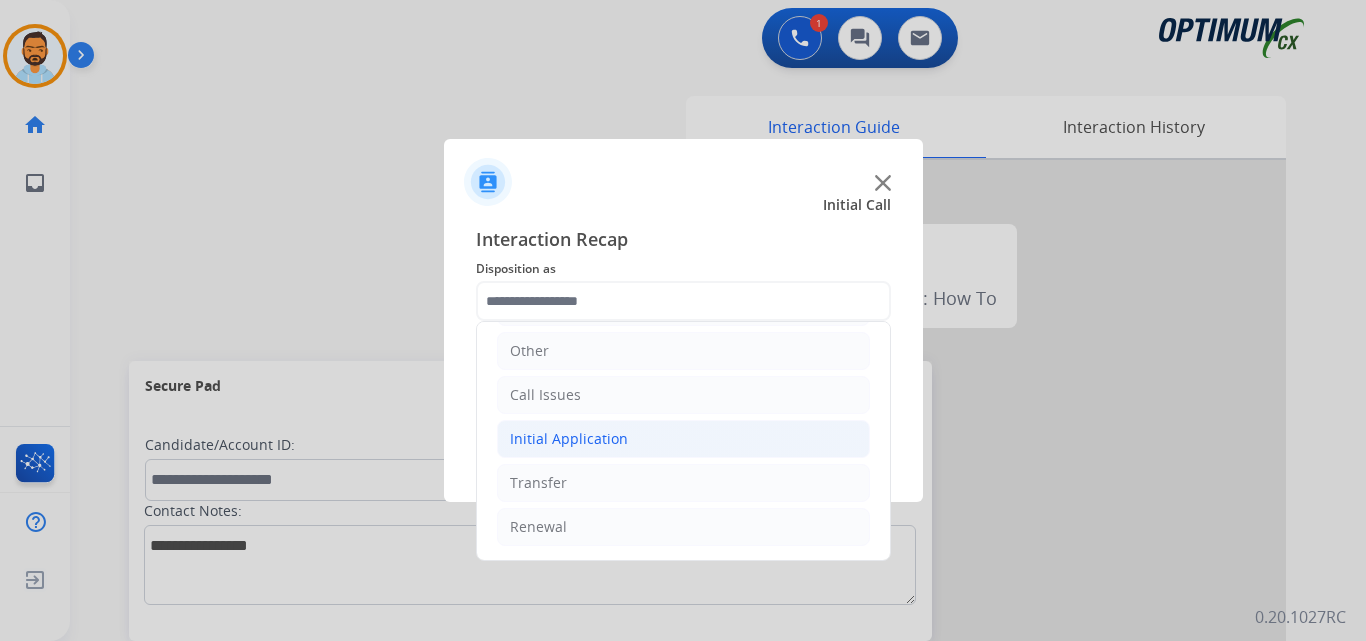 click on "Initial Application" 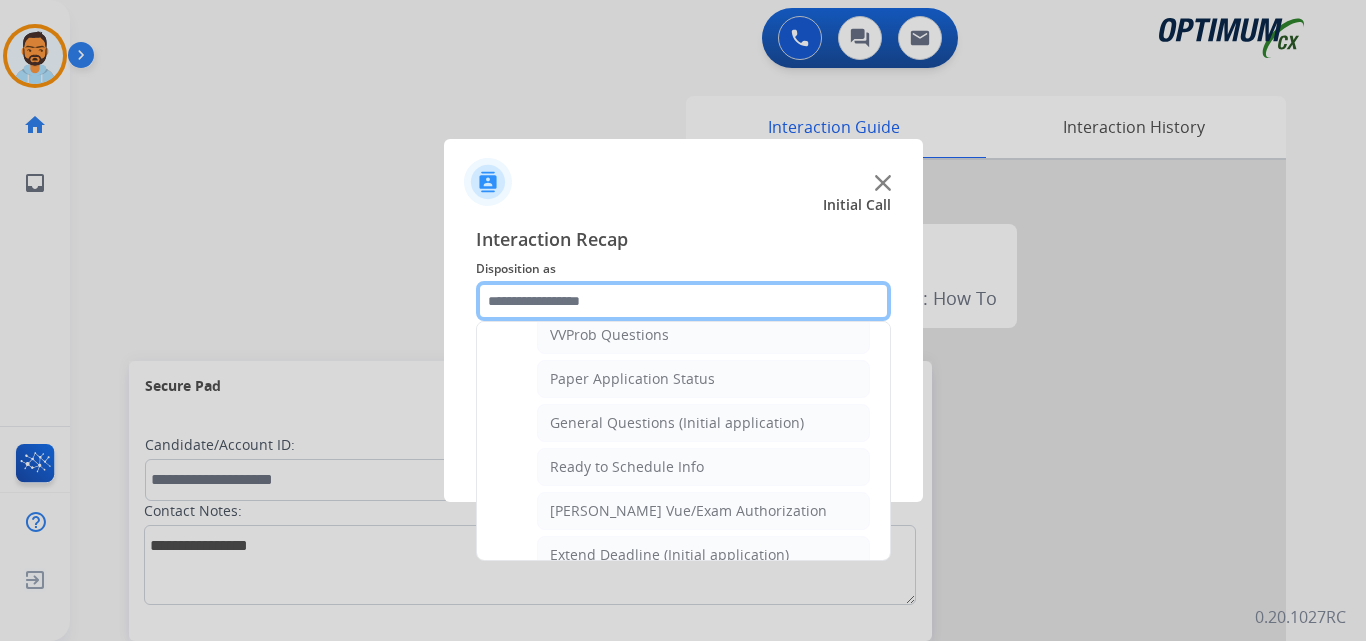 scroll, scrollTop: 1086, scrollLeft: 0, axis: vertical 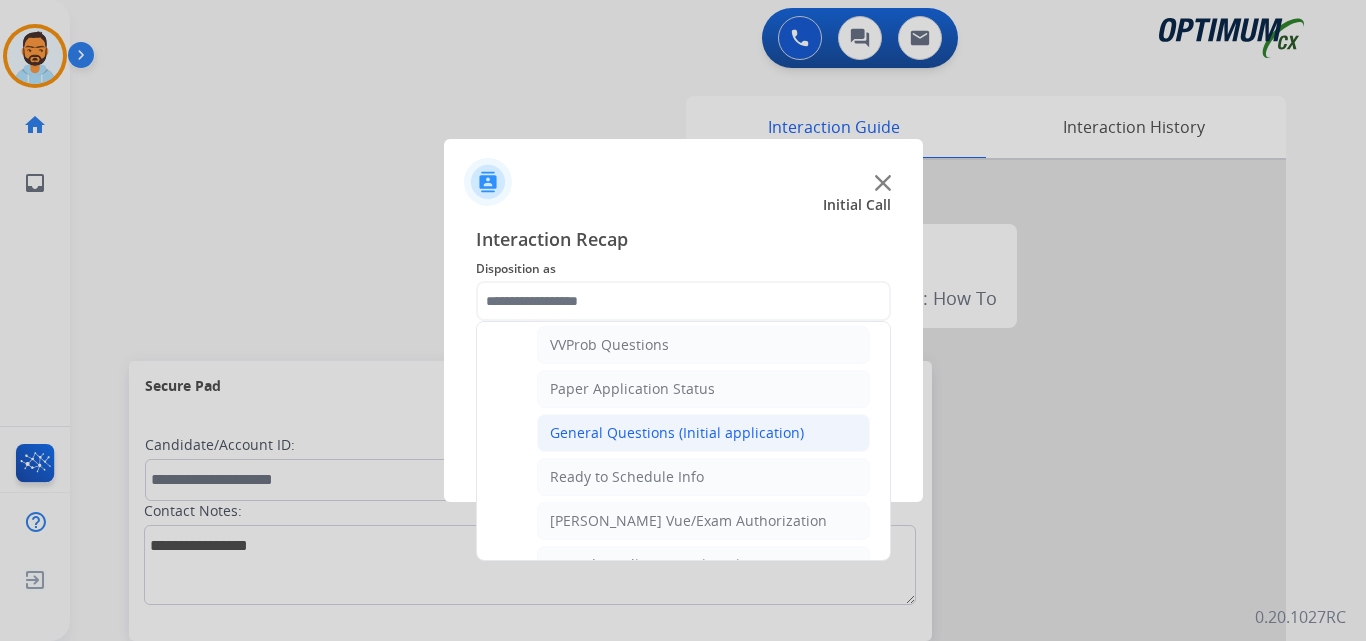click on "General Questions (Initial application)" 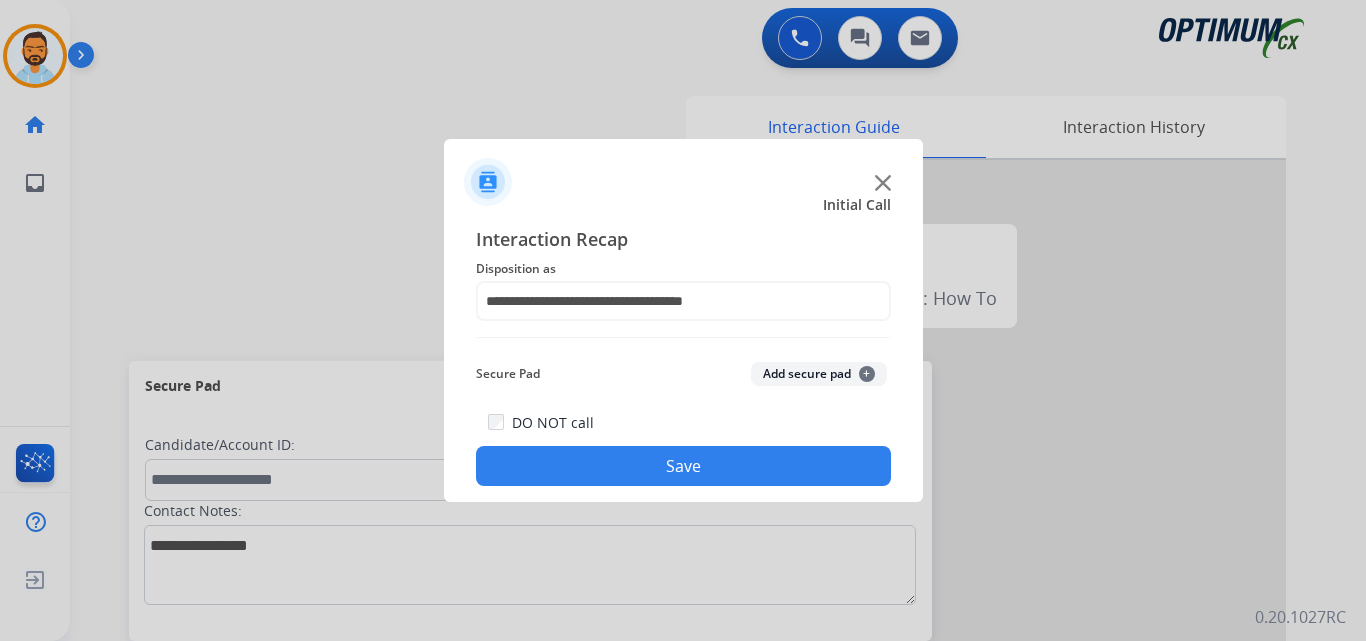 click on "Save" 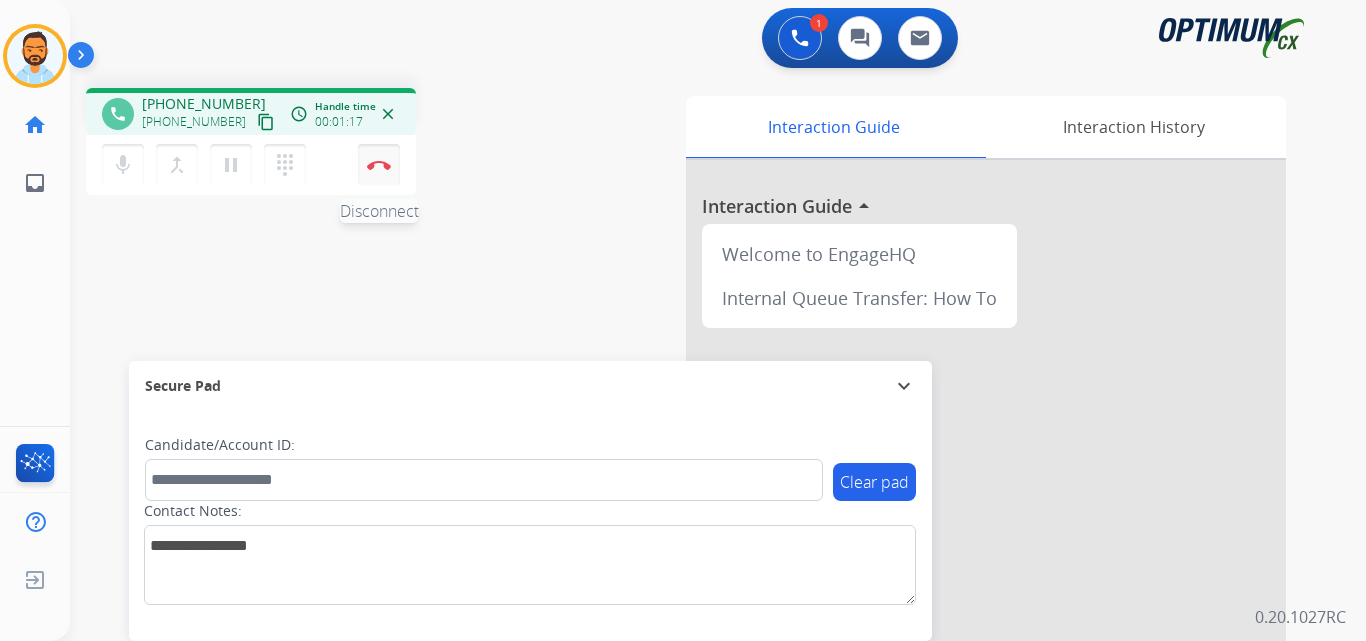 click at bounding box center (379, 165) 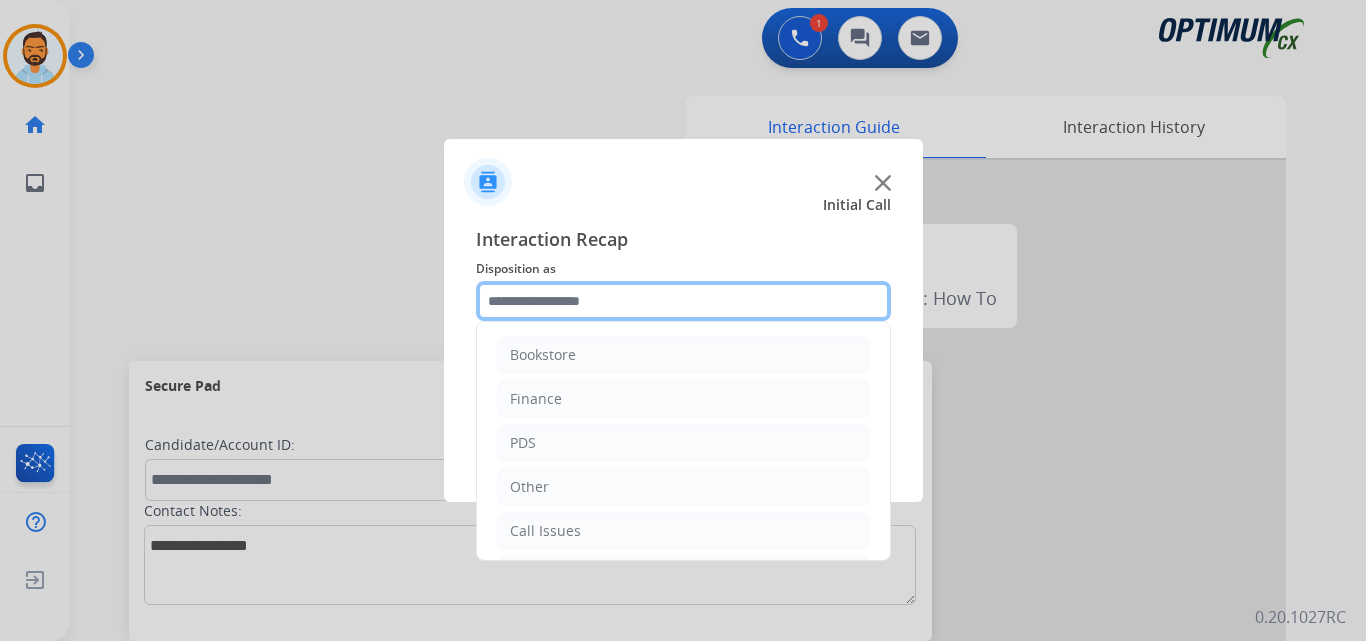 click 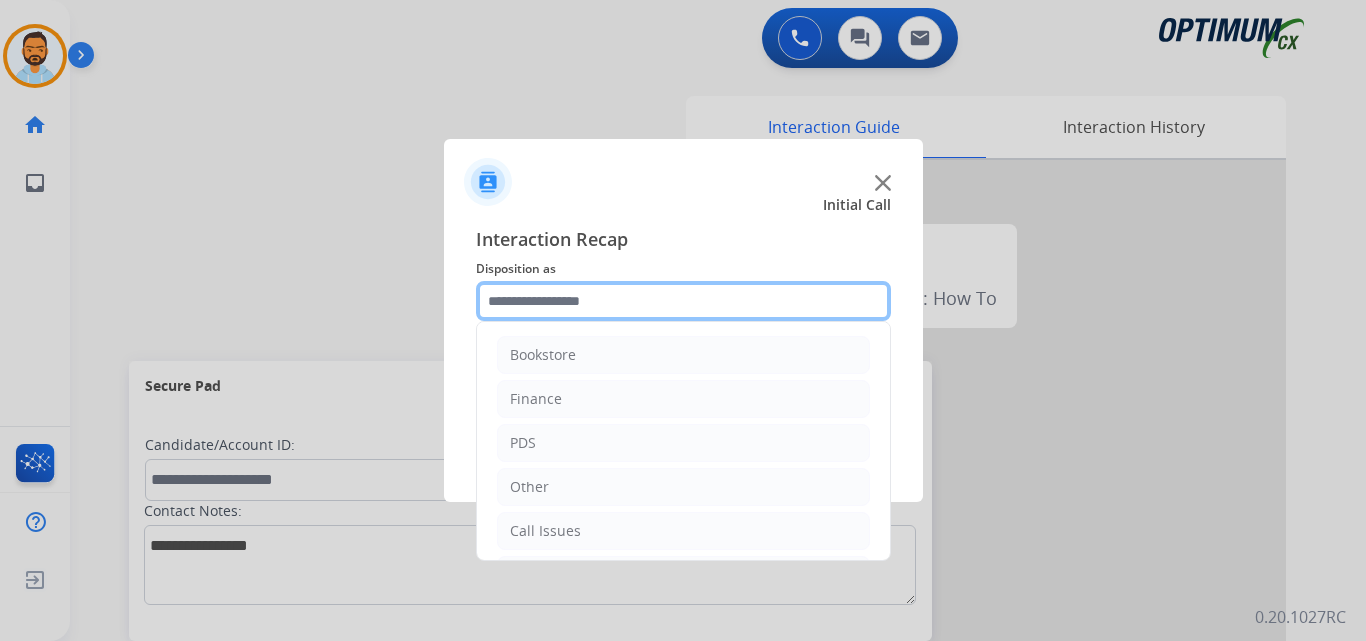scroll, scrollTop: 136, scrollLeft: 0, axis: vertical 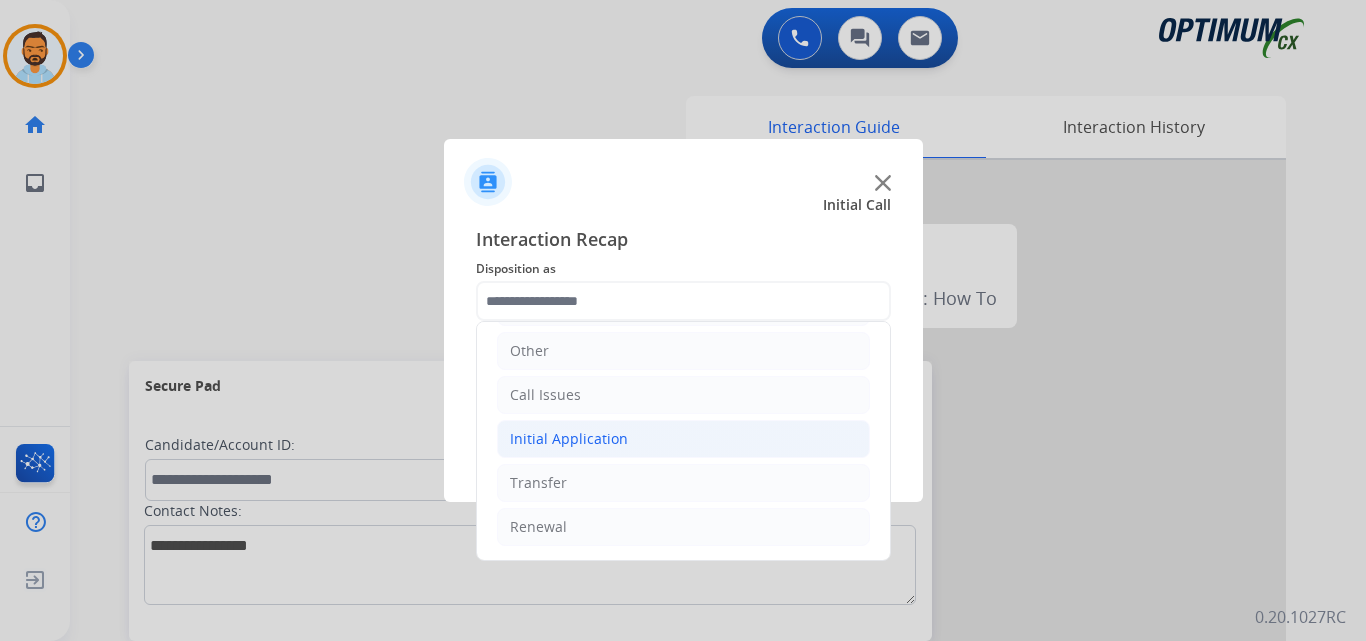 click on "Initial Application" 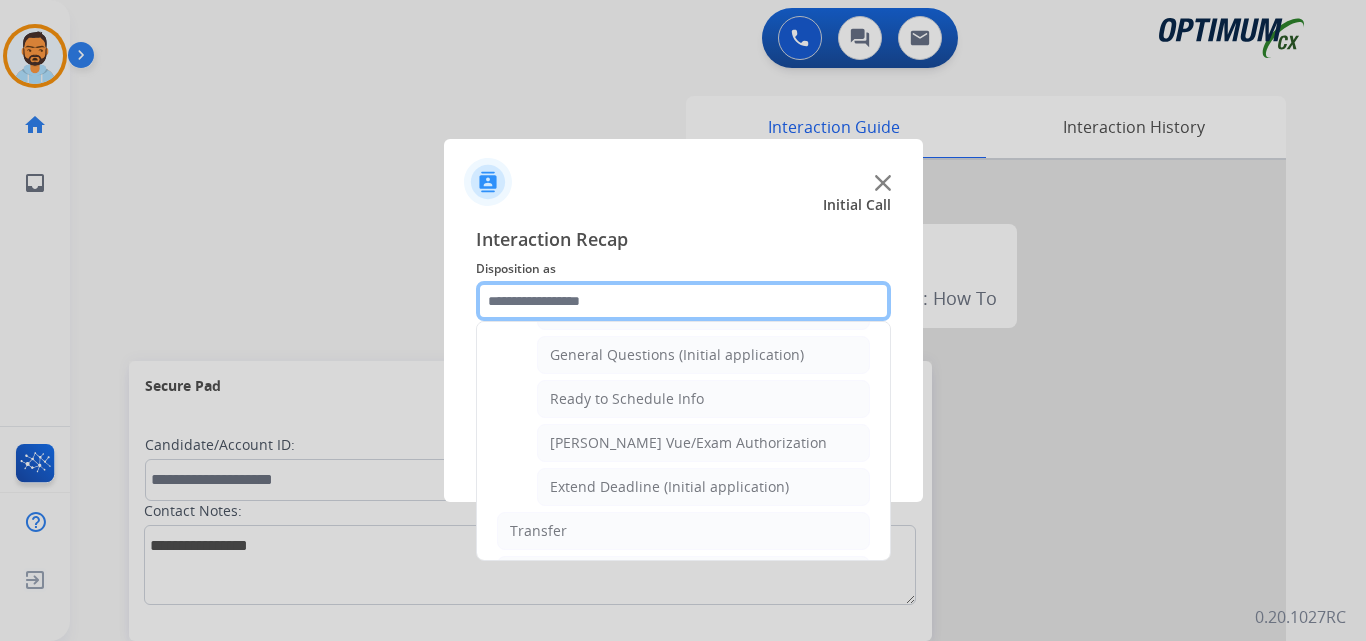 scroll, scrollTop: 1147, scrollLeft: 0, axis: vertical 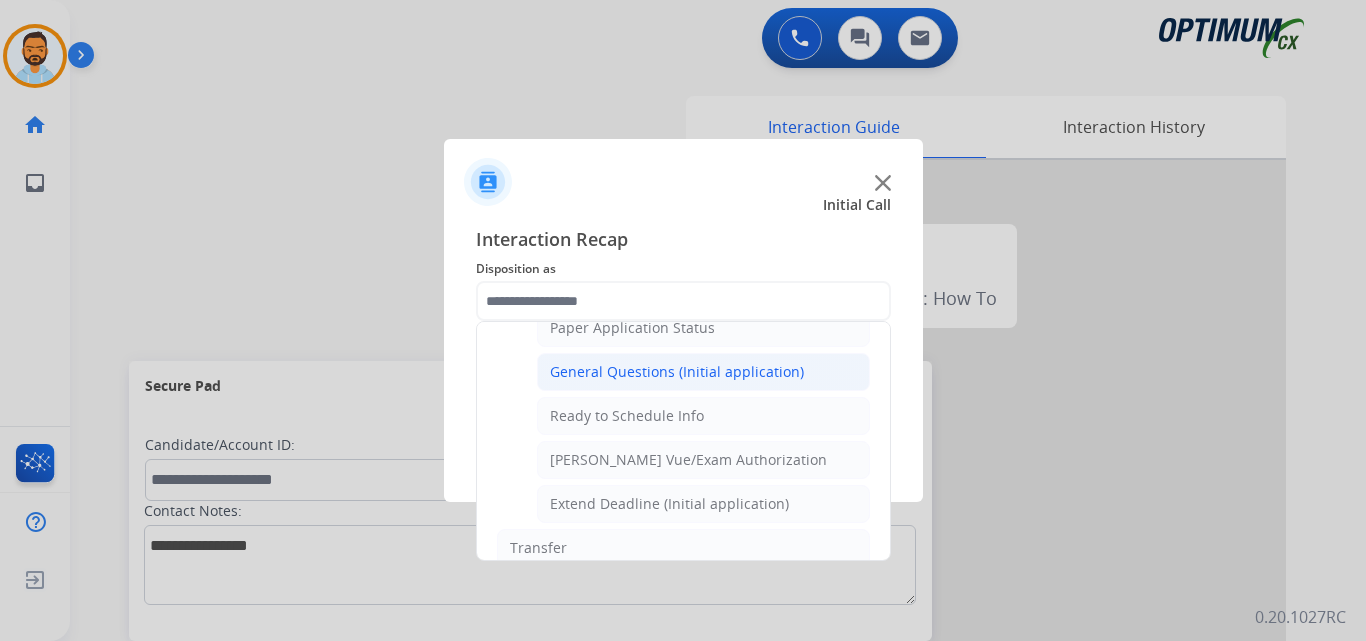 click on "General Questions (Initial application)" 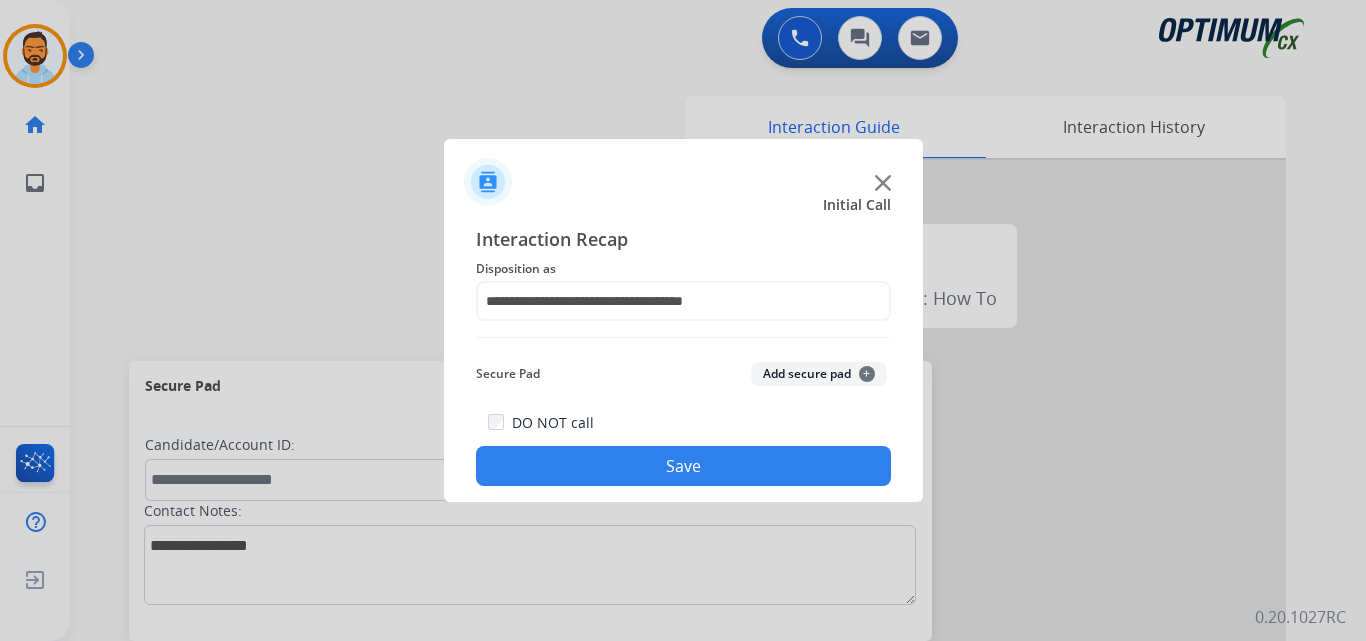 click on "Save" 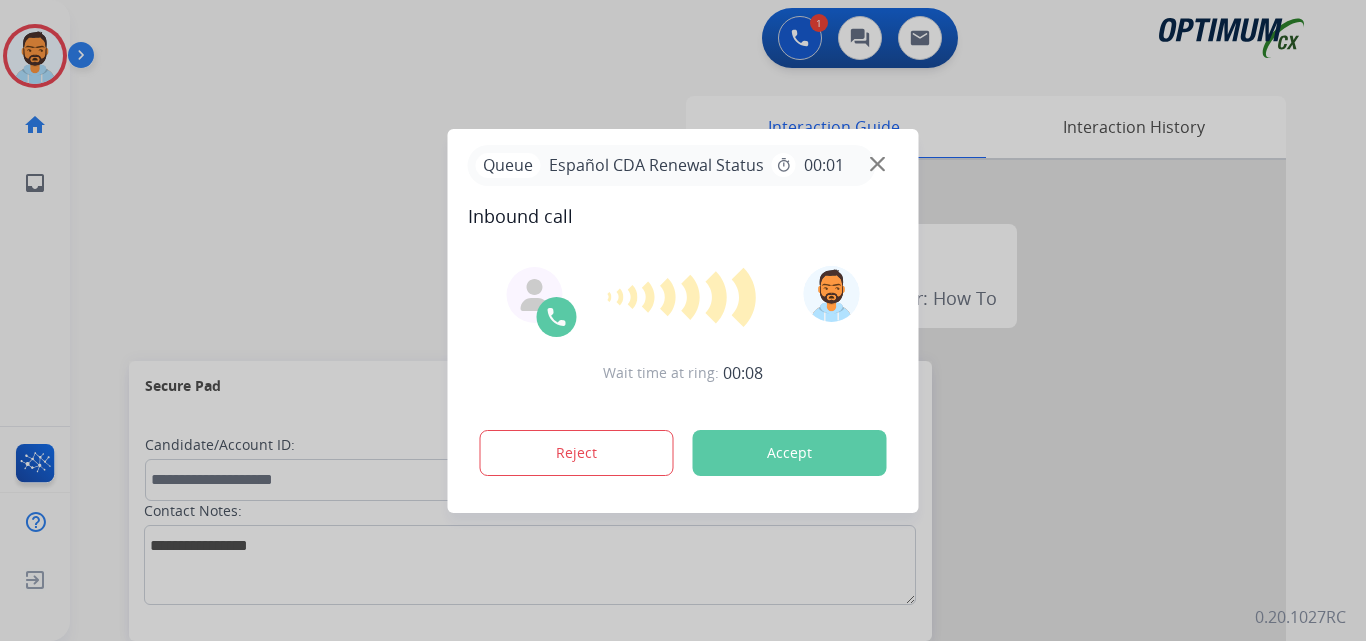 click at bounding box center (683, 320) 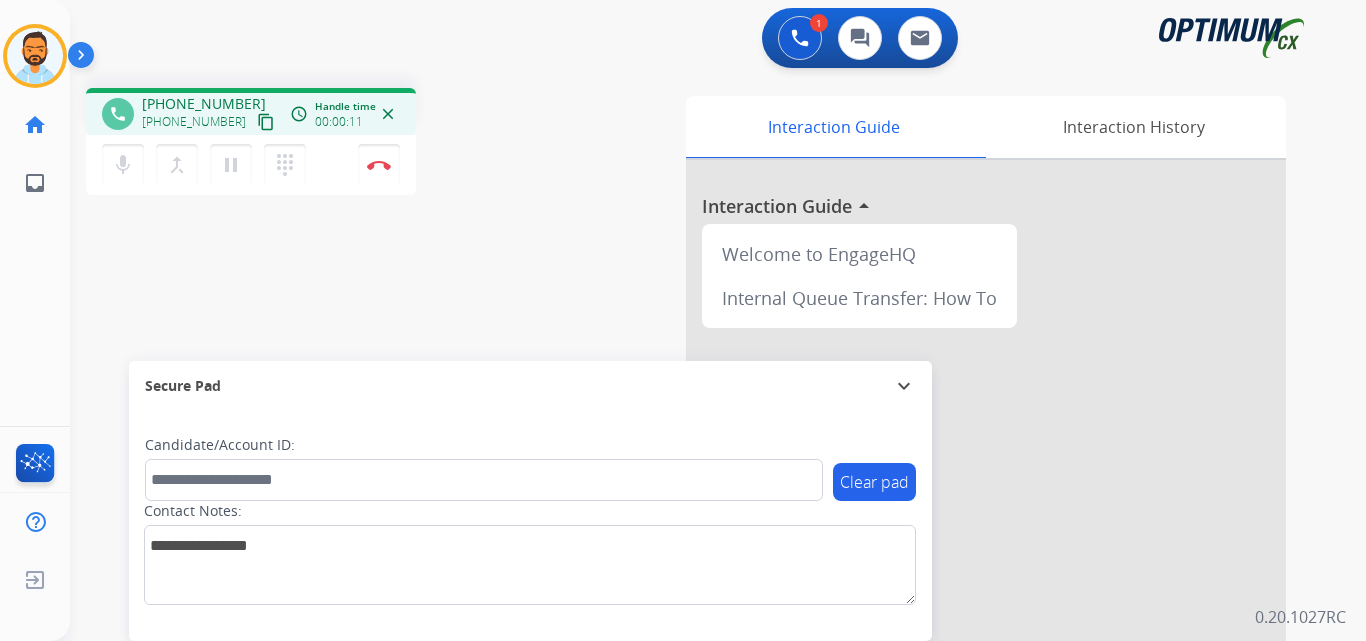 click on "content_copy" at bounding box center [266, 122] 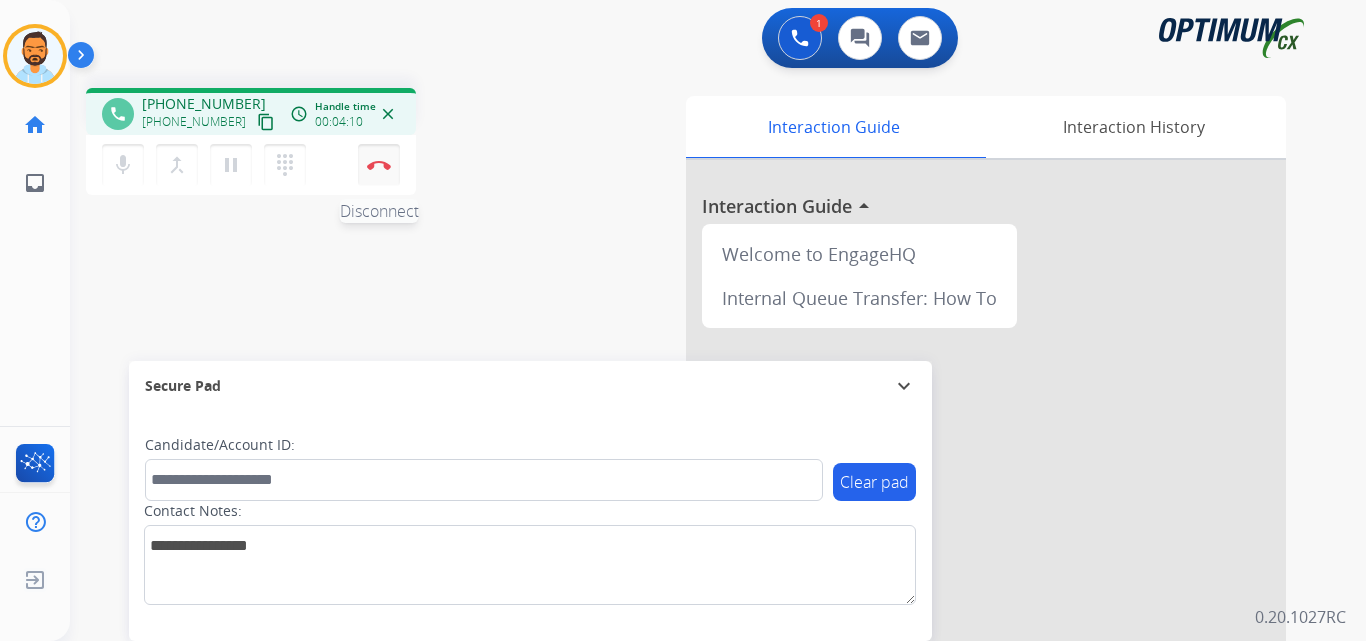click on "Disconnect" at bounding box center (379, 165) 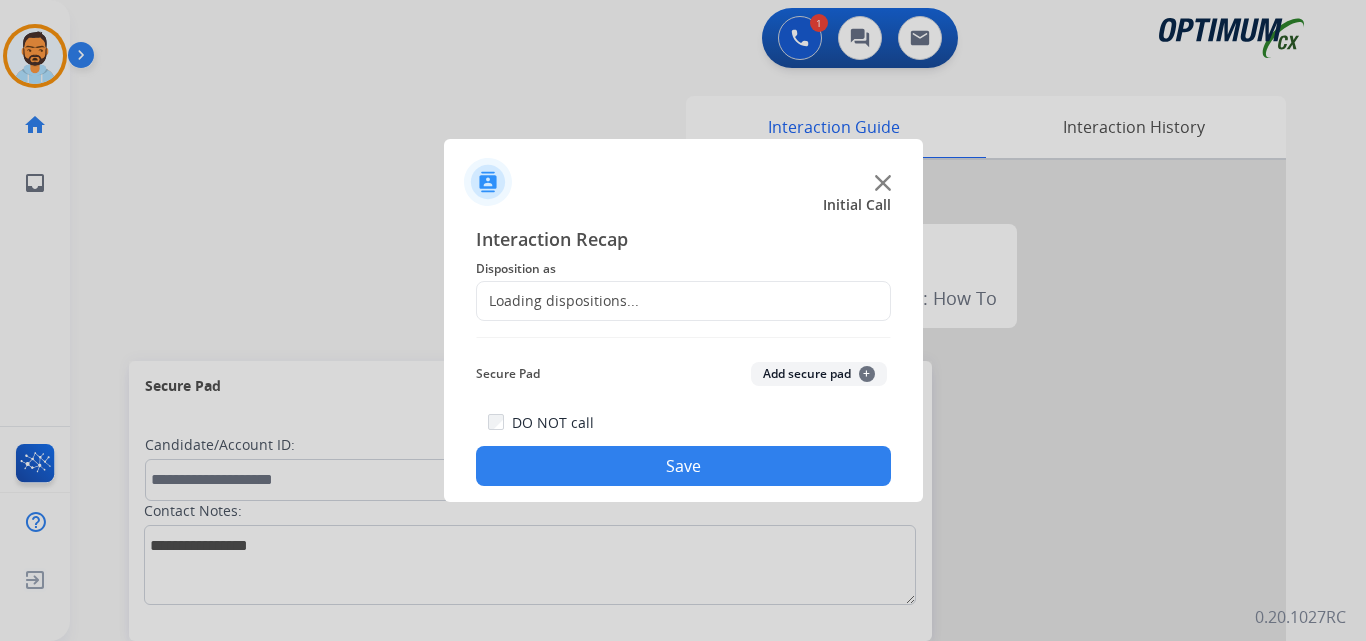 click on "Loading dispositions..." 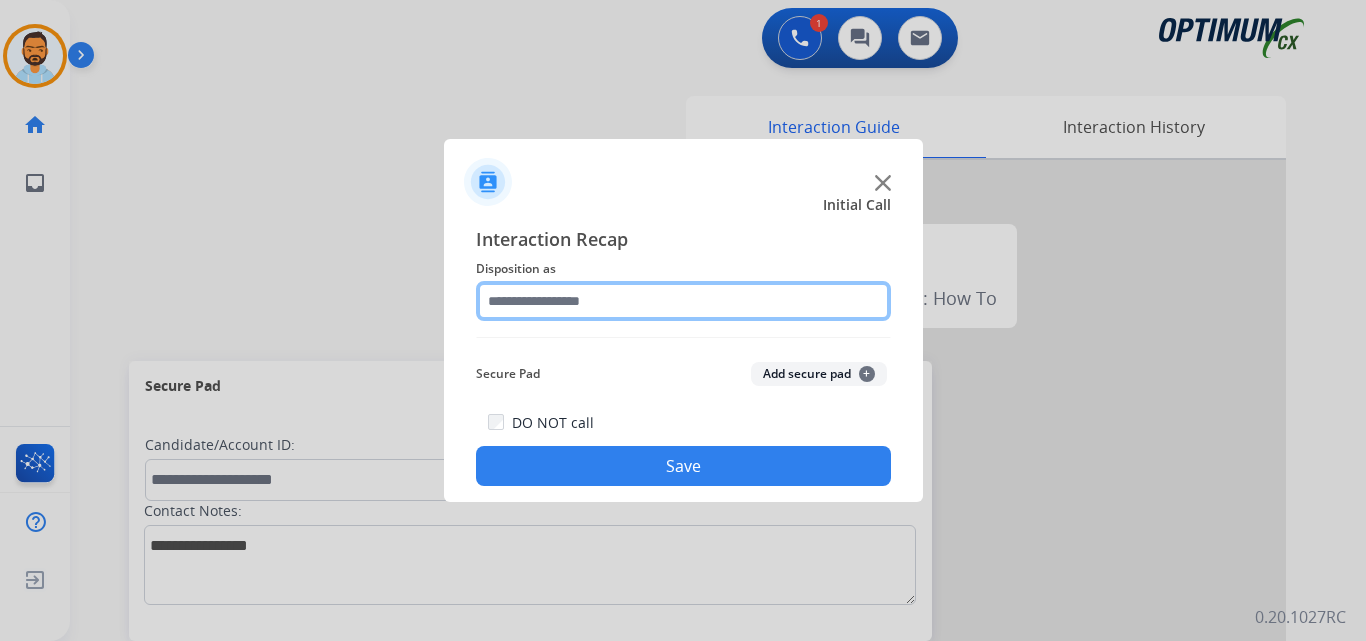 click 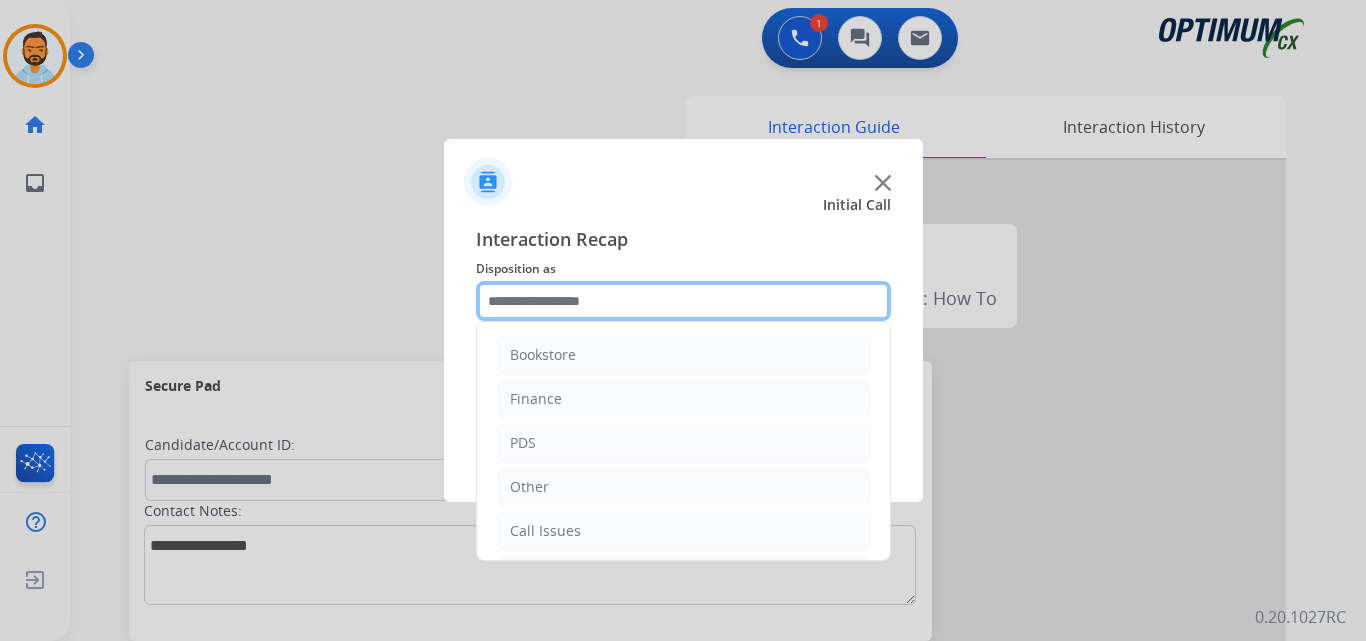 scroll, scrollTop: 136, scrollLeft: 0, axis: vertical 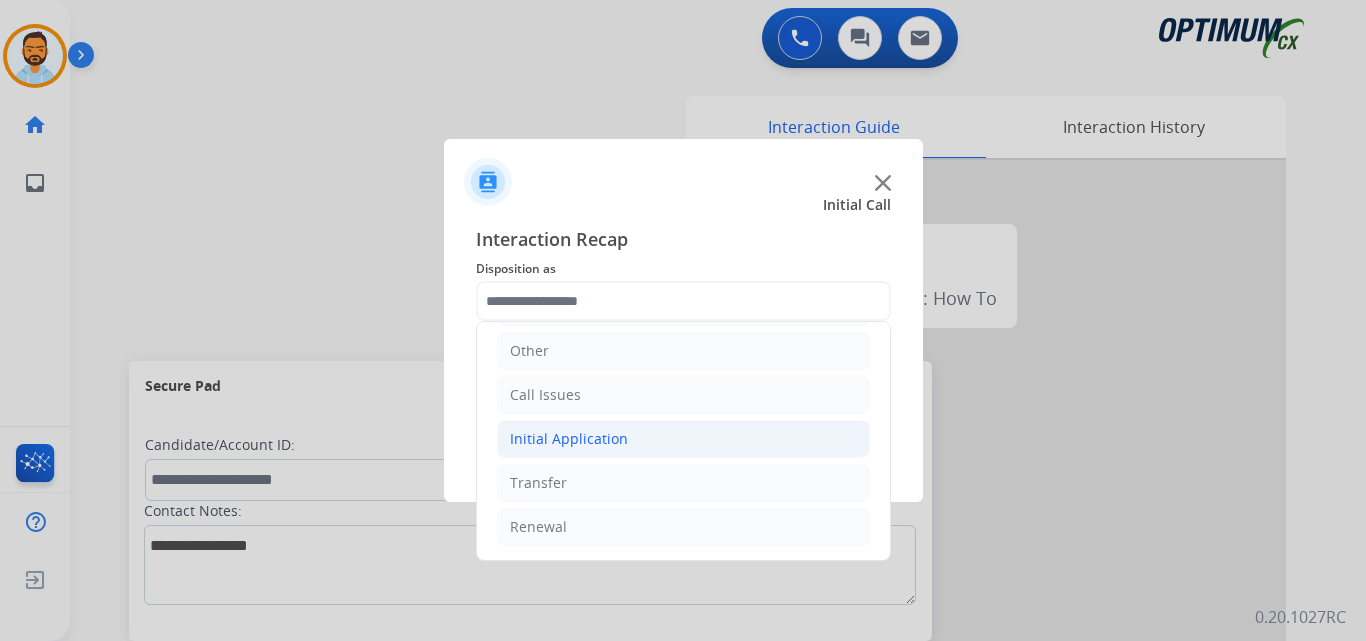 click on "Initial Application" 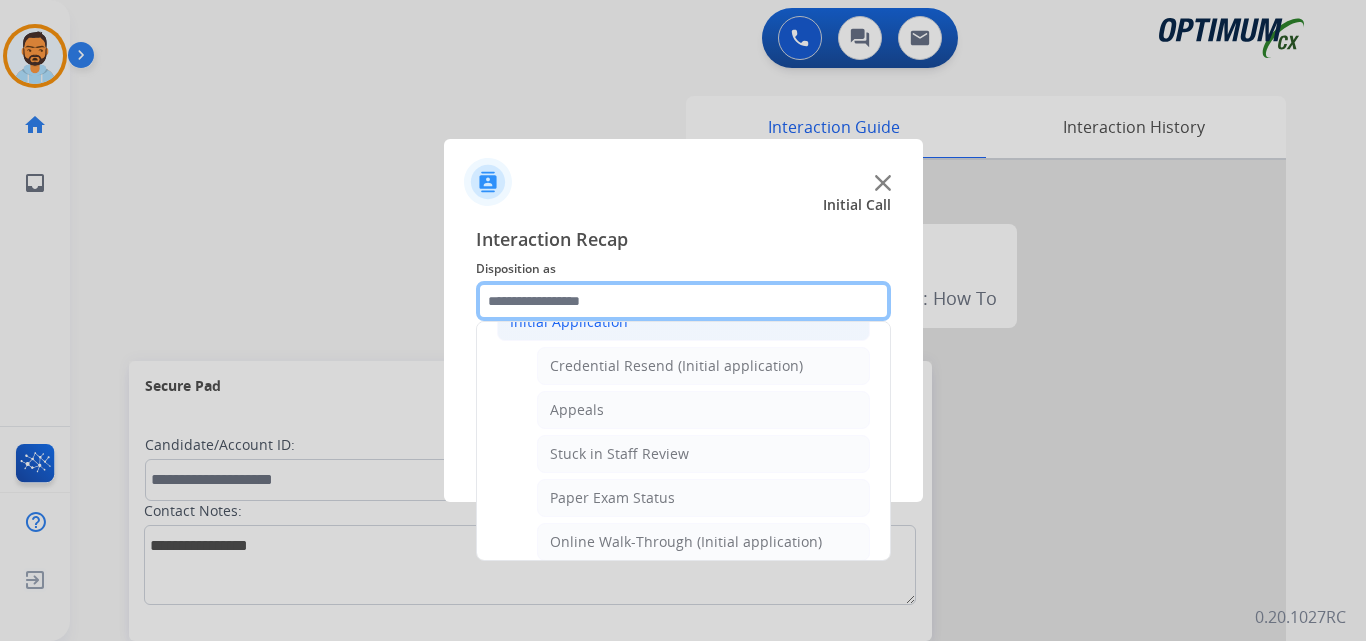 scroll, scrollTop: 254, scrollLeft: 0, axis: vertical 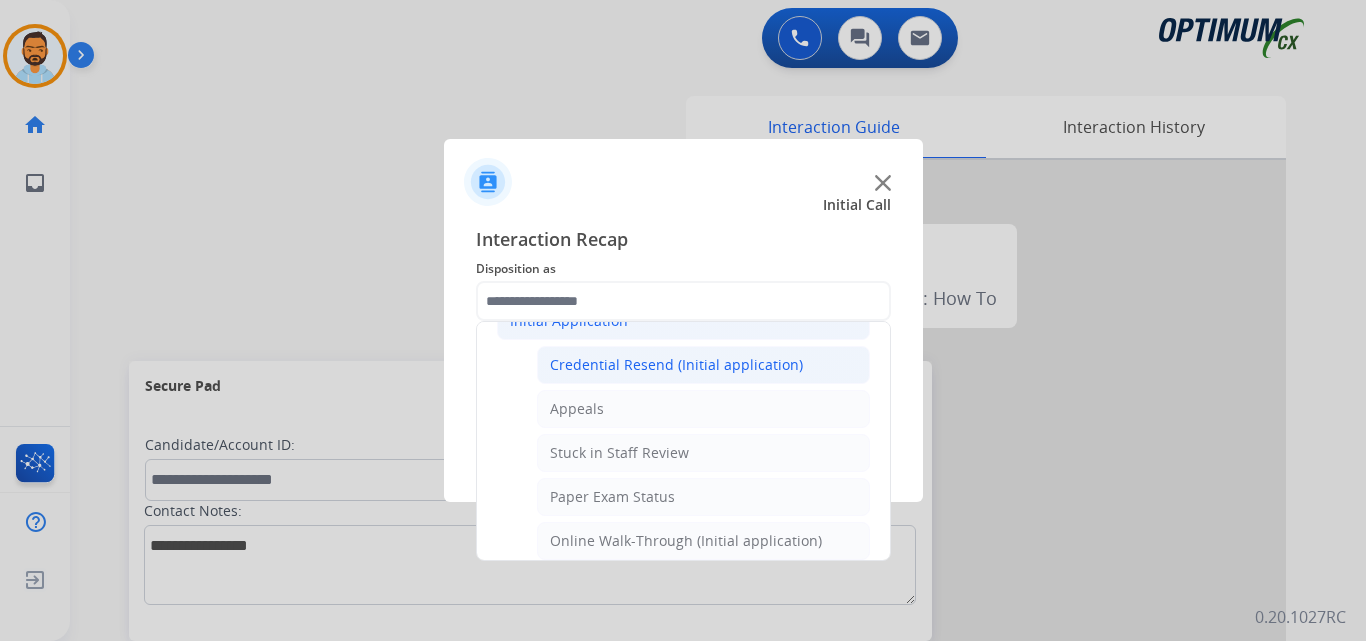 click on "Credential Resend (Initial application)" 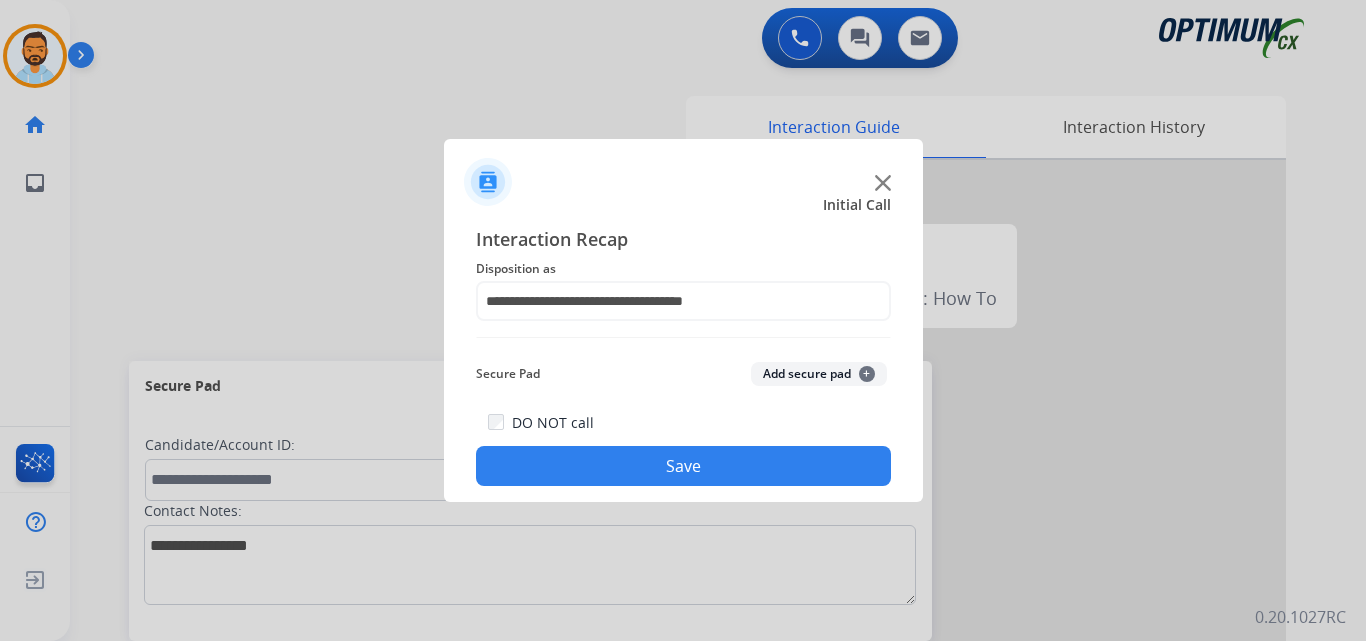 click on "Save" 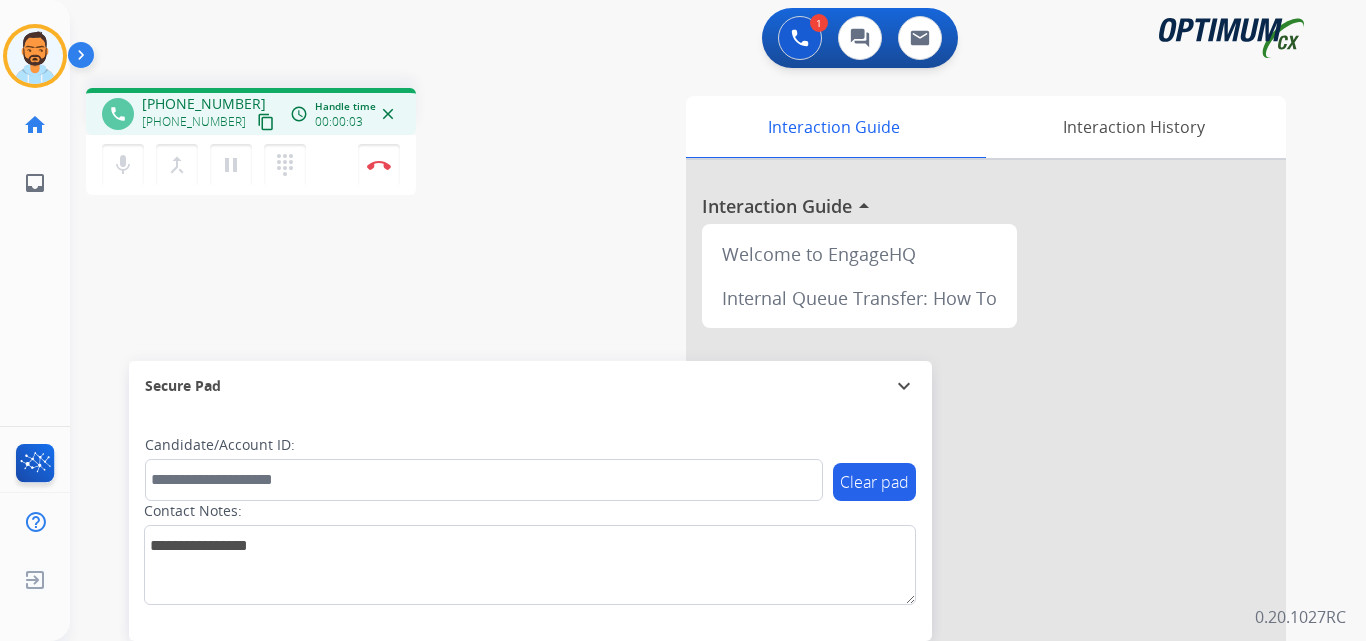 click on "content_copy" at bounding box center [266, 122] 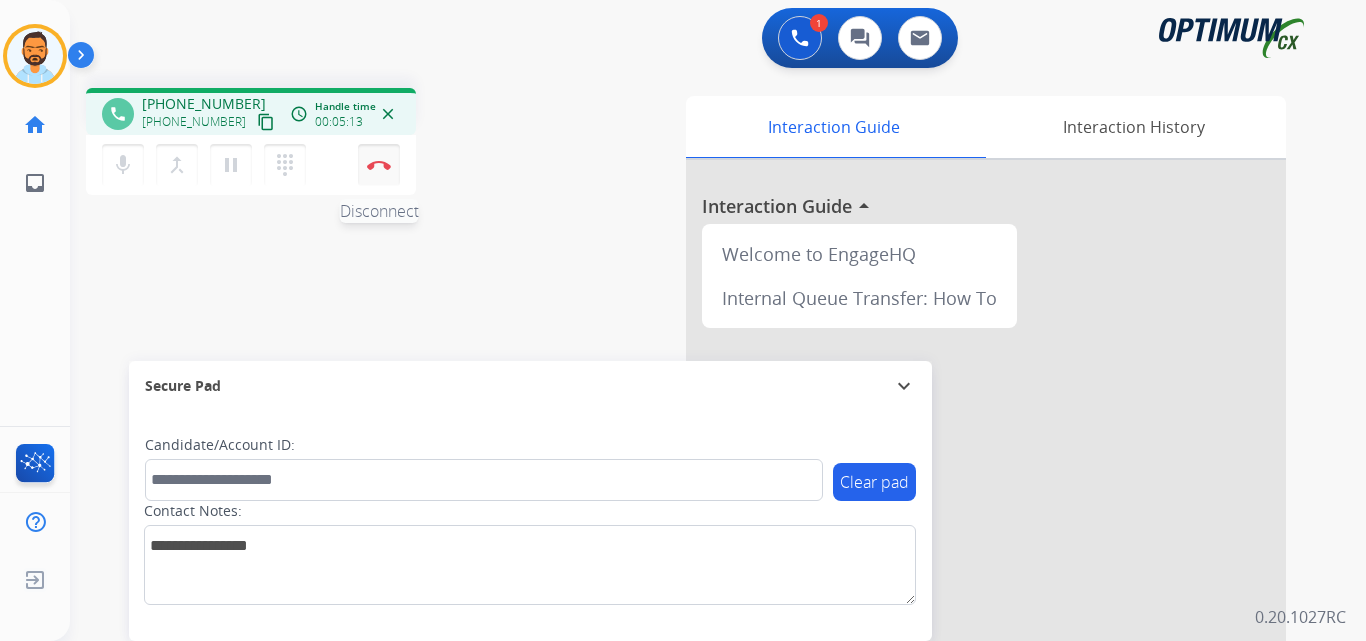 click at bounding box center (379, 165) 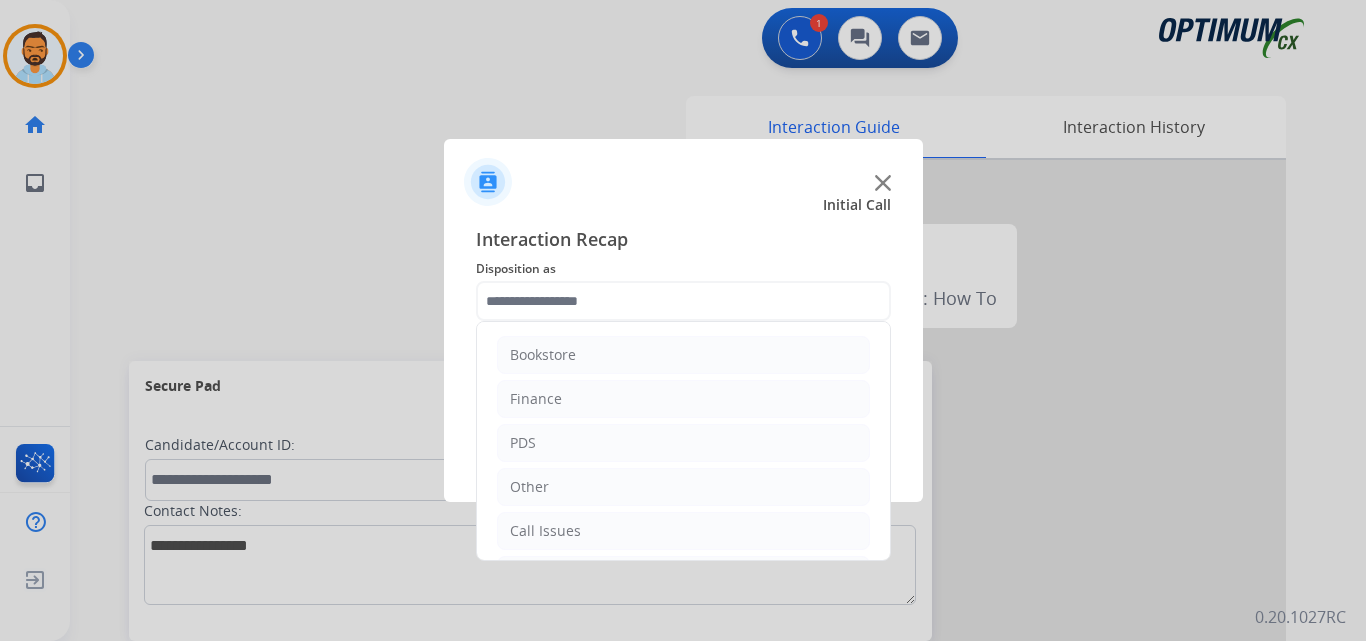 scroll, scrollTop: 136, scrollLeft: 0, axis: vertical 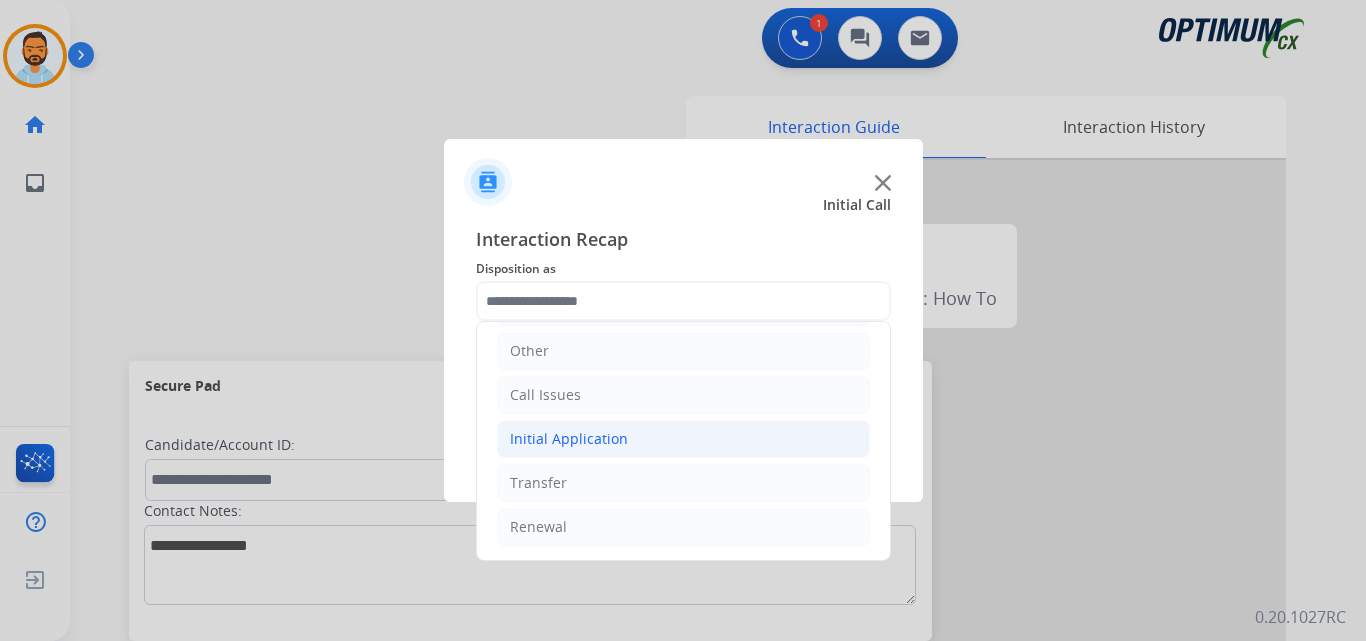 click on "Initial Application" 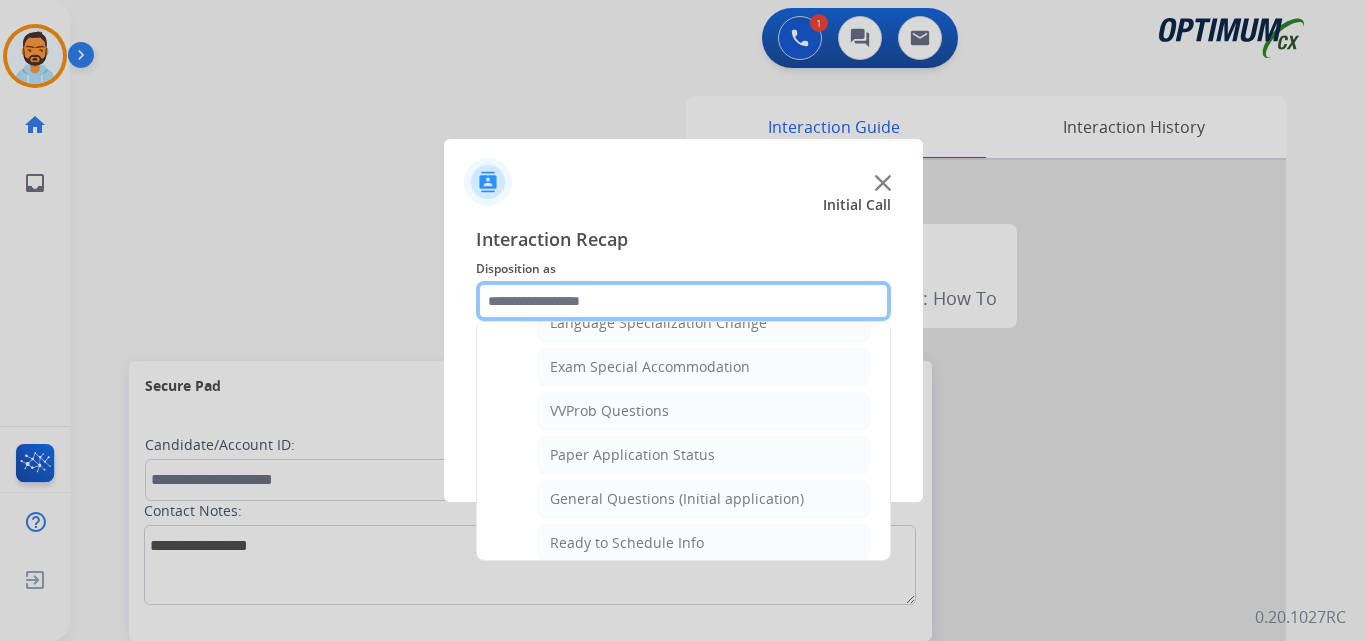 scroll, scrollTop: 1212, scrollLeft: 0, axis: vertical 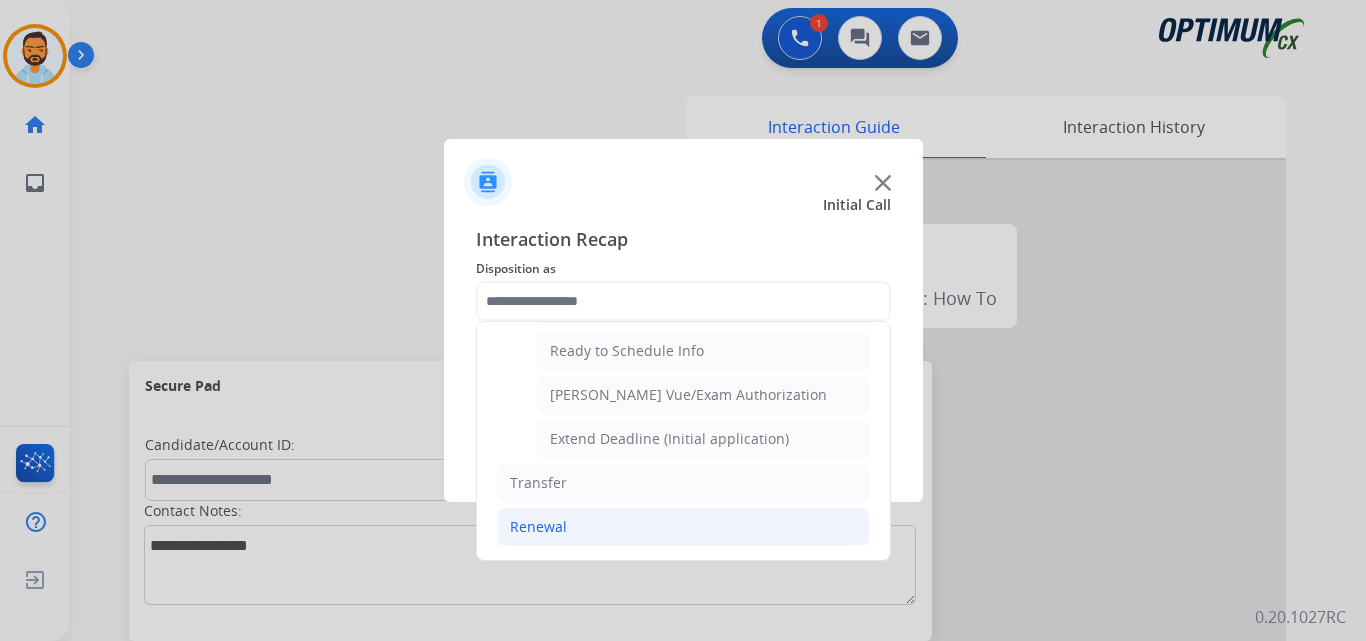 click on "Renewal" 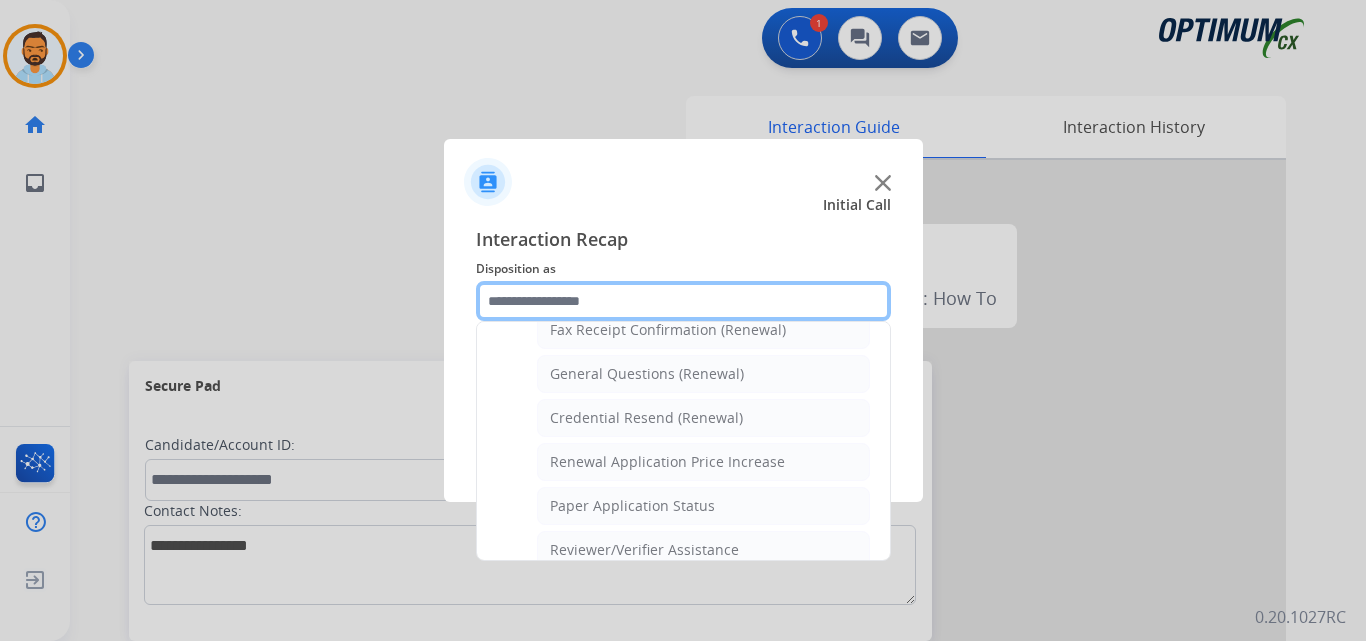 scroll, scrollTop: 571, scrollLeft: 0, axis: vertical 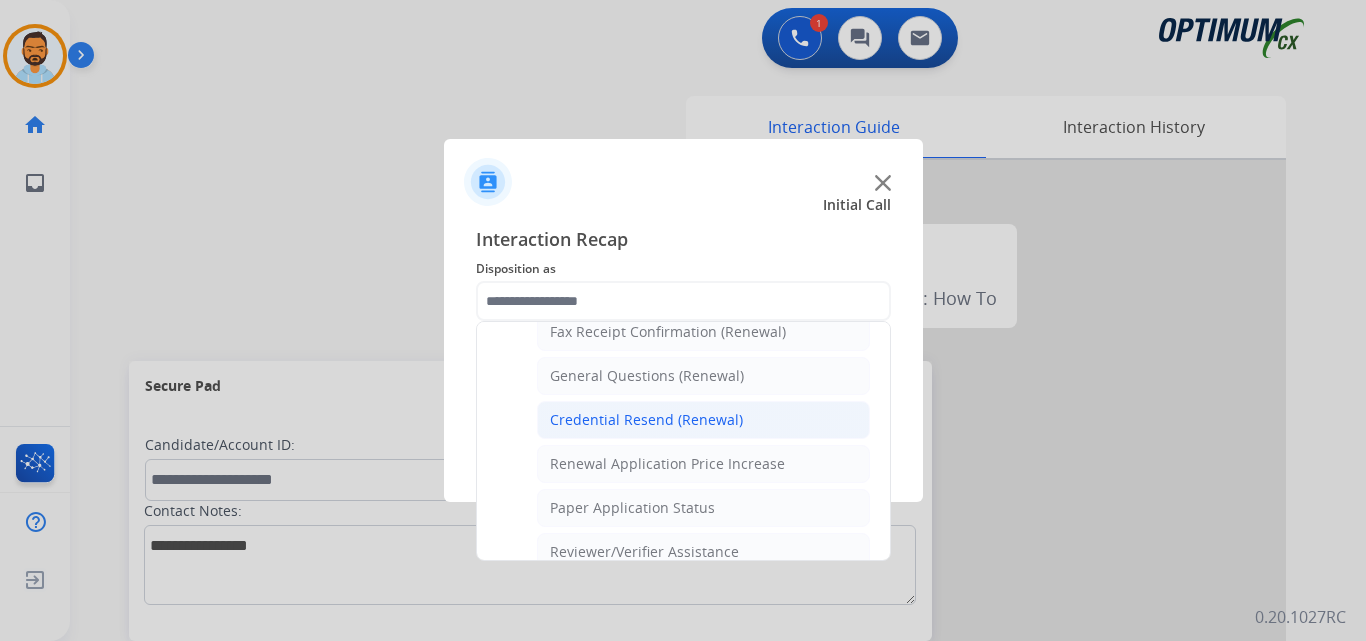 click on "Credential Resend (Renewal)" 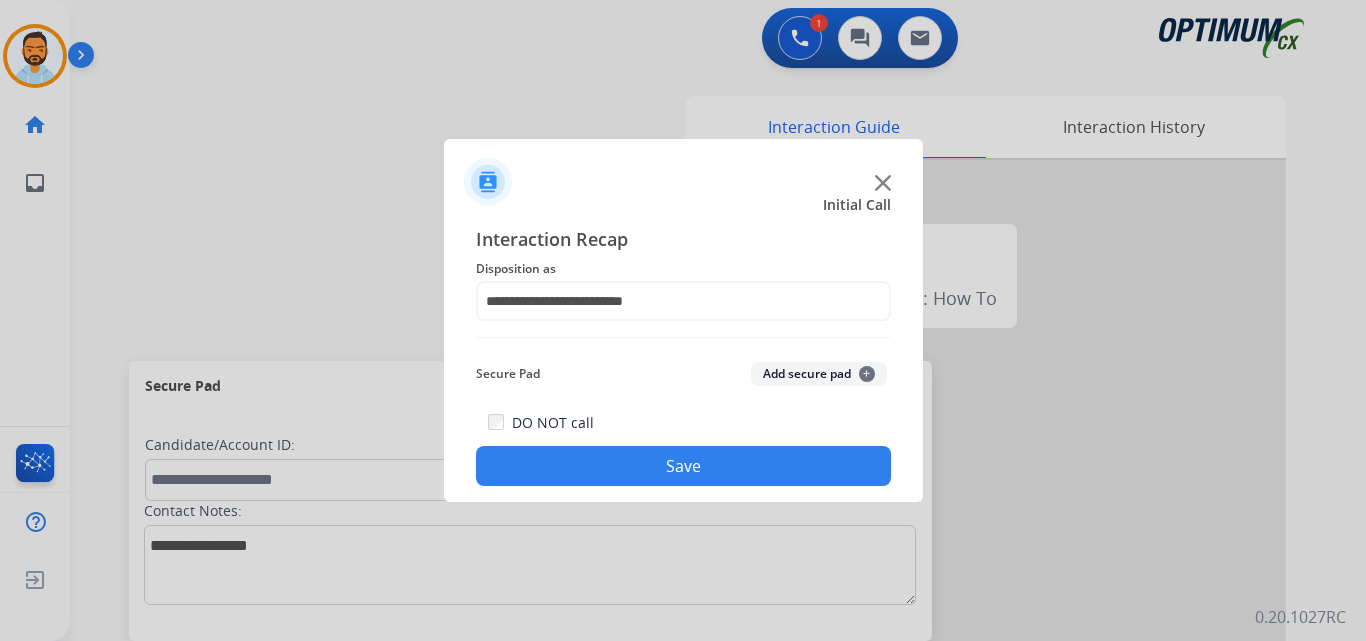 click on "Save" 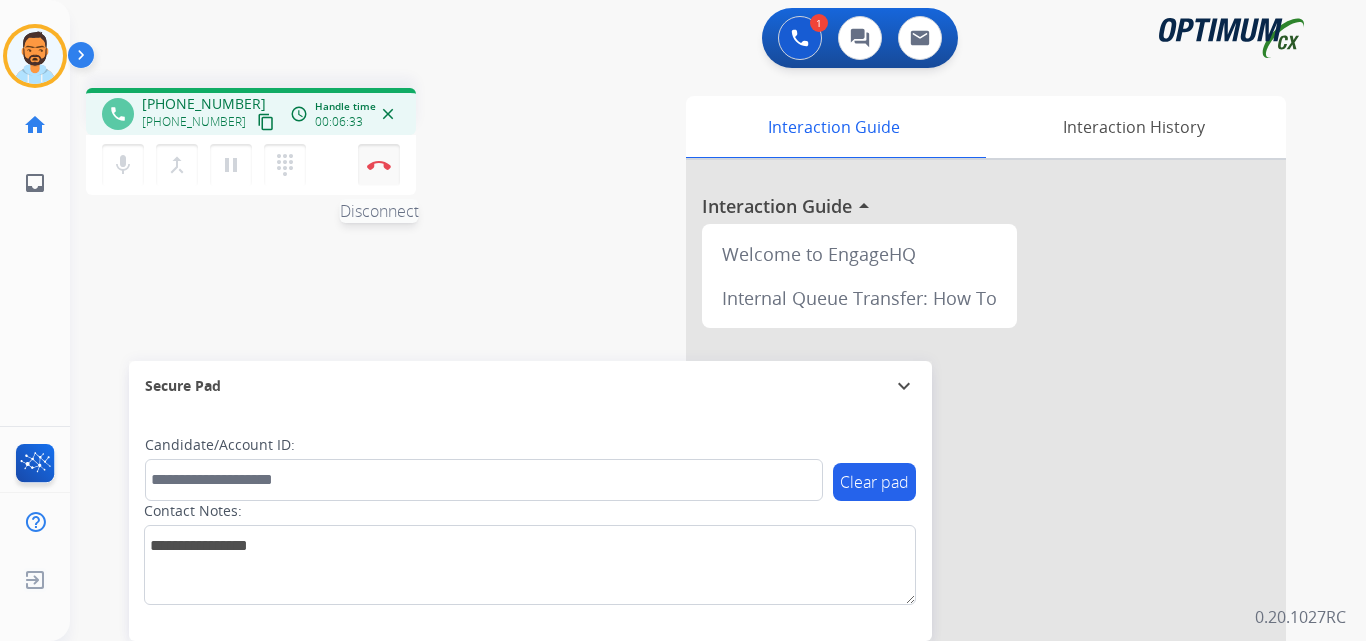 click at bounding box center (379, 165) 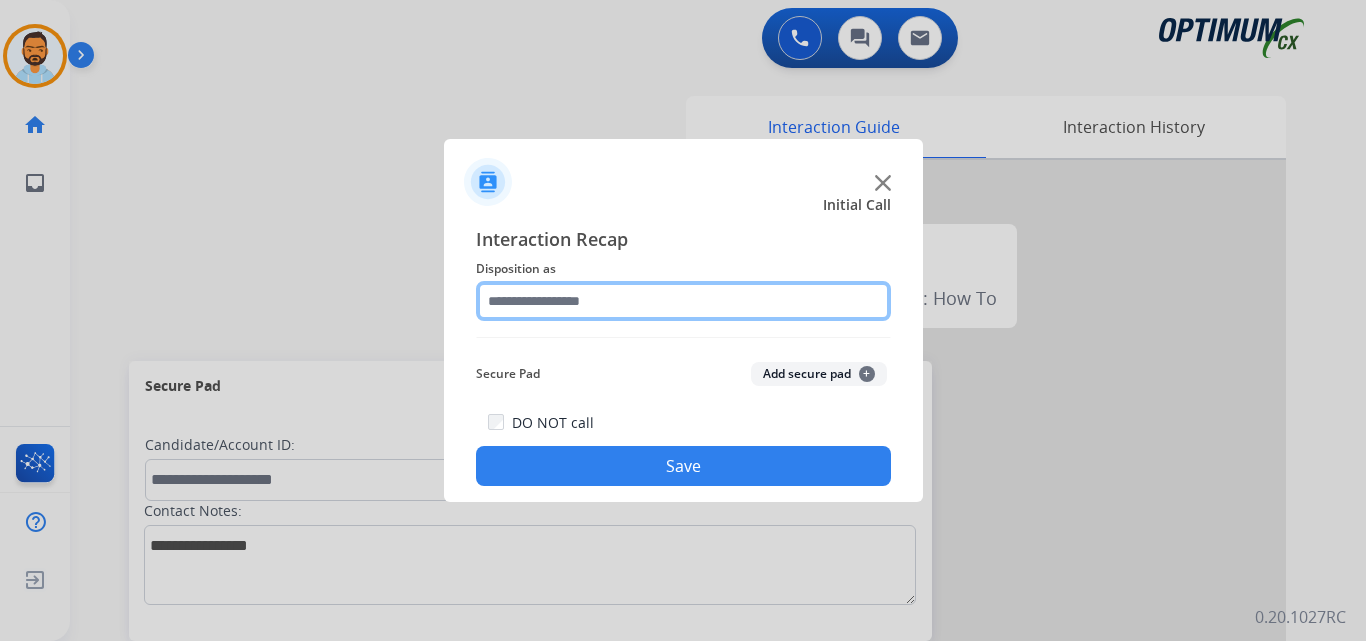 click 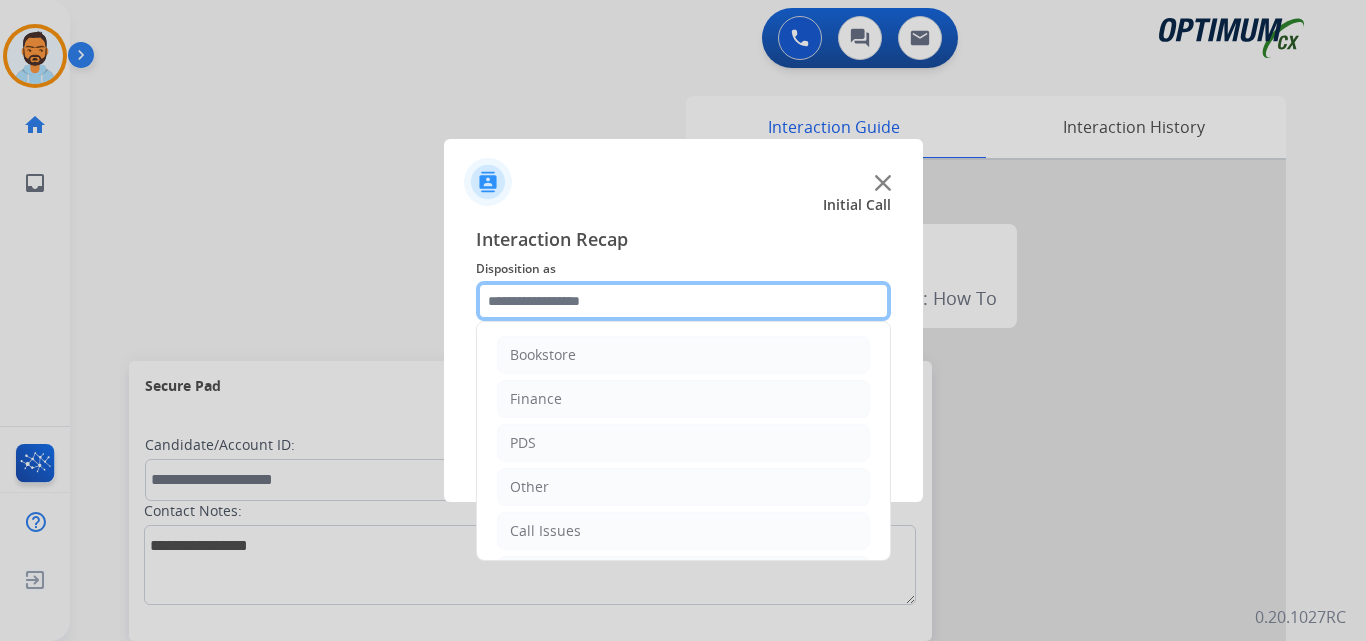 scroll, scrollTop: 136, scrollLeft: 0, axis: vertical 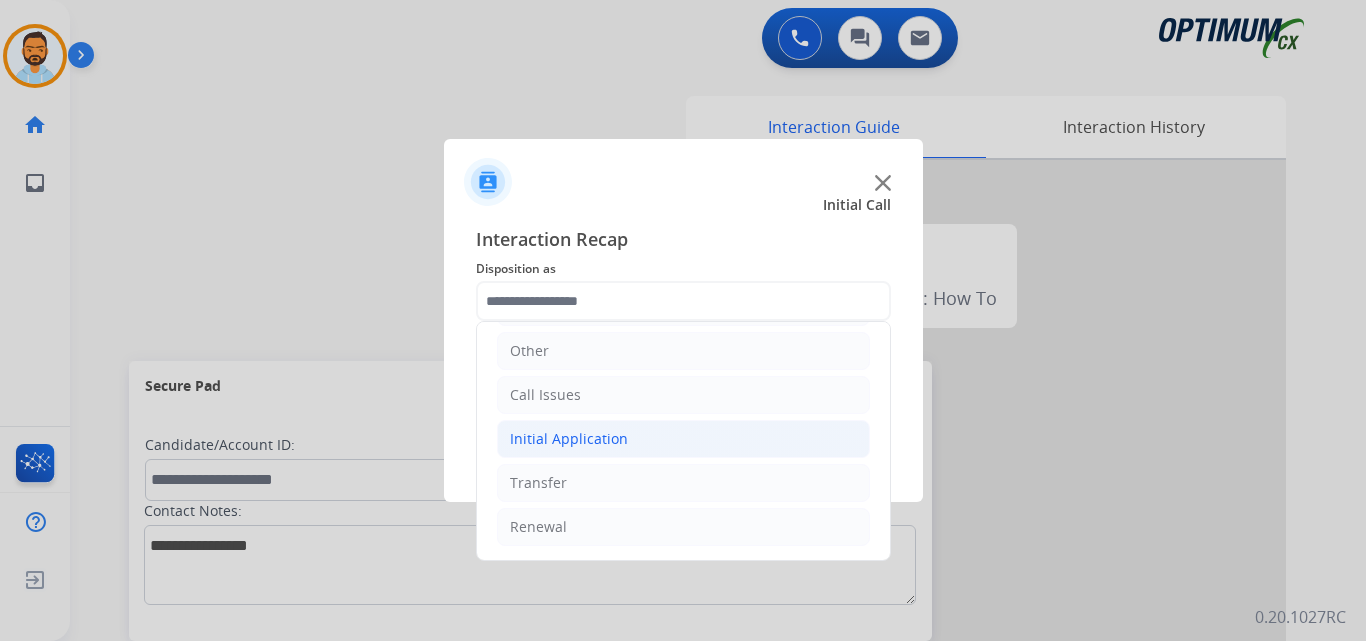 click on "Initial Application" 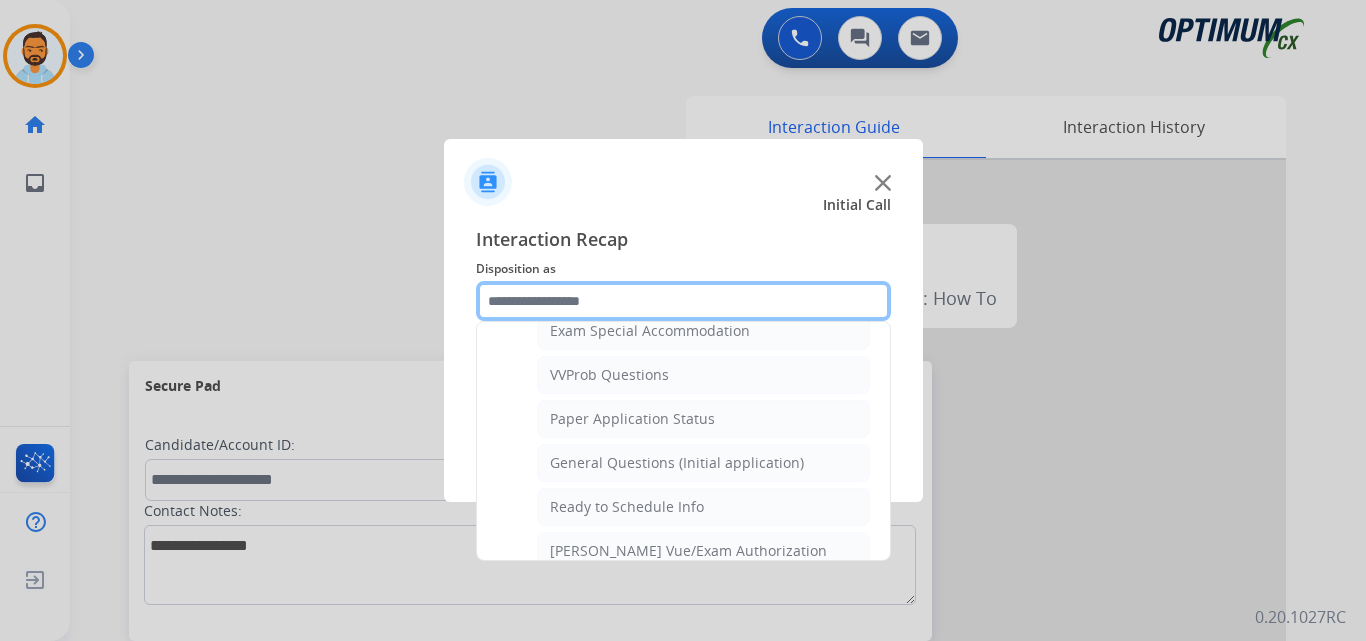 scroll, scrollTop: 1066, scrollLeft: 0, axis: vertical 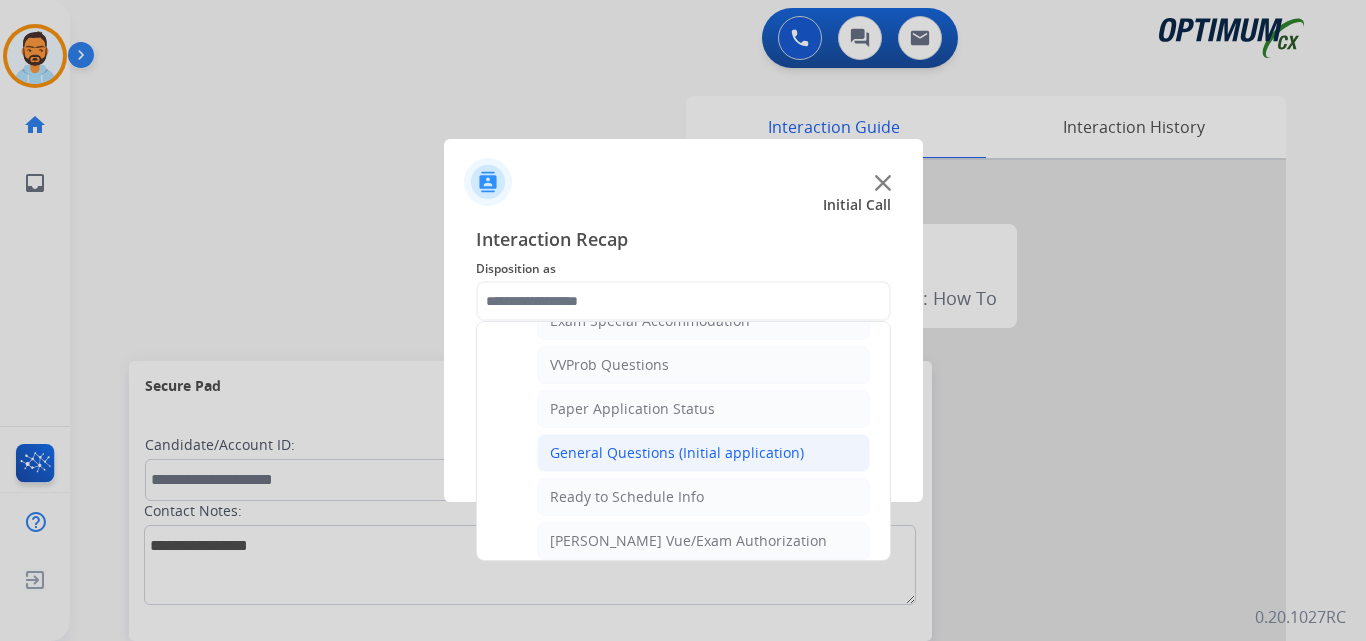 click on "General Questions (Initial application)" 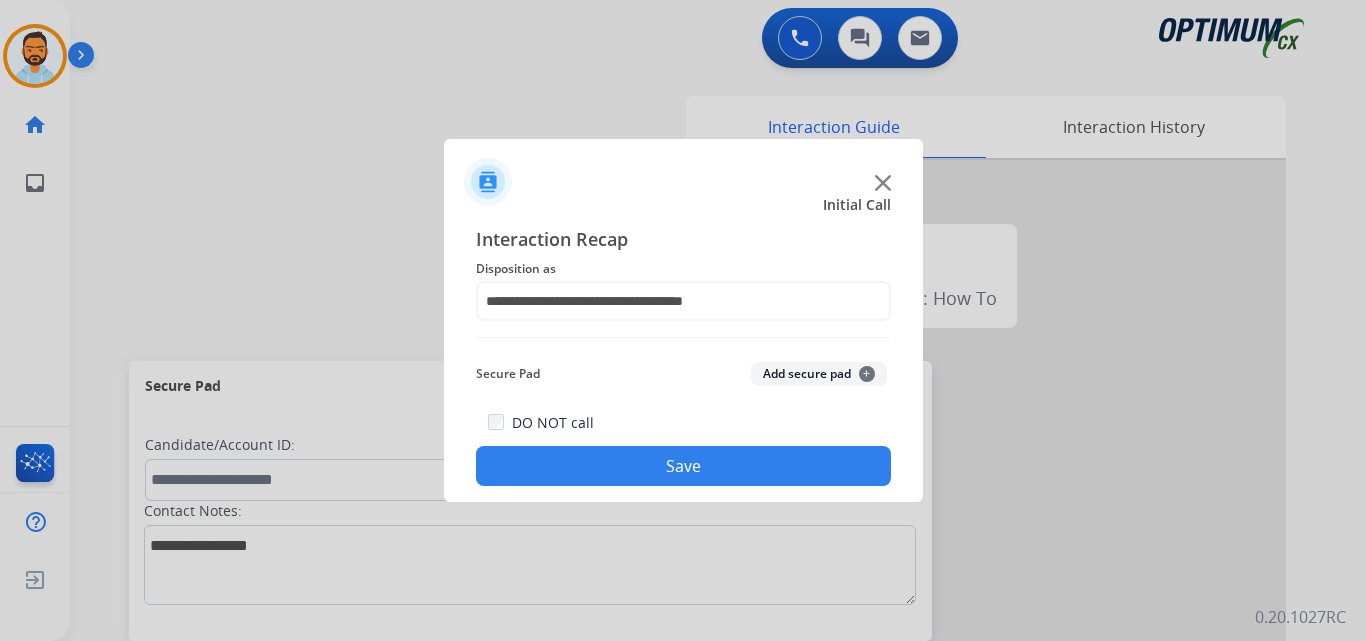click on "Save" 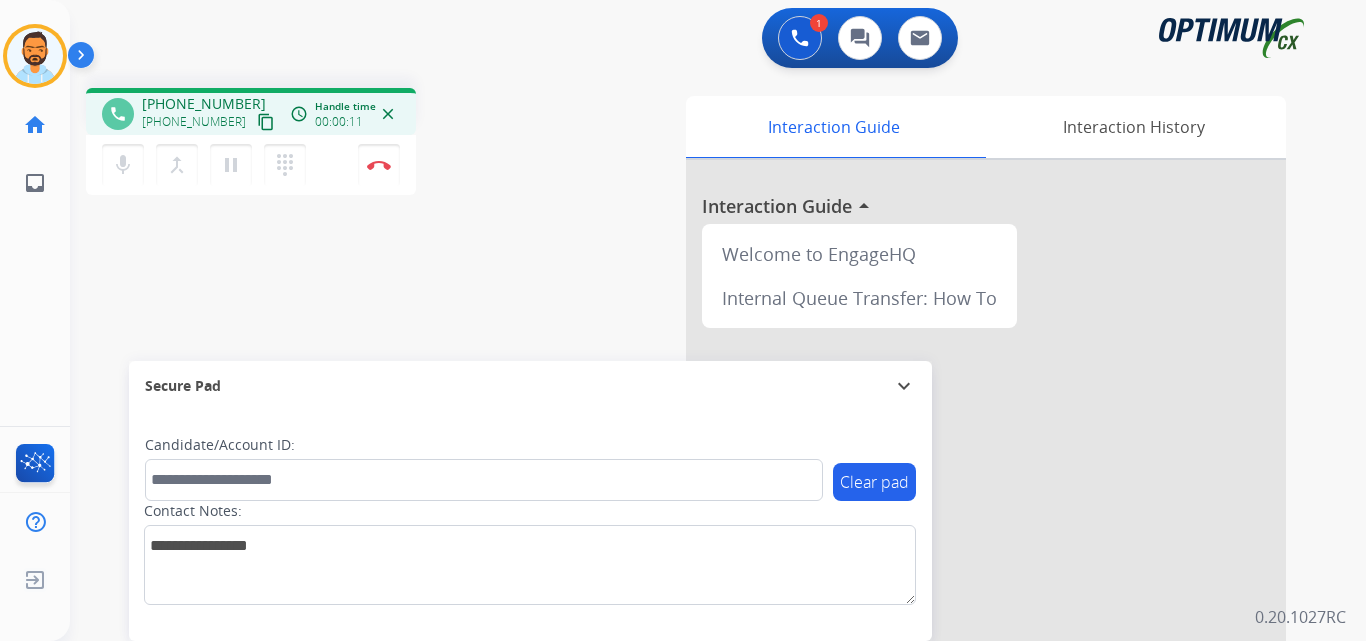 click on "content_copy" at bounding box center (266, 122) 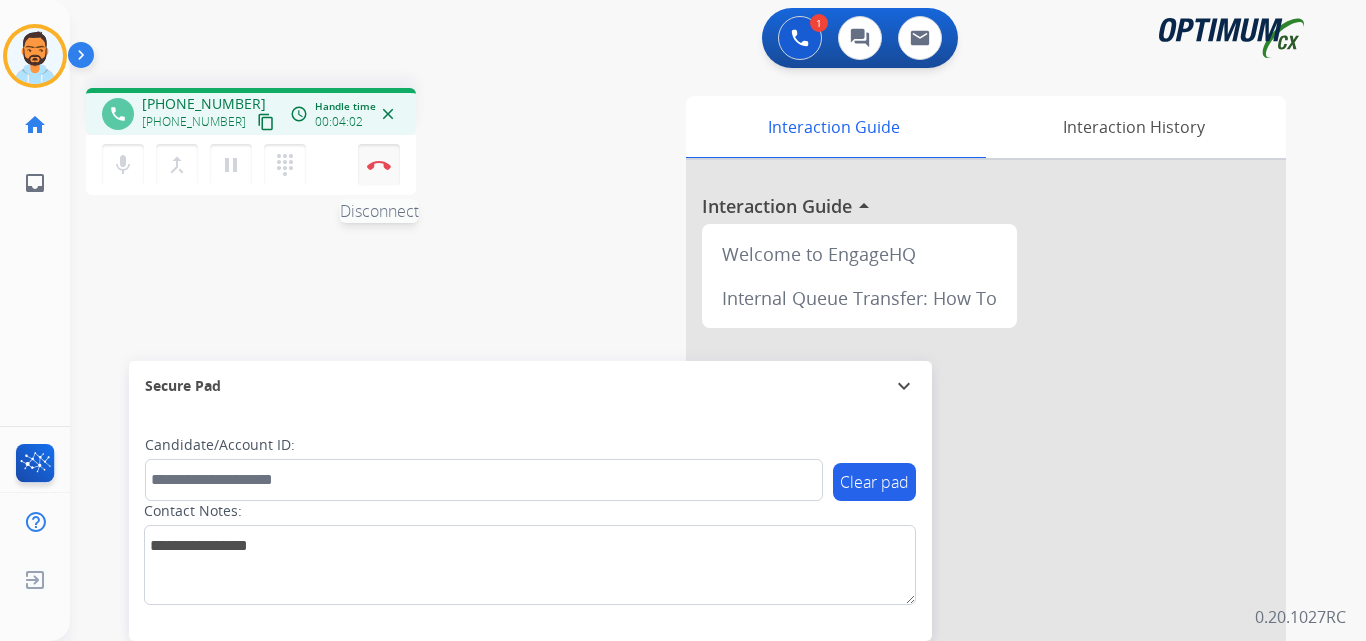 click at bounding box center [379, 165] 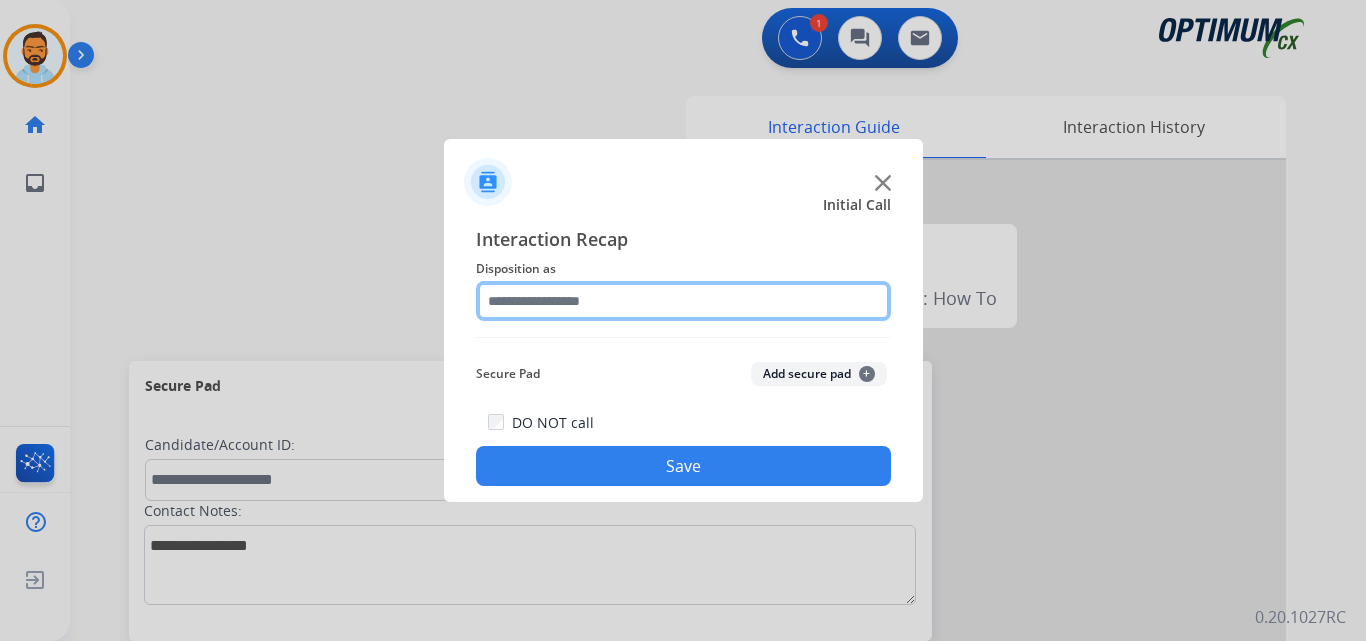 click 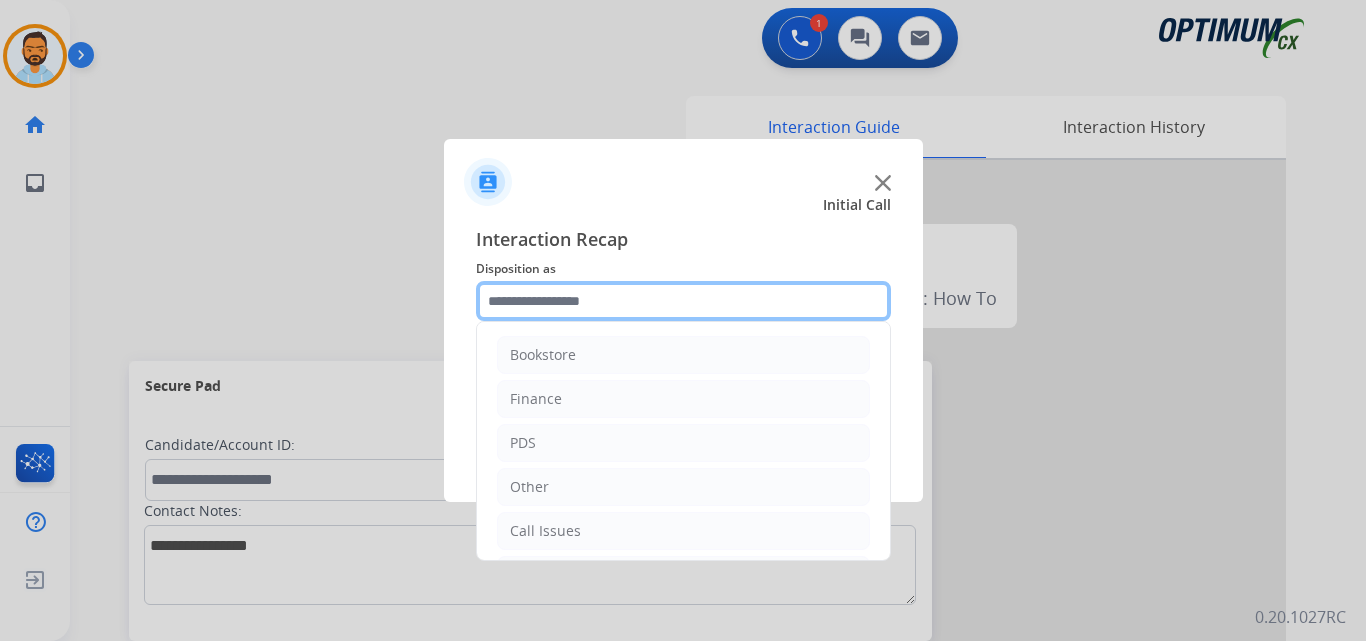 scroll, scrollTop: 136, scrollLeft: 0, axis: vertical 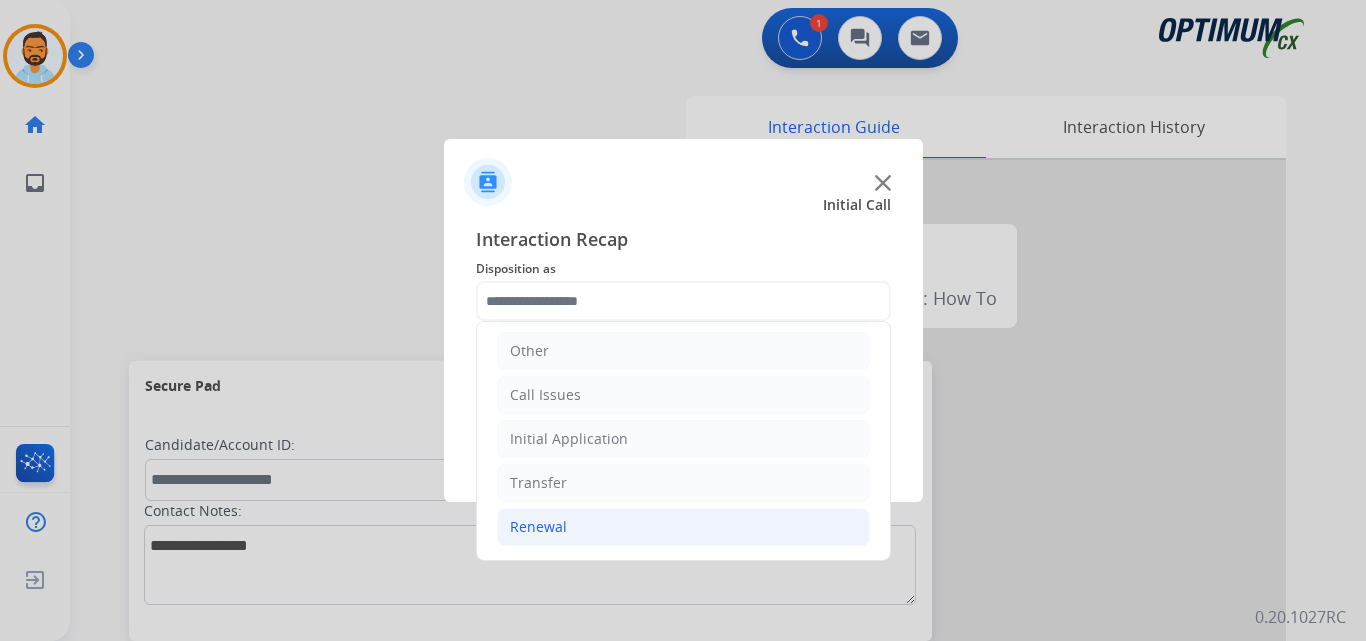 click on "Renewal" 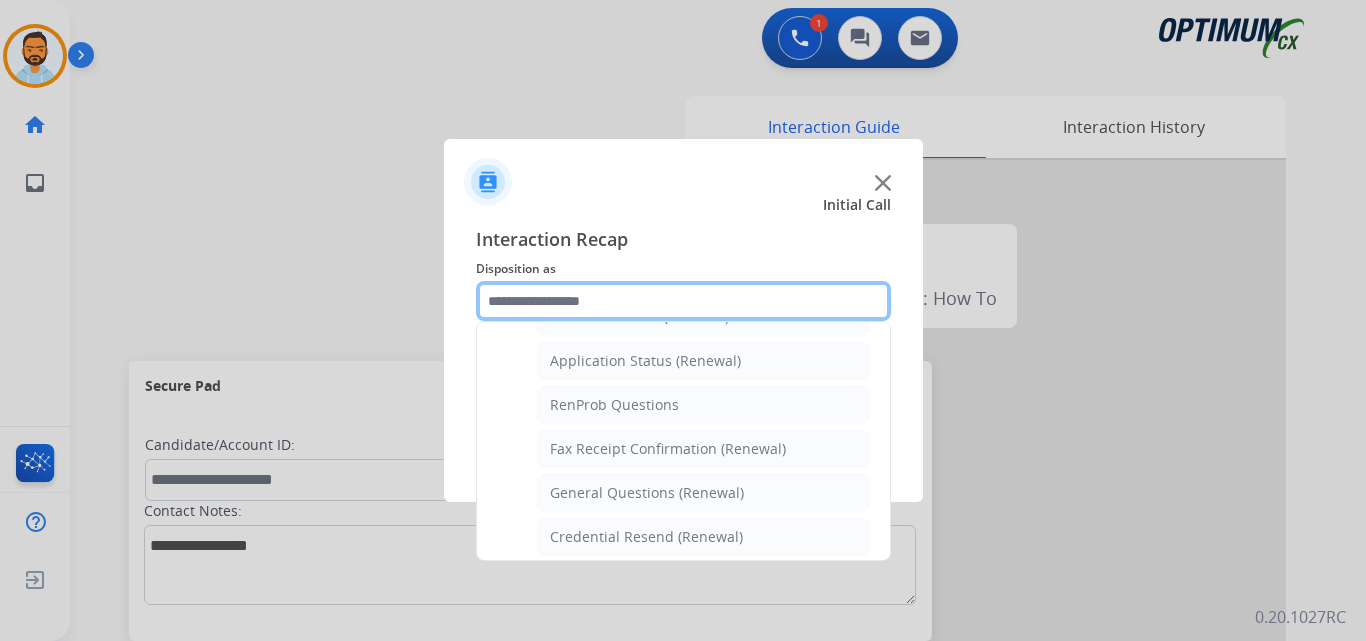 scroll, scrollTop: 772, scrollLeft: 0, axis: vertical 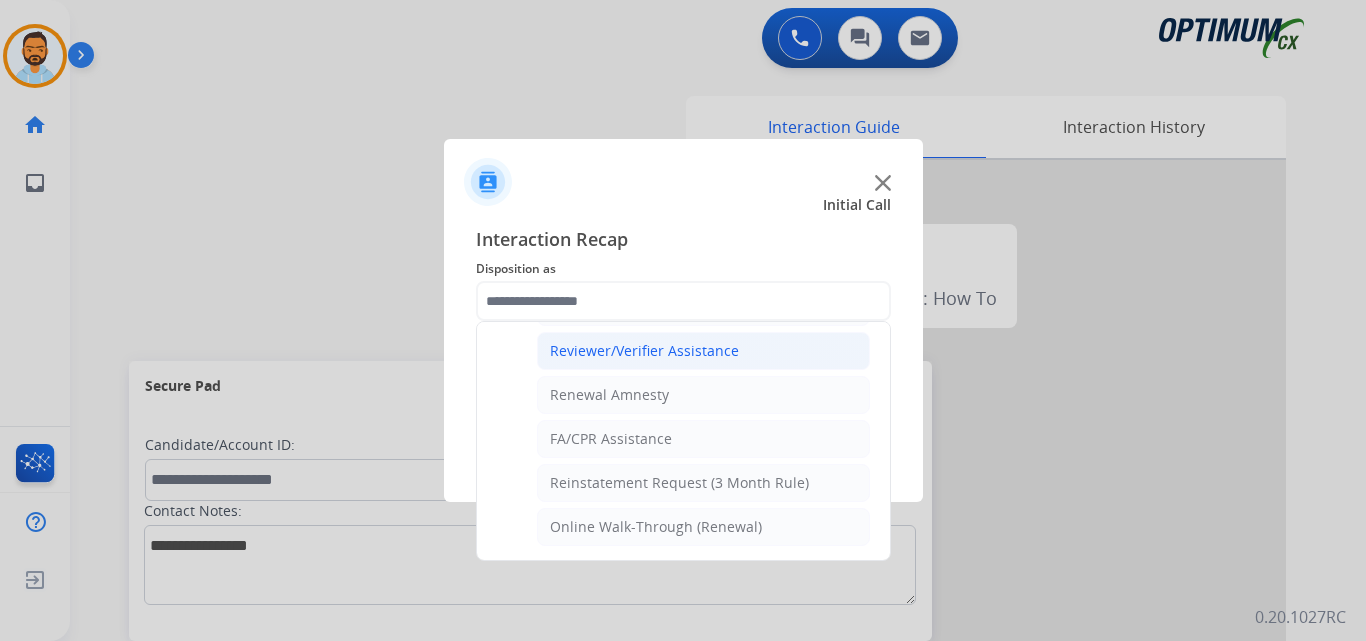 click on "Reviewer/Verifier Assistance" 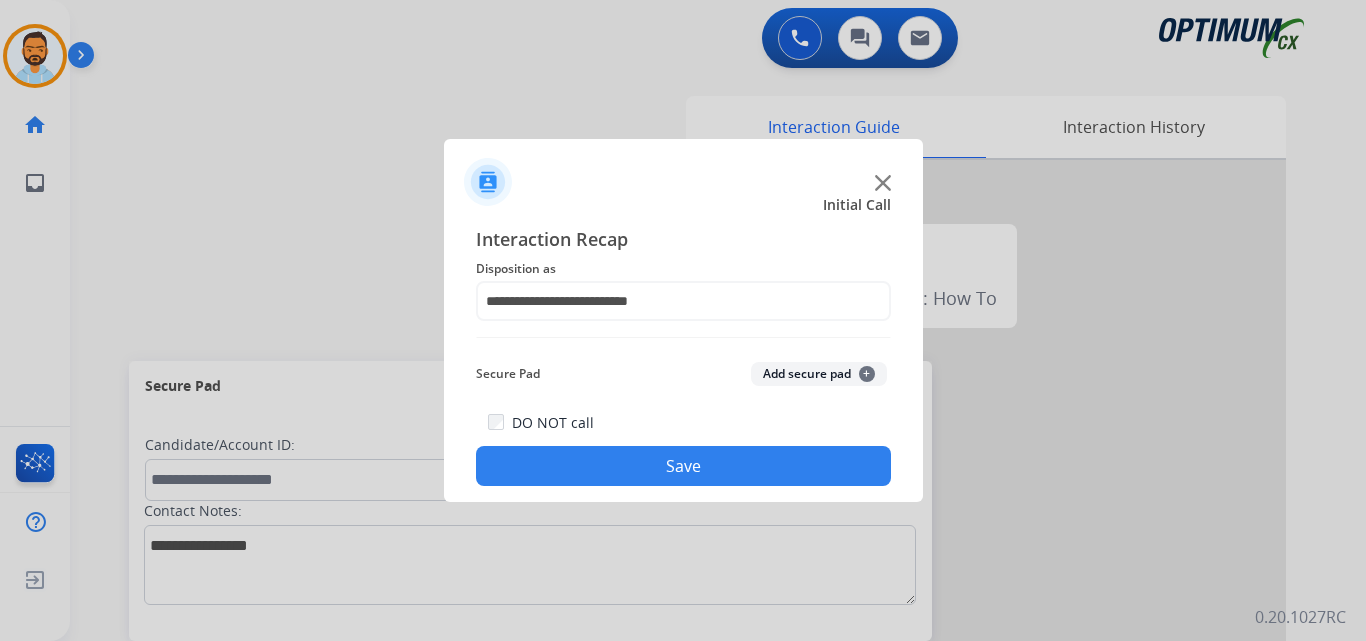 click on "Save" 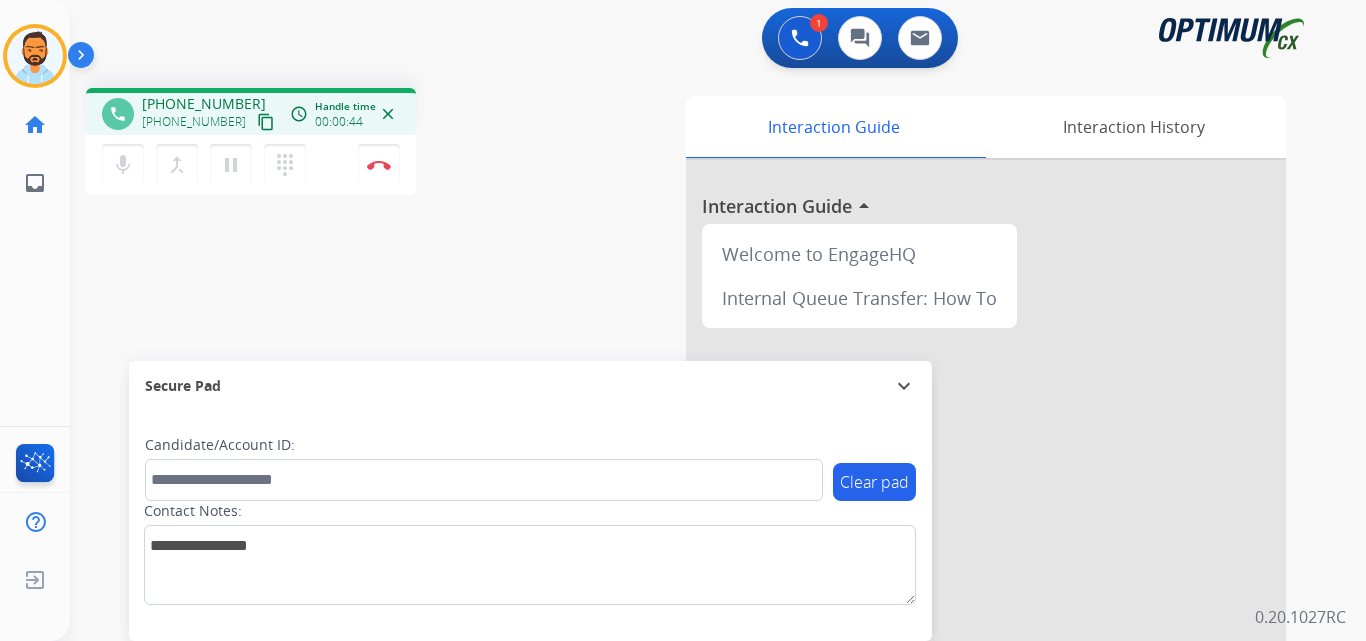 click on "content_copy" at bounding box center (266, 122) 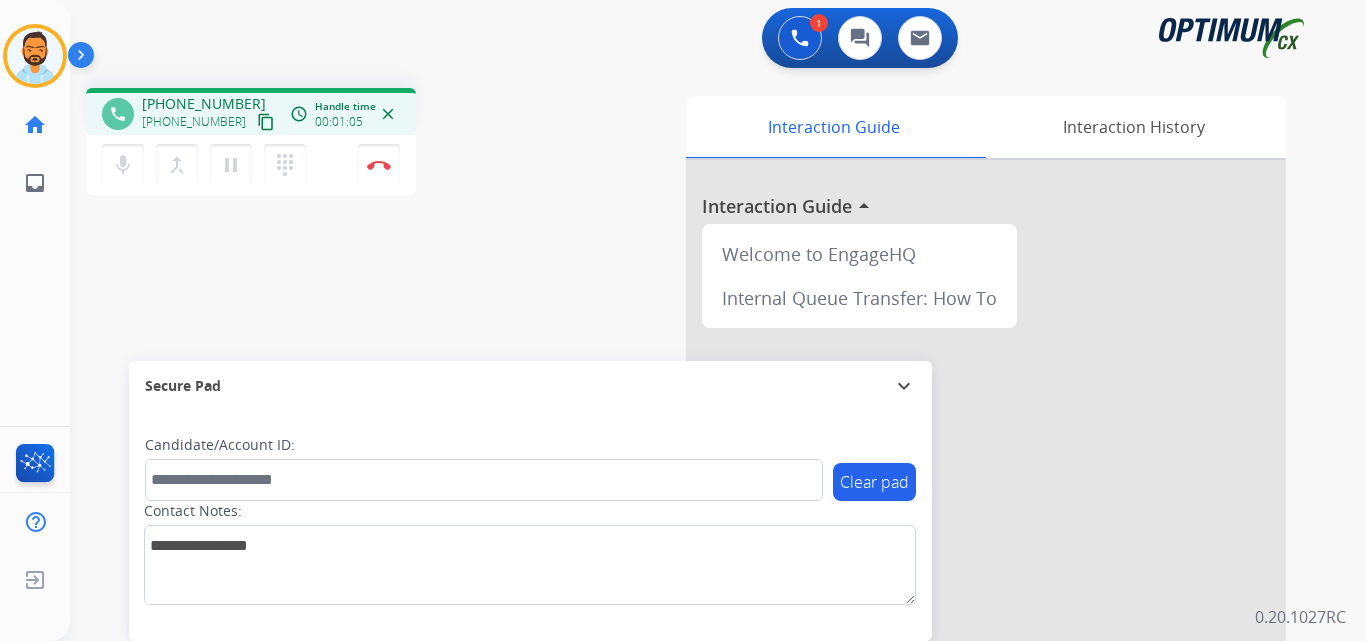 click on "content_copy" at bounding box center (266, 122) 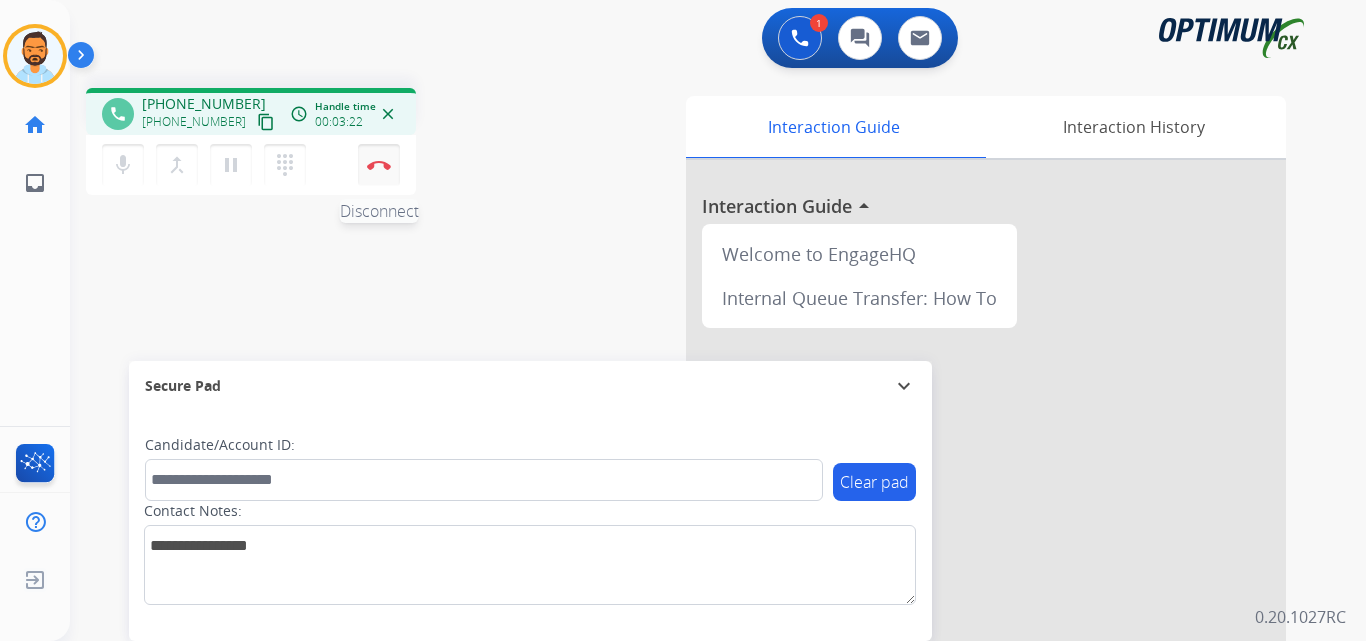 click at bounding box center (379, 165) 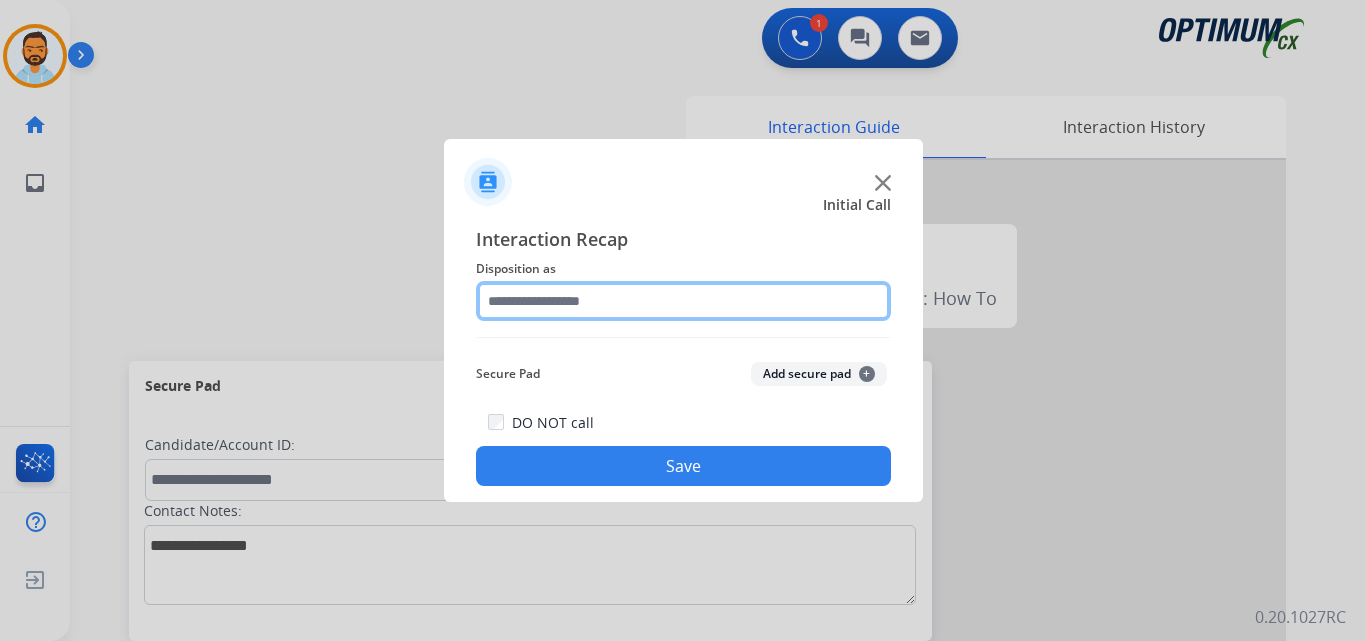click 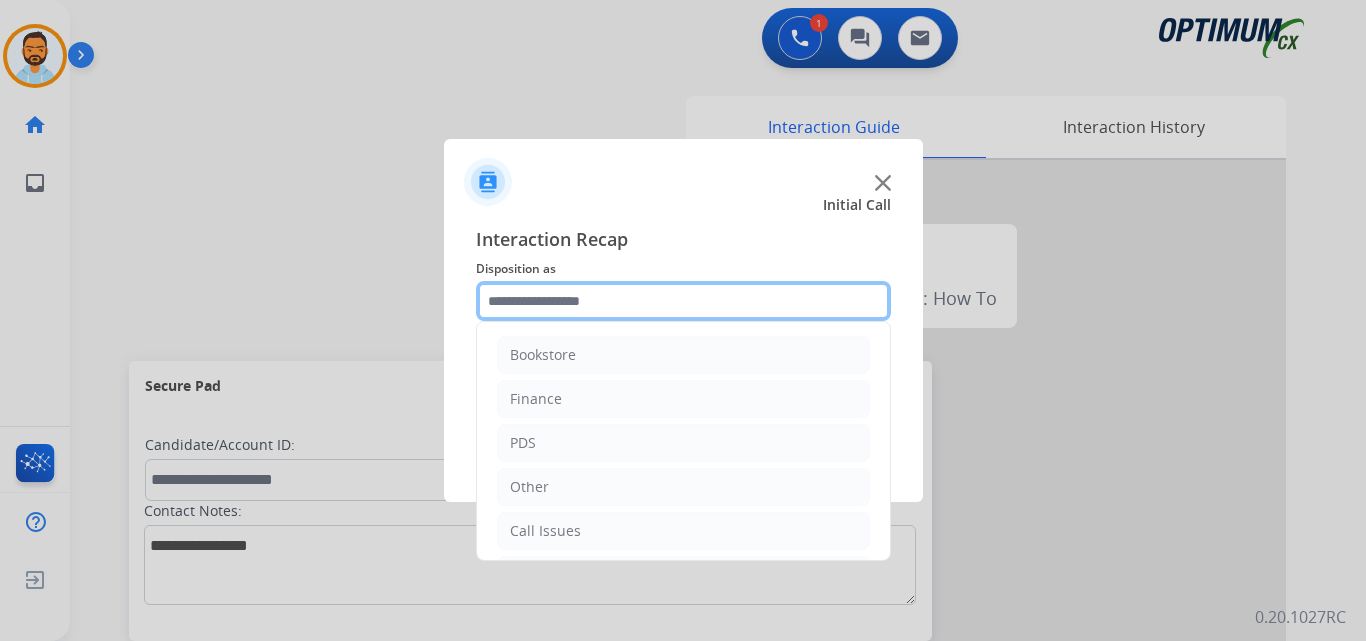 scroll, scrollTop: 136, scrollLeft: 0, axis: vertical 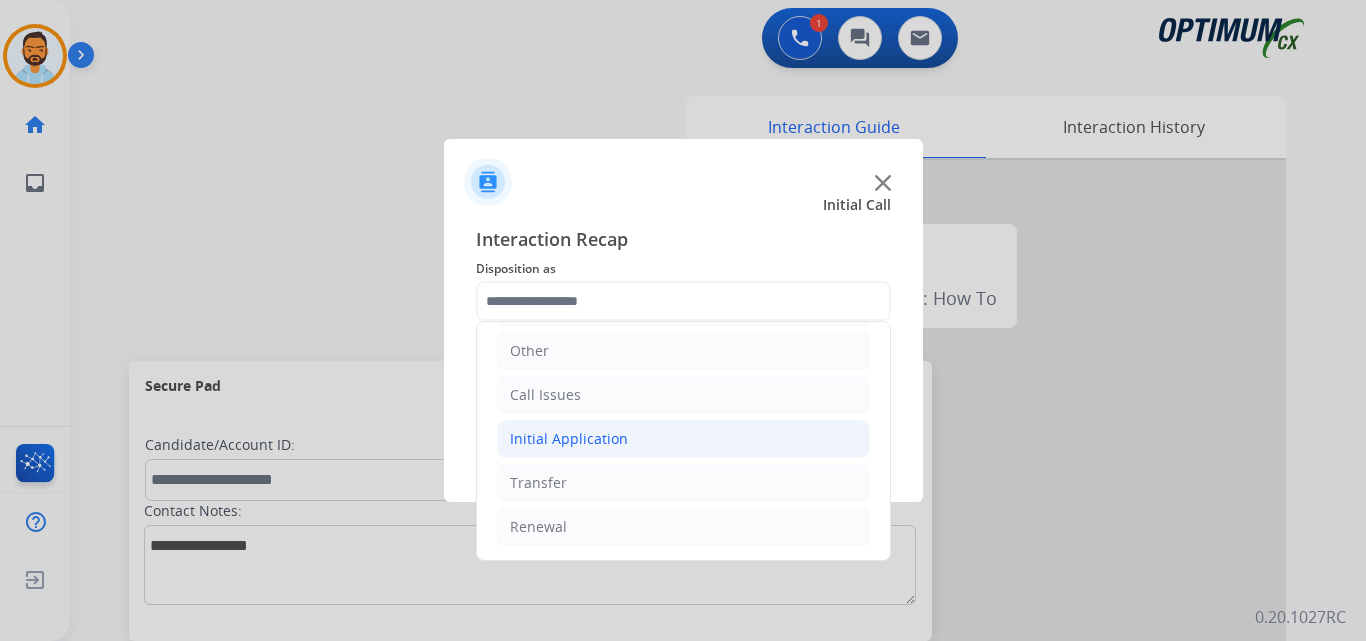 click on "Initial Application" 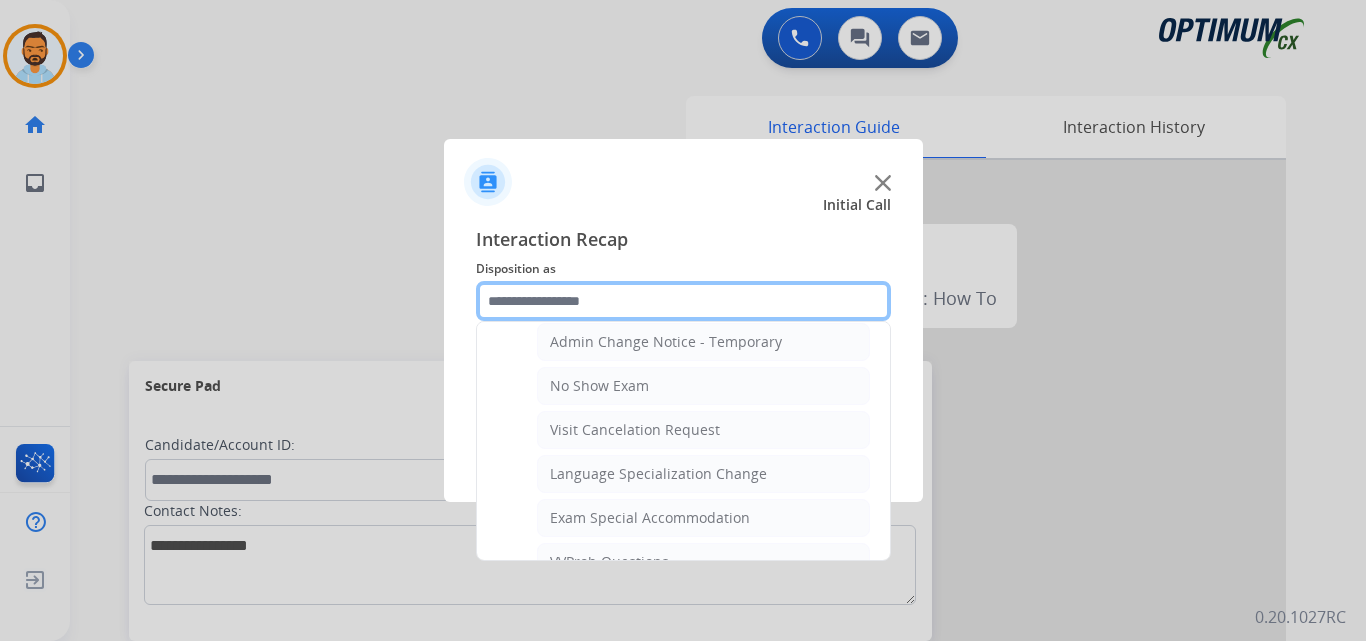 scroll, scrollTop: 868, scrollLeft: 0, axis: vertical 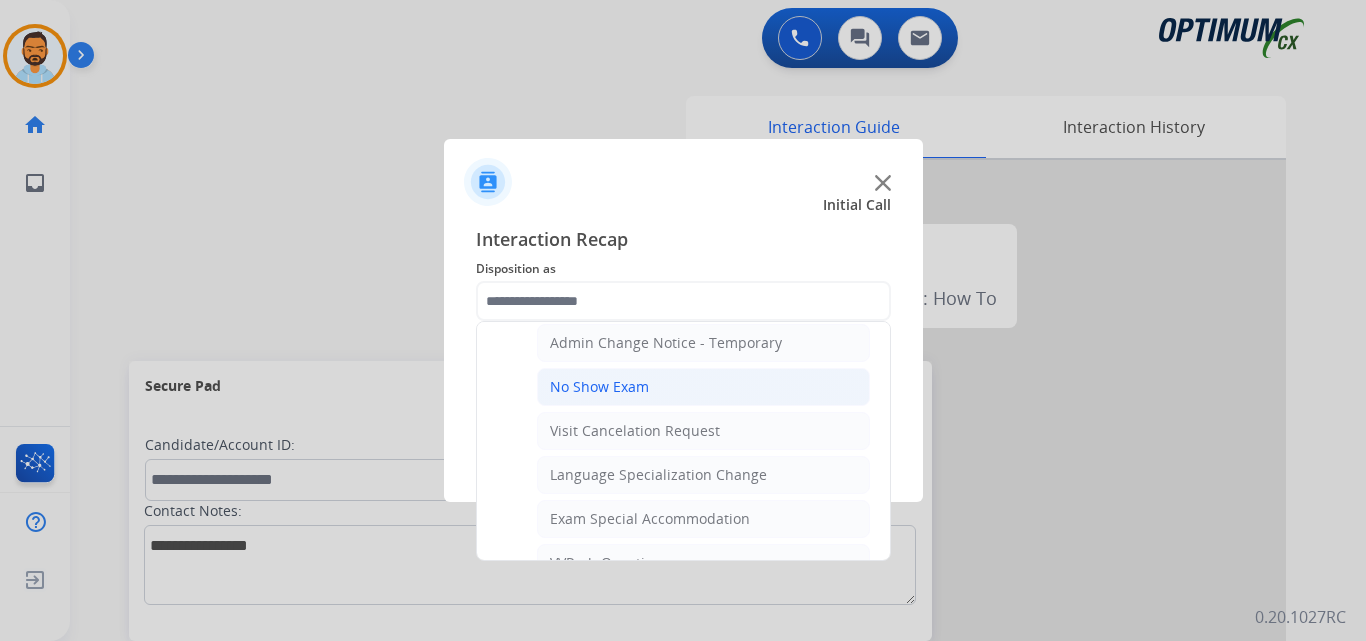 click on "No Show Exam" 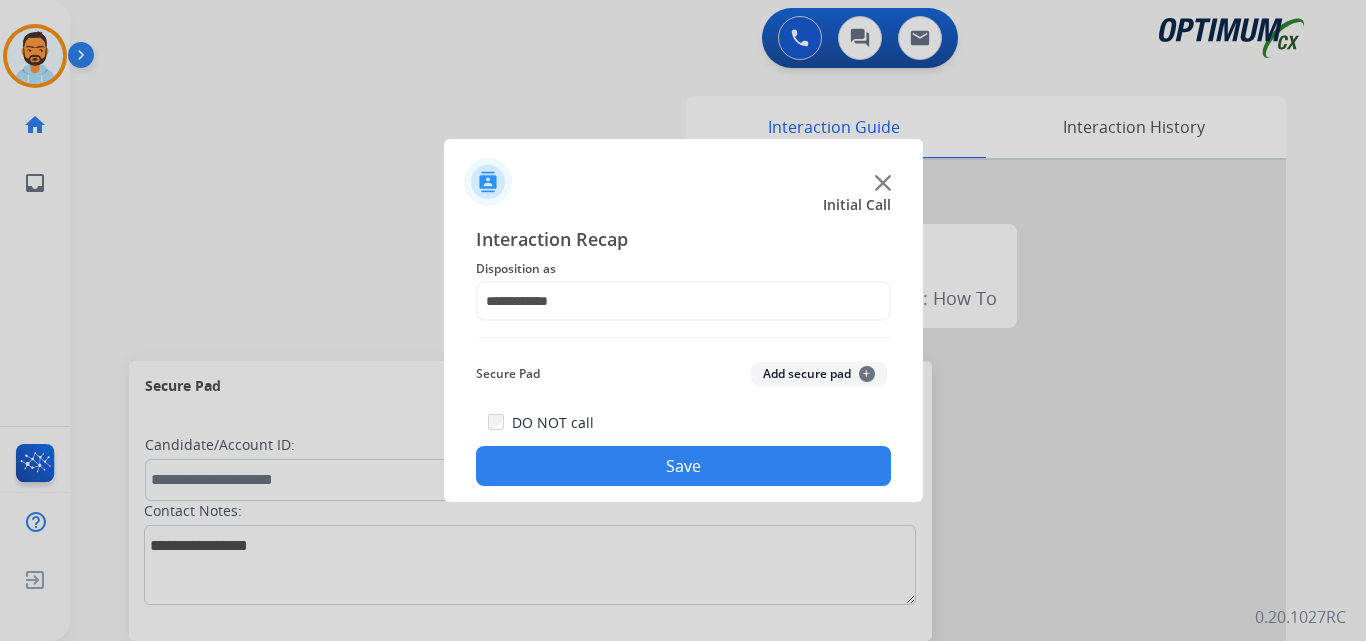 click on "Save" 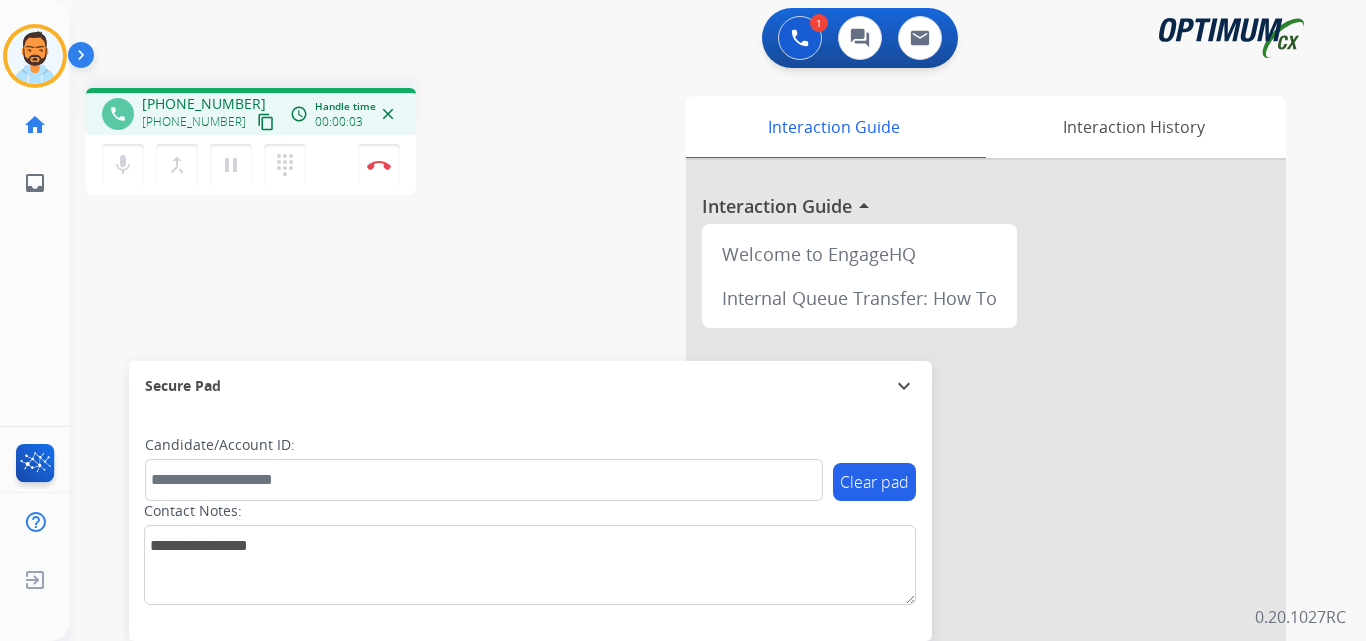 click on "content_copy" at bounding box center [266, 122] 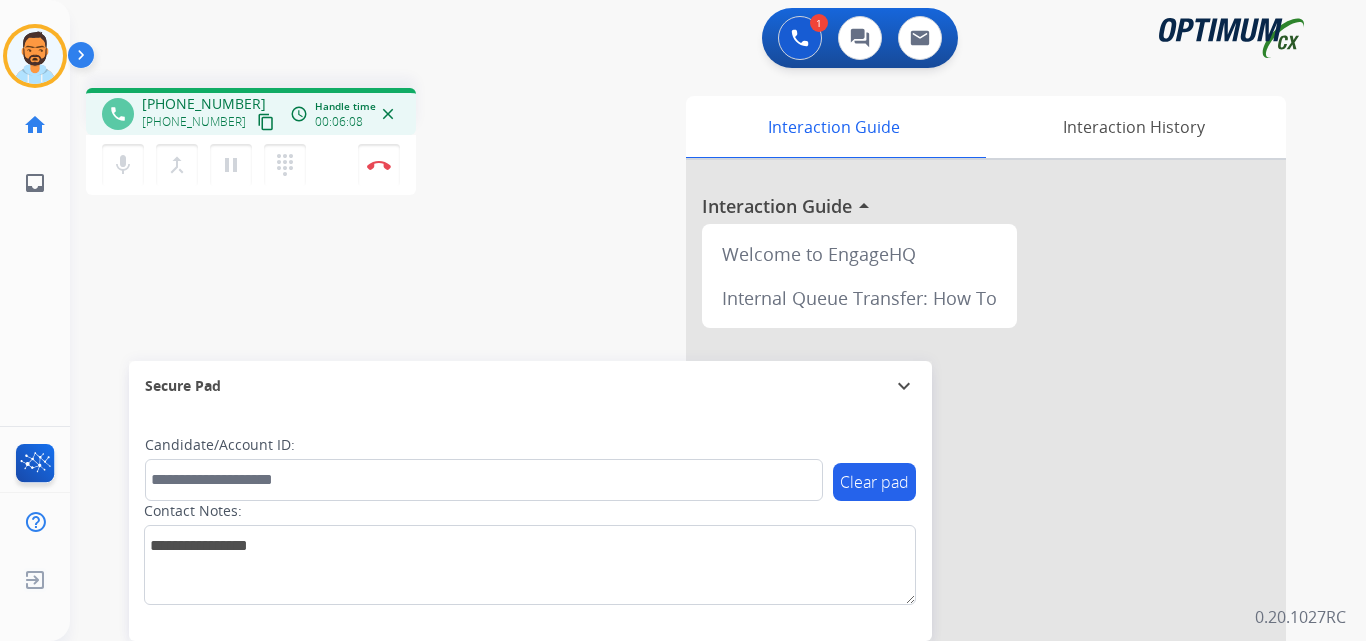 click on "phone [PHONE_NUMBER] [PHONE_NUMBER] content_copy access_time Call metrics Queue   00:09 Hold   00:00 Talk   06:09 Total   06:17 Handle time 00:06:08 close mic Mute merge_type Bridge pause Hold dialpad Dialpad Disconnect swap_horiz Break voice bridge close_fullscreen Connect 3-Way Call merge_type Separate 3-Way Call" at bounding box center (333, 144) 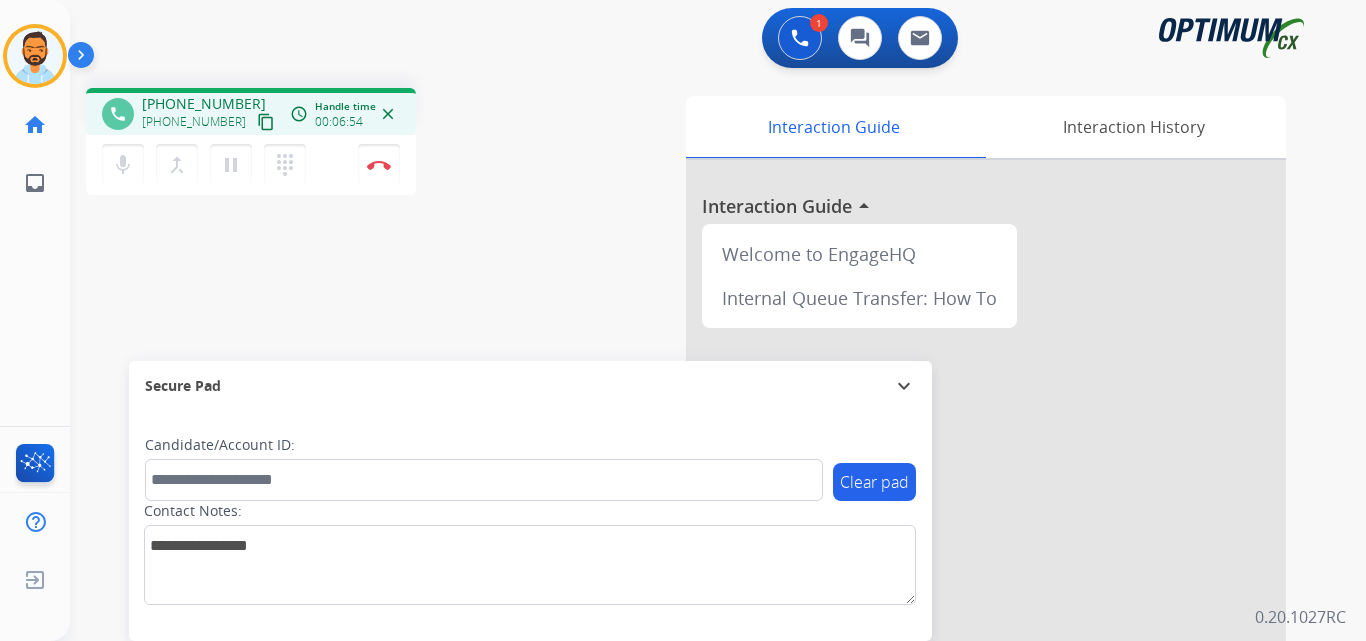 click on "phone [PHONE_NUMBER] [PHONE_NUMBER] content_copy access_time Call metrics Queue   00:09 Hold   00:00 Talk   06:55 Total   07:03 Handle time 00:06:54 close mic Mute merge_type Bridge pause Hold dialpad Dialpad Disconnect swap_horiz Break voice bridge close_fullscreen Connect 3-Way Call merge_type Separate 3-Way Call" at bounding box center [333, 144] 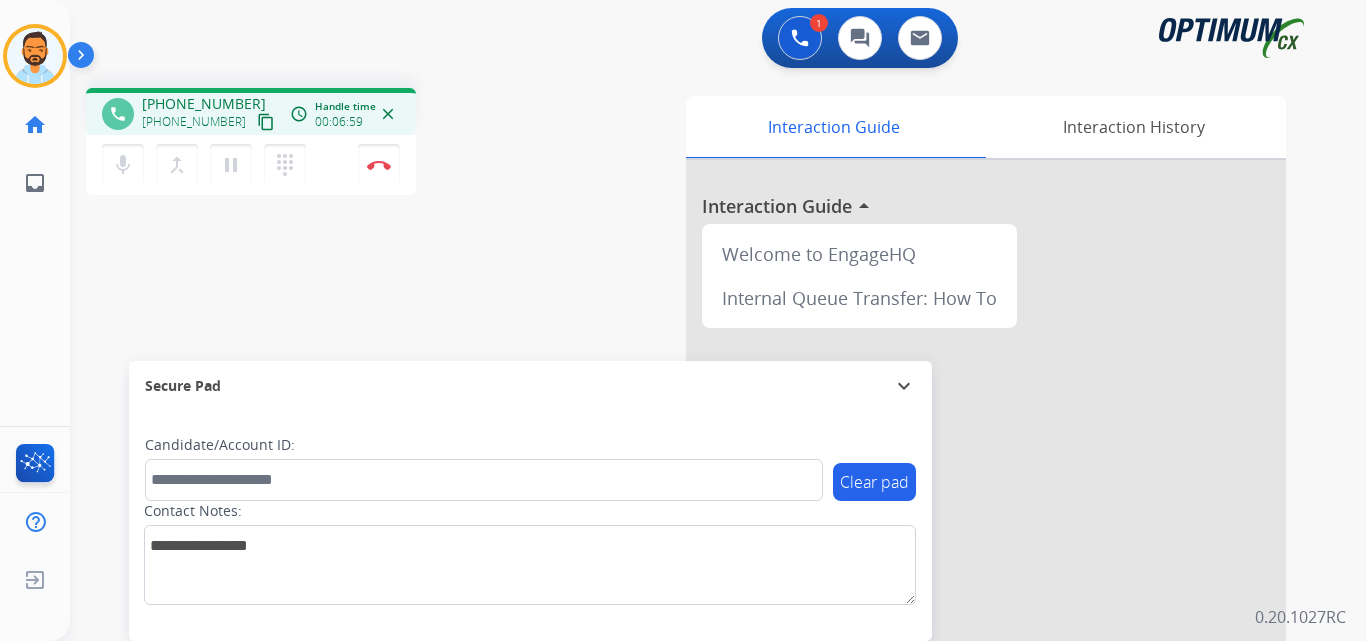 click on "1 Voice Interactions  0  Chat Interactions   0  Email Interactions" at bounding box center (706, 40) 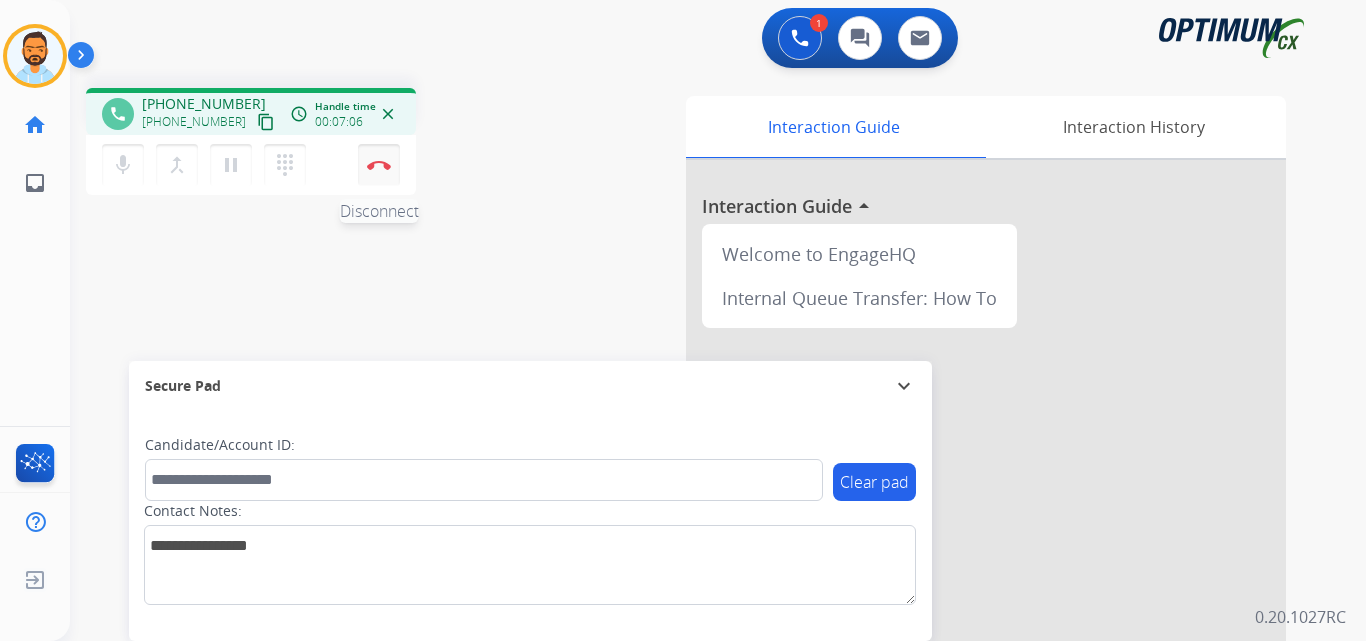 click at bounding box center [379, 165] 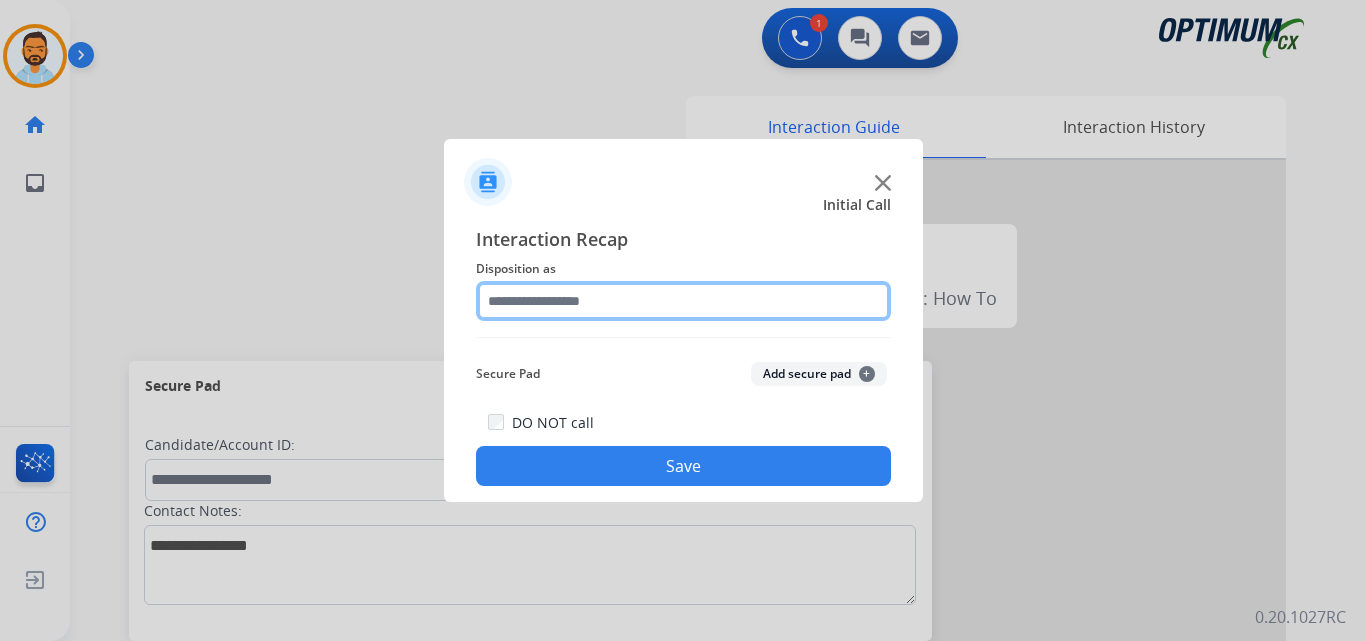 click 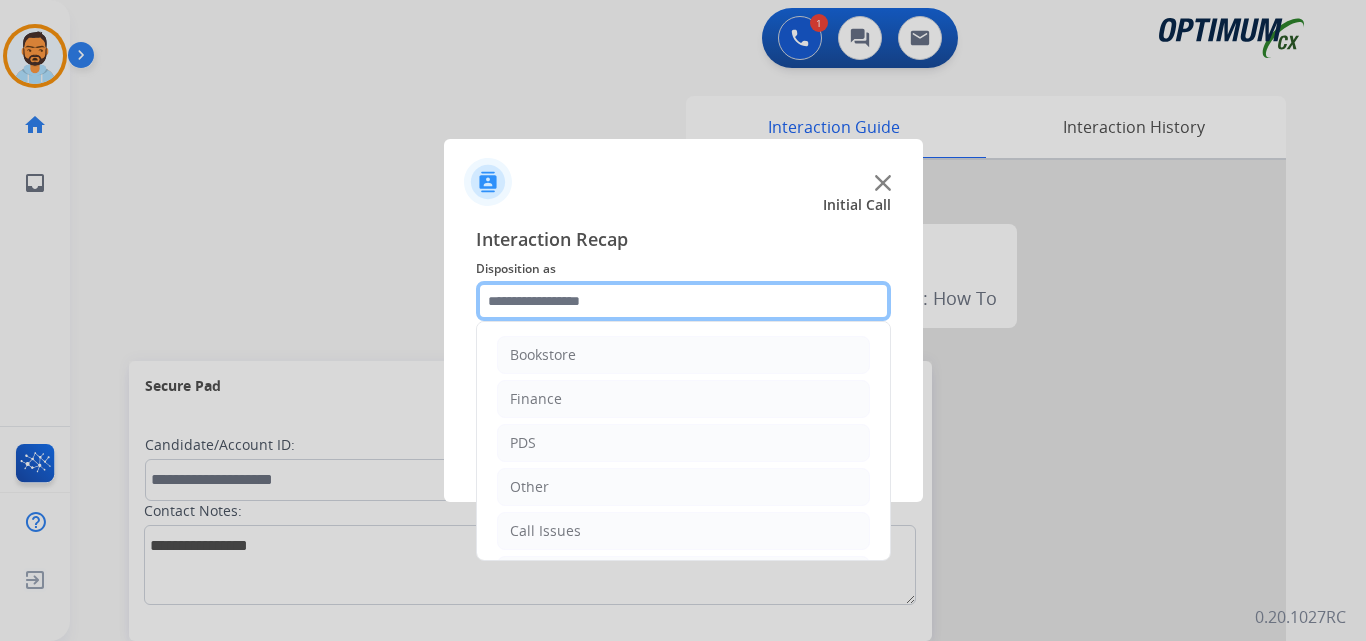 scroll, scrollTop: 136, scrollLeft: 0, axis: vertical 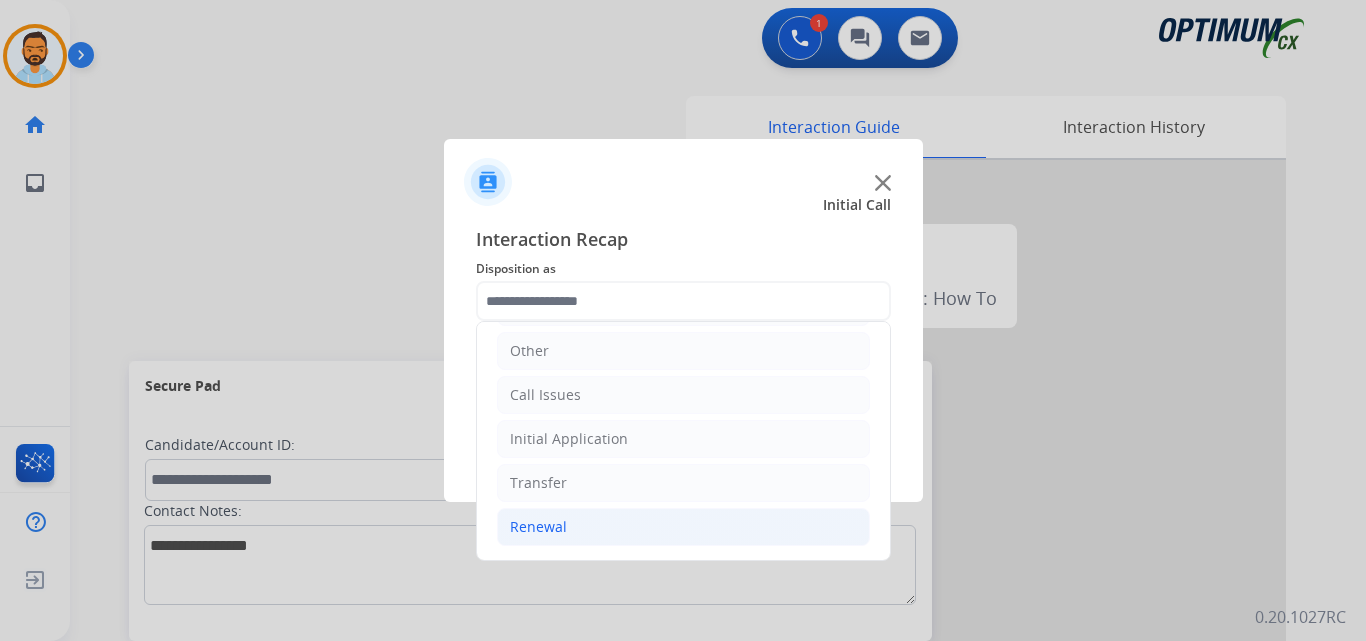 click on "Renewal" 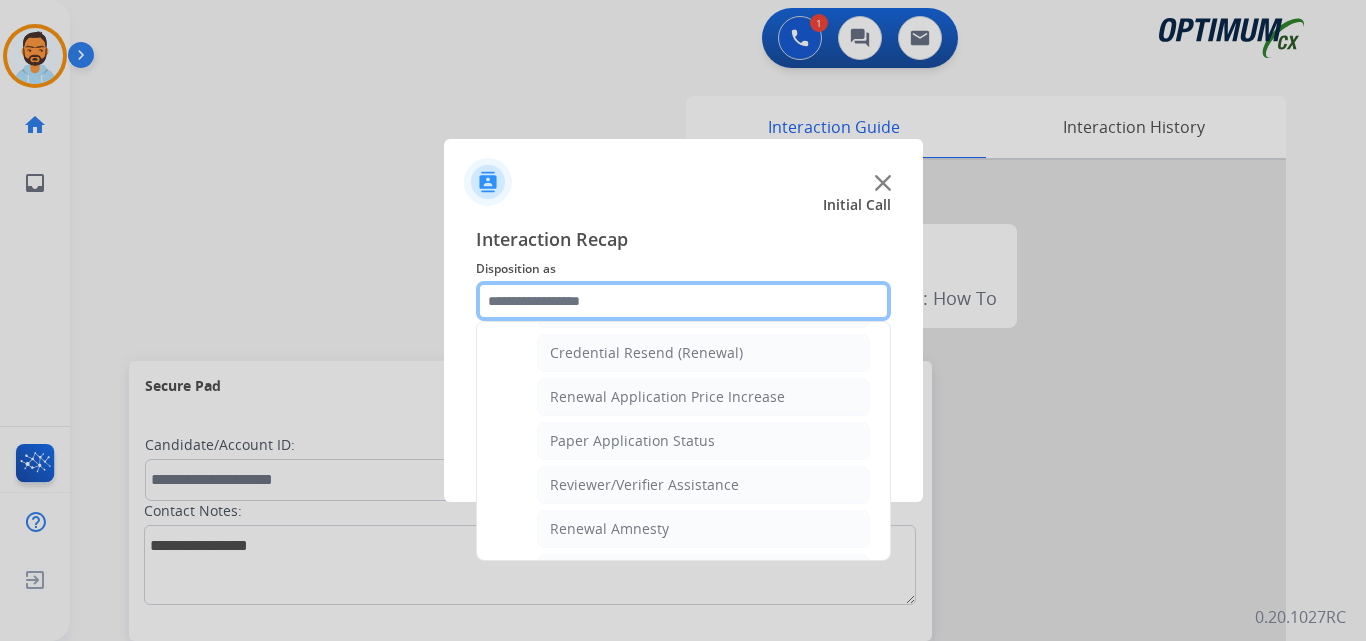 scroll, scrollTop: 772, scrollLeft: 0, axis: vertical 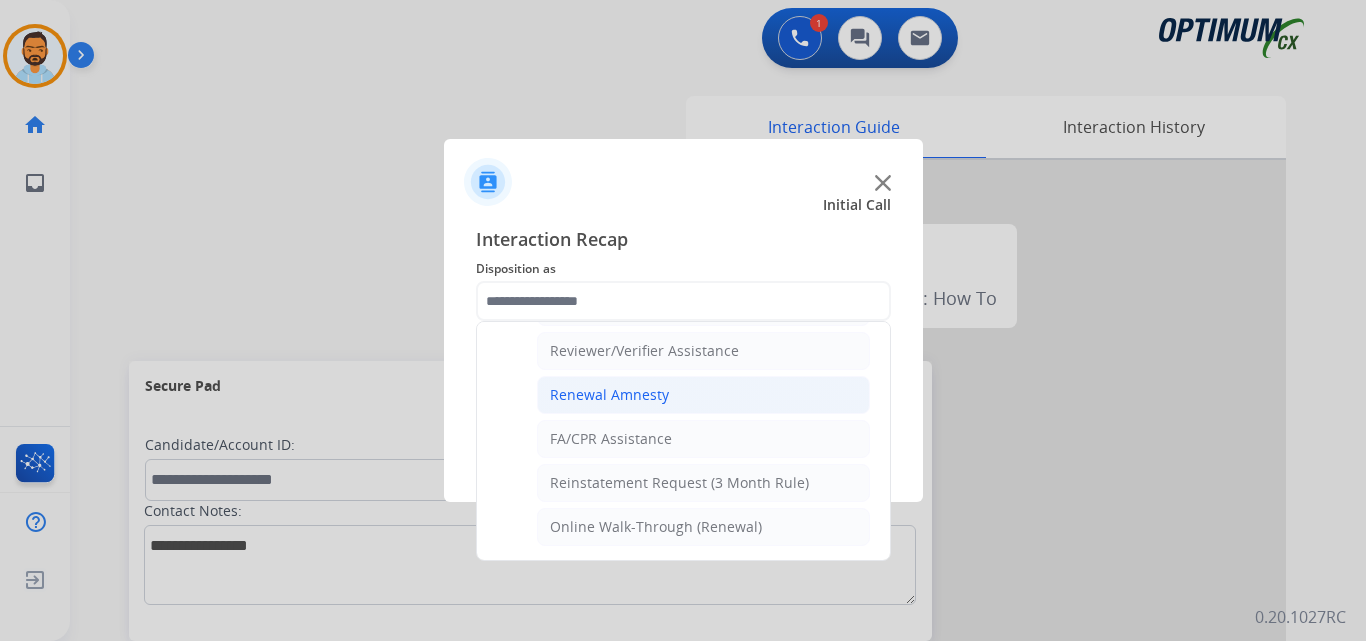 click on "Renewal Amnesty" 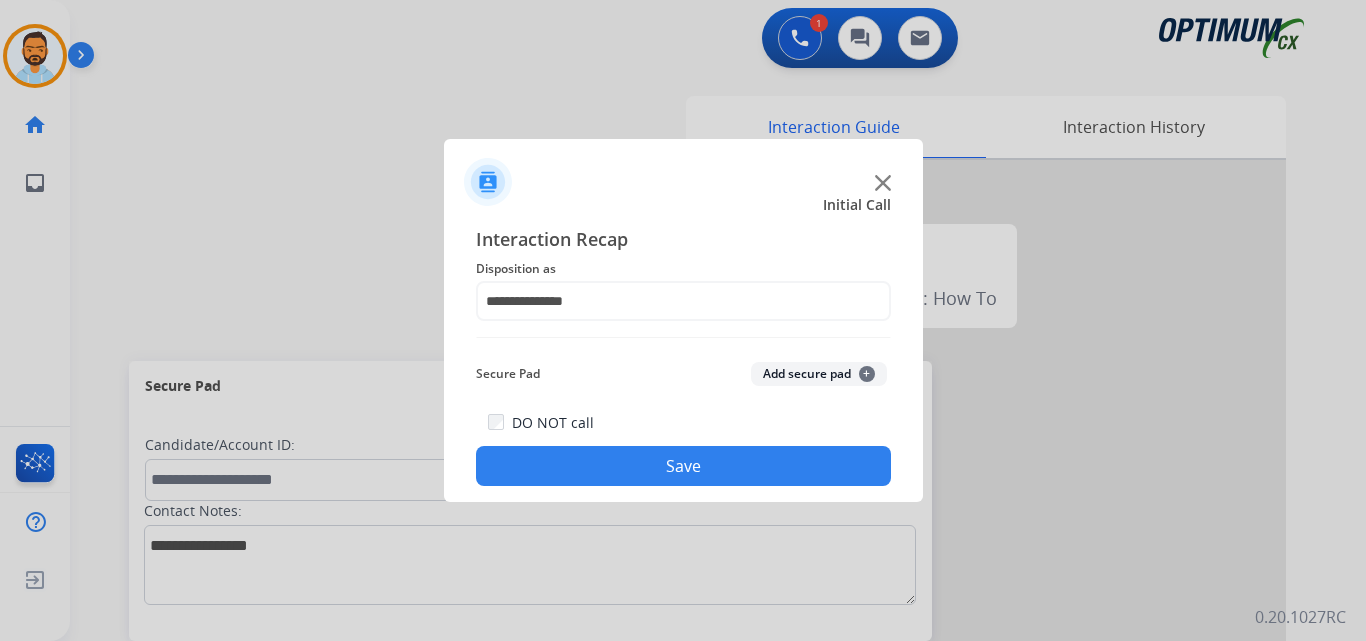 click on "Save" 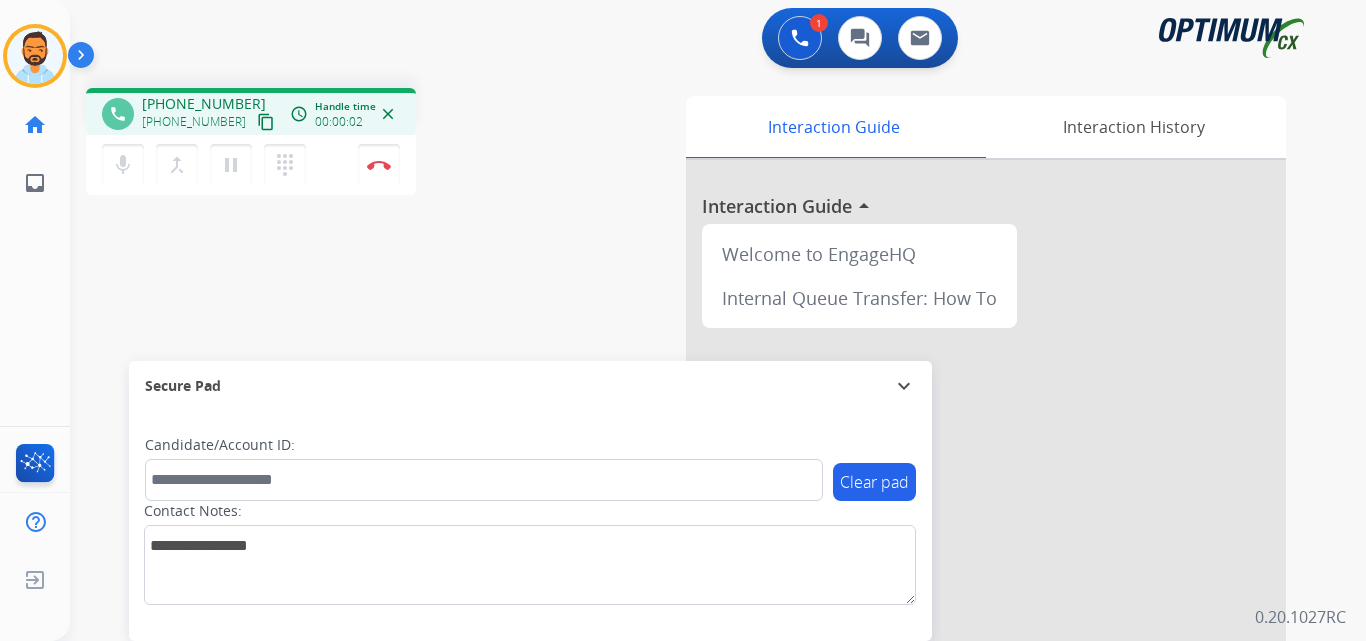 click on "content_copy" at bounding box center [266, 122] 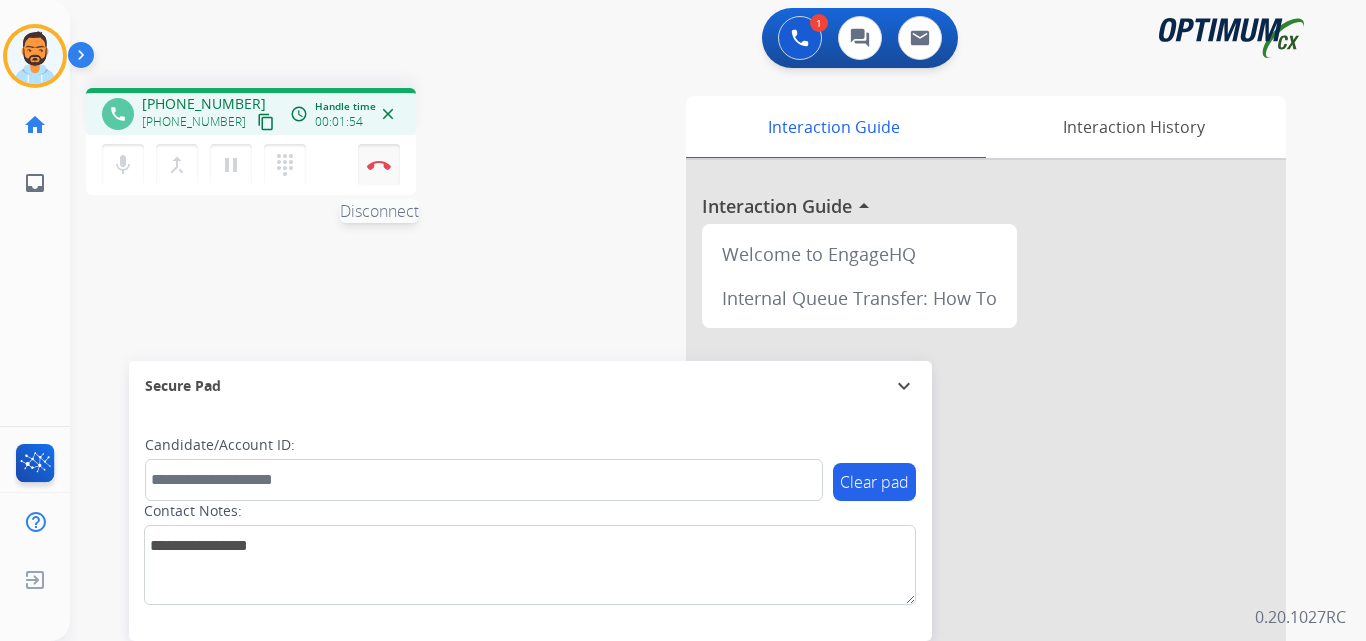 click on "Disconnect" at bounding box center [379, 165] 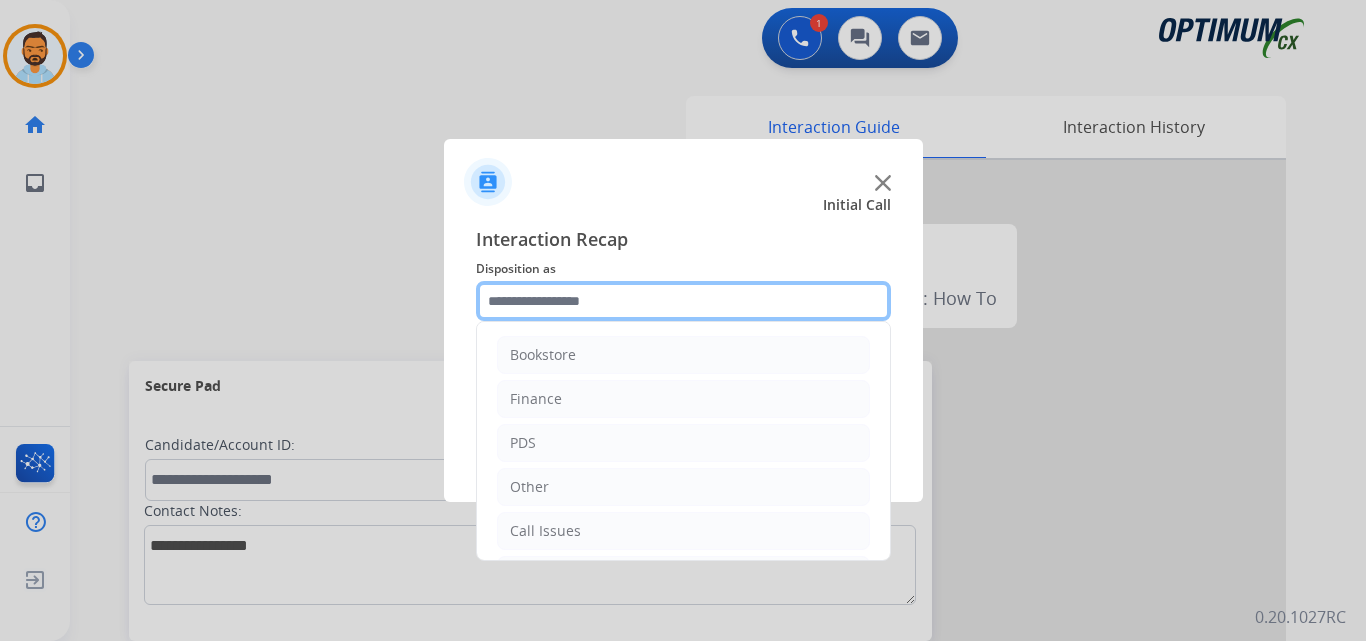 click 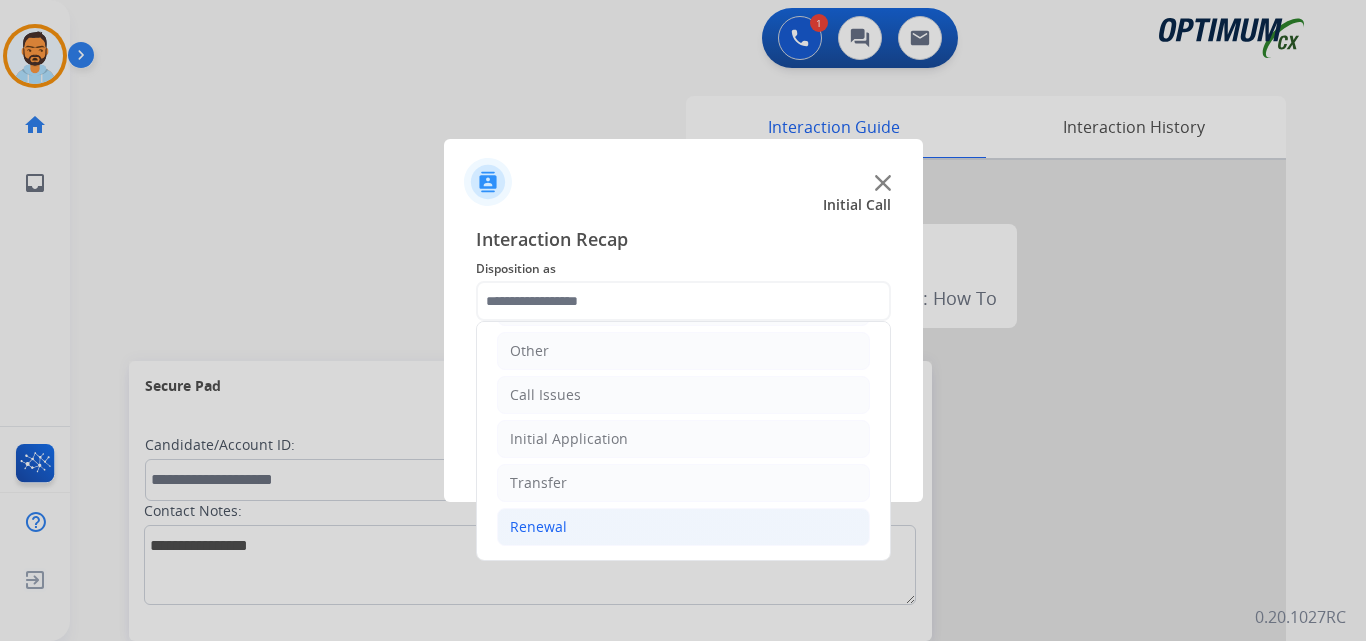 click on "Renewal" 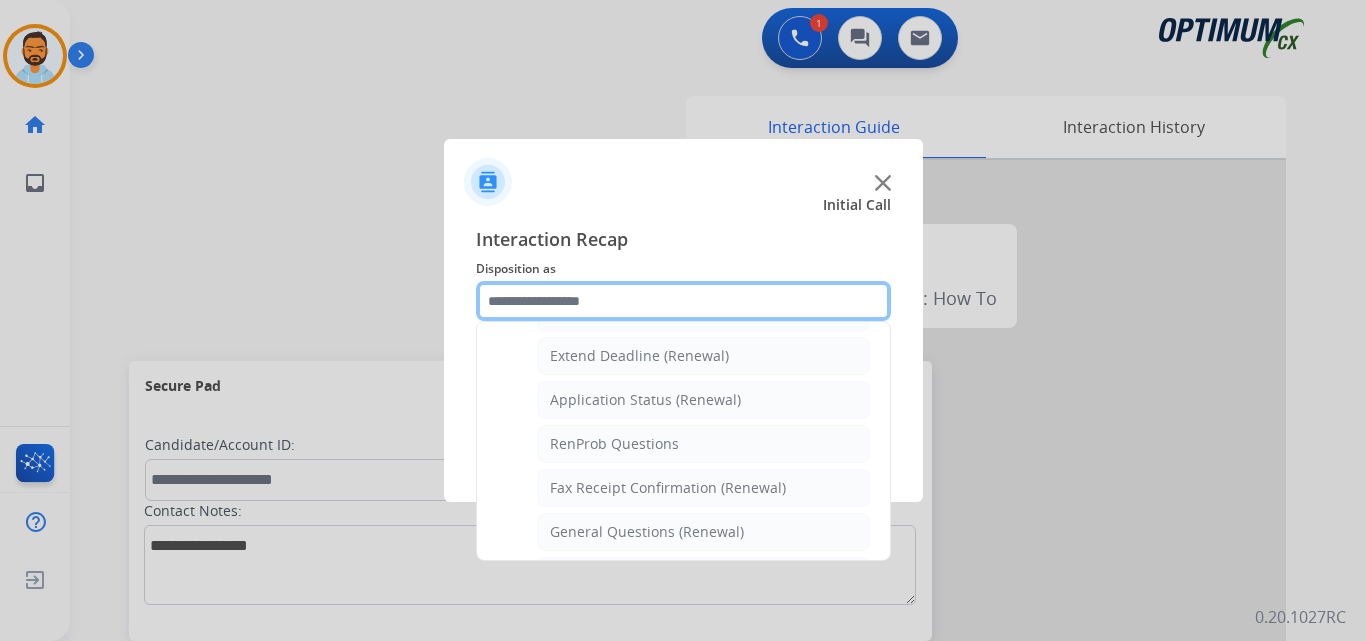 scroll, scrollTop: 772, scrollLeft: 0, axis: vertical 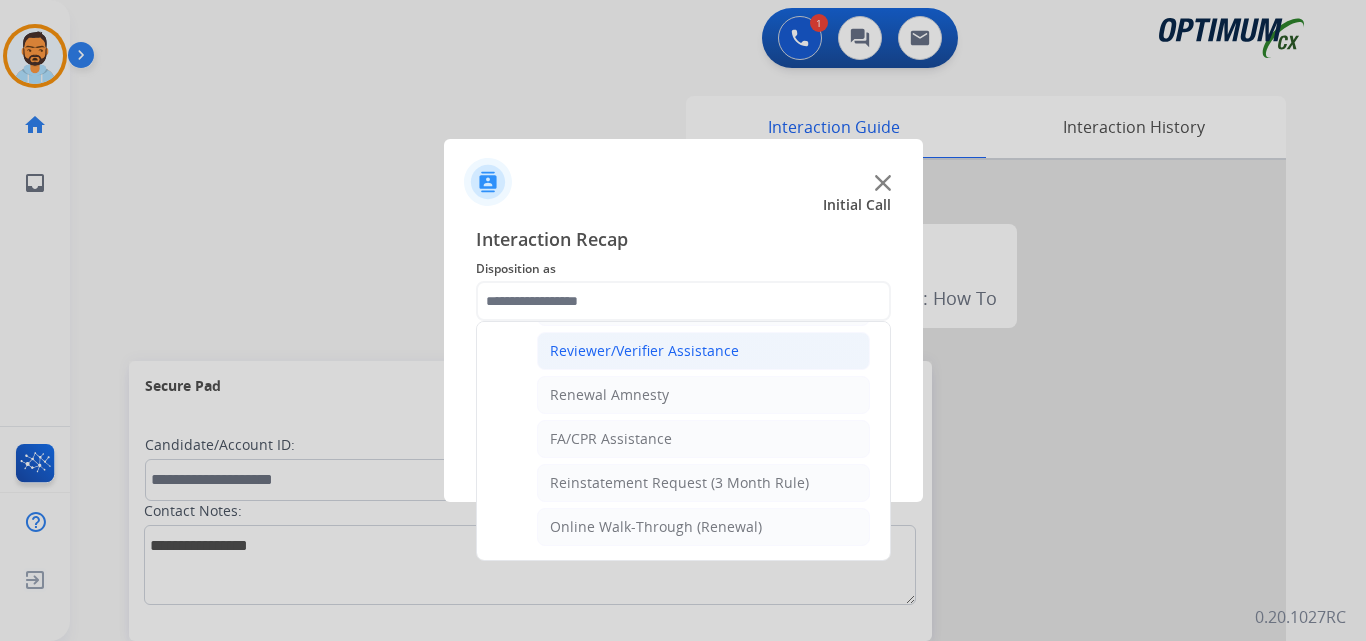 click on "Reviewer/Verifier Assistance" 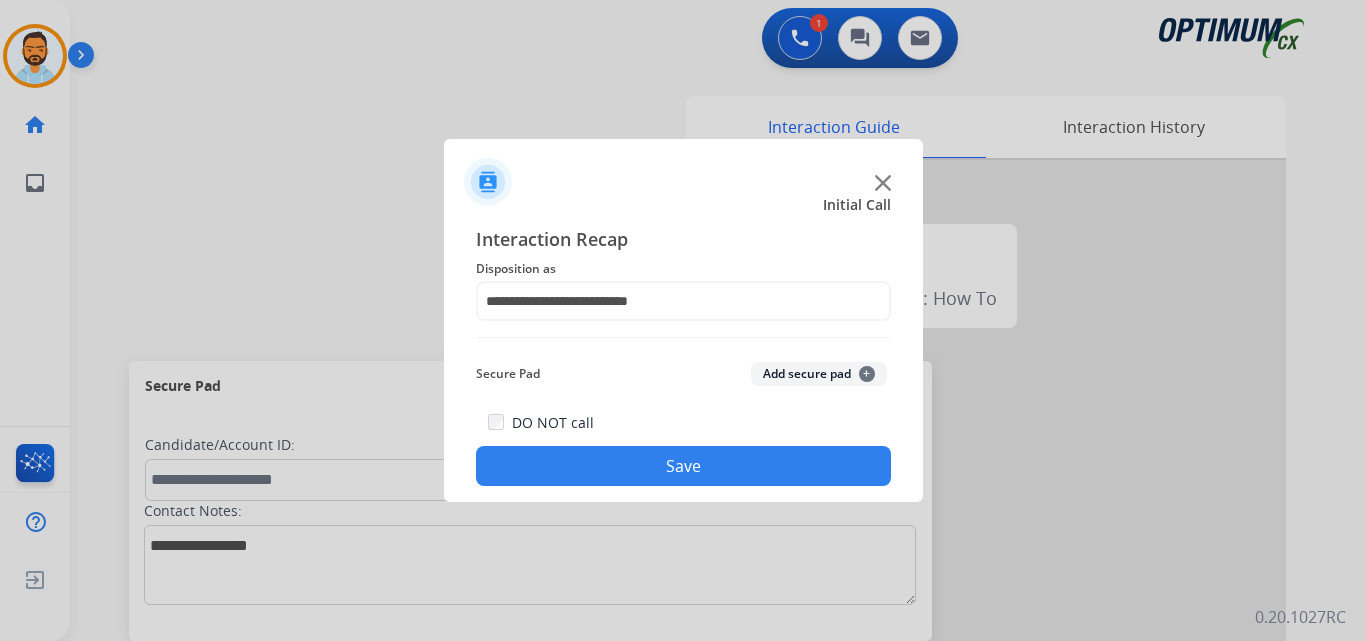 click on "Save" 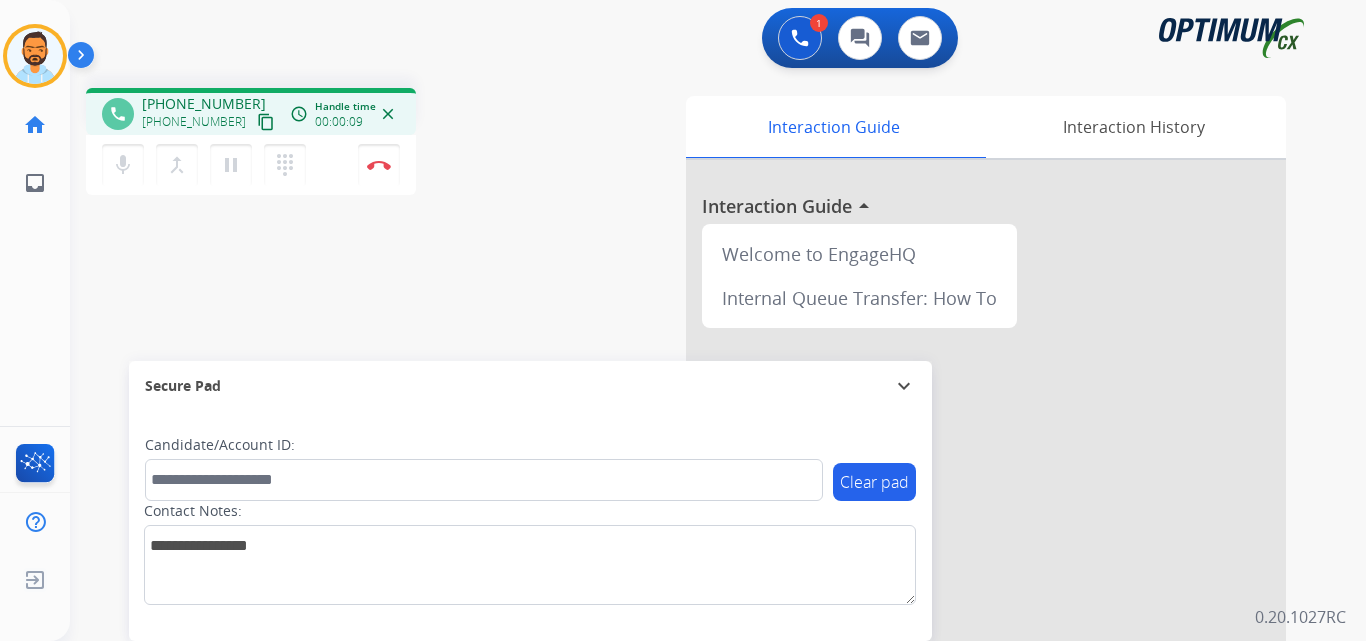 click on "phone [PHONE_NUMBER] [PHONE_NUMBER] content_copy access_time Call metrics Queue   00:08 Hold   00:00 Talk   00:02 Total   00:09 Handle time 00:00:09 close mic Mute merge_type Bridge pause Hold dialpad Dialpad Disconnect swap_horiz Break voice bridge close_fullscreen Connect 3-Way Call merge_type Separate 3-Way Call  Interaction Guide   Interaction History  Interaction Guide arrow_drop_up  Welcome to EngageHQ   Internal Queue Transfer: How To  Secure Pad expand_more Clear pad Candidate/Account ID: Contact Notes:" at bounding box center (694, 489) 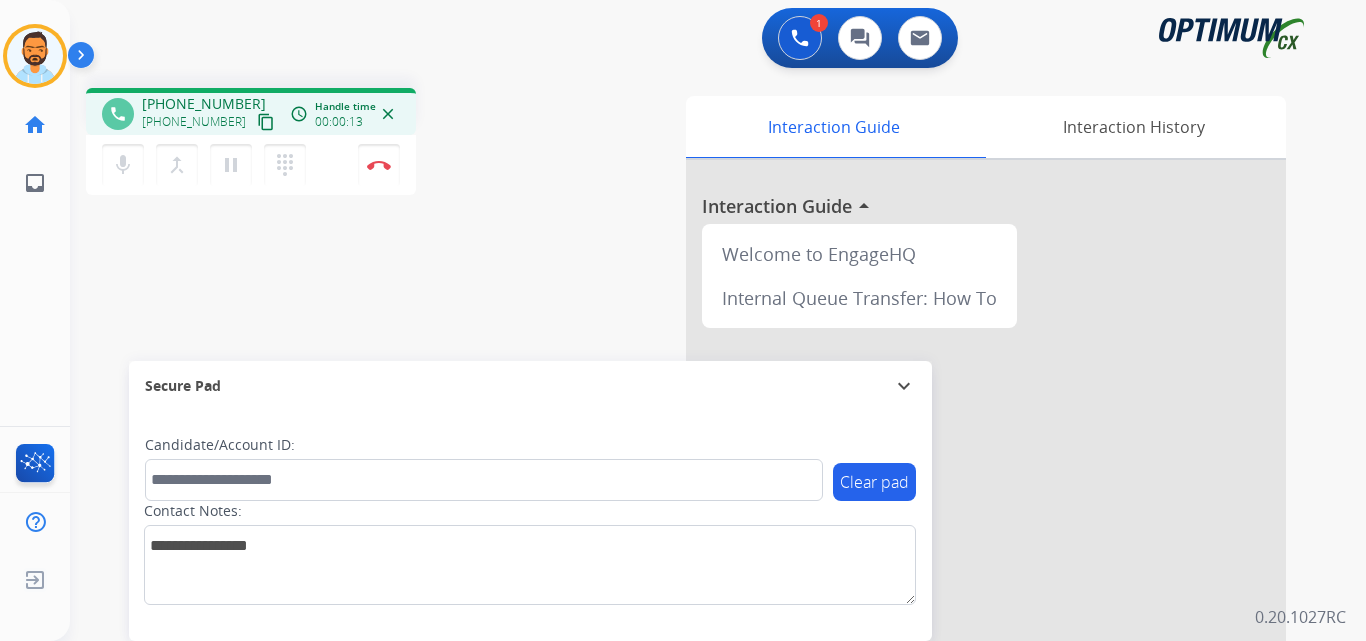 click on "content_copy" at bounding box center (266, 122) 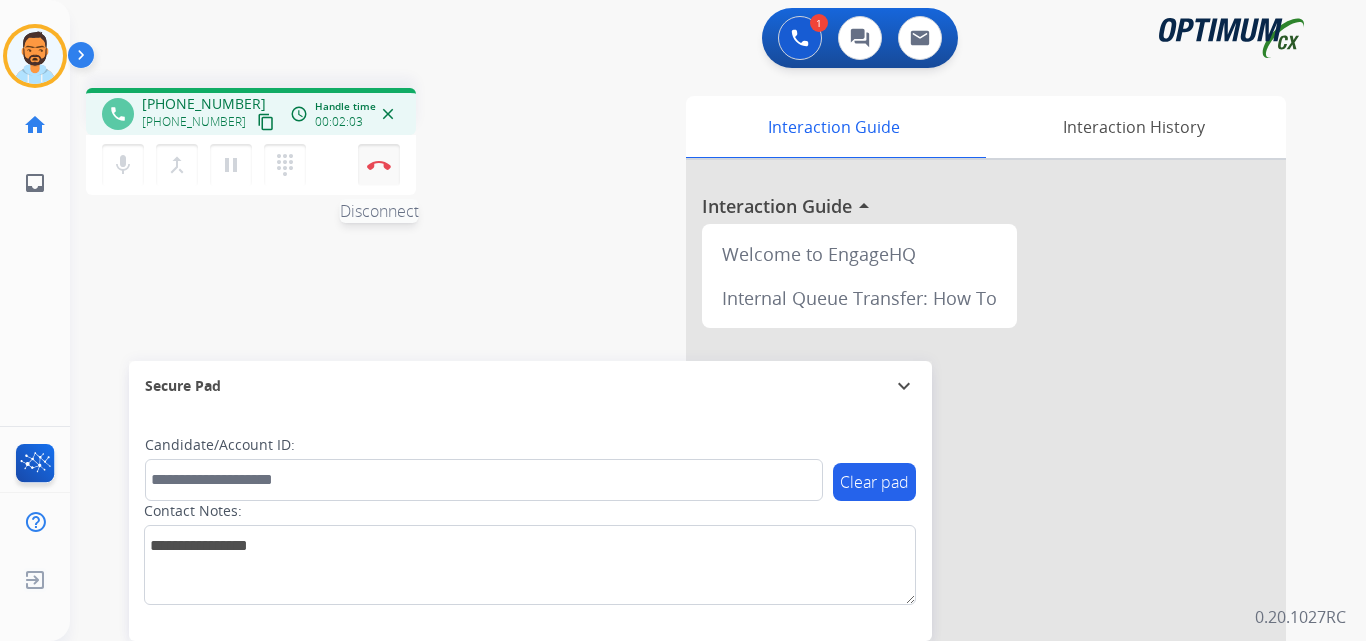 click on "Disconnect" at bounding box center (379, 165) 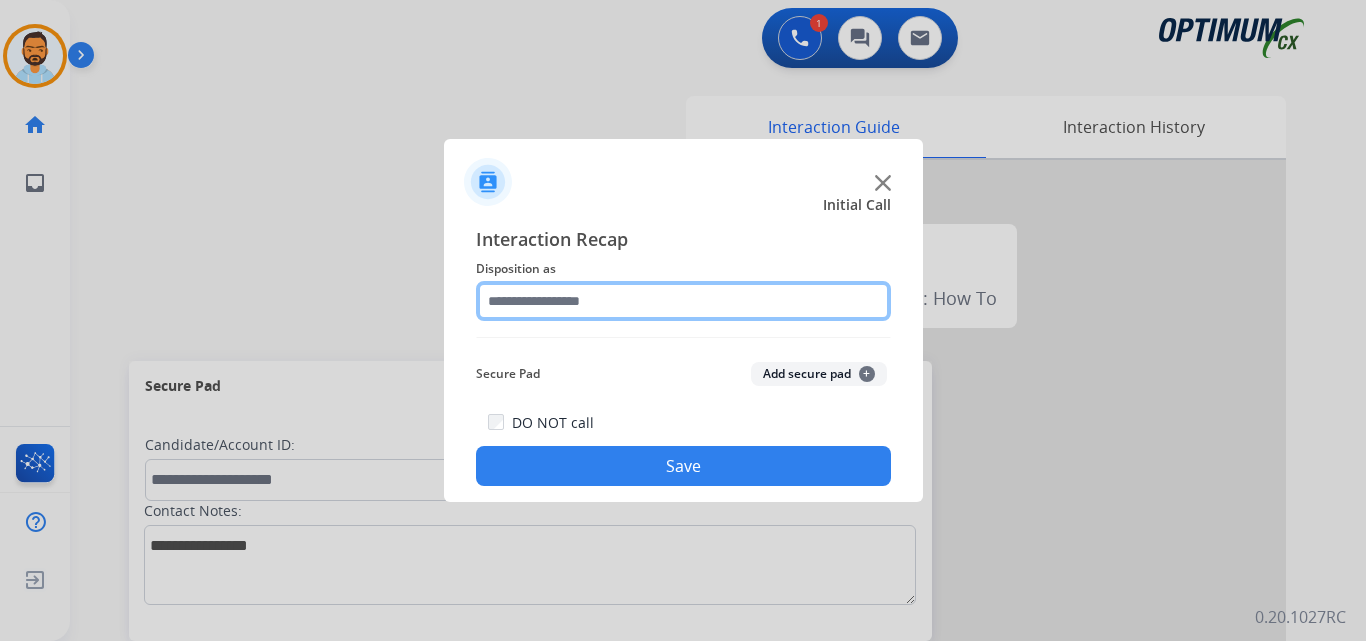 click 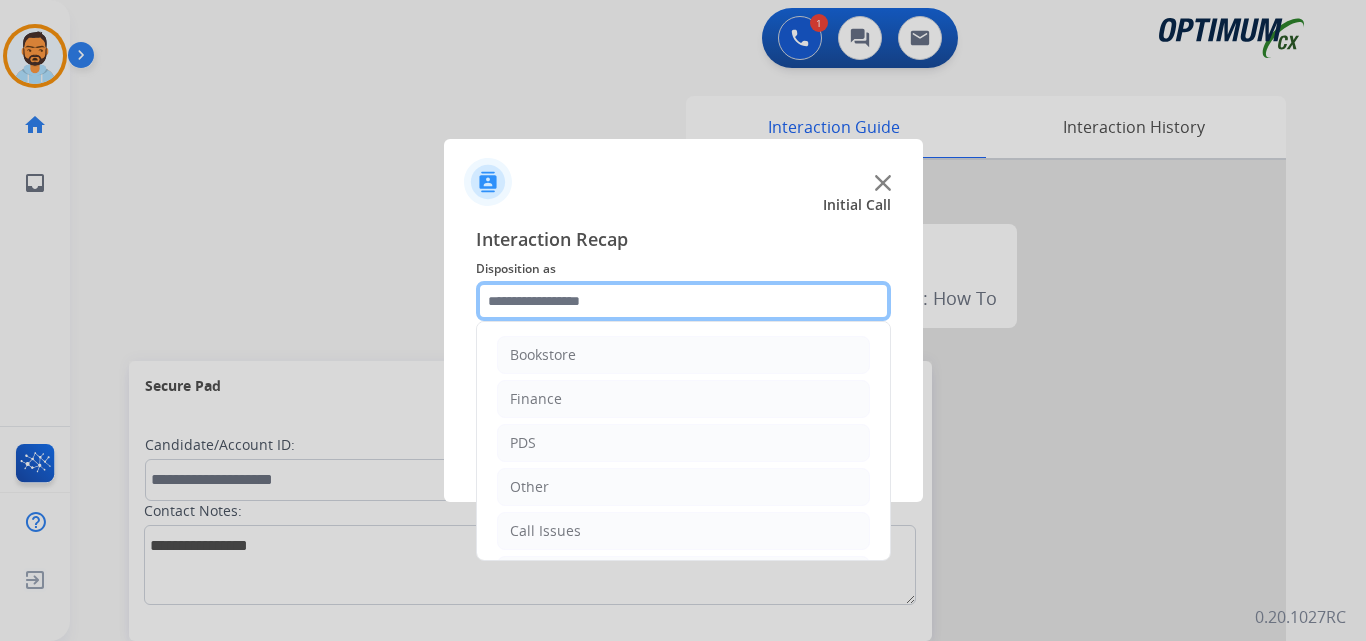 scroll, scrollTop: 136, scrollLeft: 0, axis: vertical 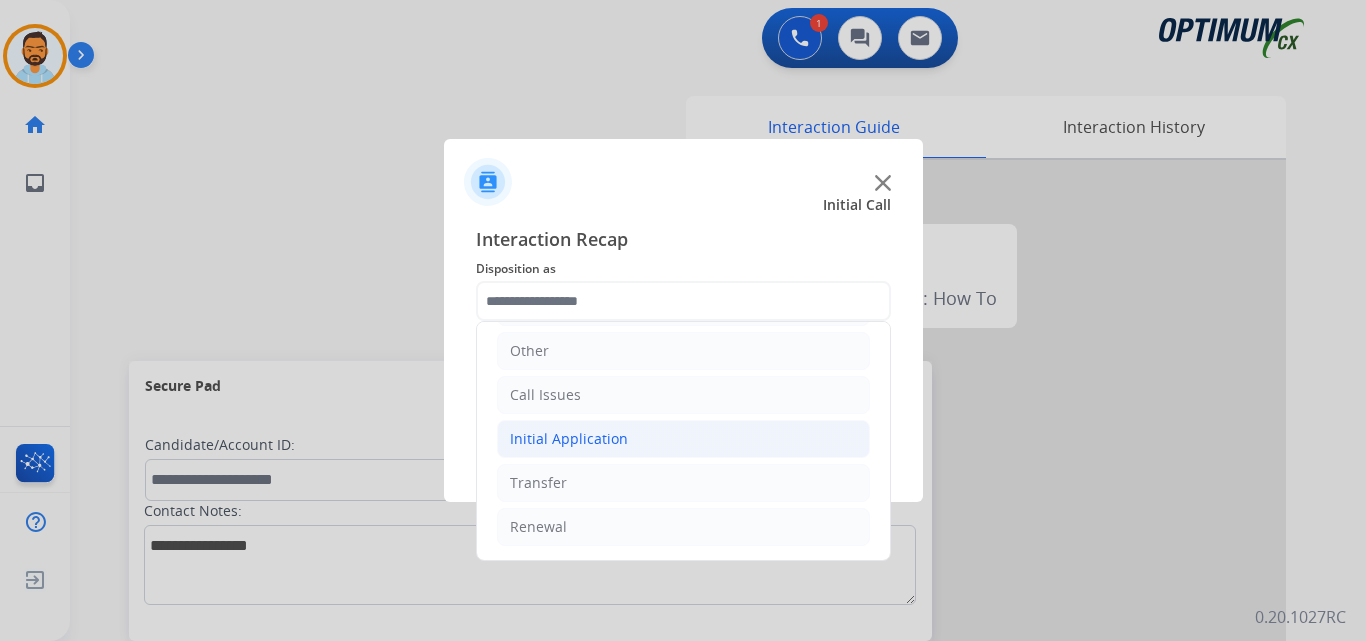 click on "Initial Application" 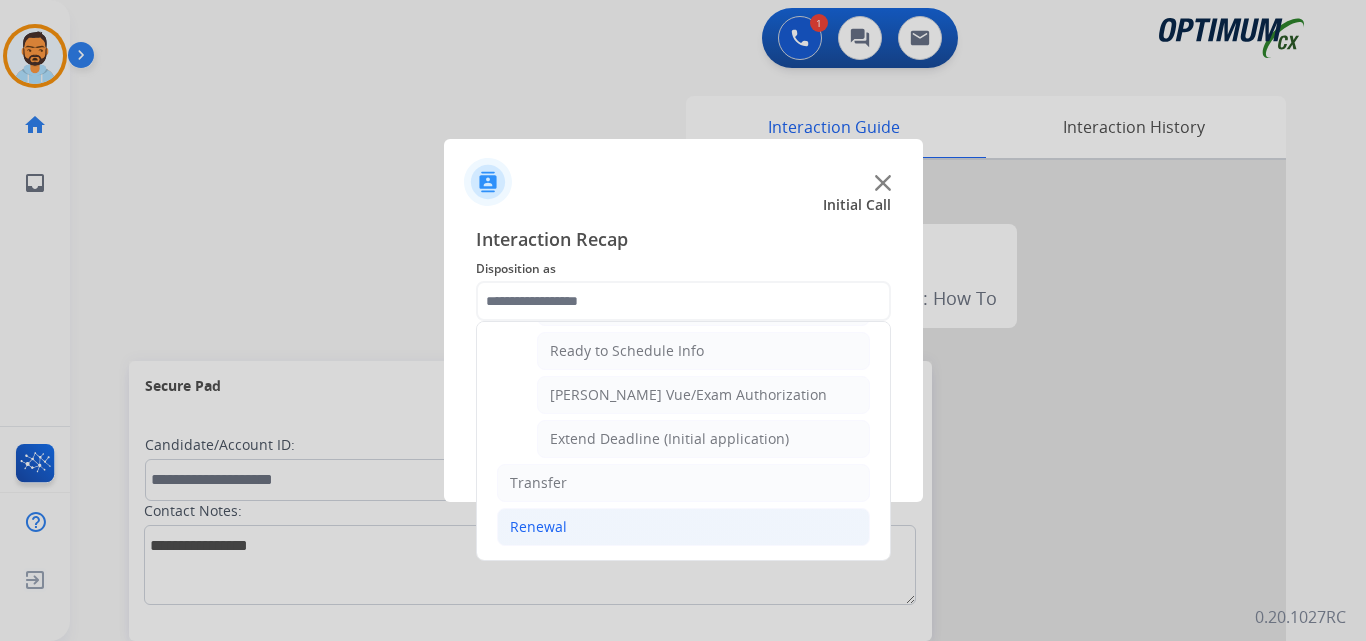 click on "Renewal" 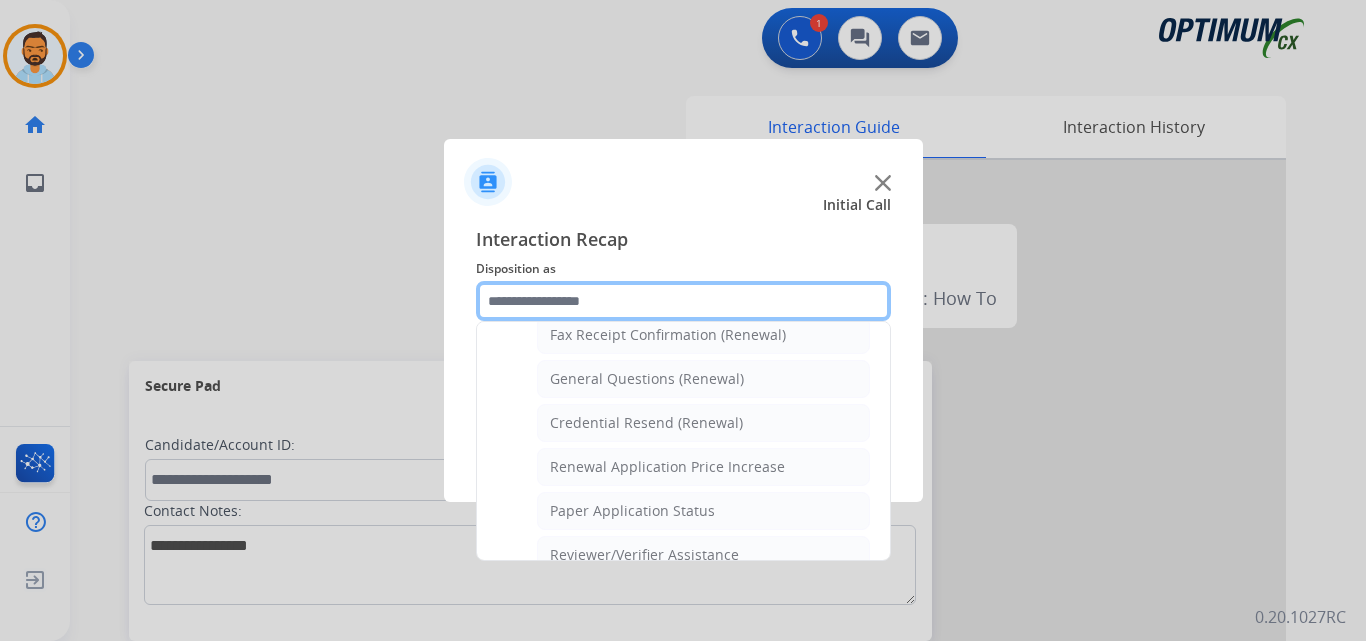 scroll, scrollTop: 545, scrollLeft: 0, axis: vertical 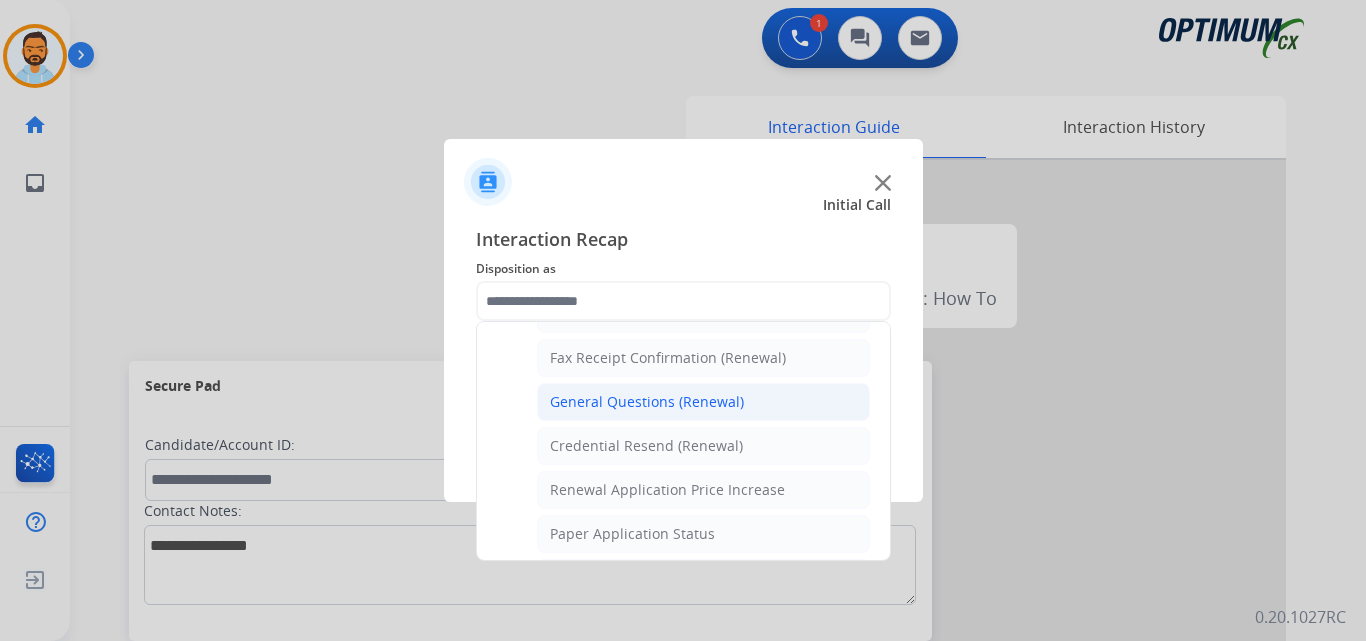 click on "General Questions (Renewal)" 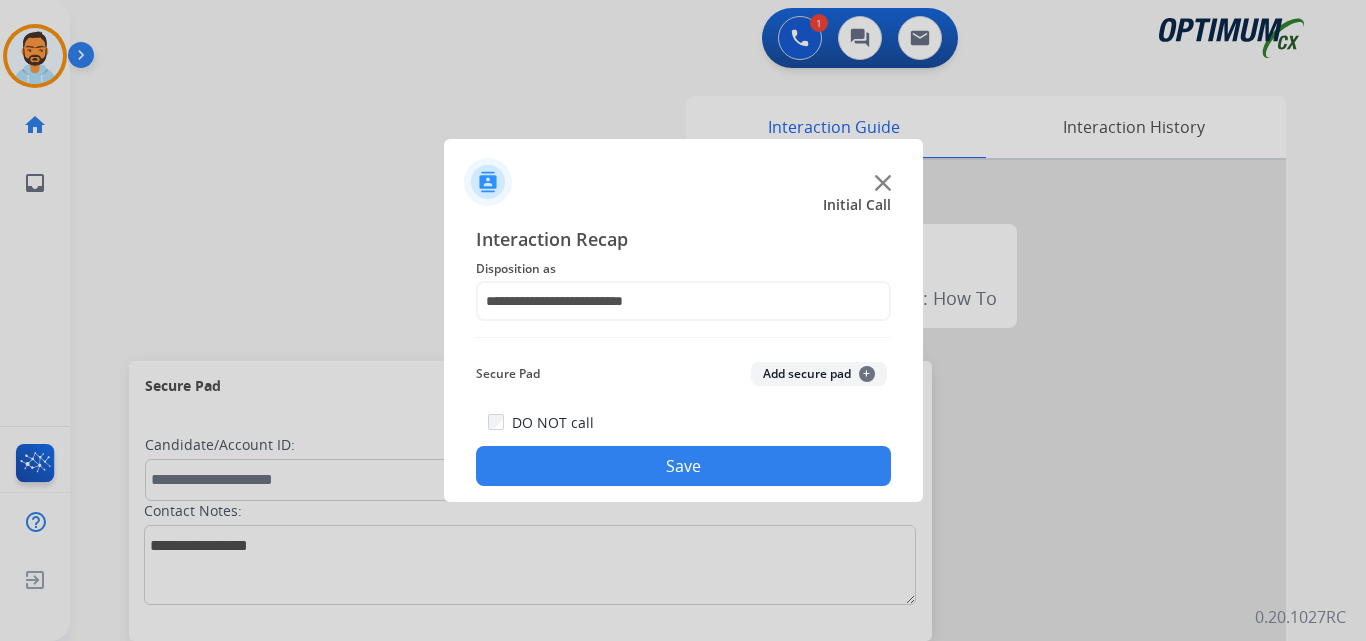 click on "Save" 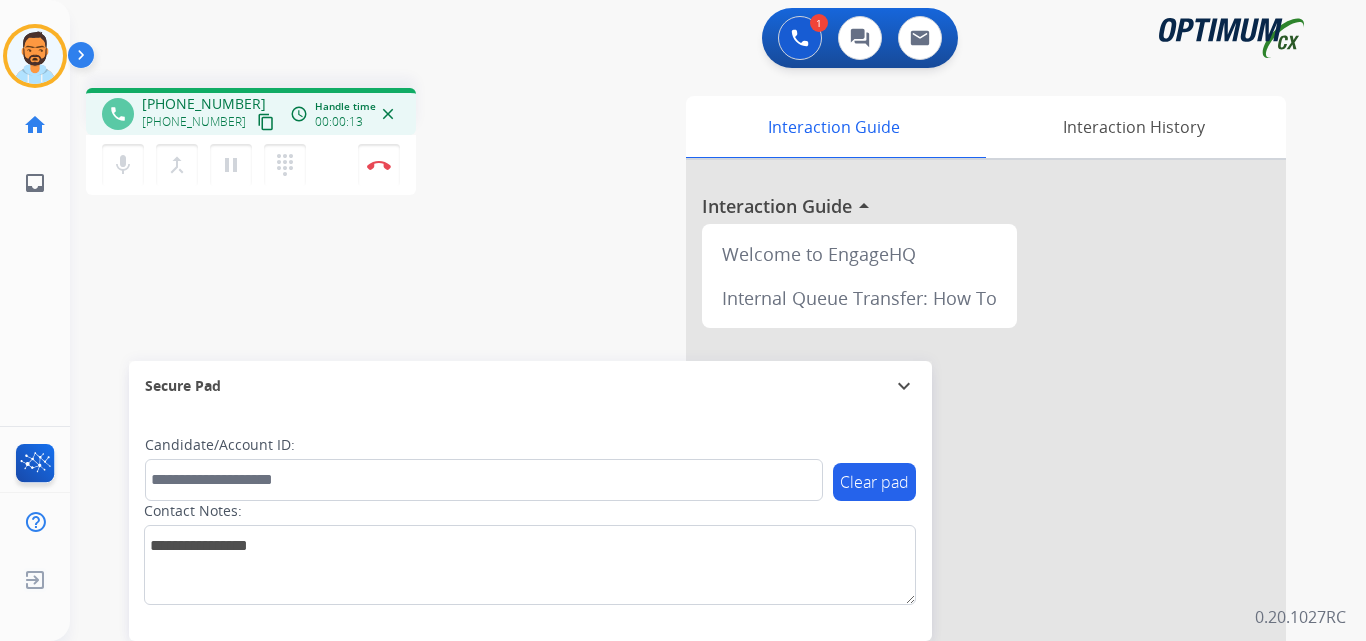 click on "content_copy" at bounding box center [266, 122] 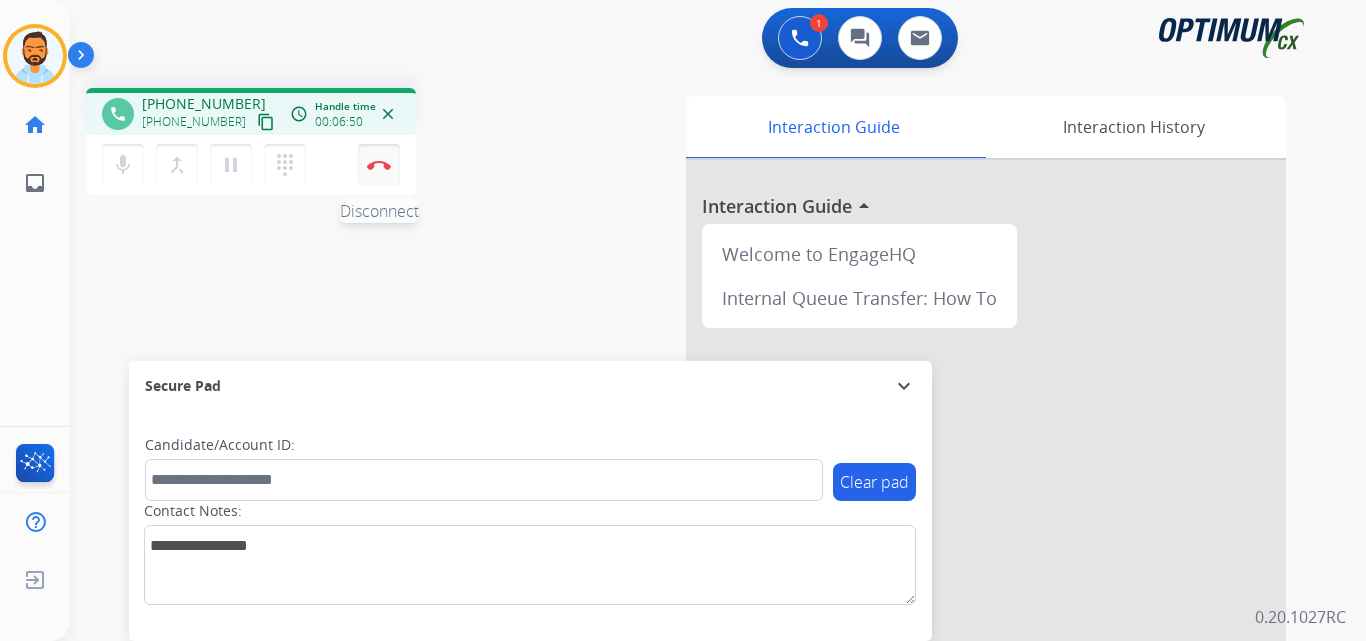 click on "Disconnect" at bounding box center (379, 165) 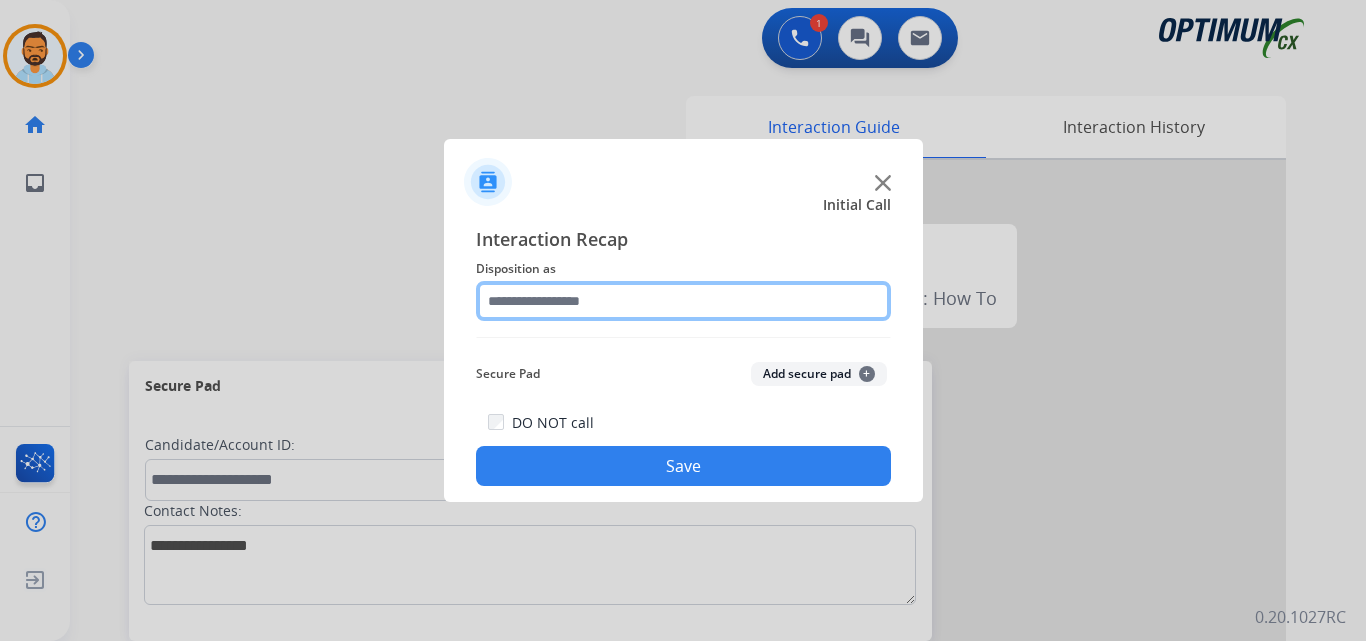 click 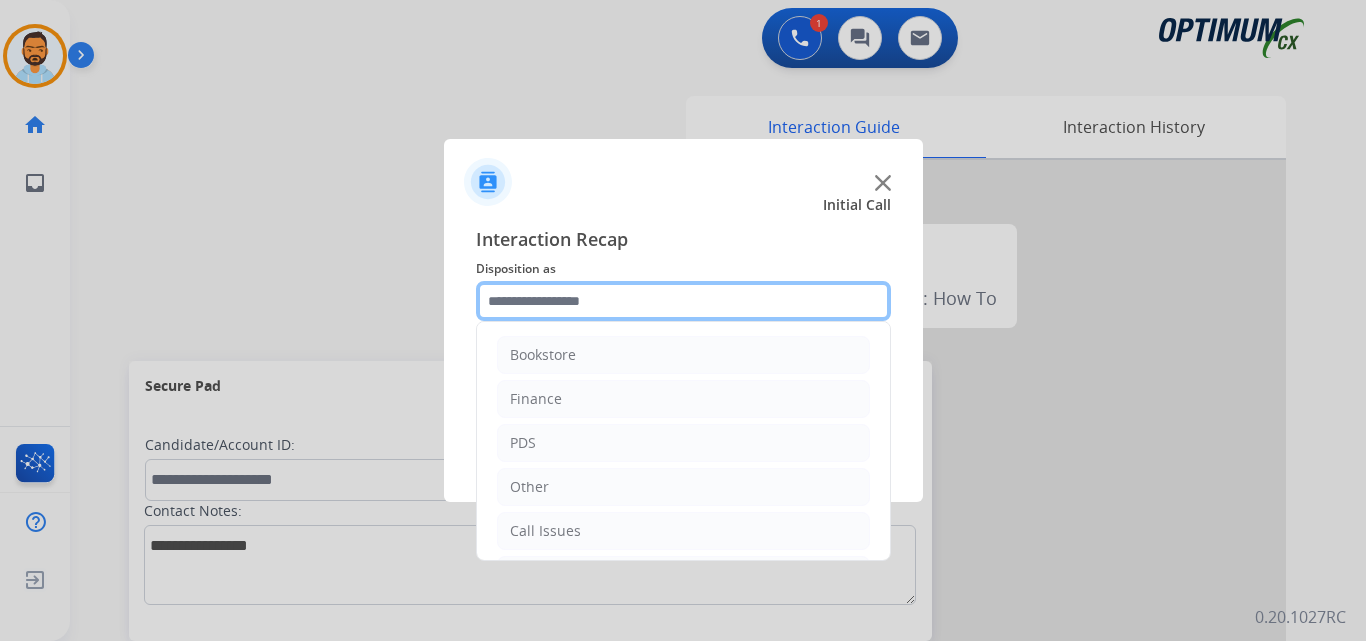 scroll, scrollTop: 136, scrollLeft: 0, axis: vertical 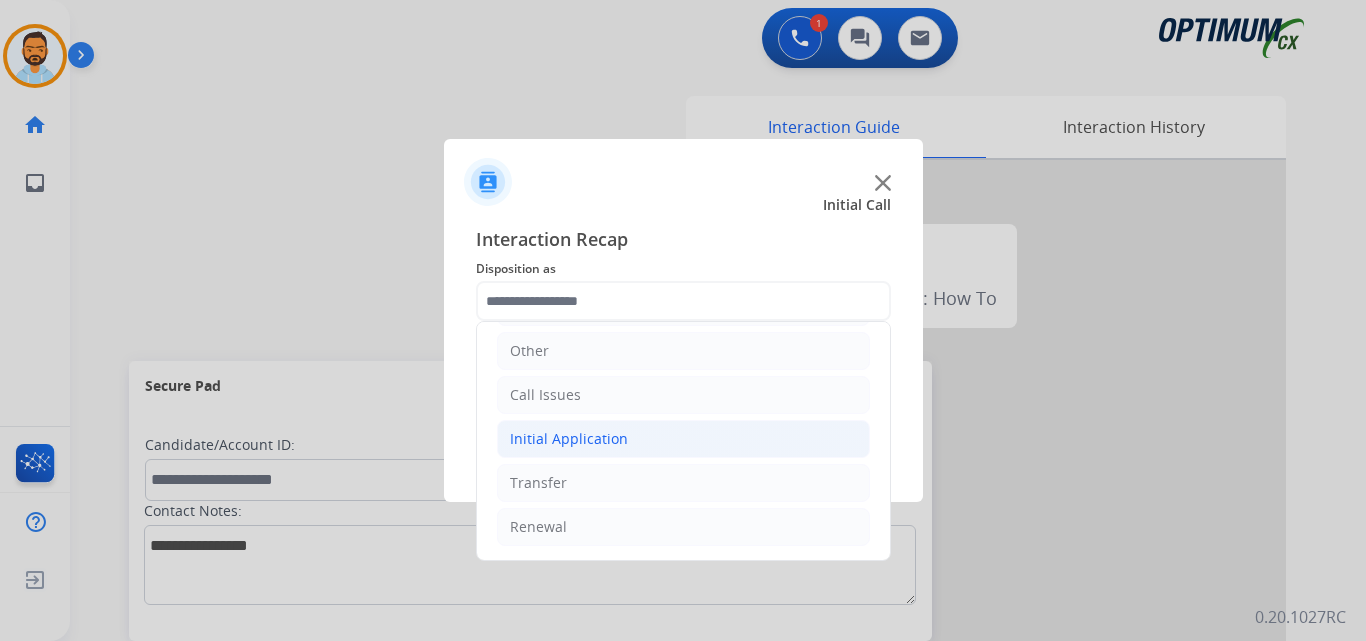 click on "Initial Application" 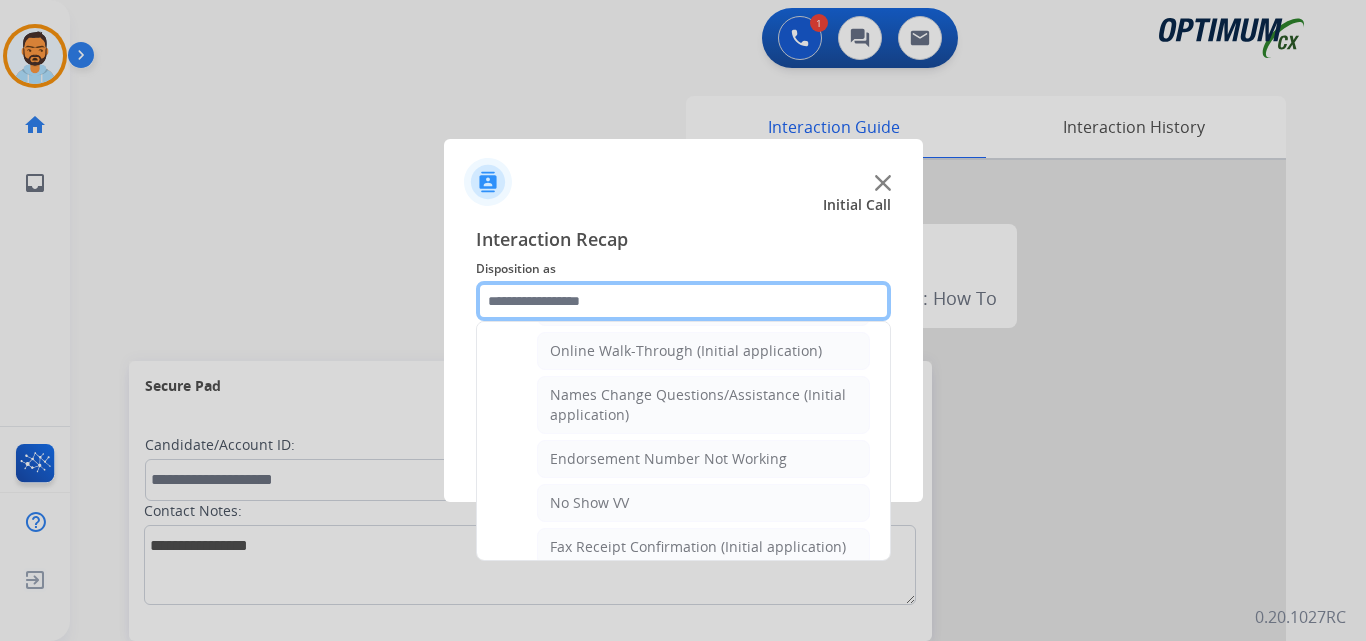 scroll, scrollTop: 1212, scrollLeft: 0, axis: vertical 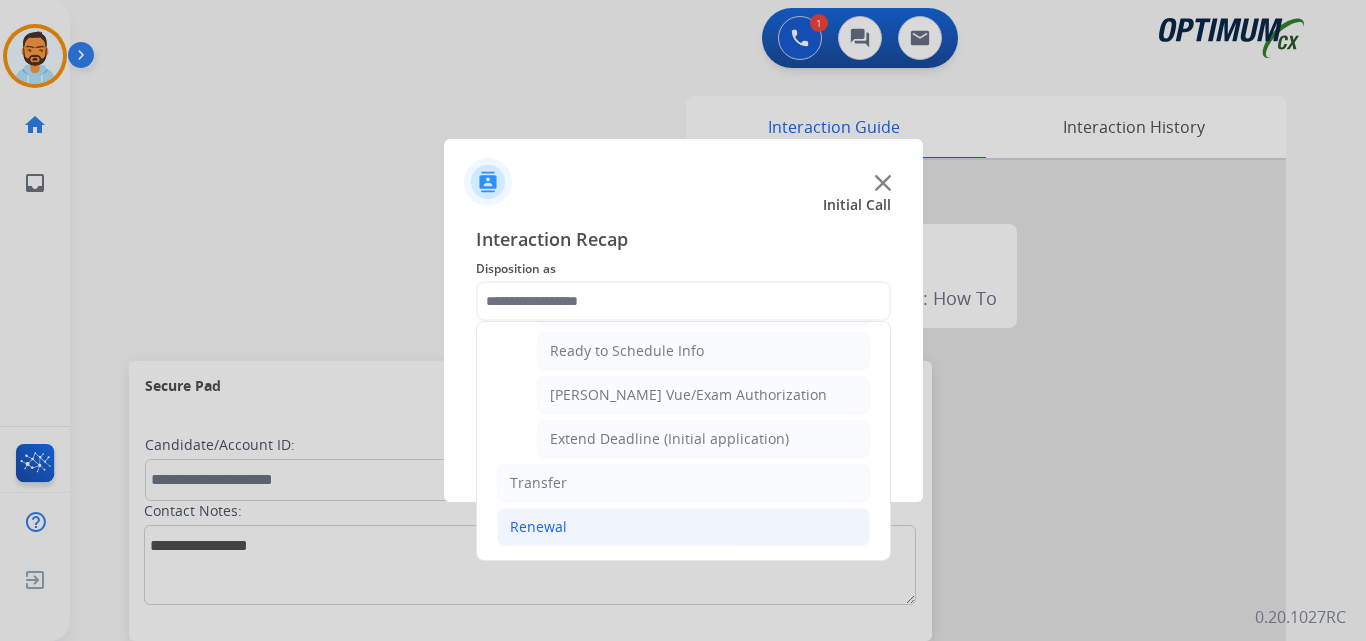 click on "Renewal" 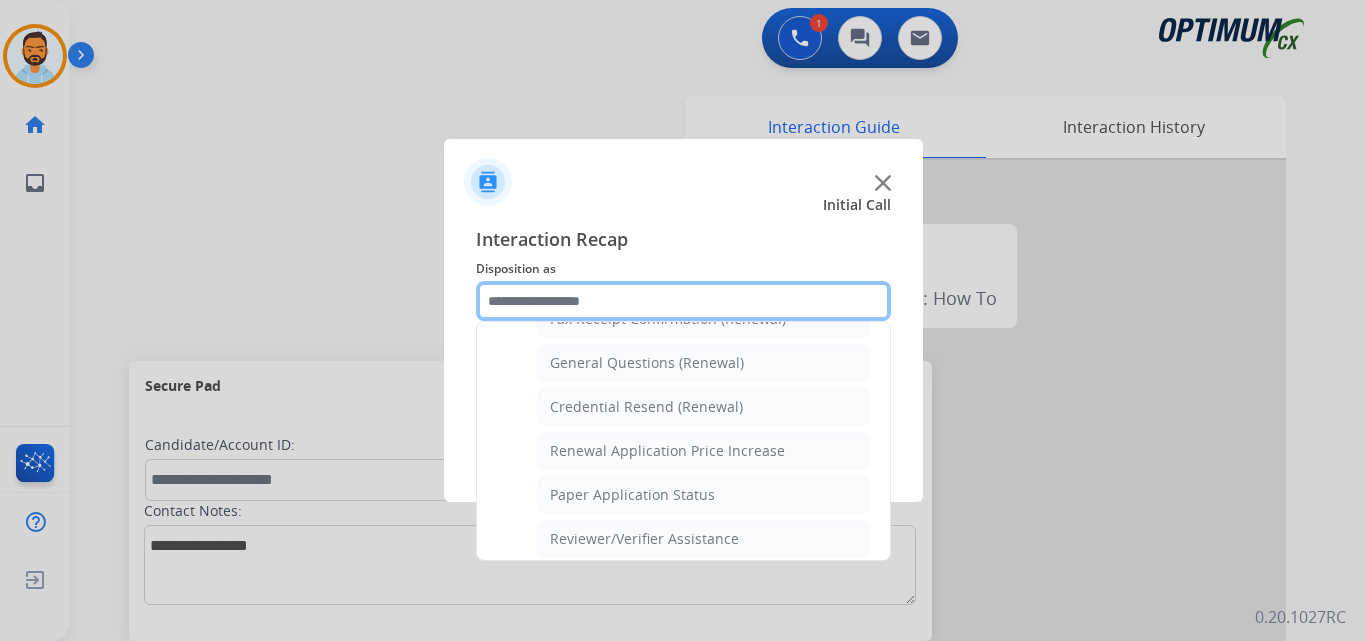 scroll, scrollTop: 558, scrollLeft: 0, axis: vertical 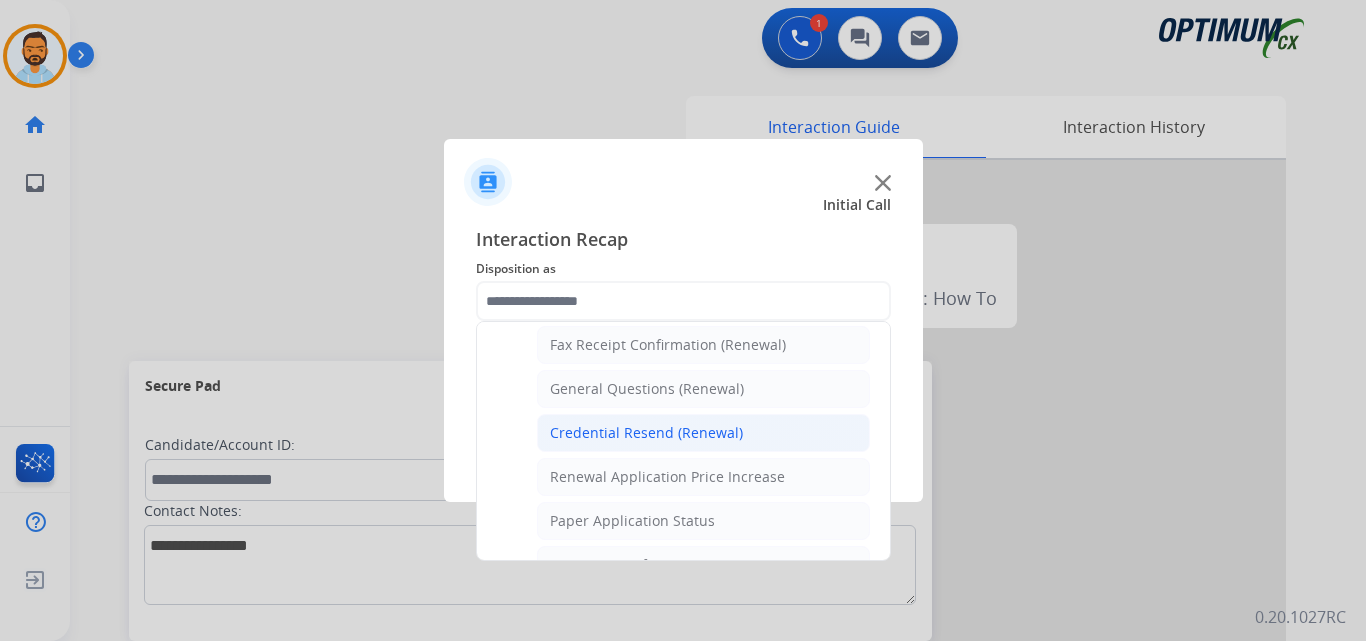 click on "Credential Resend (Renewal)" 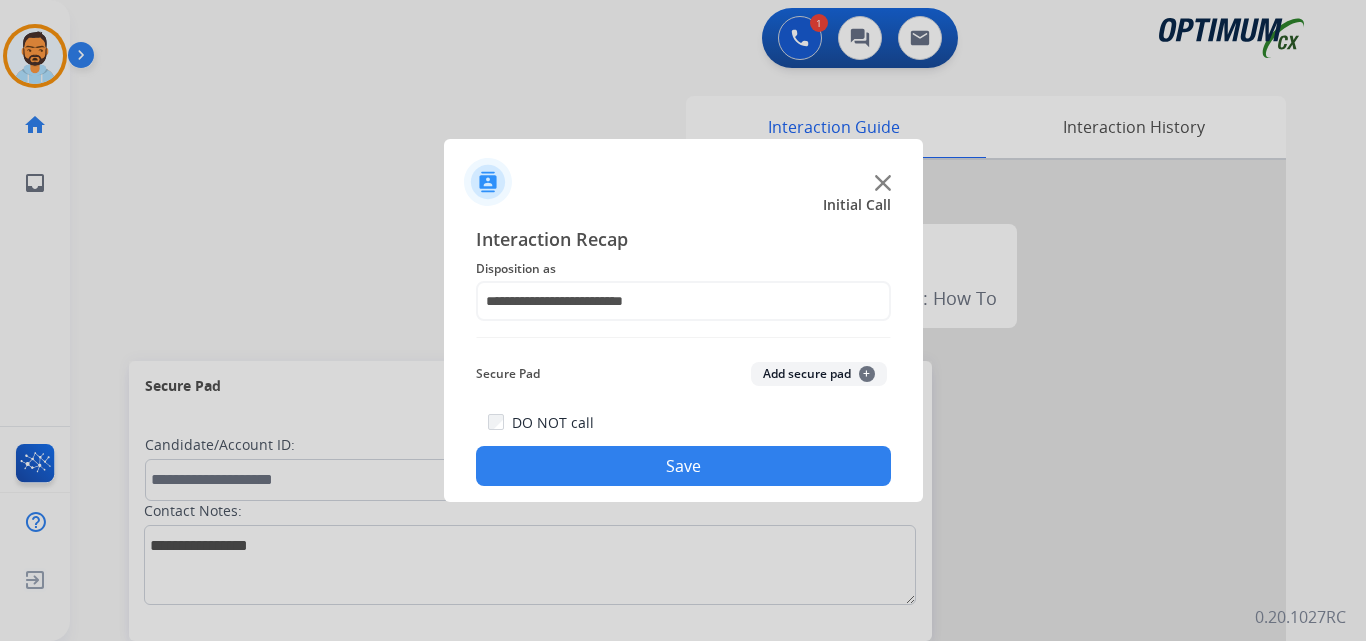 click on "Save" 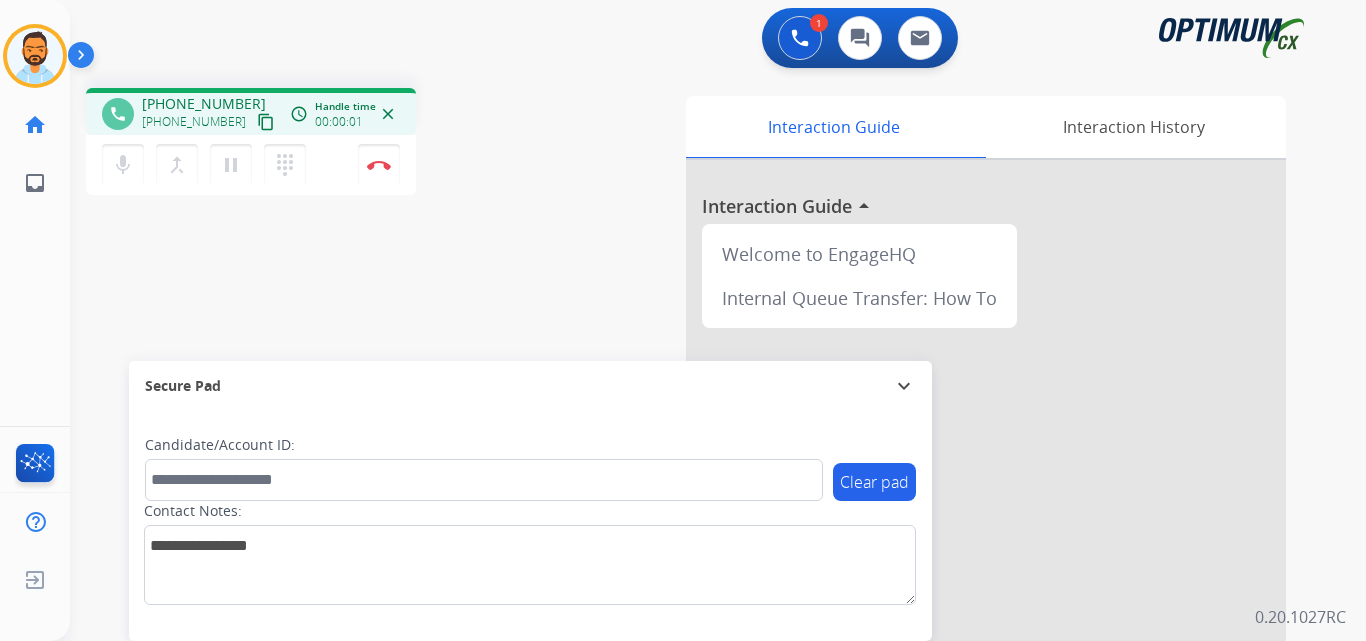 click on "content_copy" at bounding box center [266, 122] 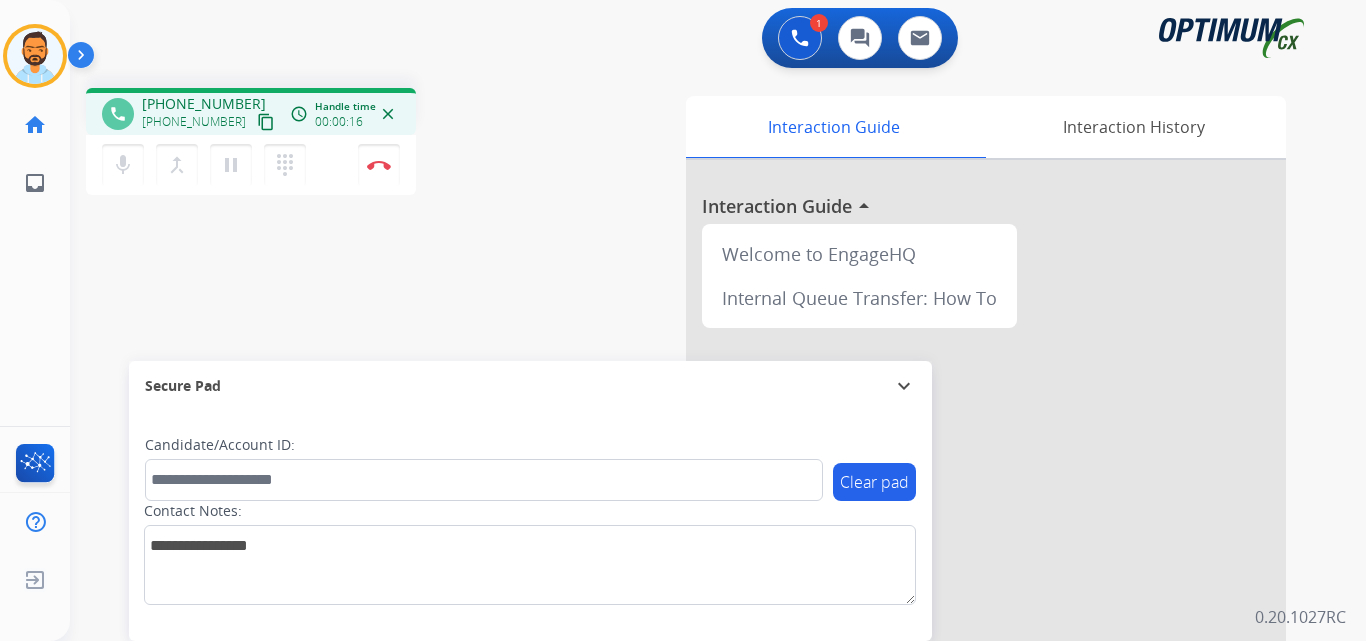 click on "content_copy" at bounding box center (266, 122) 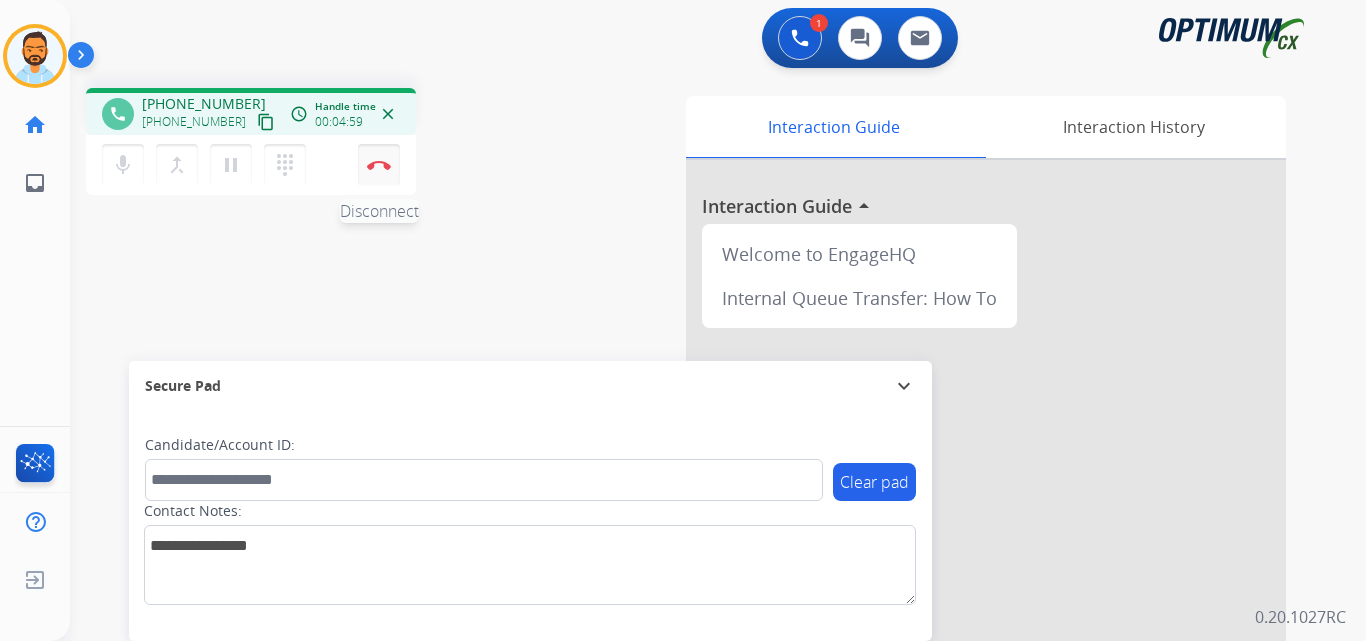 click on "Disconnect" at bounding box center (379, 165) 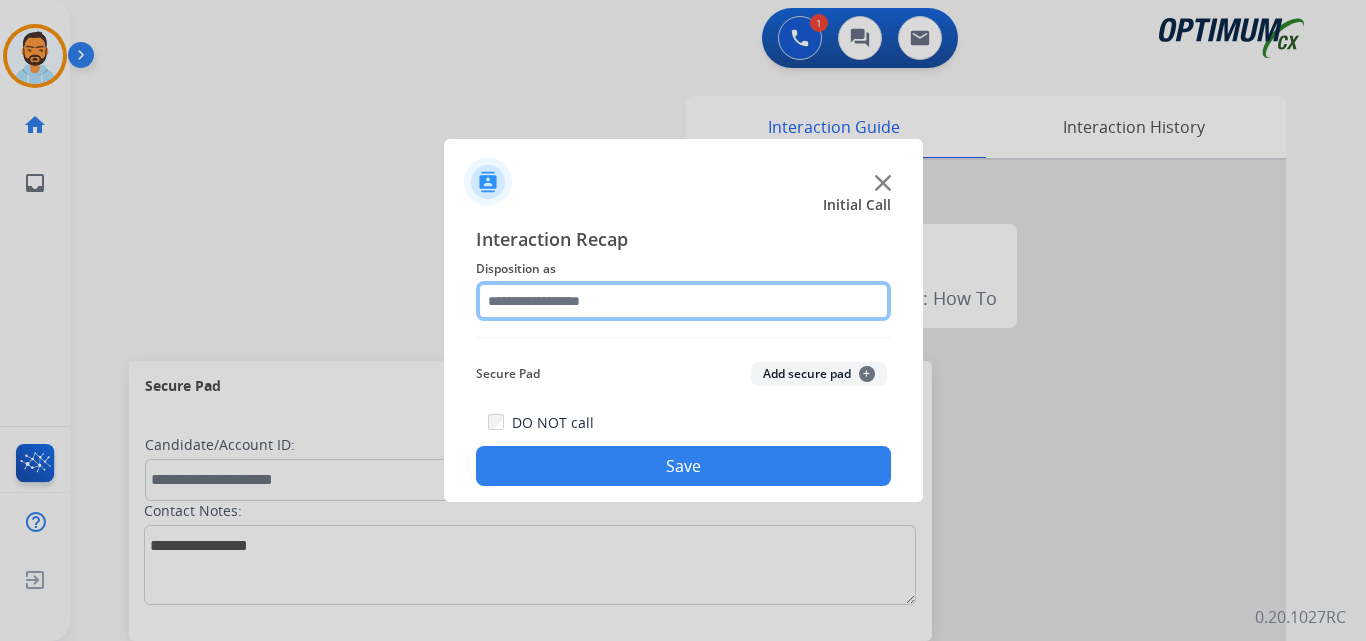 click 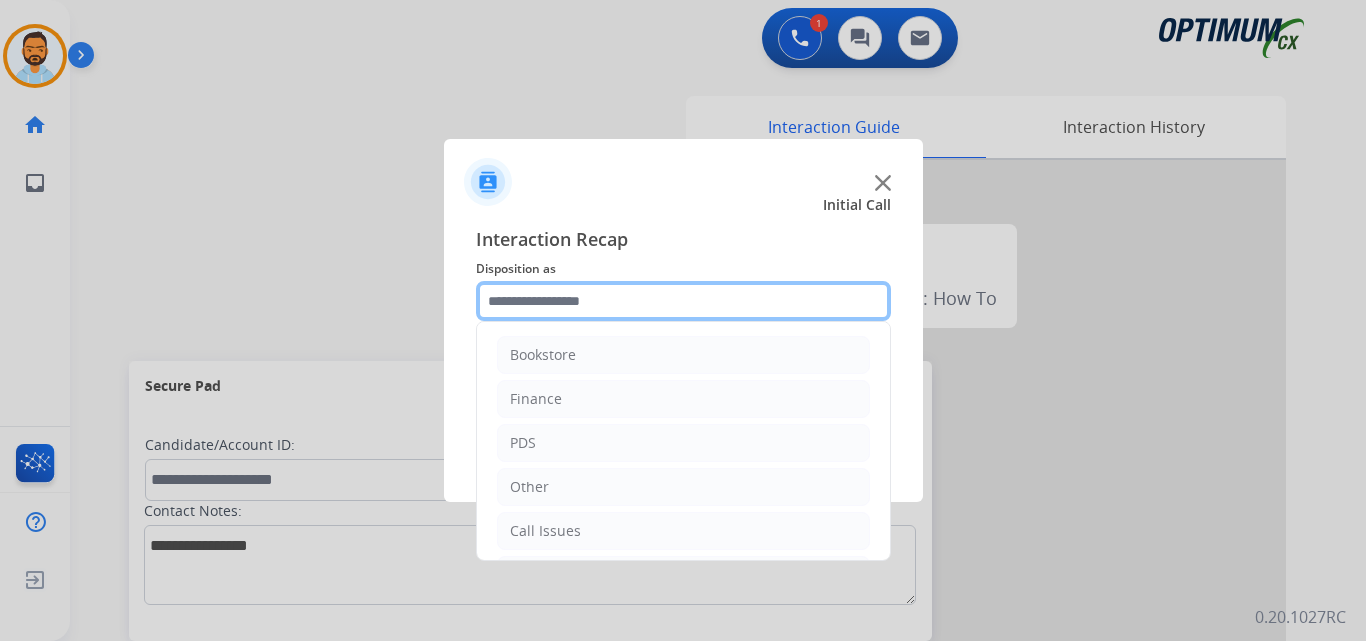 scroll, scrollTop: 136, scrollLeft: 0, axis: vertical 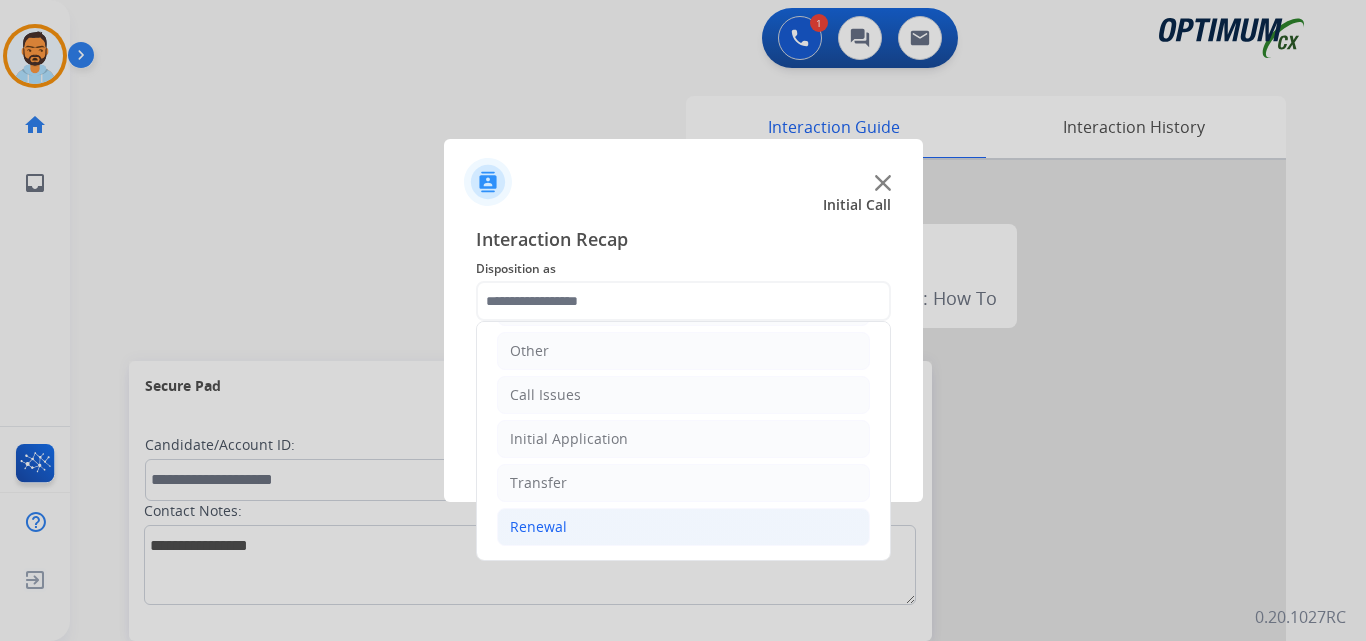 click on "Renewal" 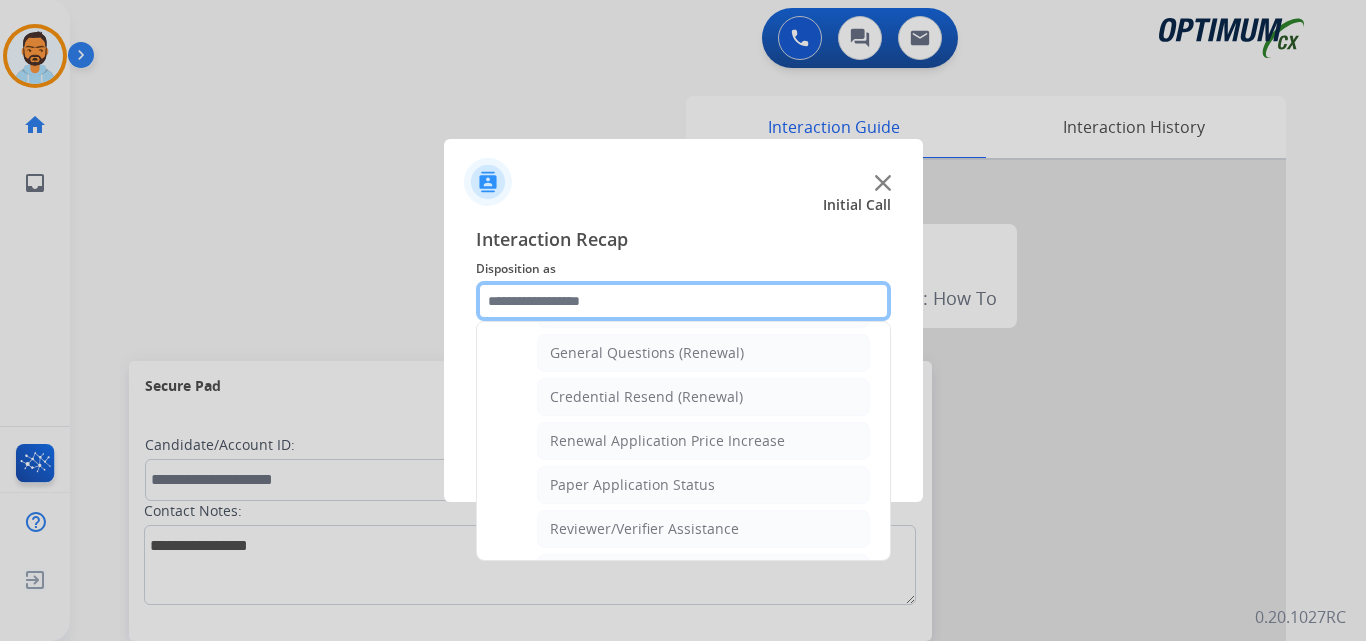scroll, scrollTop: 772, scrollLeft: 0, axis: vertical 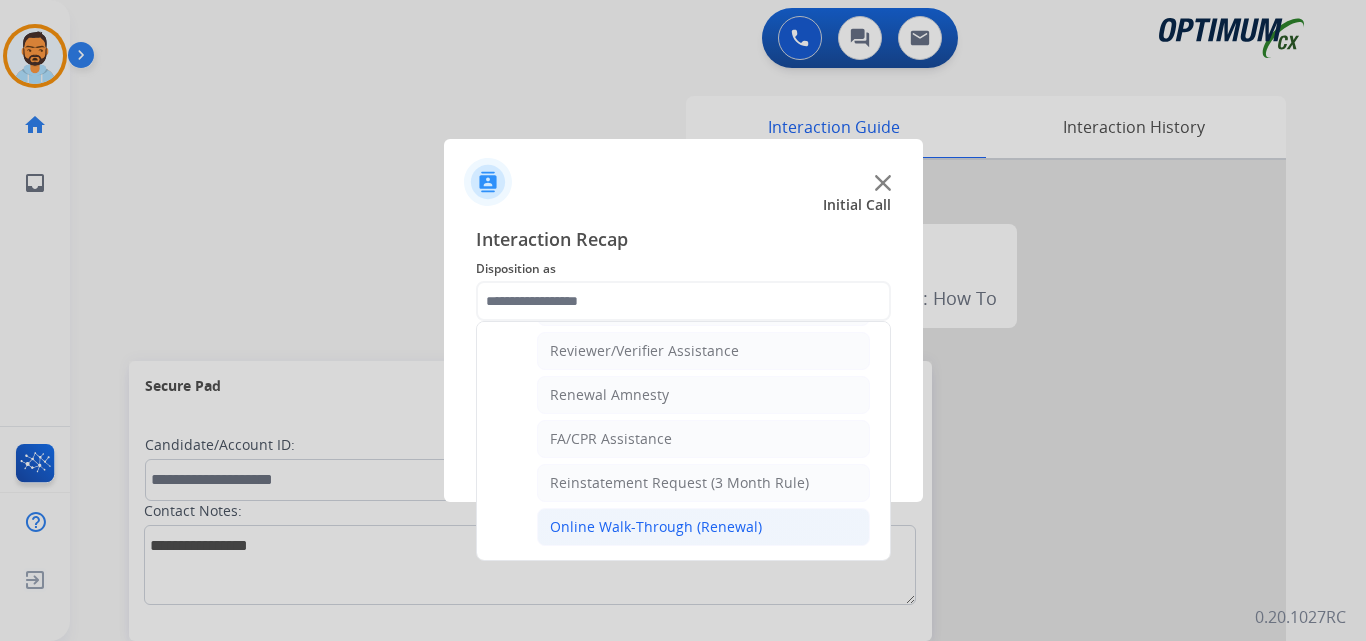 click on "Online Walk-Through (Renewal)" 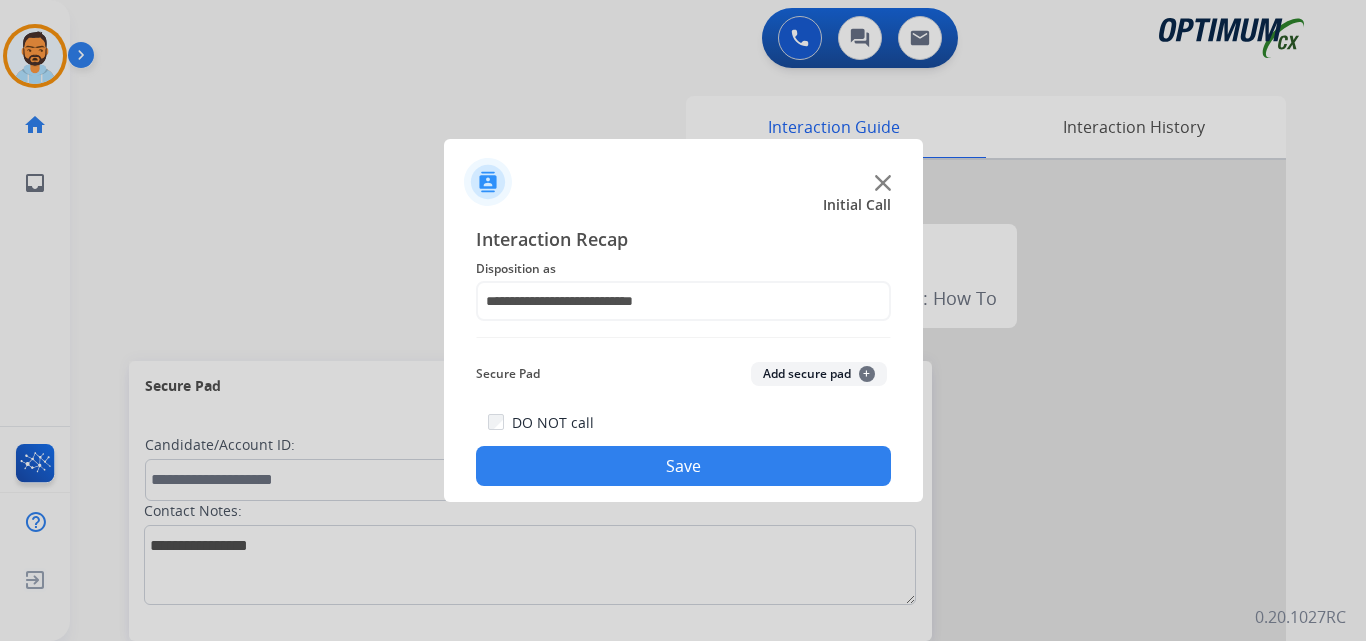 click on "Save" 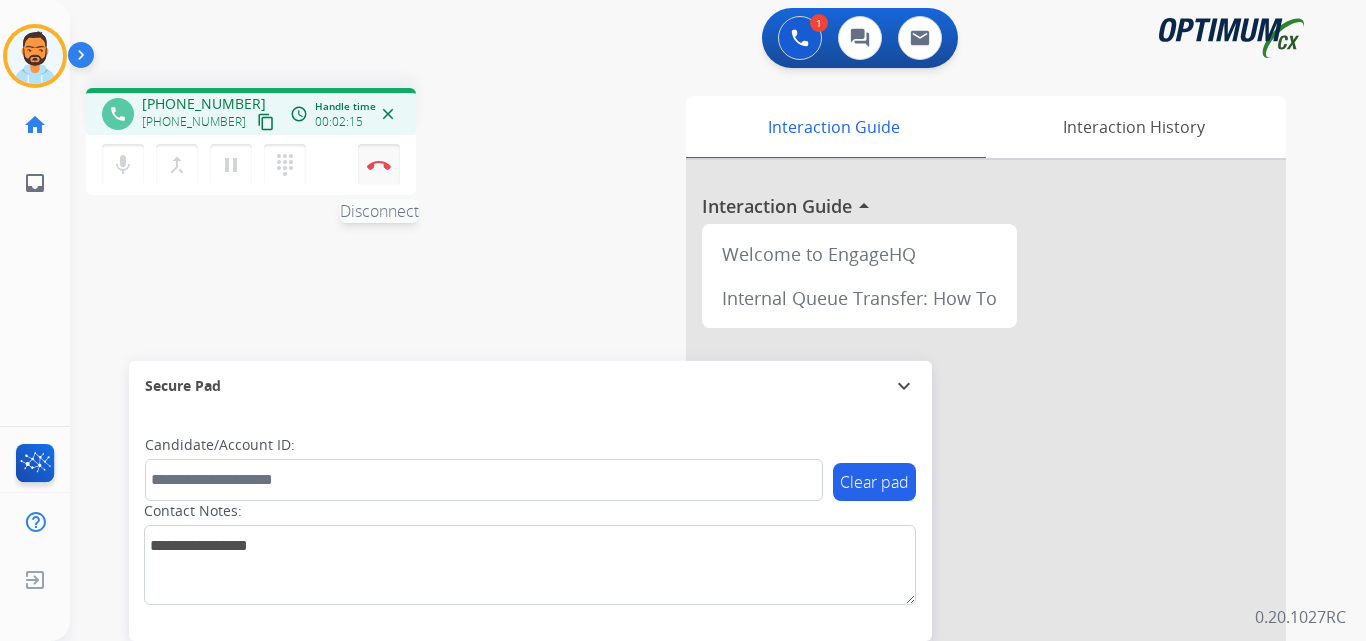 click on "Disconnect" at bounding box center (379, 165) 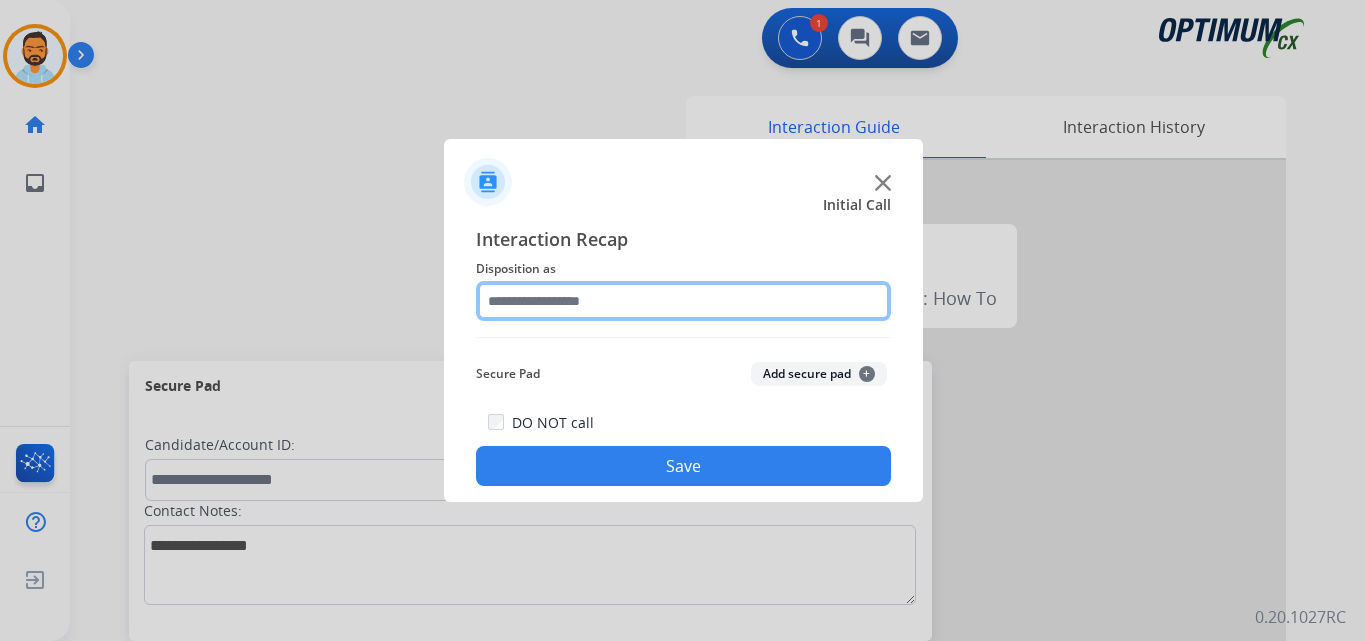 click 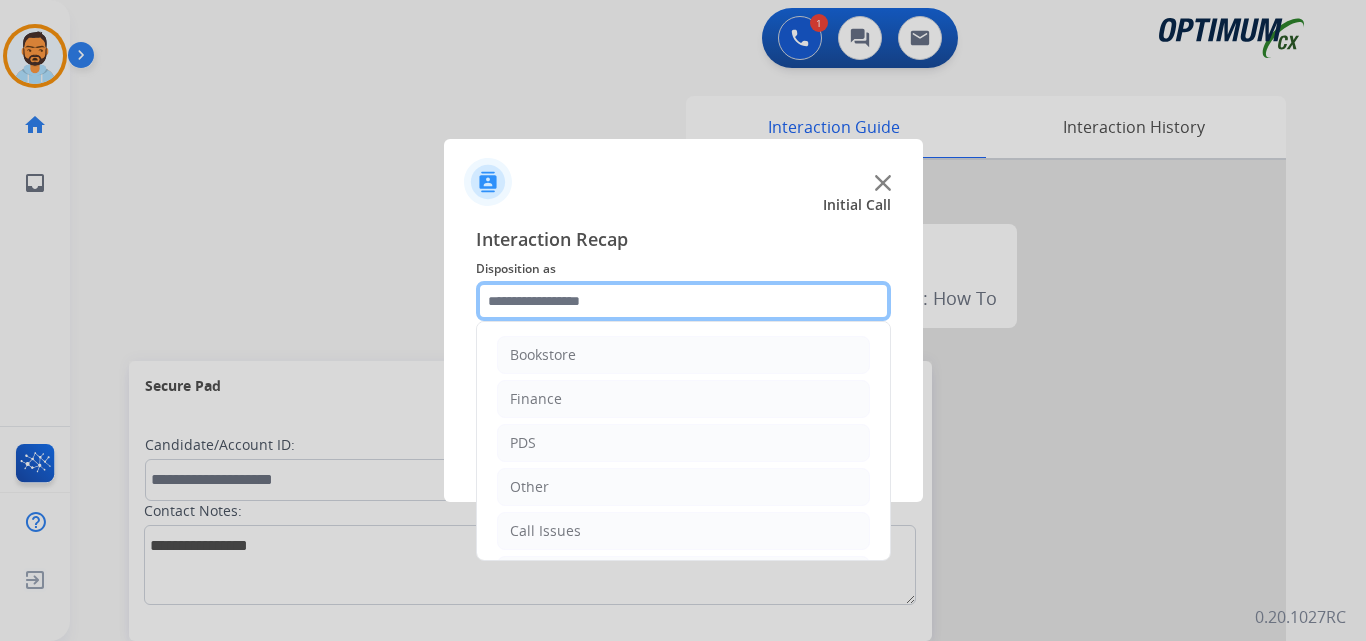 scroll, scrollTop: 136, scrollLeft: 0, axis: vertical 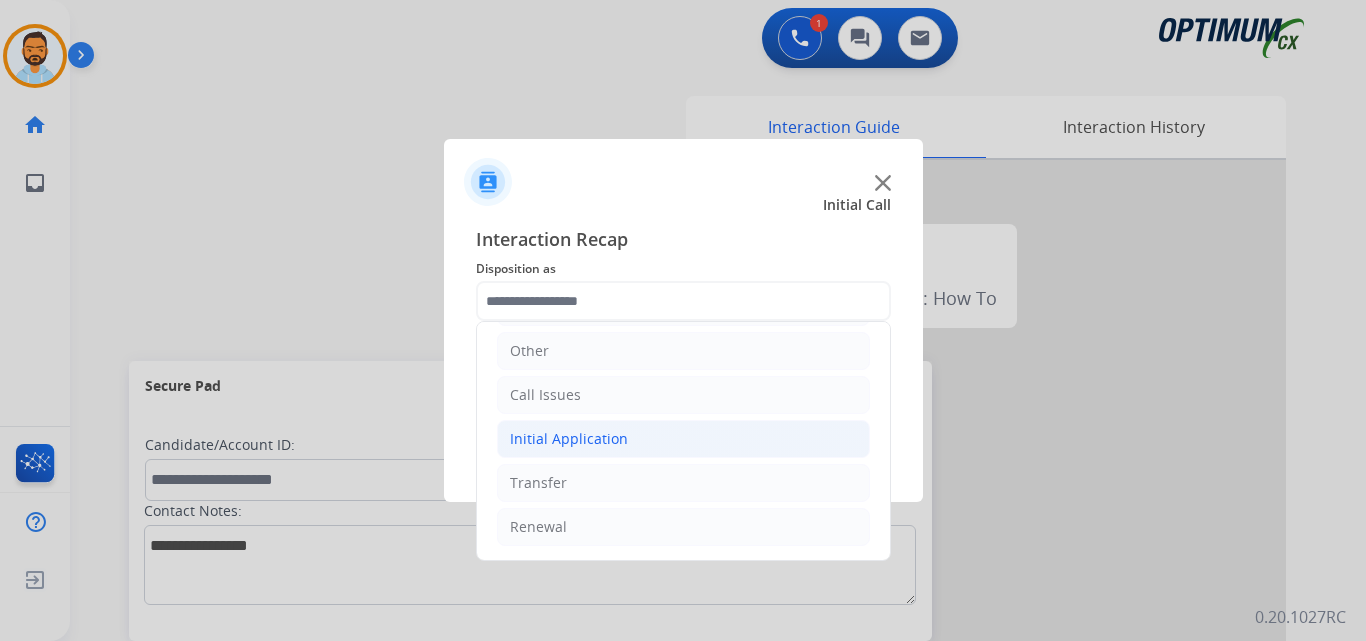 click on "Initial Application" 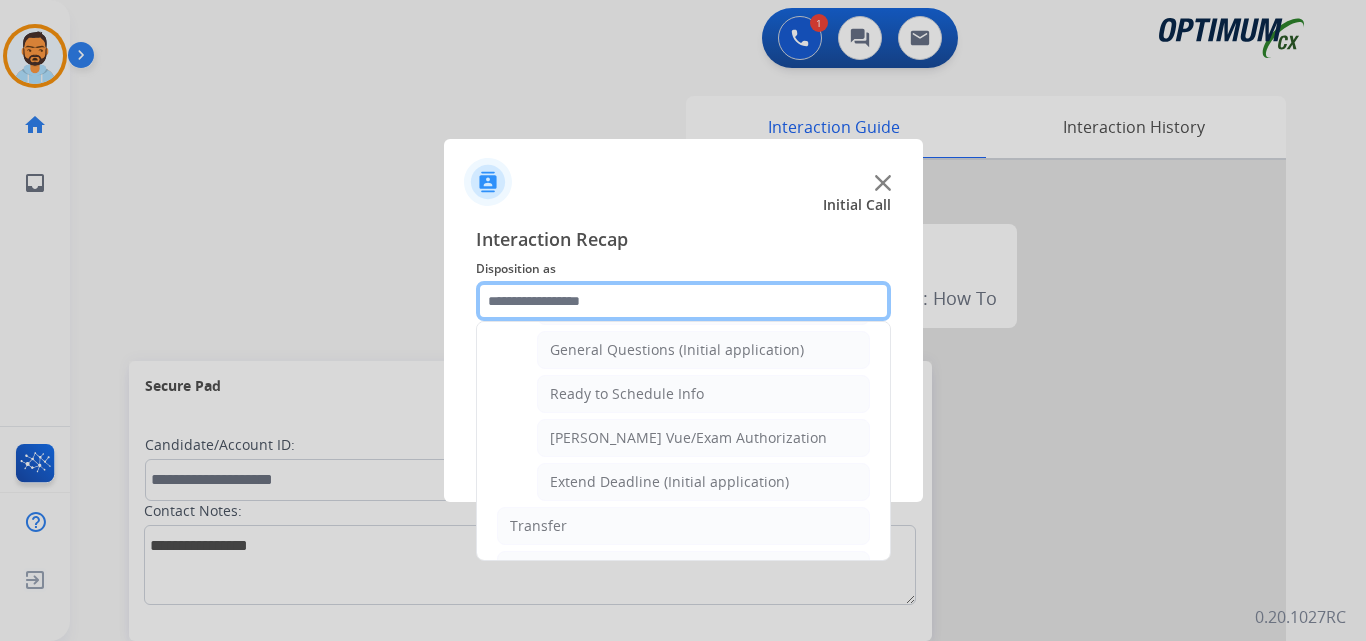 scroll, scrollTop: 1212, scrollLeft: 0, axis: vertical 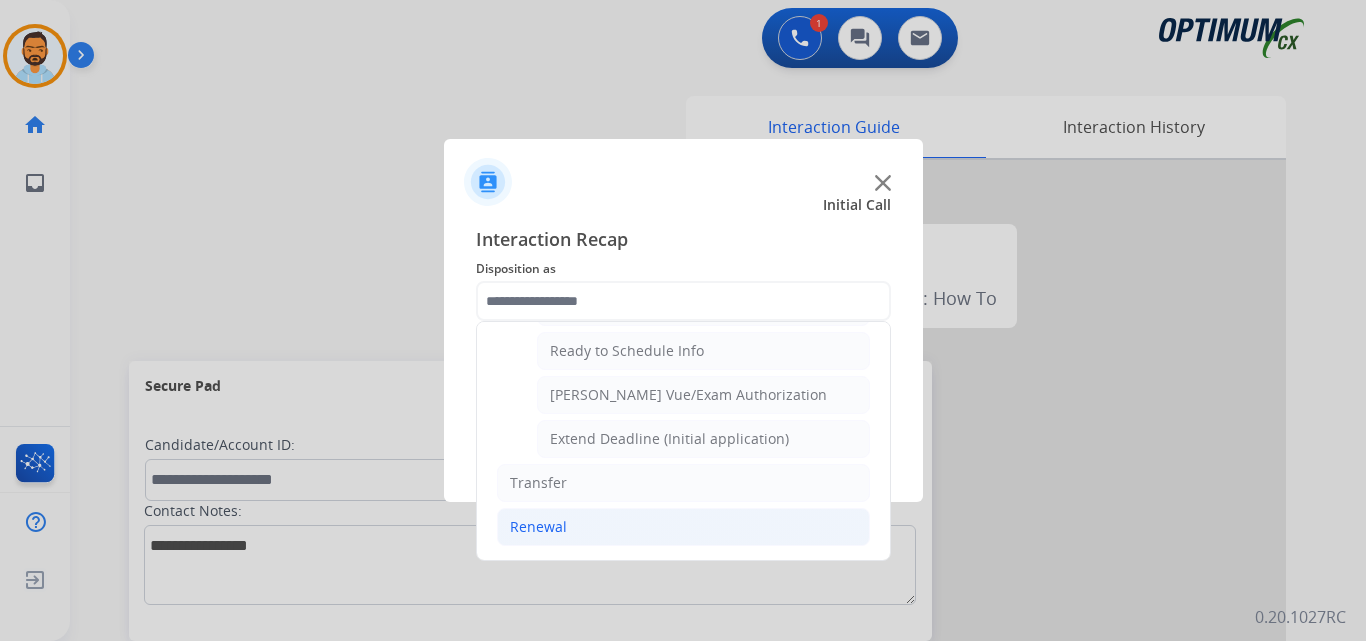 click on "Renewal" 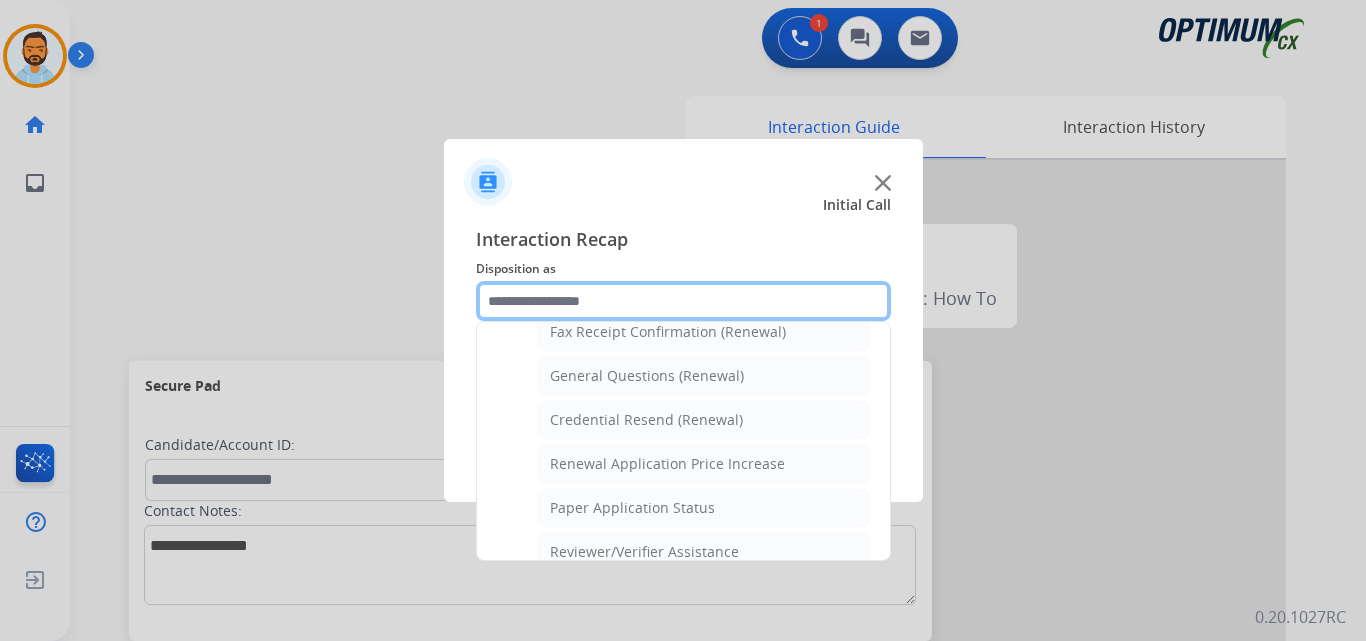 scroll, scrollTop: 570, scrollLeft: 0, axis: vertical 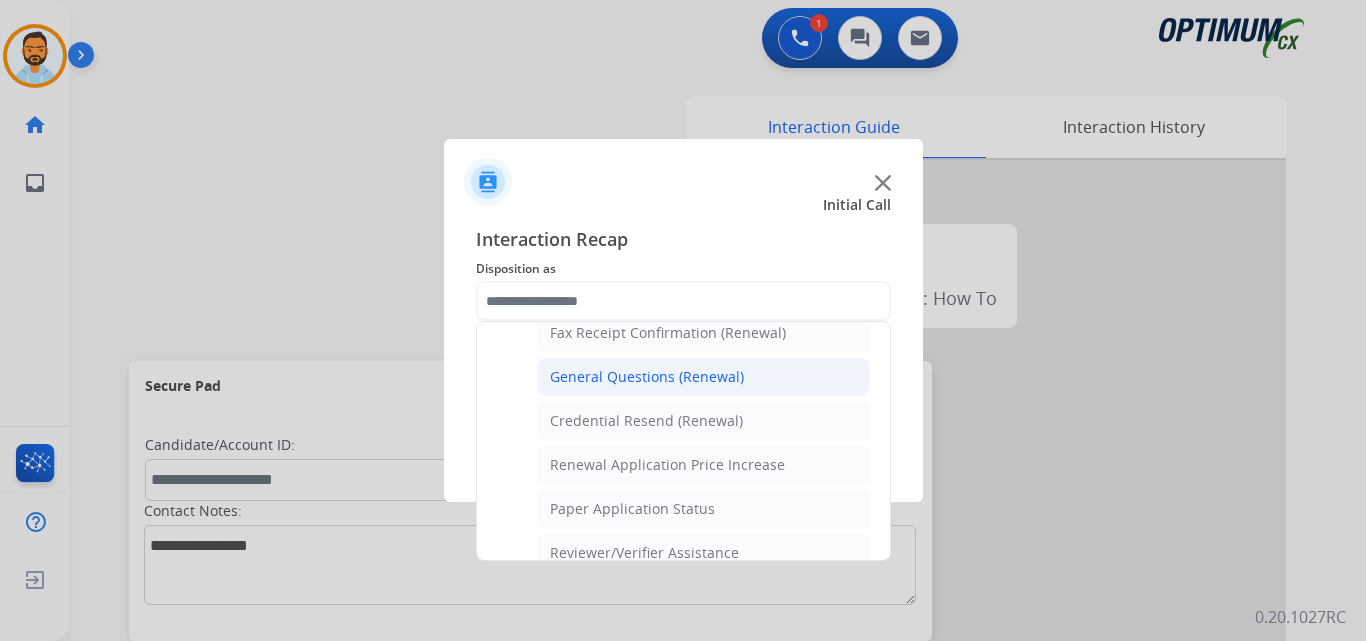 click on "General Questions (Renewal)" 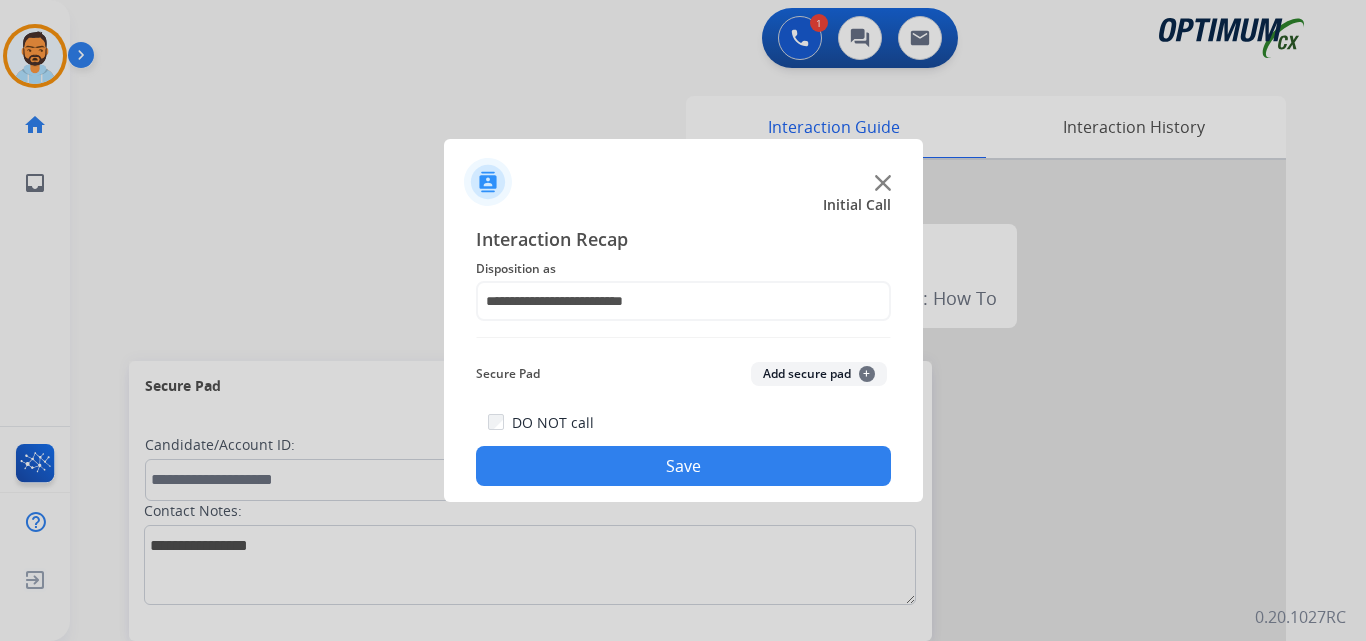 click on "Save" 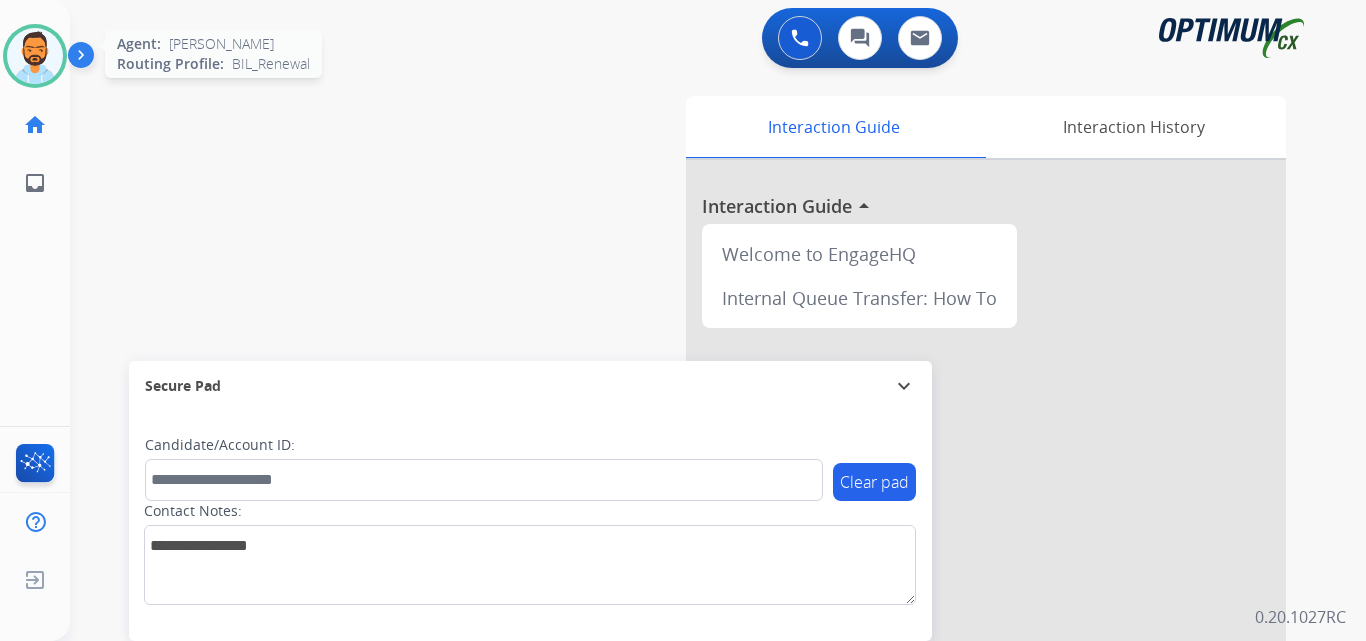 click at bounding box center (35, 56) 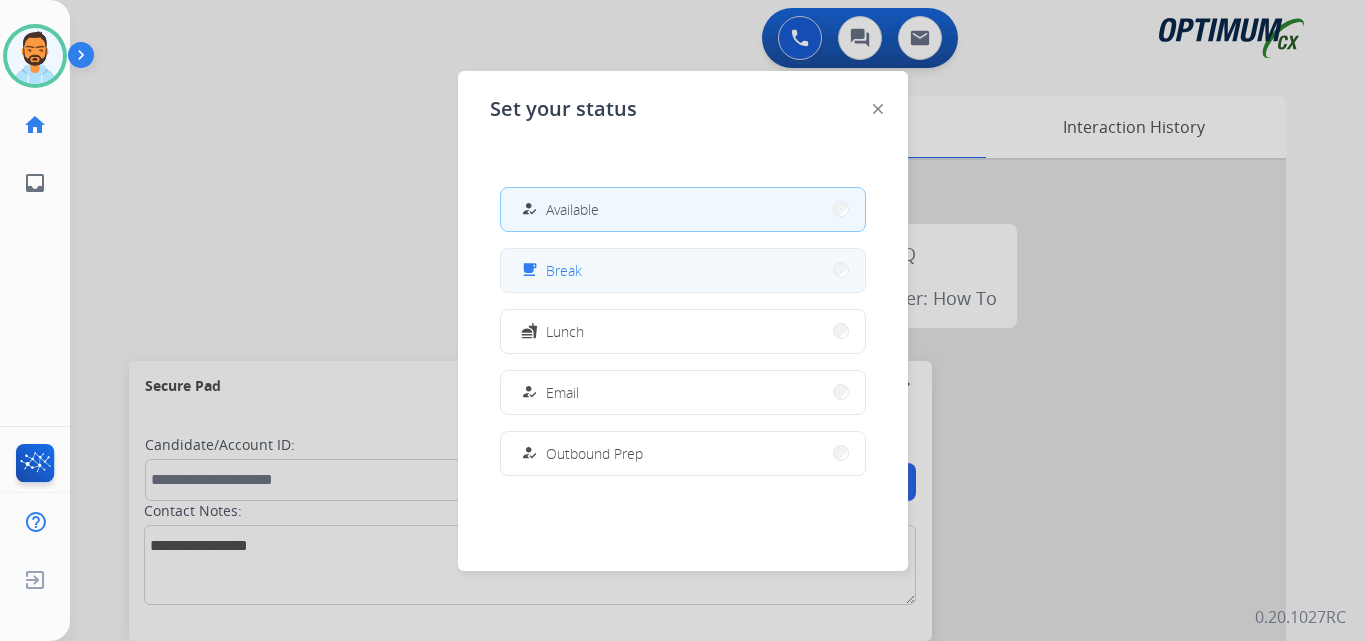 click on "free_breakfast Break" at bounding box center (683, 270) 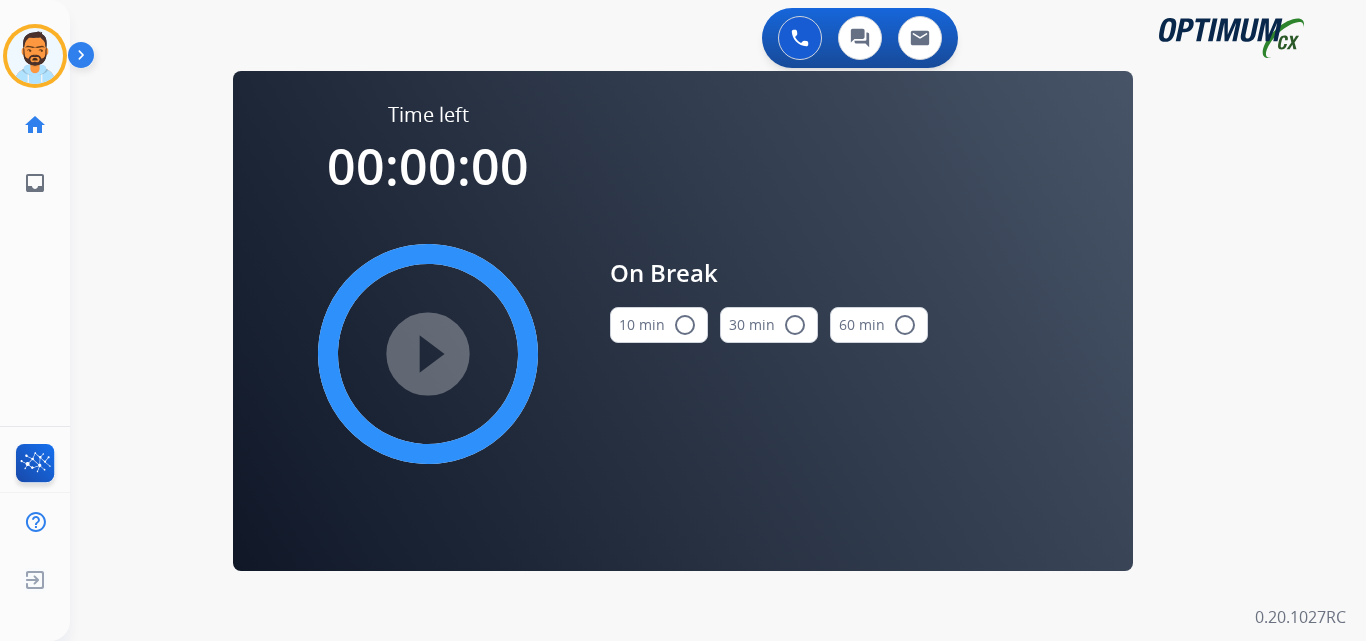 click on "10 min  radio_button_unchecked" at bounding box center (659, 325) 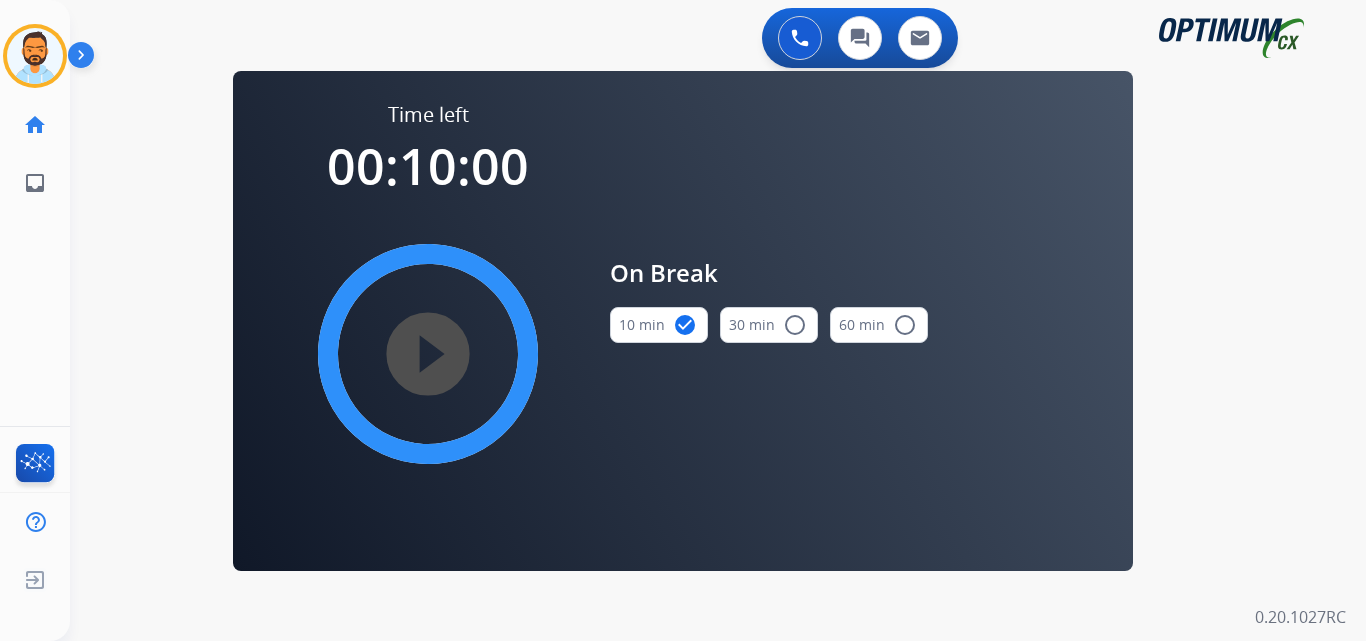 click on "play_circle_filled" at bounding box center (428, 354) 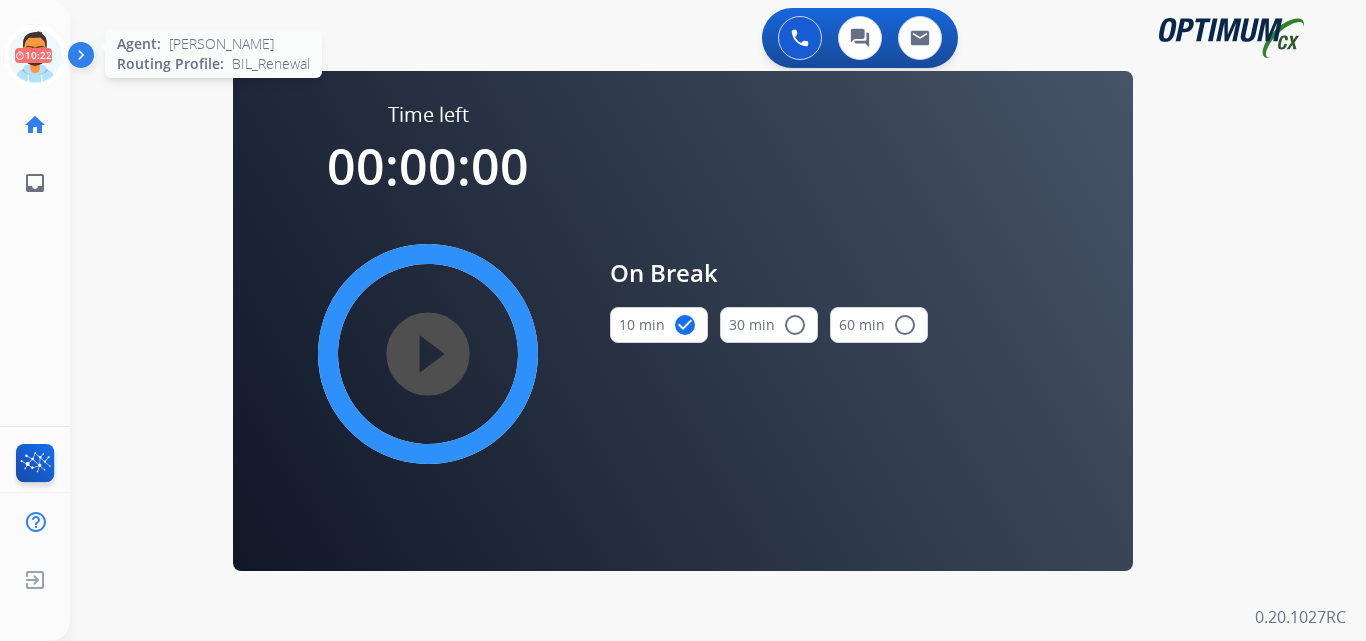 click 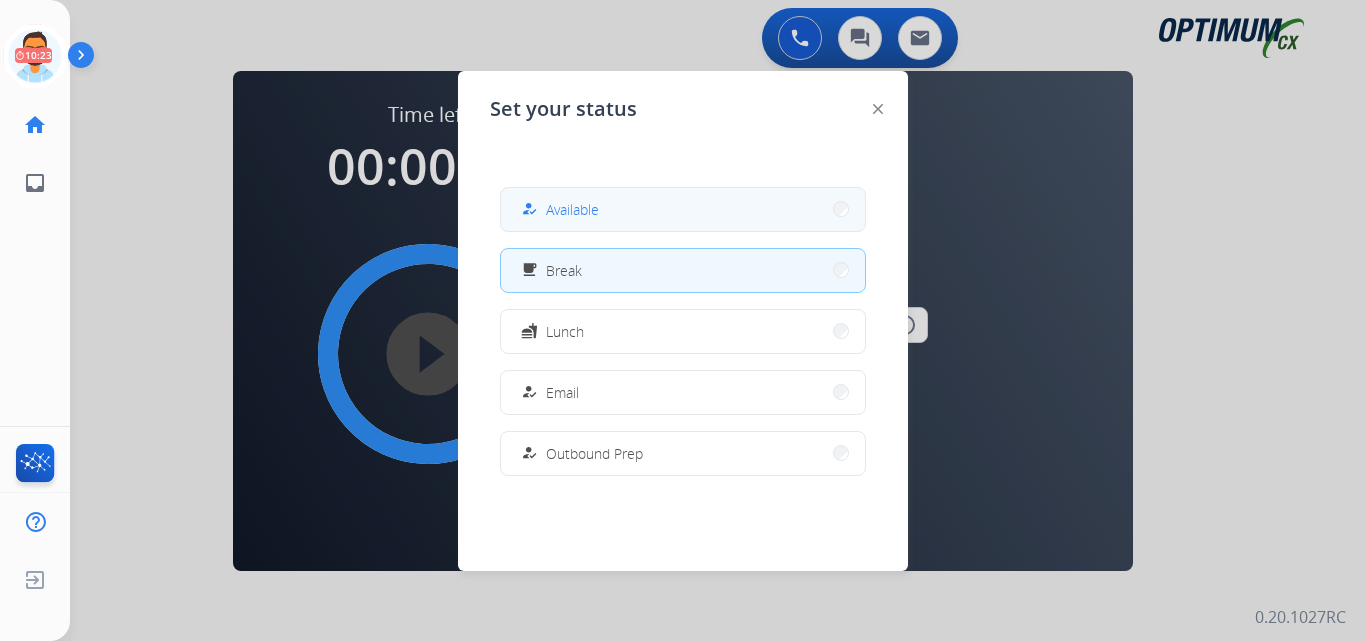 click on "Available" at bounding box center [572, 209] 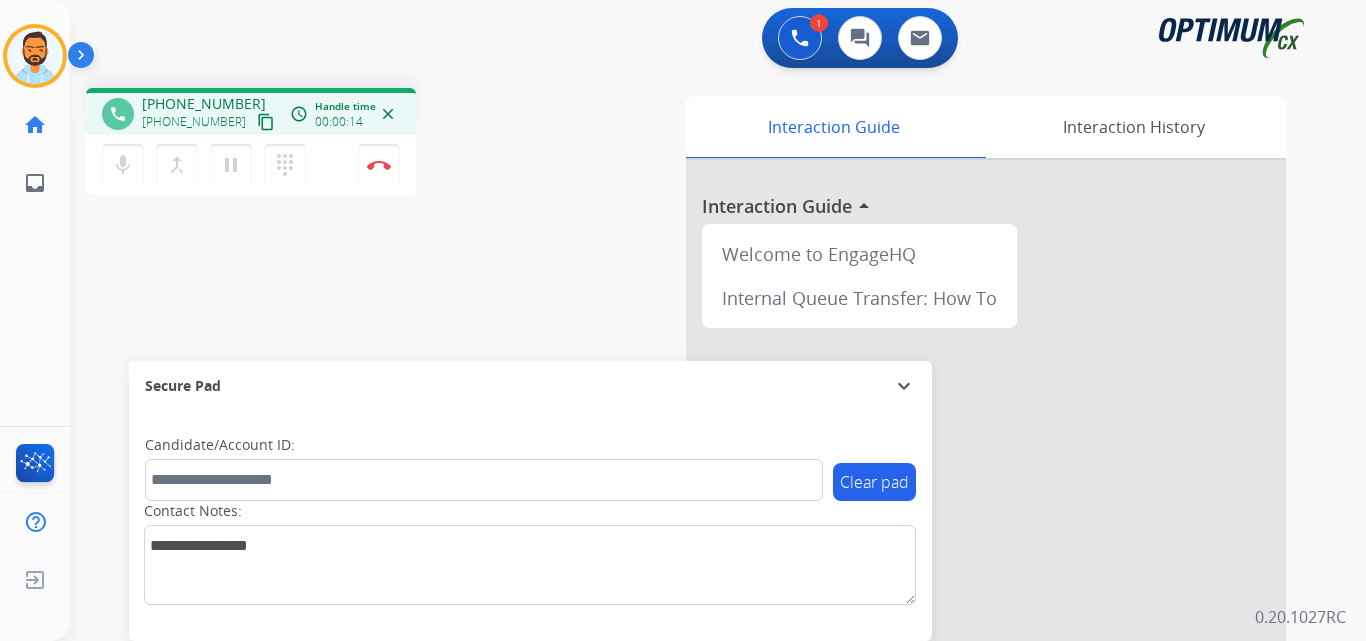click on "content_copy" at bounding box center [266, 122] 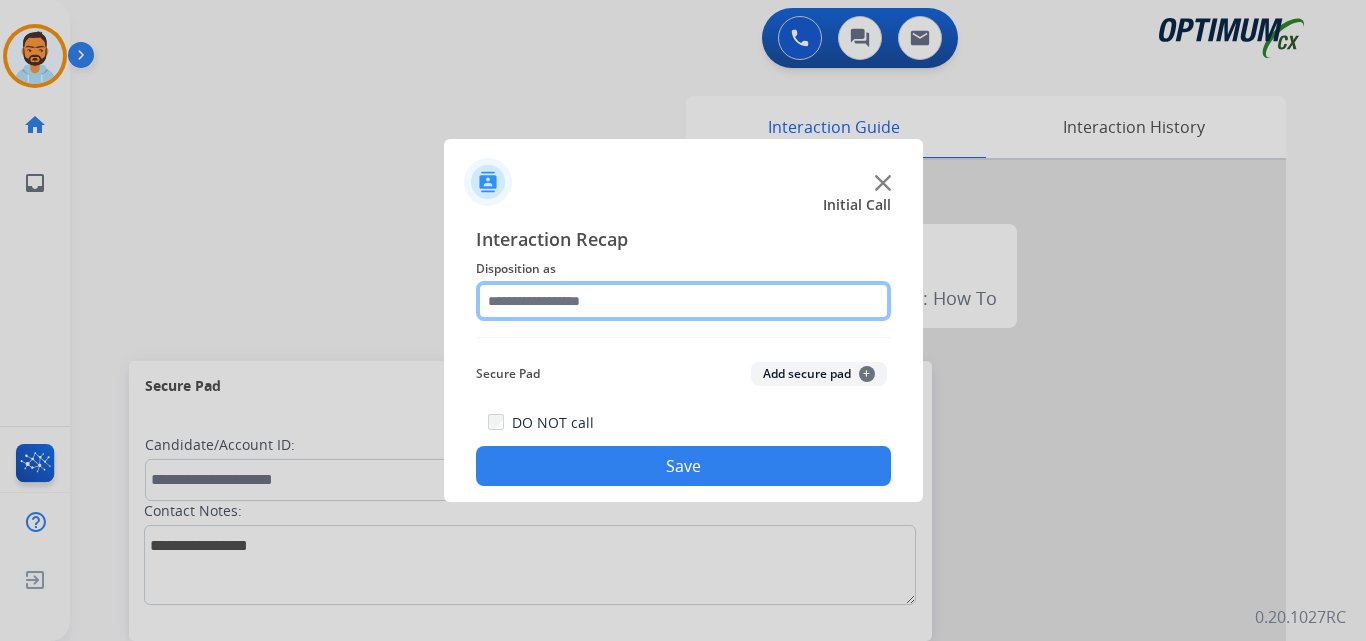 click 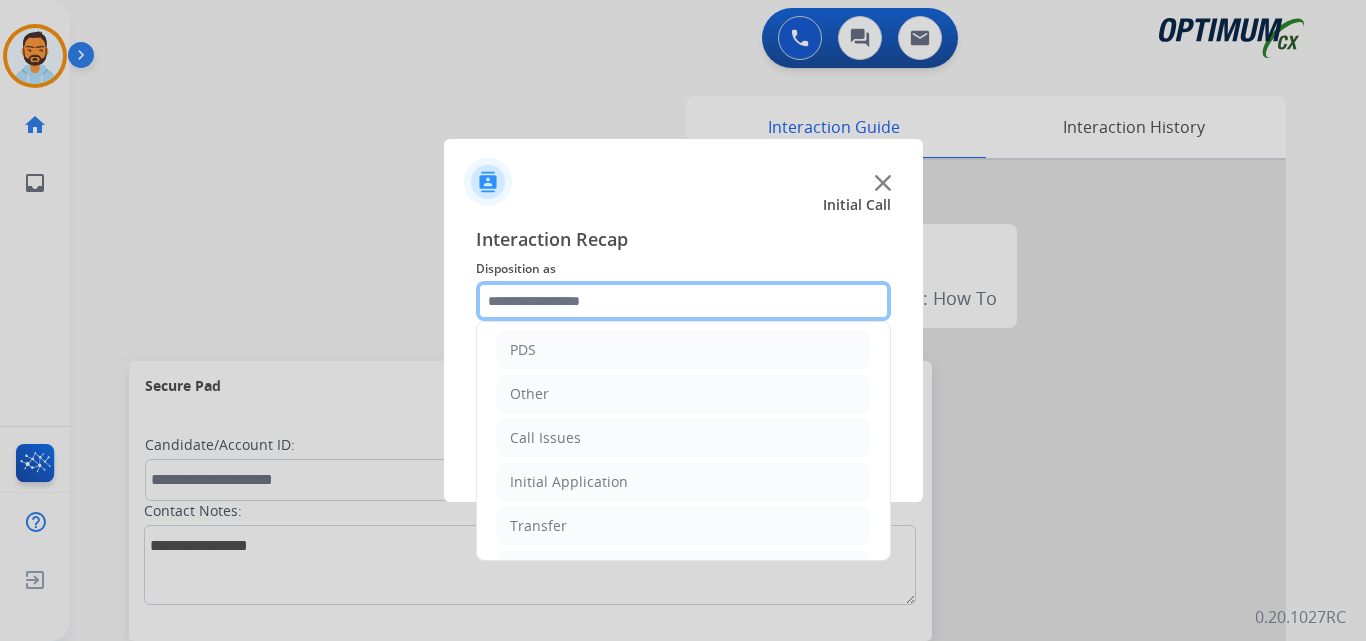 scroll, scrollTop: 136, scrollLeft: 0, axis: vertical 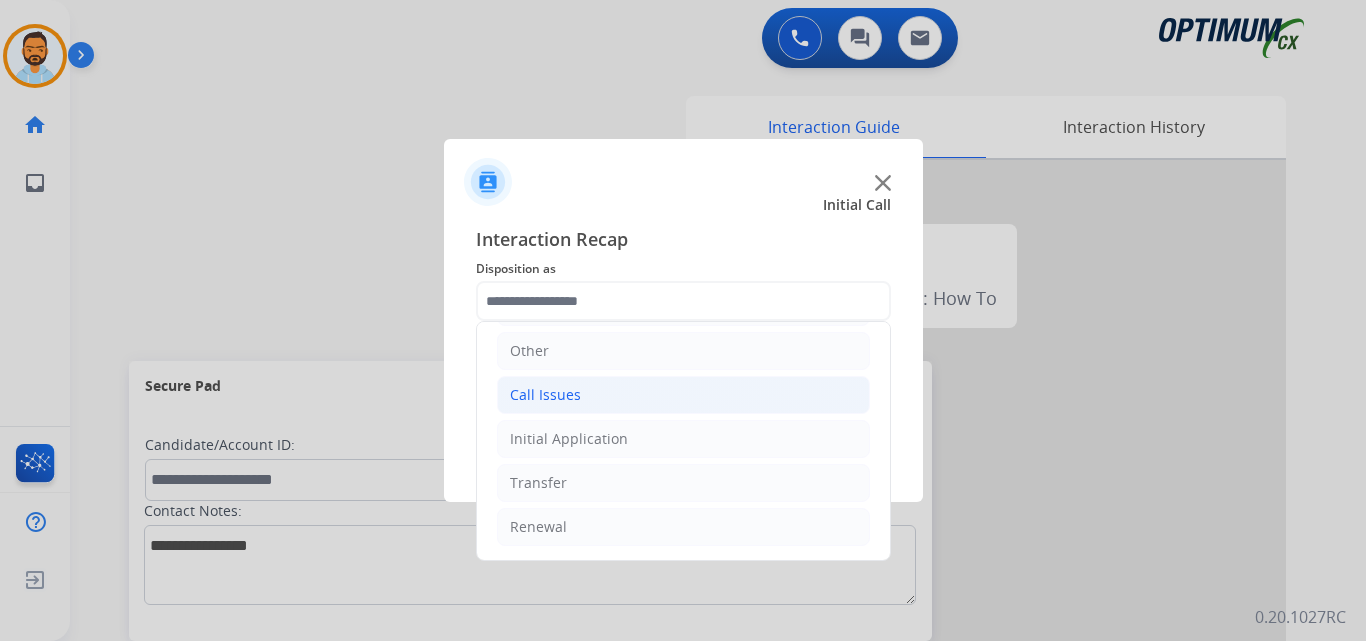click on "Call Issues" 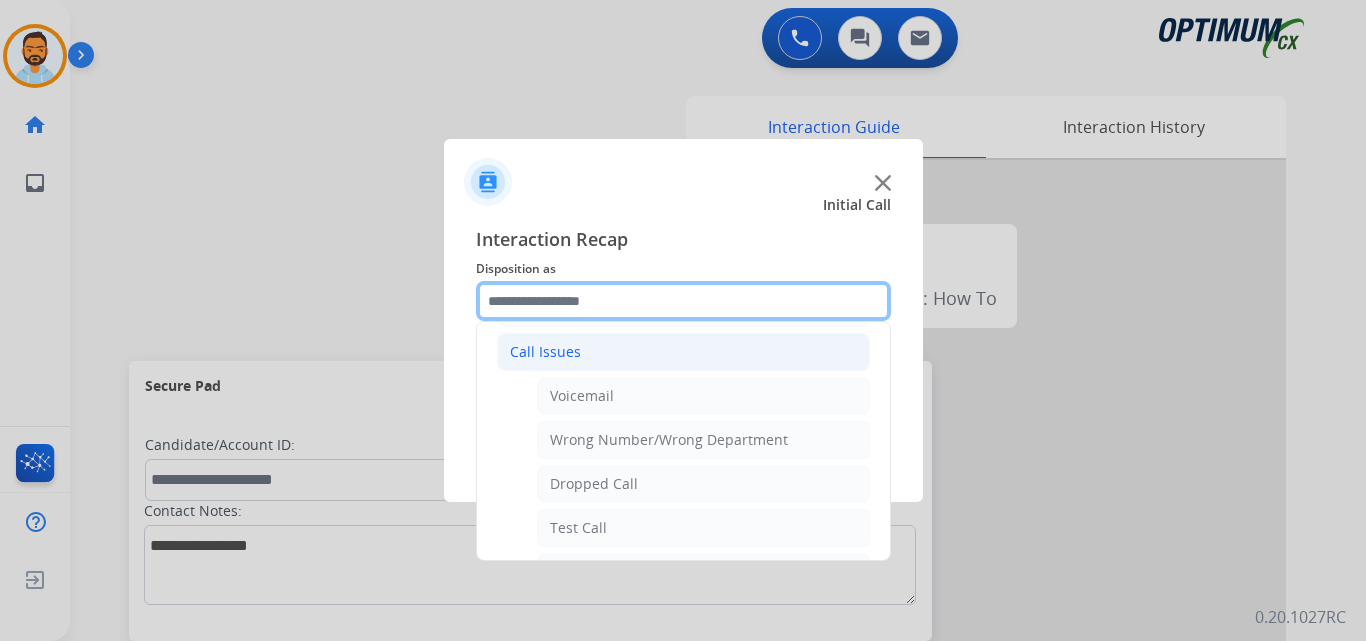 scroll, scrollTop: 181, scrollLeft: 0, axis: vertical 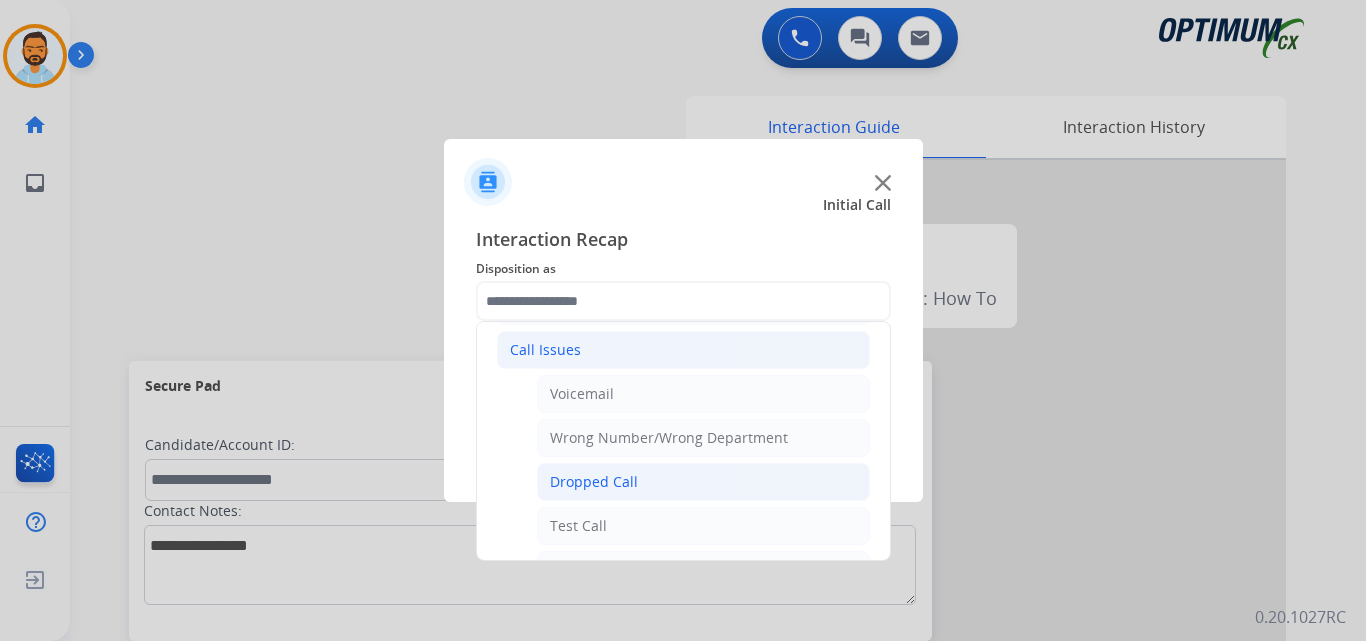 click on "Dropped Call" 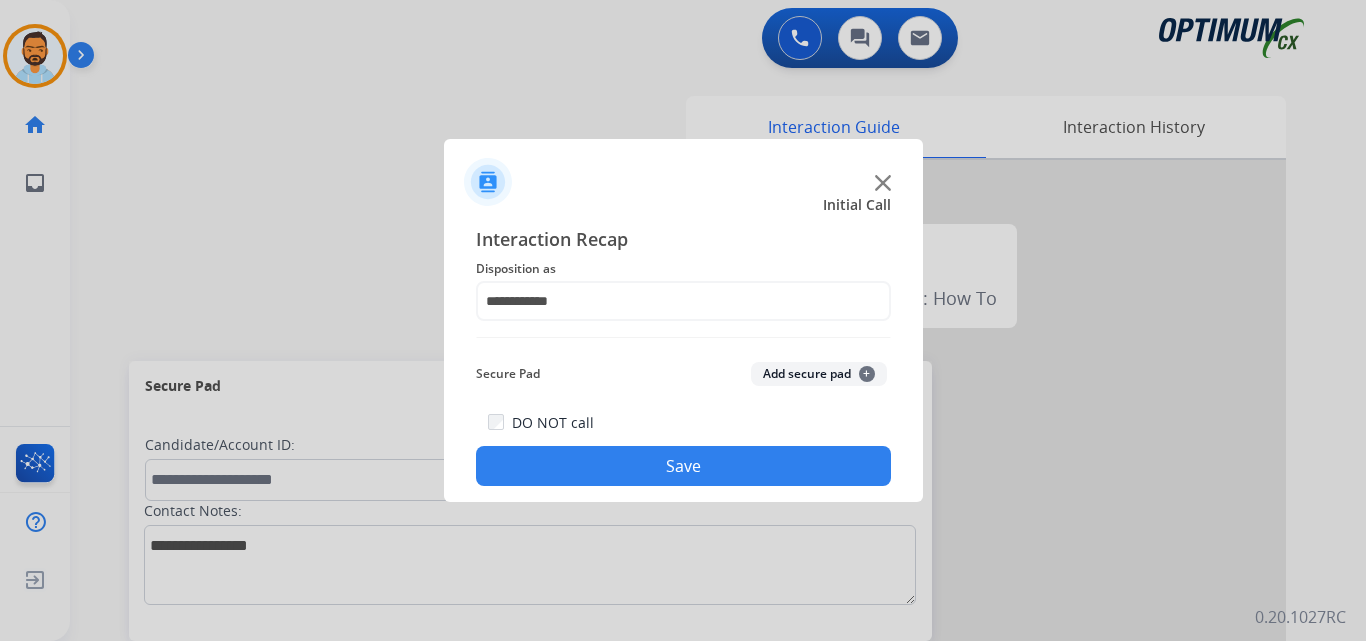 click on "Save" 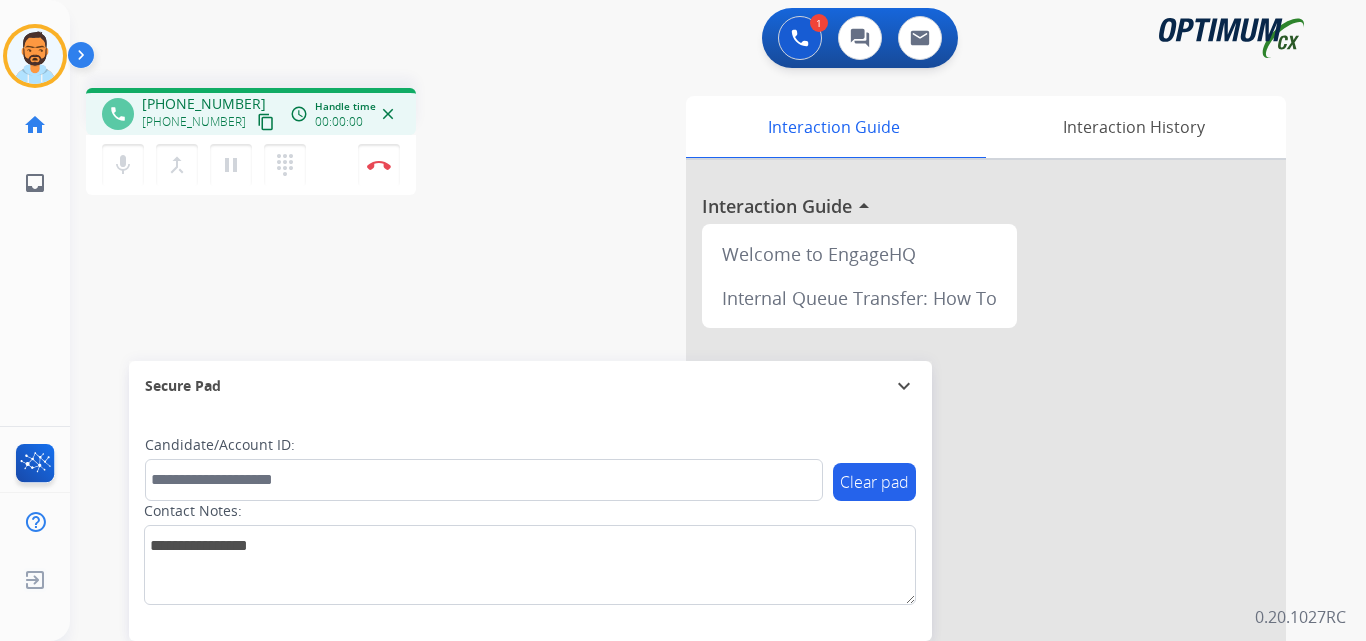 click on "content_copy" at bounding box center (266, 122) 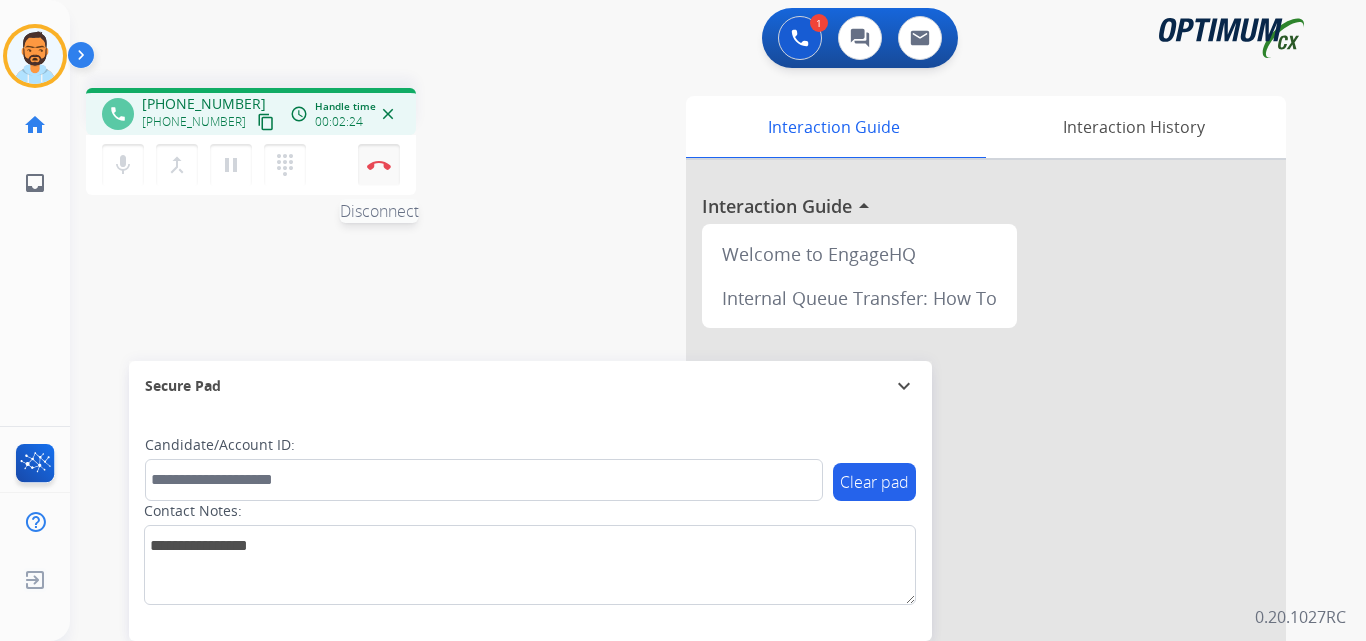 click at bounding box center [379, 165] 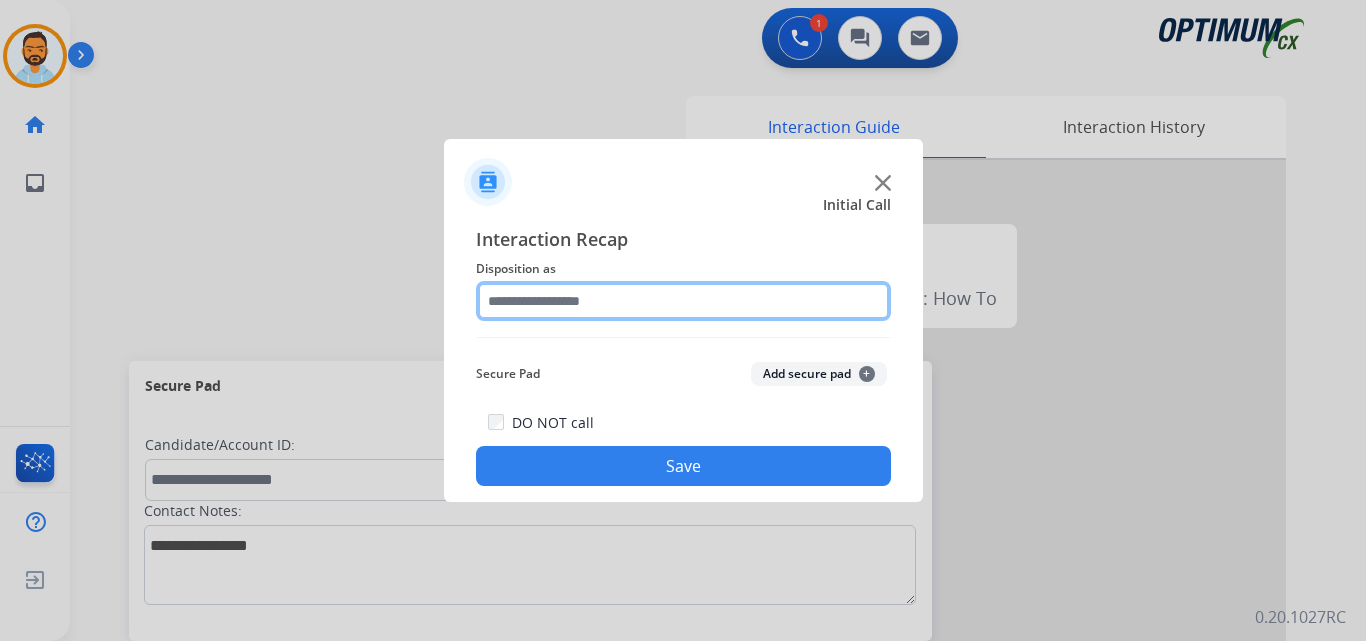 click 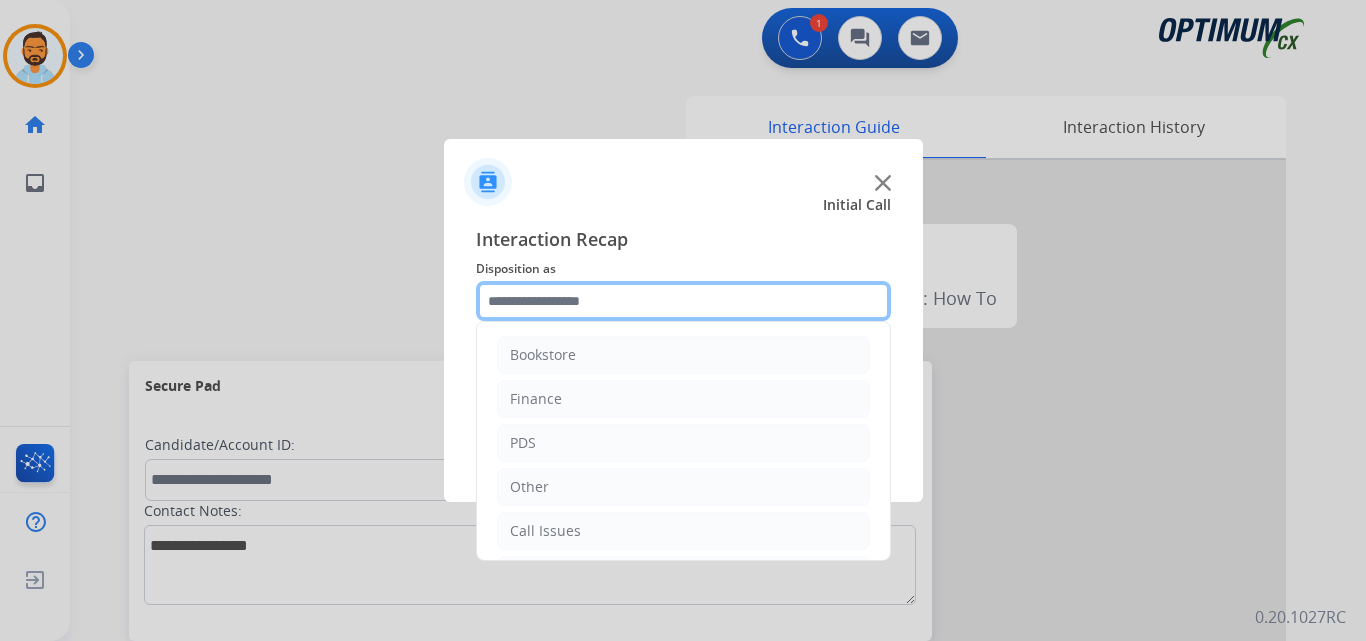scroll, scrollTop: 136, scrollLeft: 0, axis: vertical 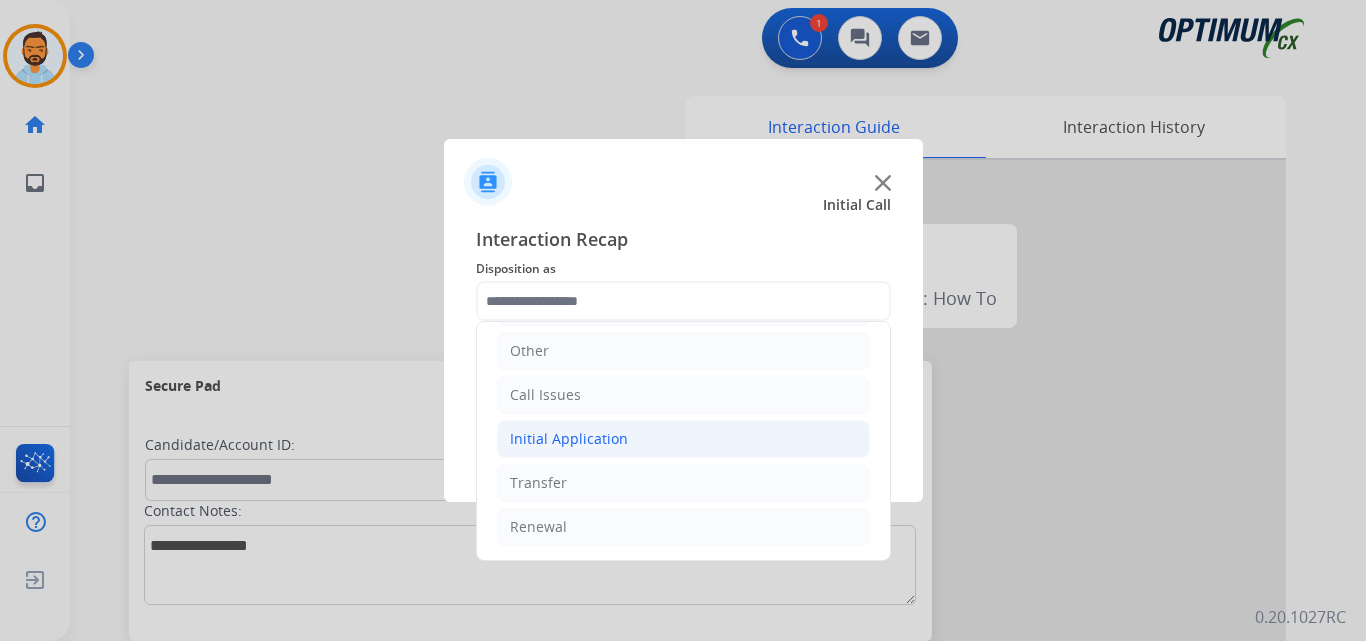 click on "Initial Application" 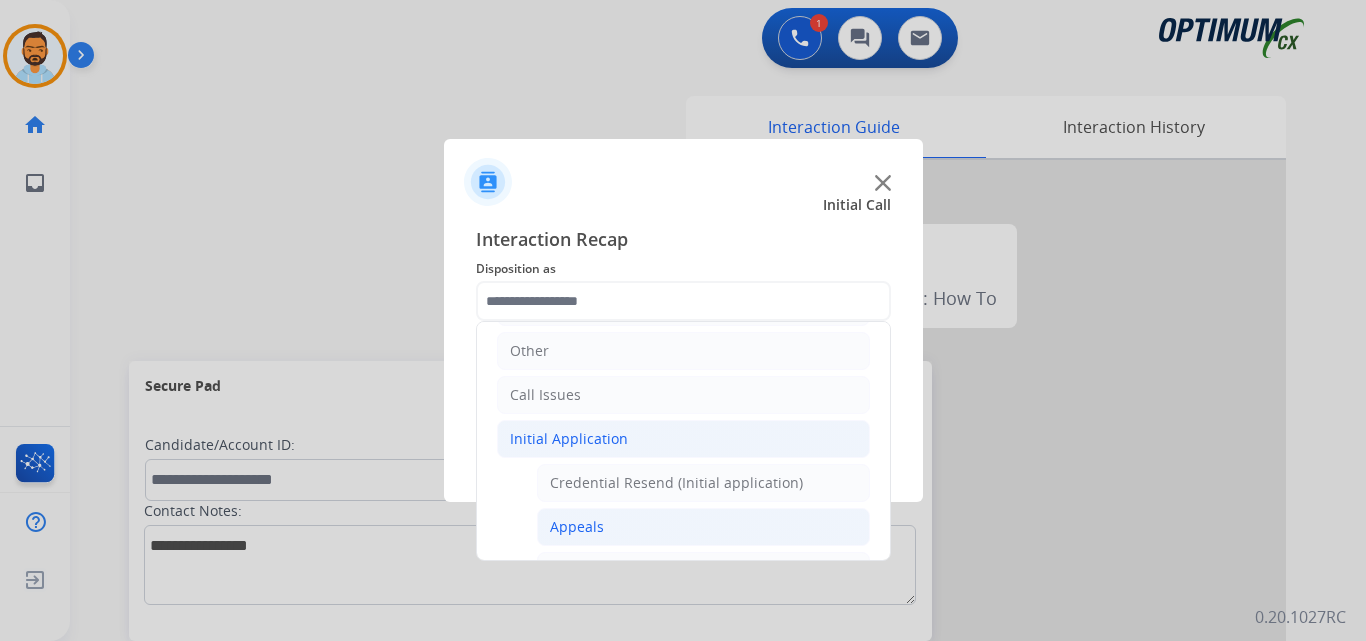click on "Appeals" 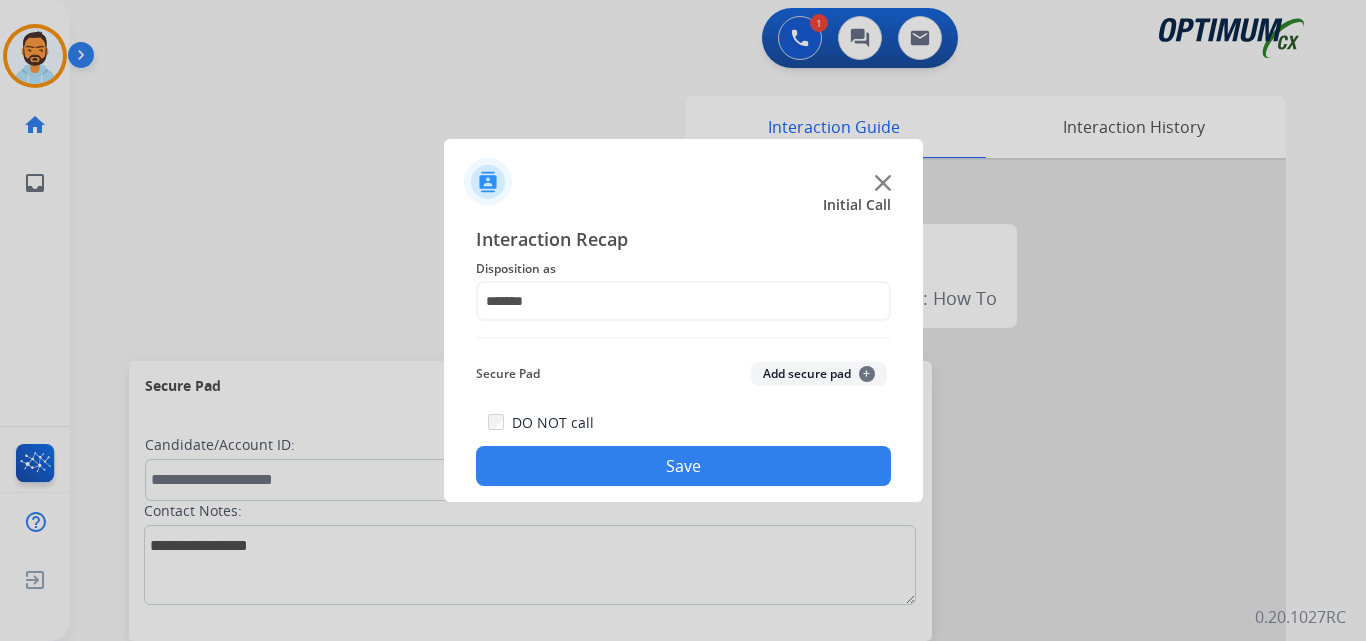 click on "Save" 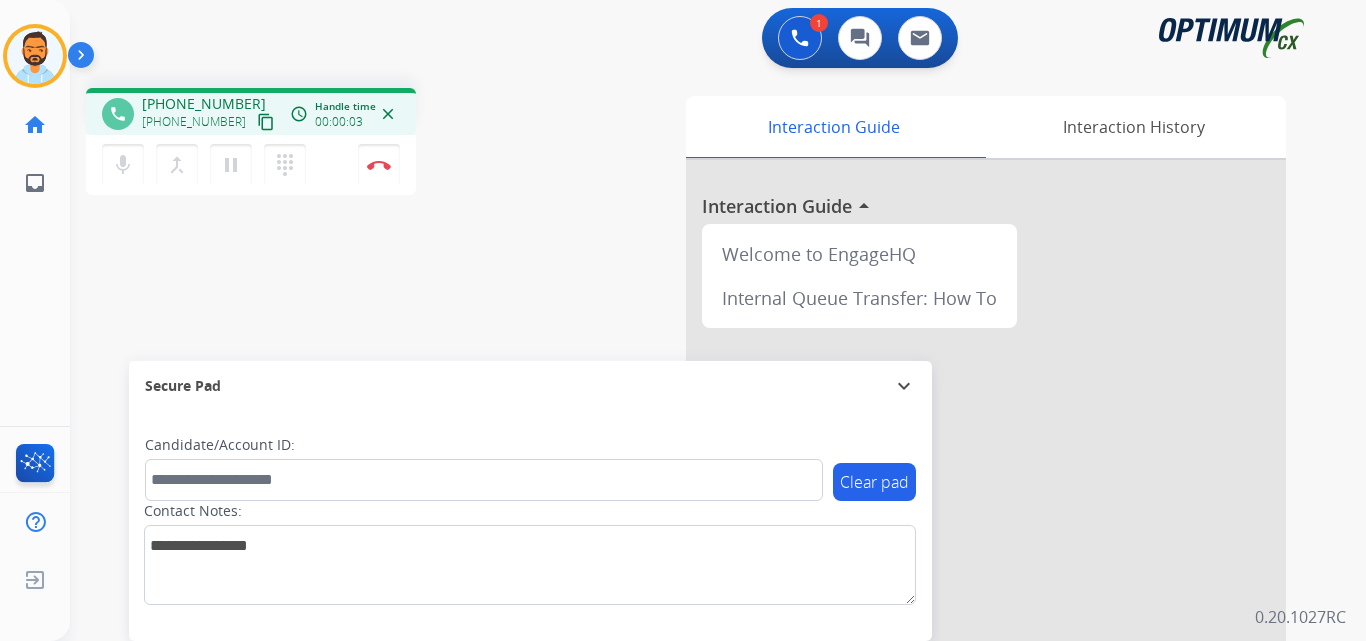 click on "content_copy" at bounding box center (266, 122) 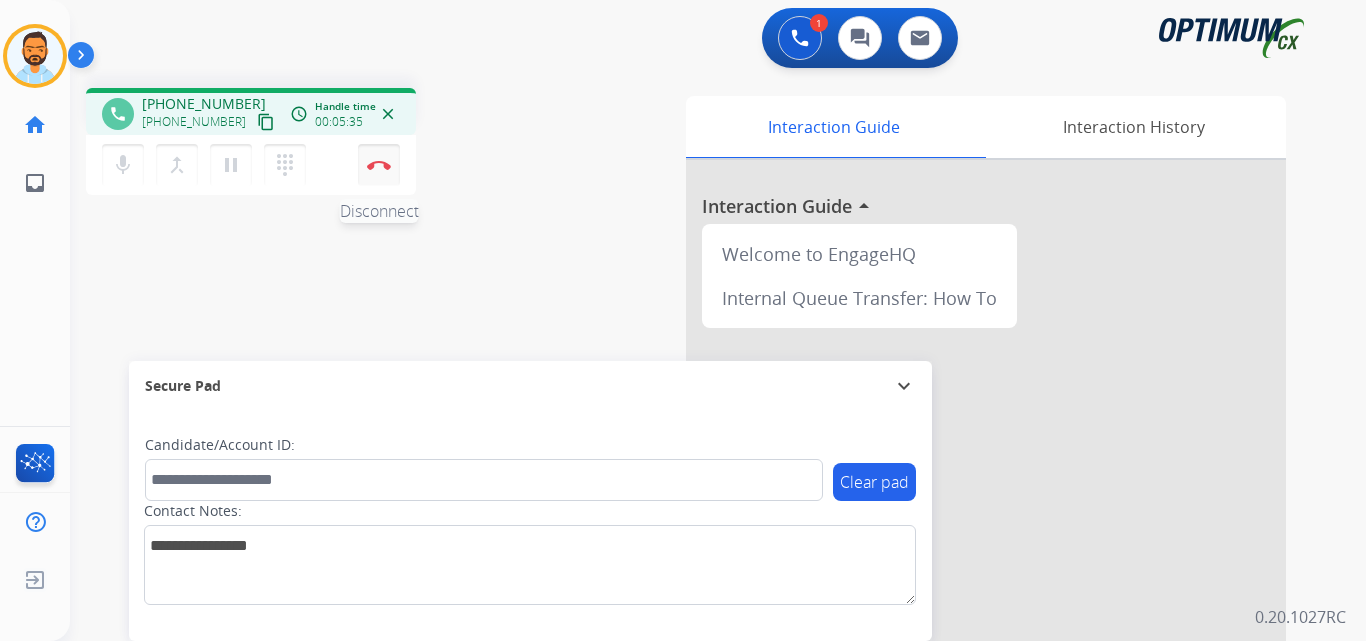 click on "Disconnect" at bounding box center (379, 165) 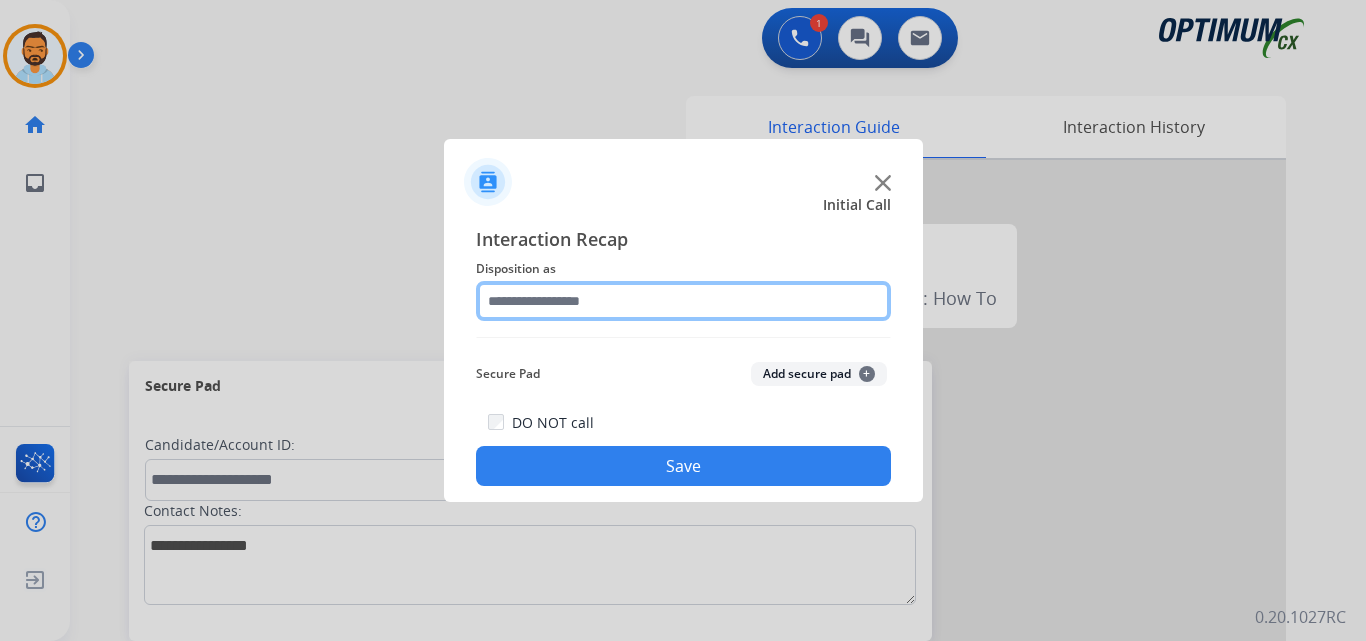 click 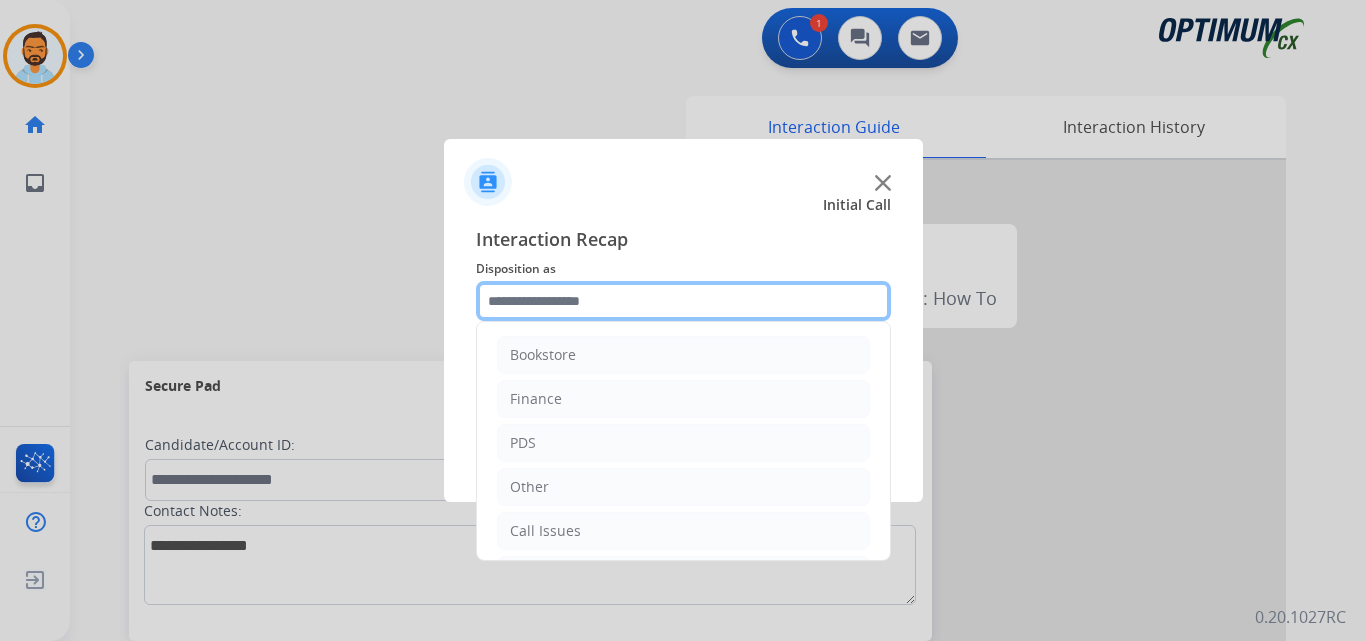 scroll, scrollTop: 136, scrollLeft: 0, axis: vertical 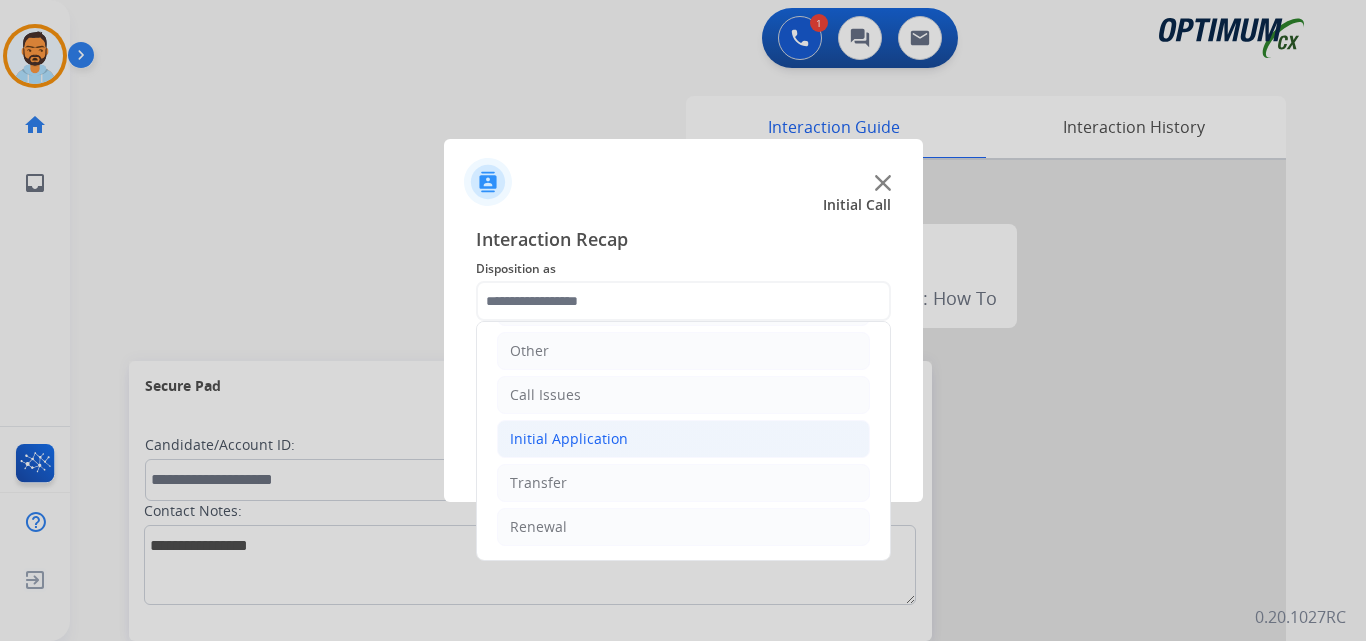 click on "Initial Application" 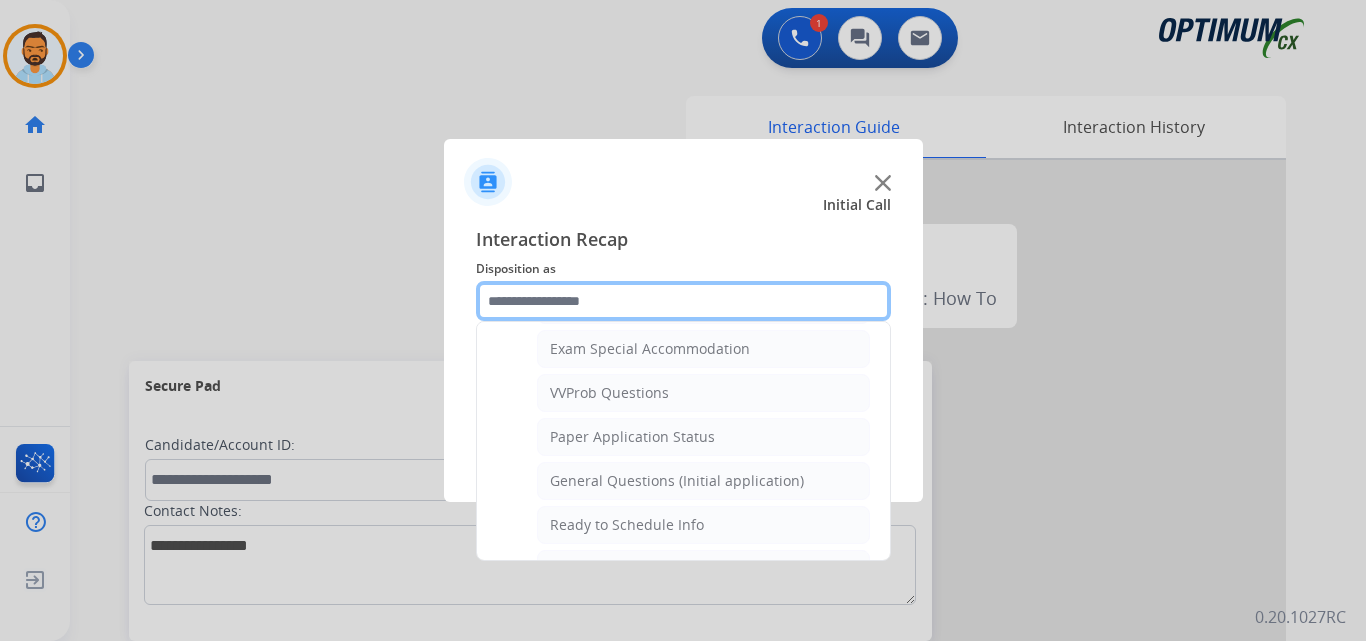 scroll, scrollTop: 1039, scrollLeft: 0, axis: vertical 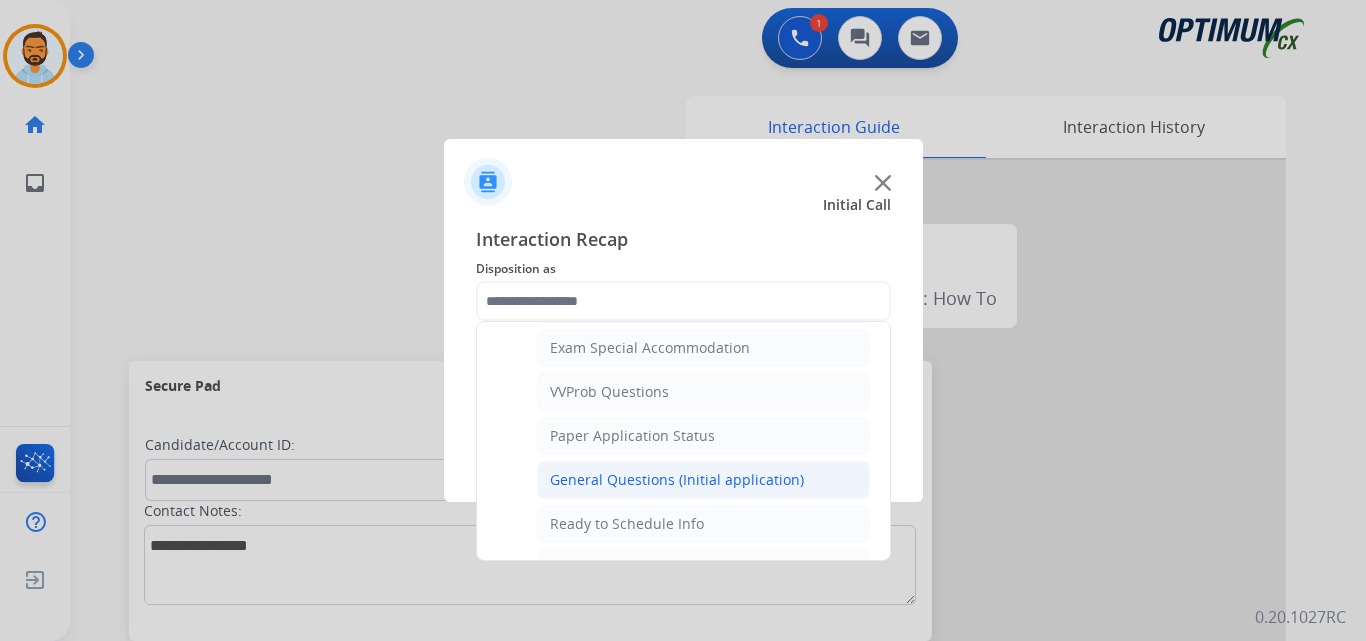 click on "General Questions (Initial application)" 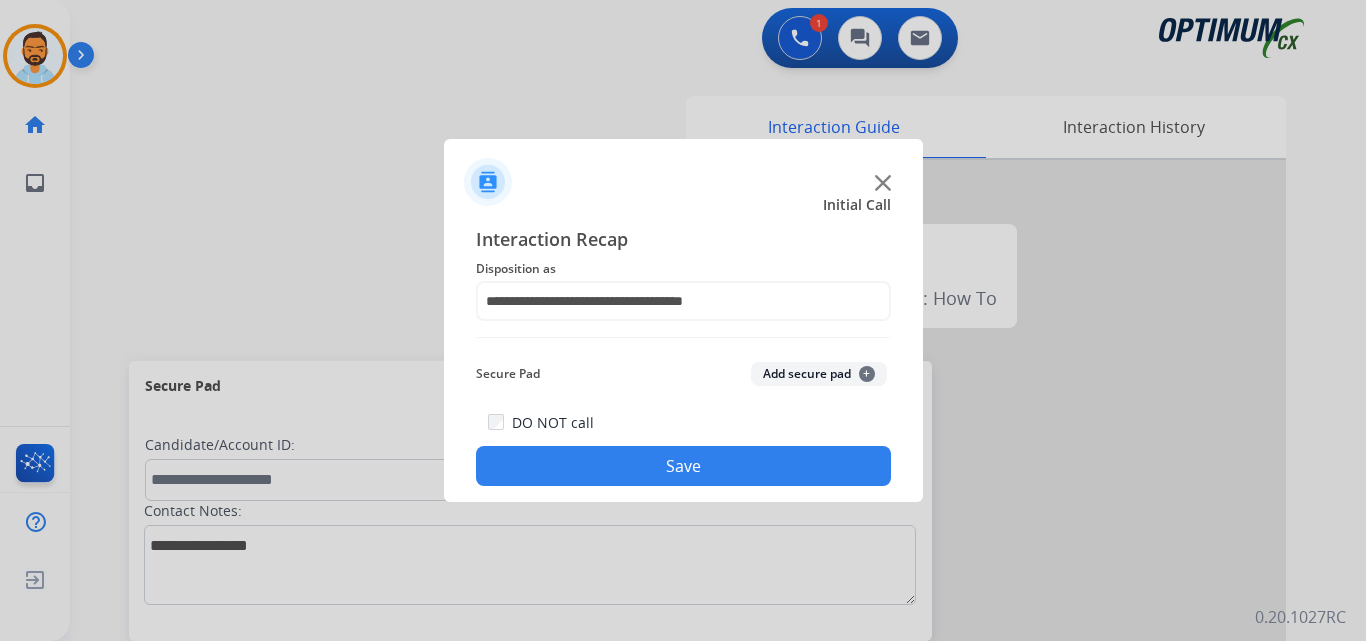 click on "Save" 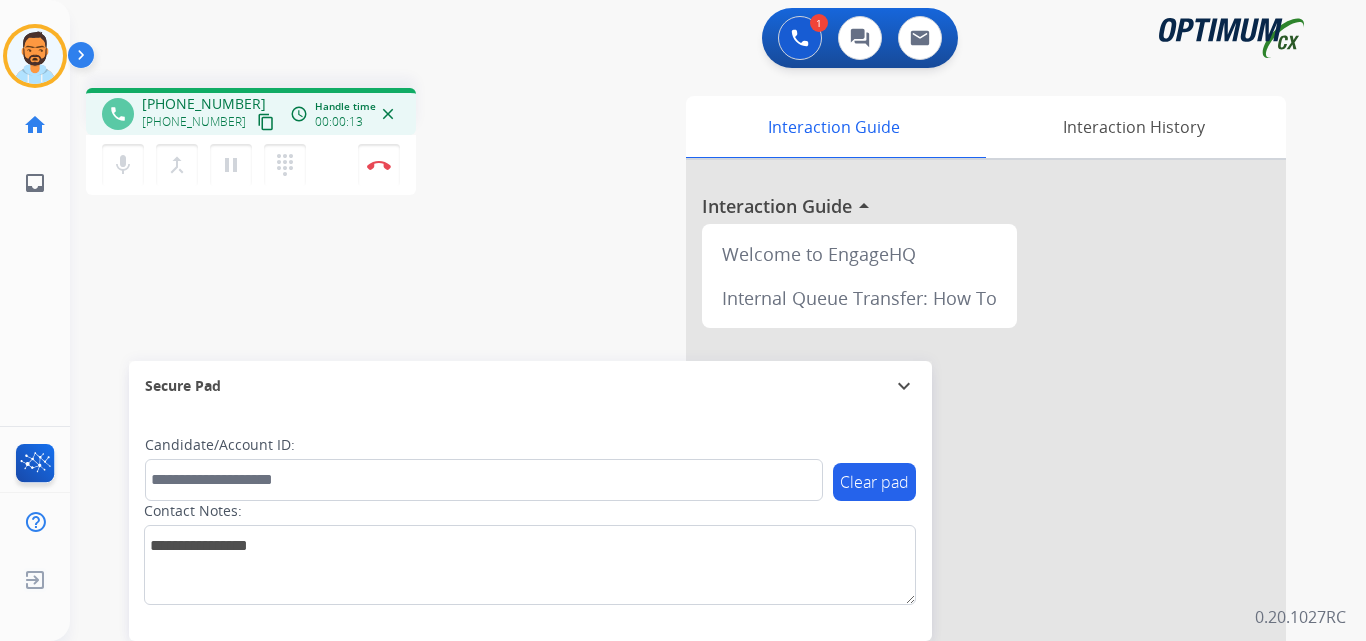 click on "content_copy" at bounding box center (266, 122) 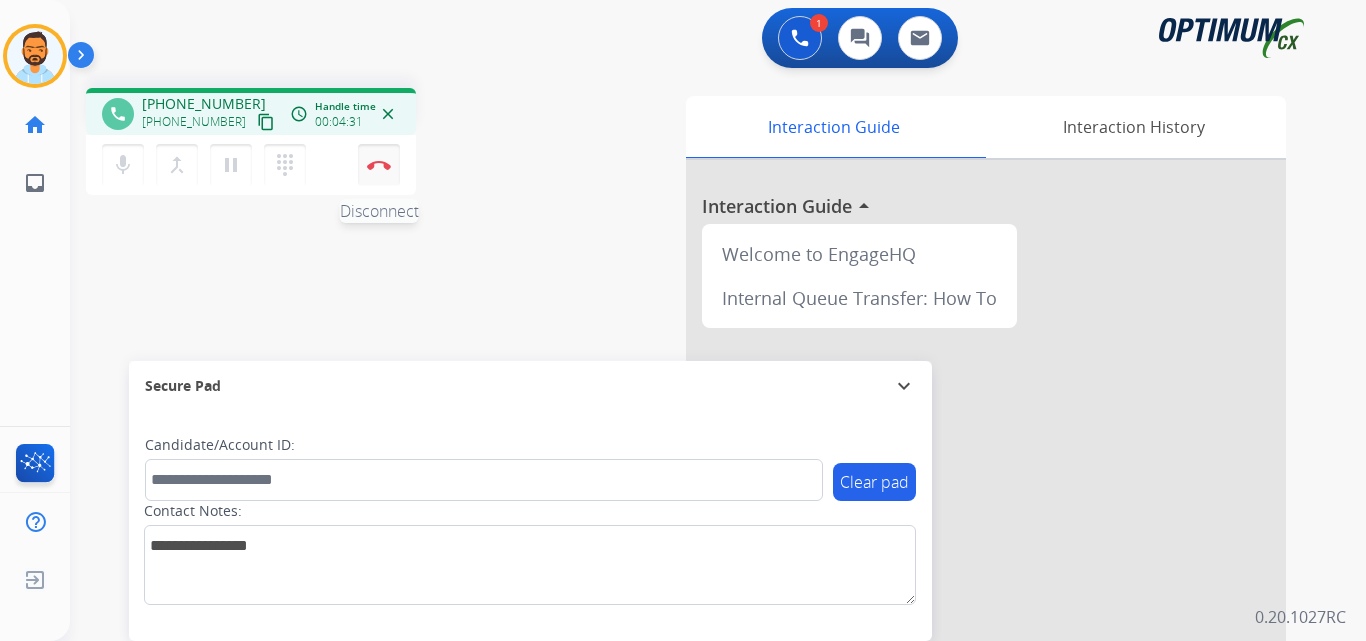 click at bounding box center [379, 165] 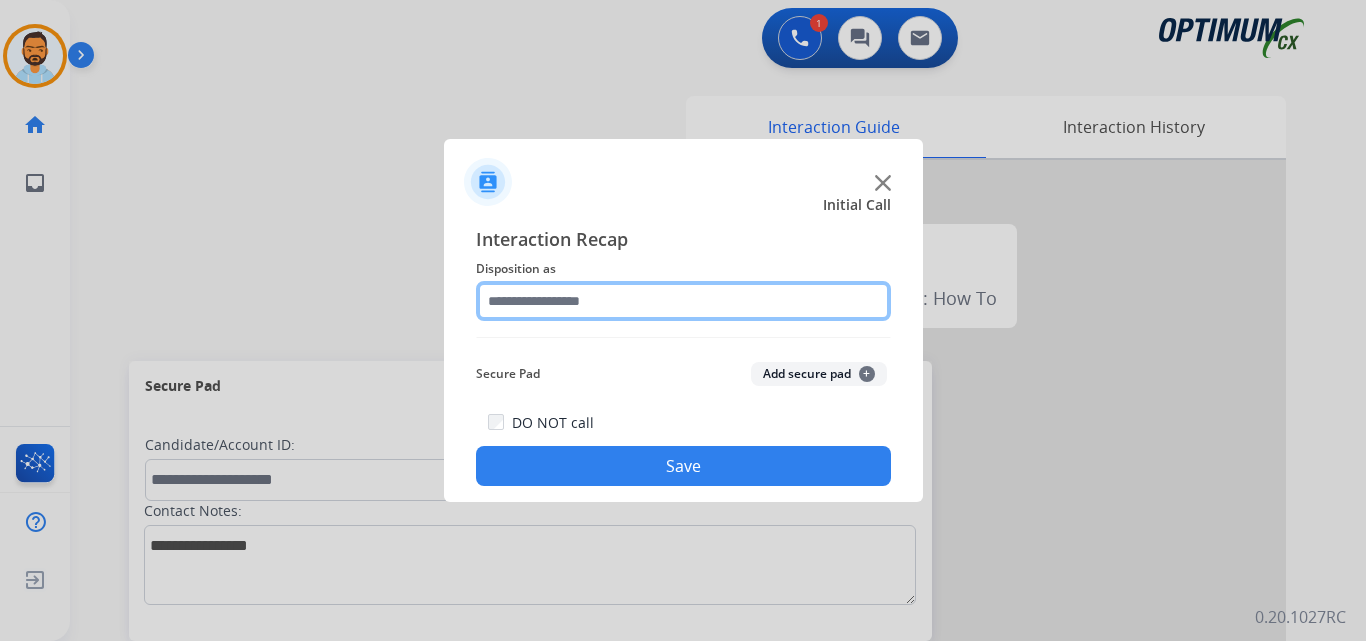 click 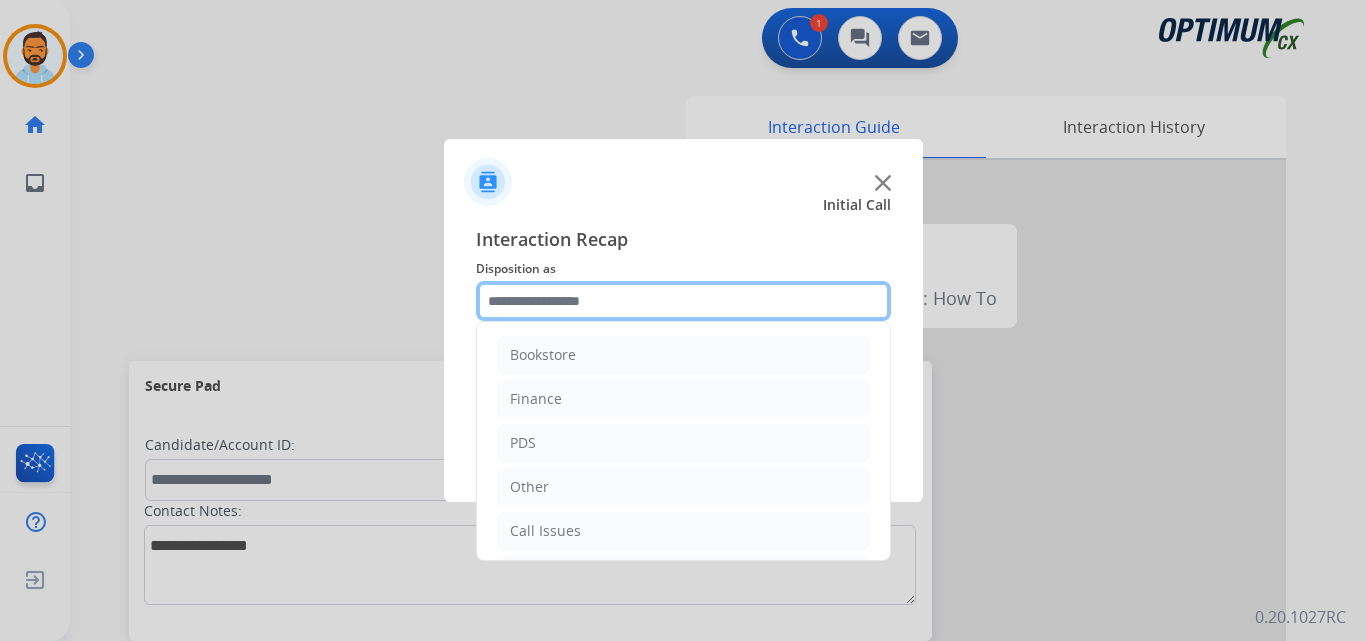 scroll, scrollTop: 136, scrollLeft: 0, axis: vertical 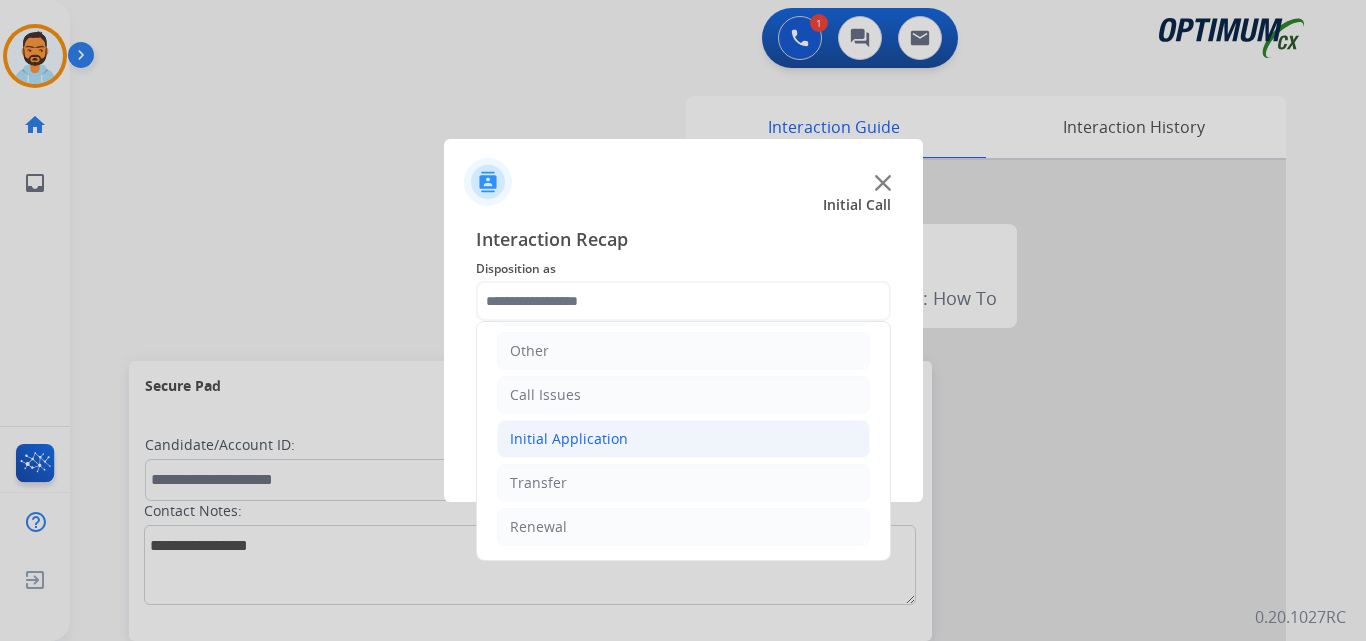 click on "Initial Application" 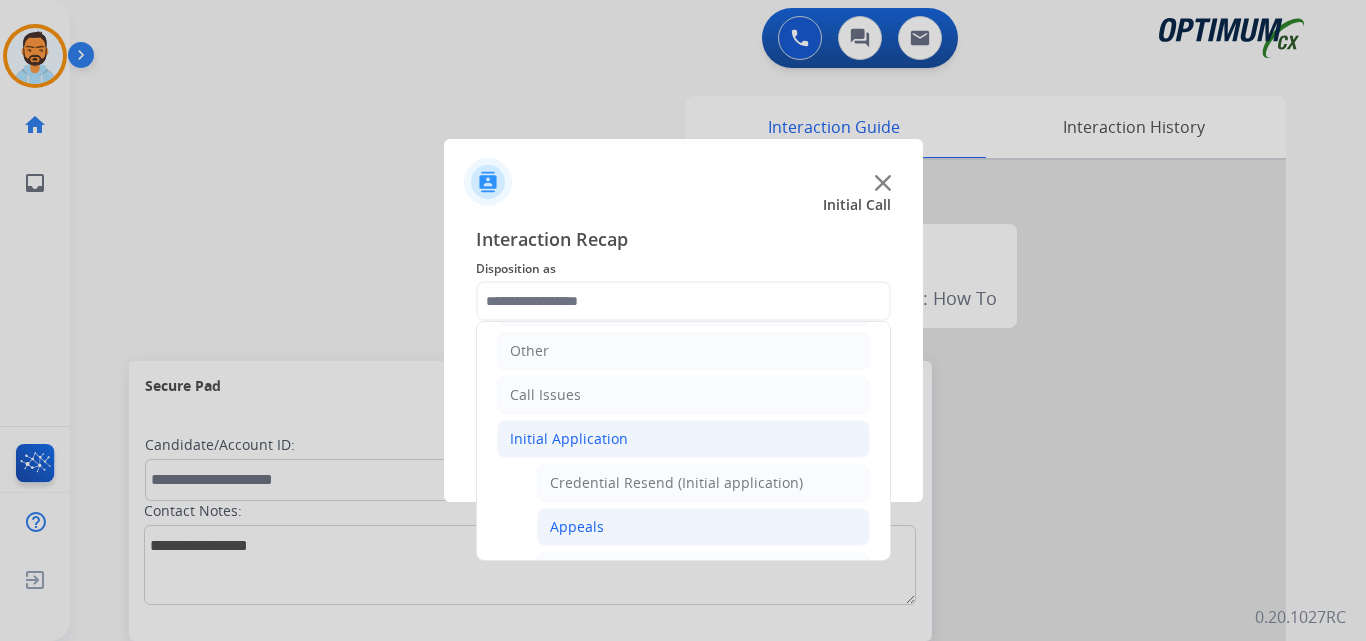 click on "Appeals" 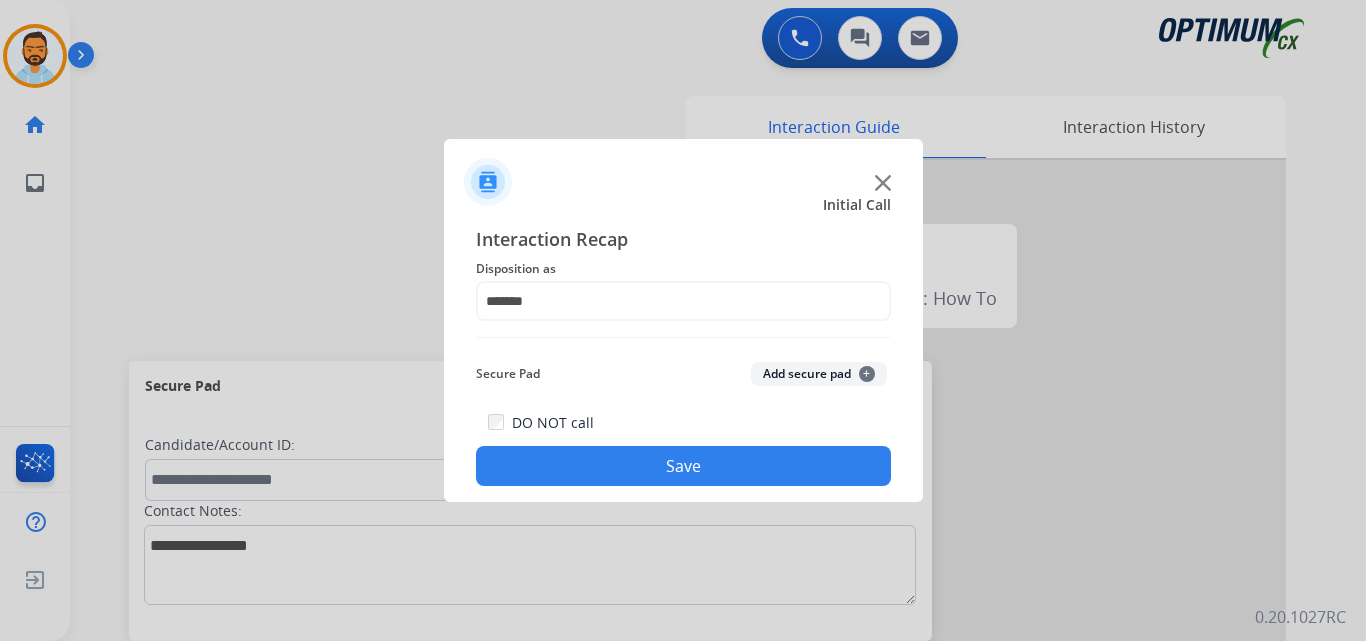click on "Save" 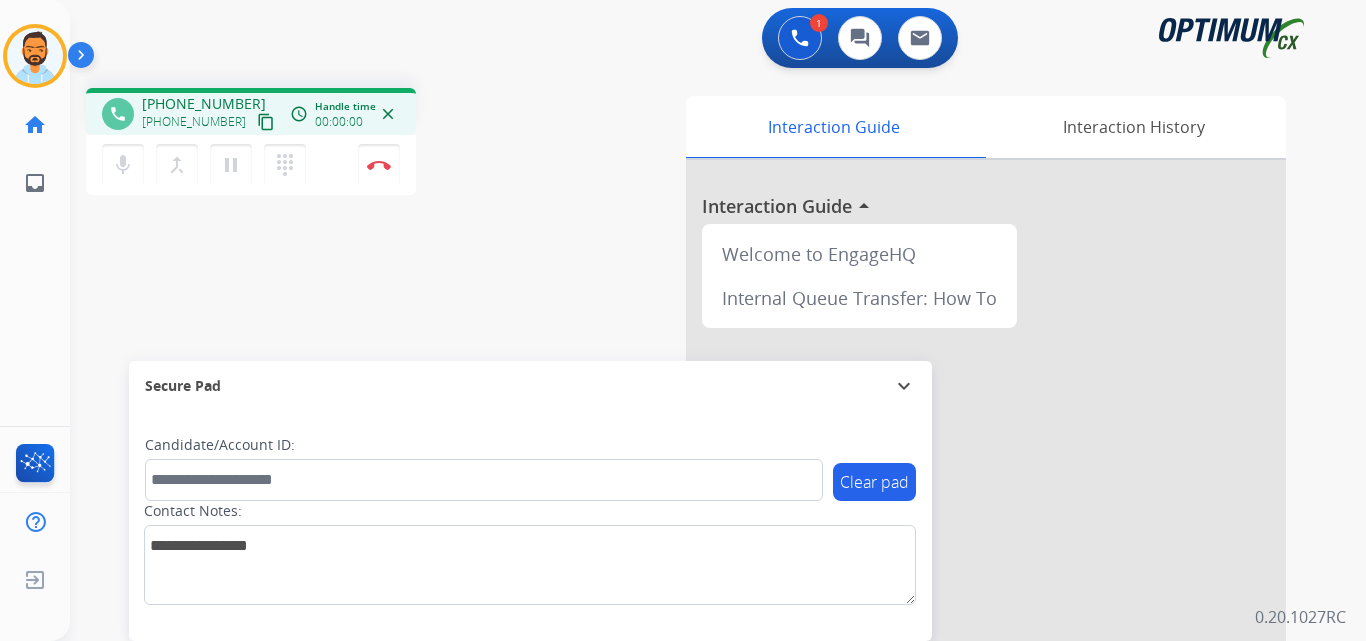 click on "content_copy" at bounding box center (266, 122) 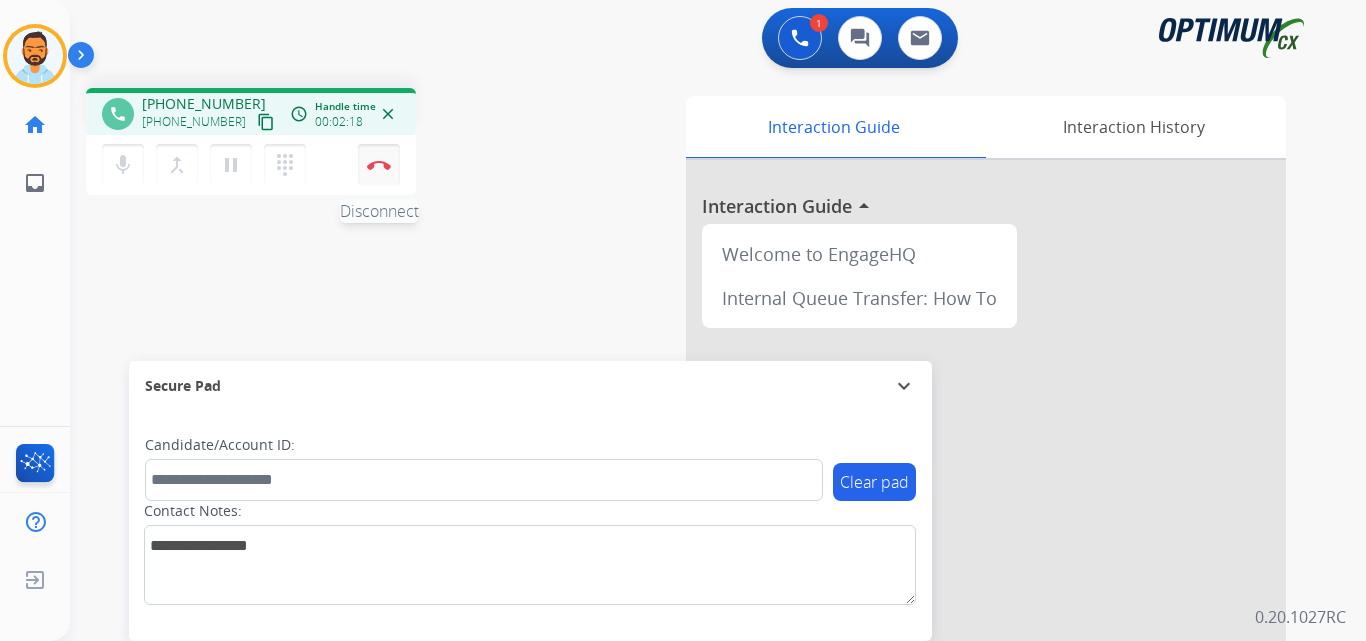 click on "Disconnect" at bounding box center (379, 165) 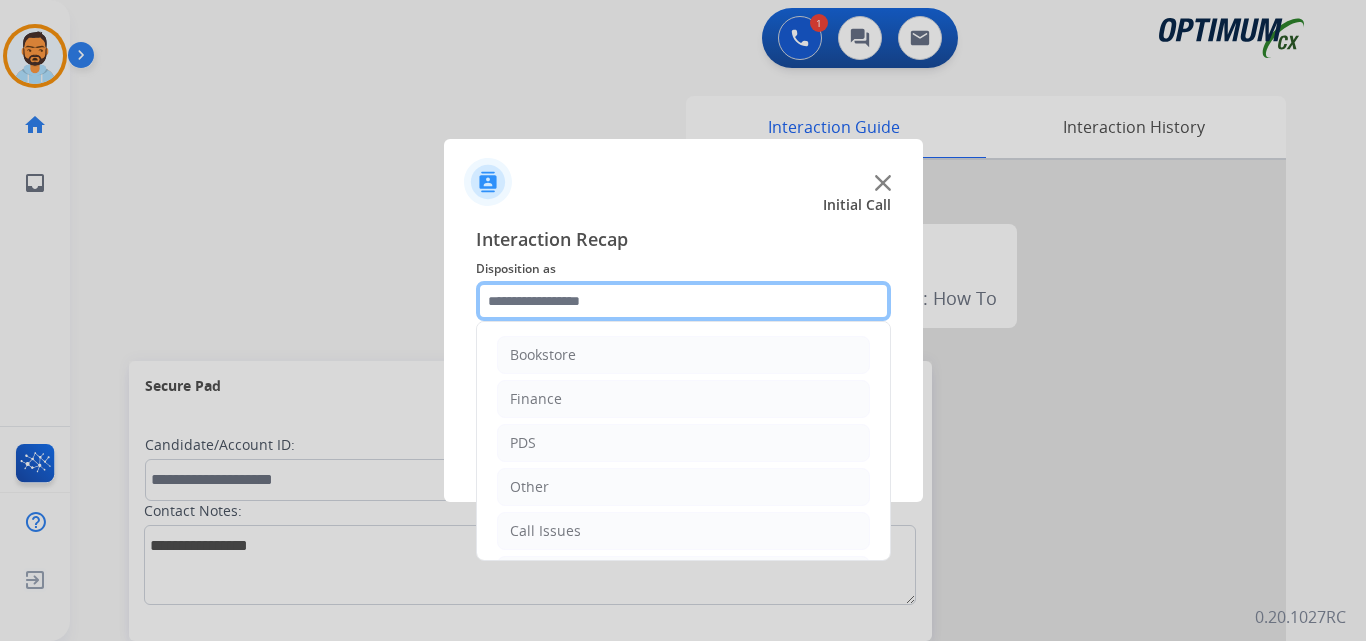 click 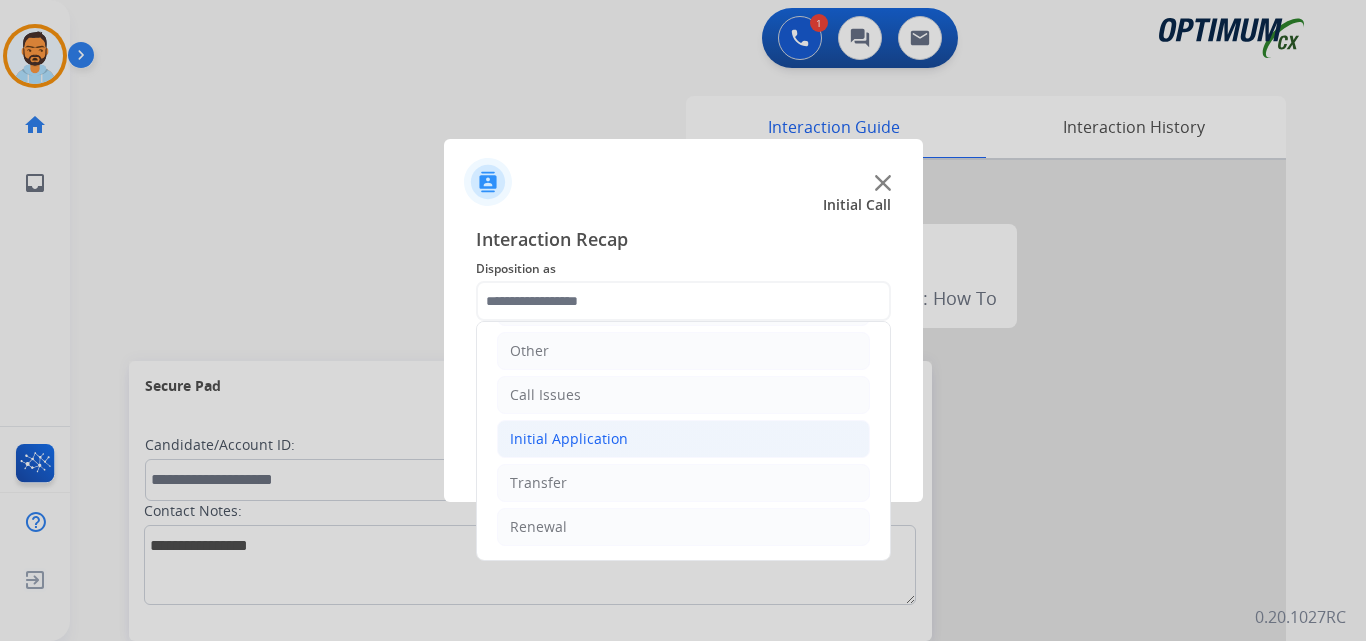 click on "Initial Application" 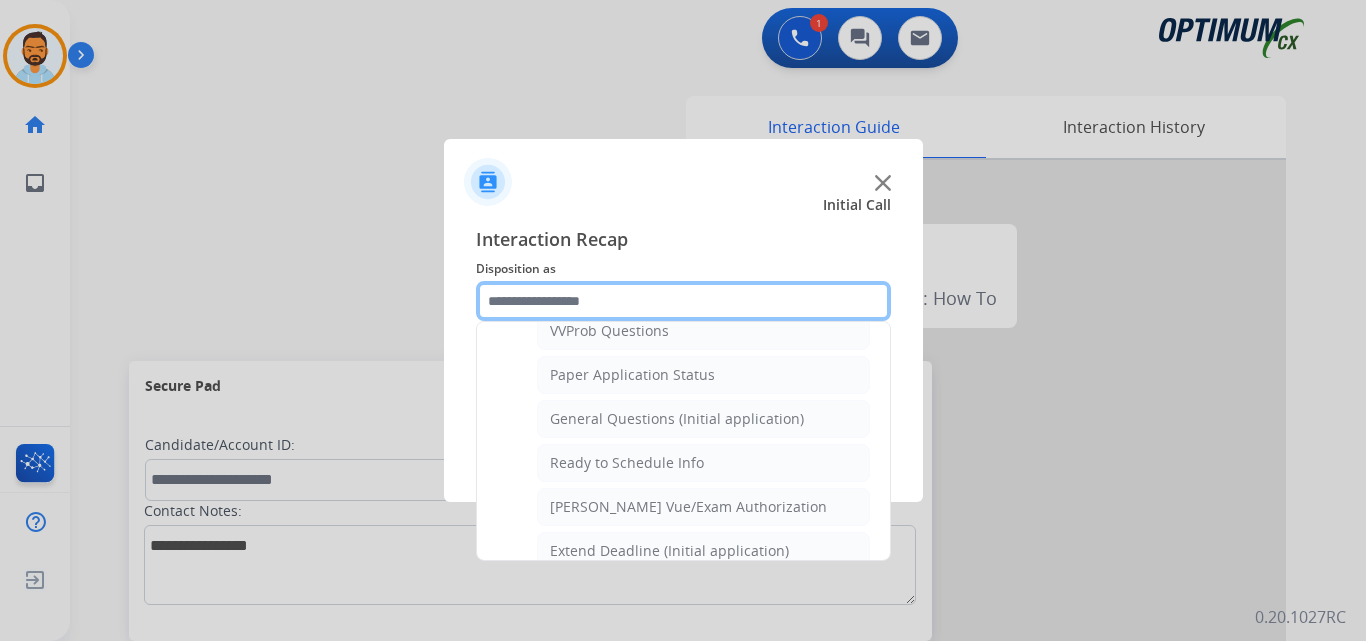scroll, scrollTop: 1098, scrollLeft: 0, axis: vertical 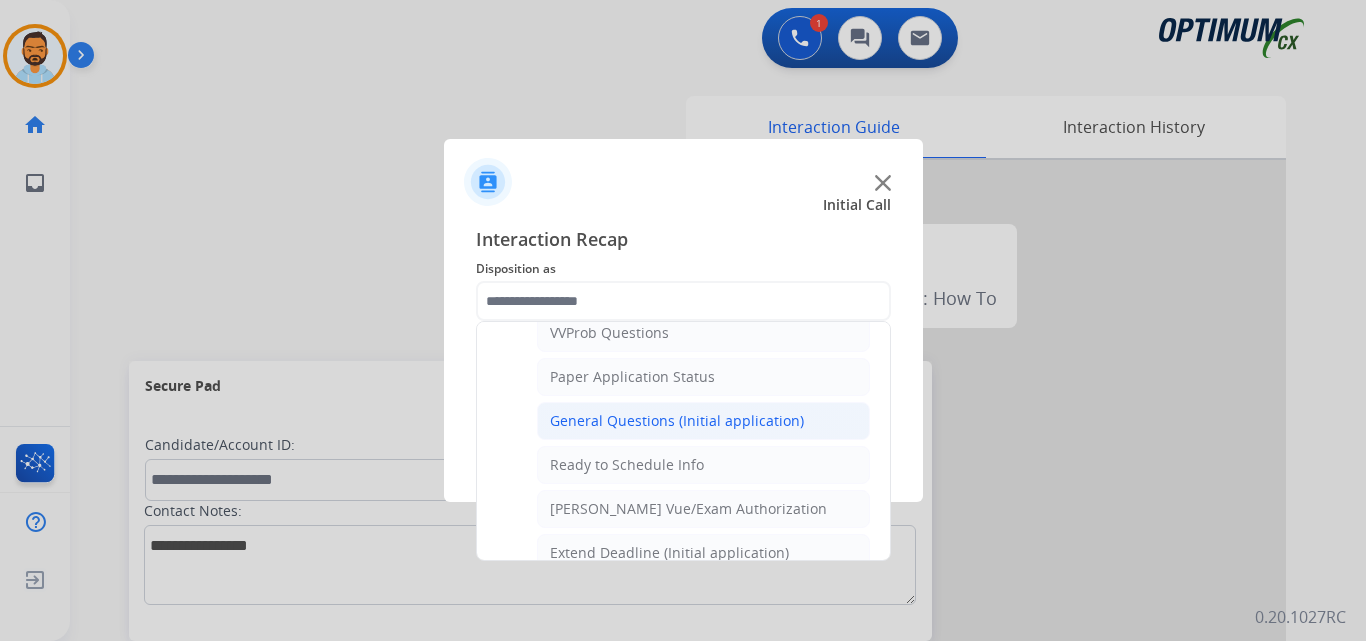 click on "General Questions (Initial application)" 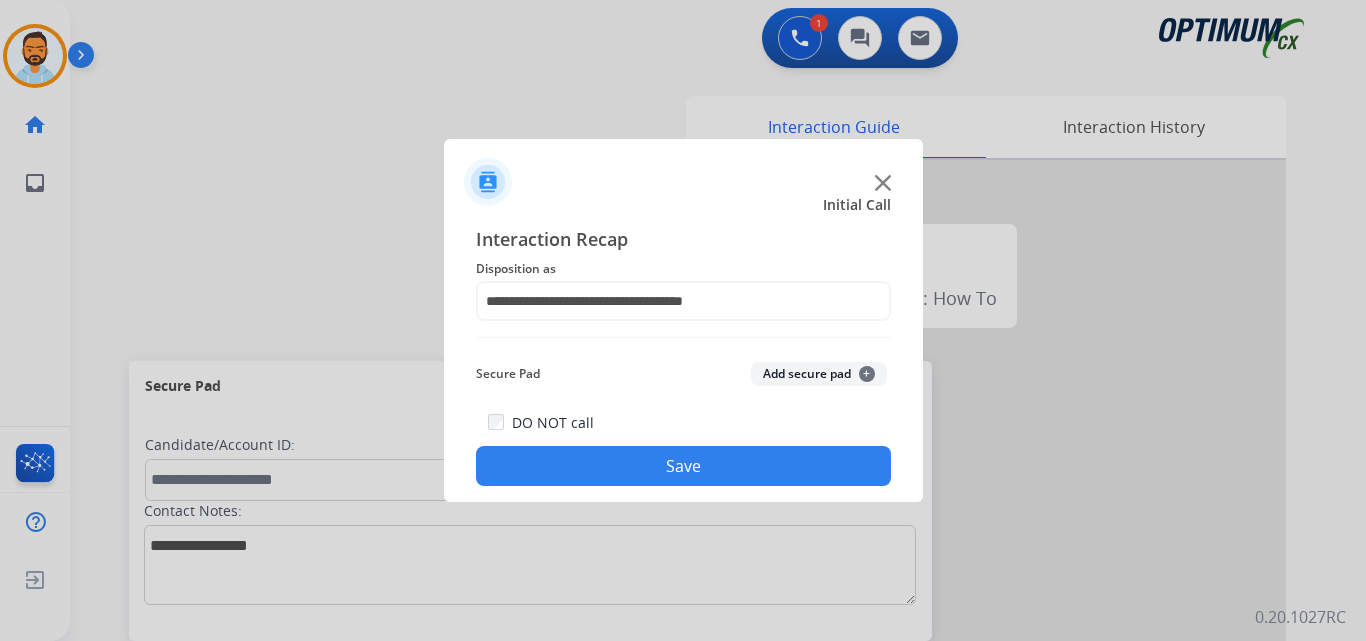 click on "Save" 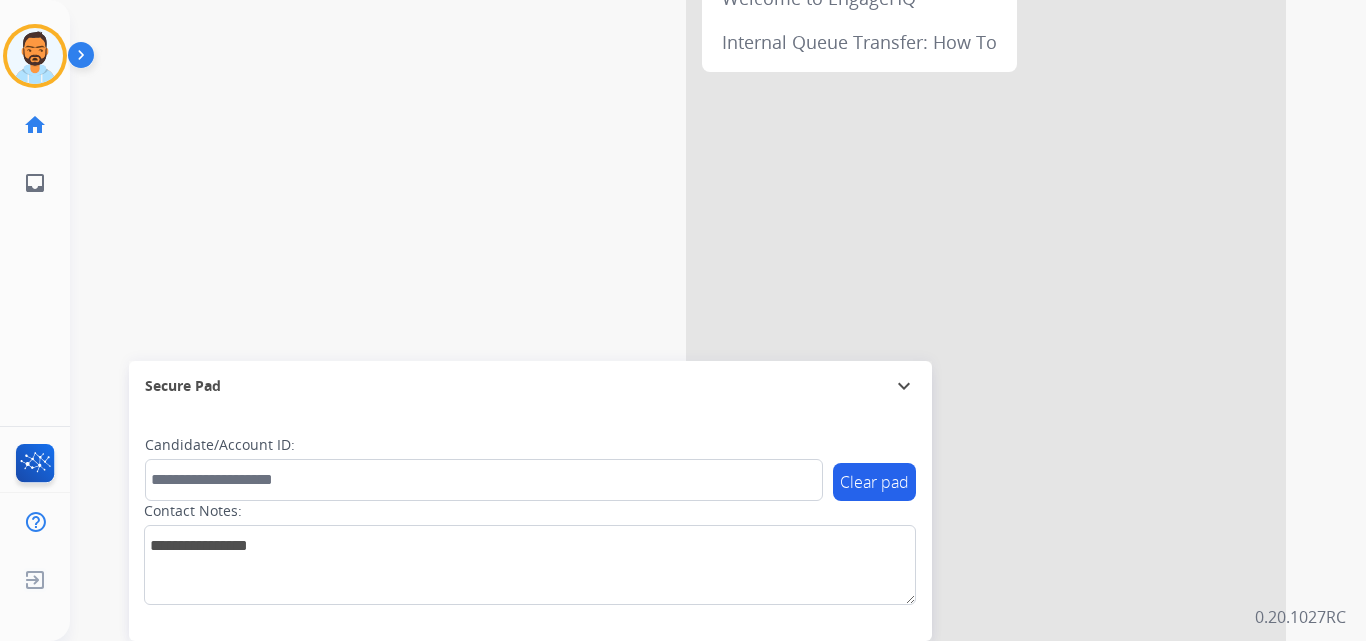 scroll, scrollTop: 0, scrollLeft: 0, axis: both 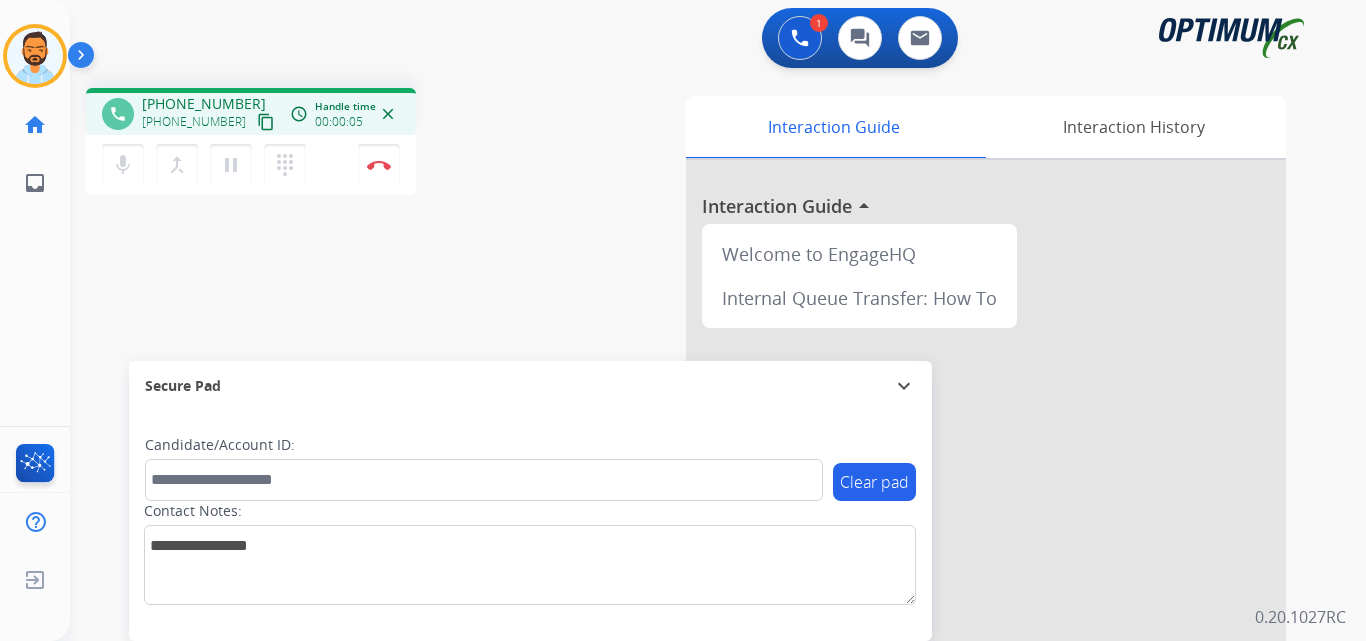 click on "content_copy" at bounding box center (266, 122) 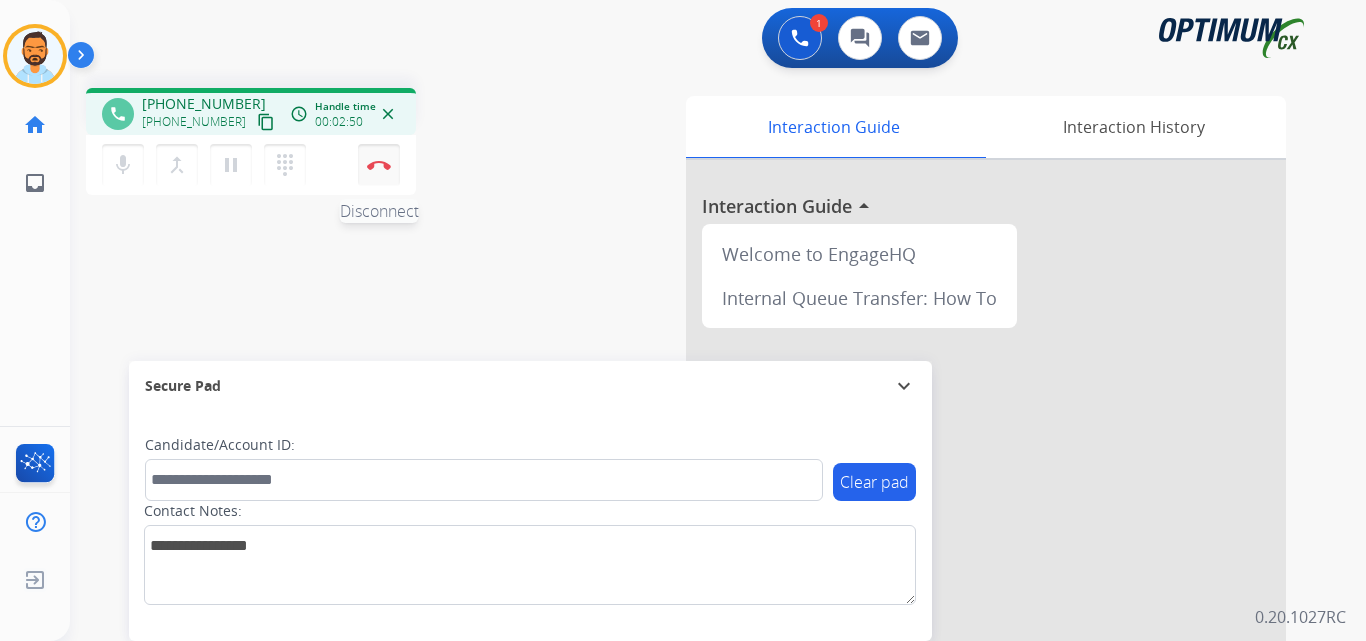 click on "Disconnect" at bounding box center [379, 165] 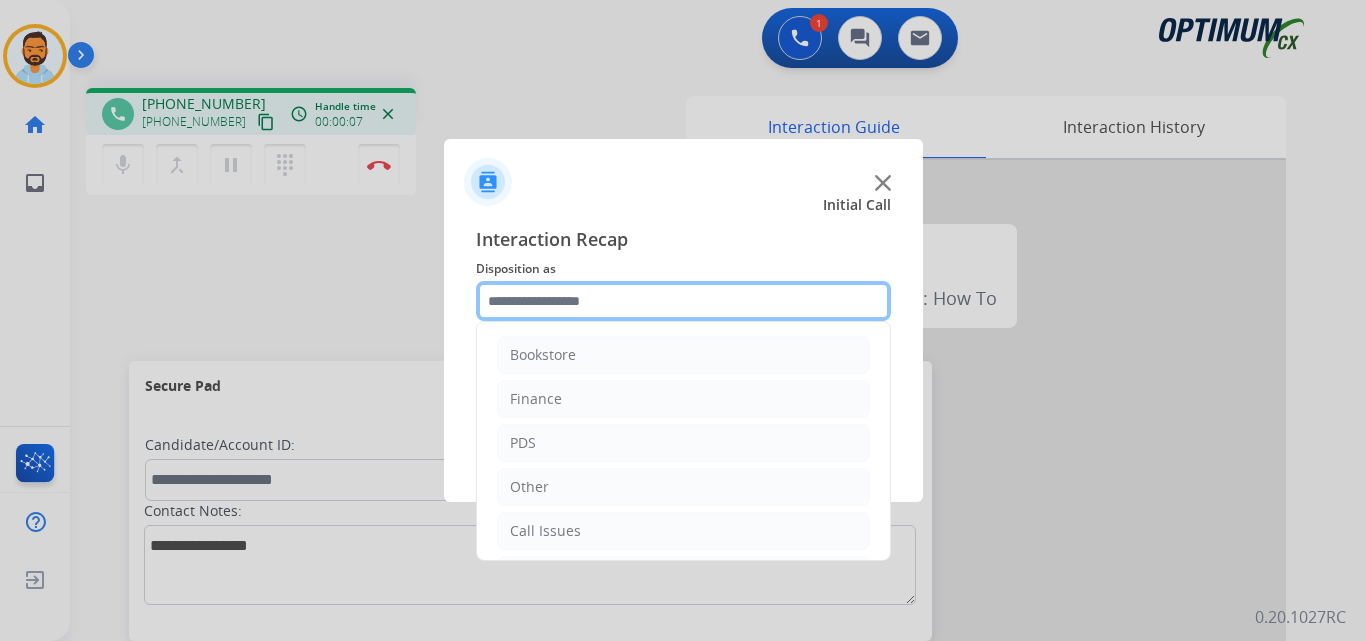 click 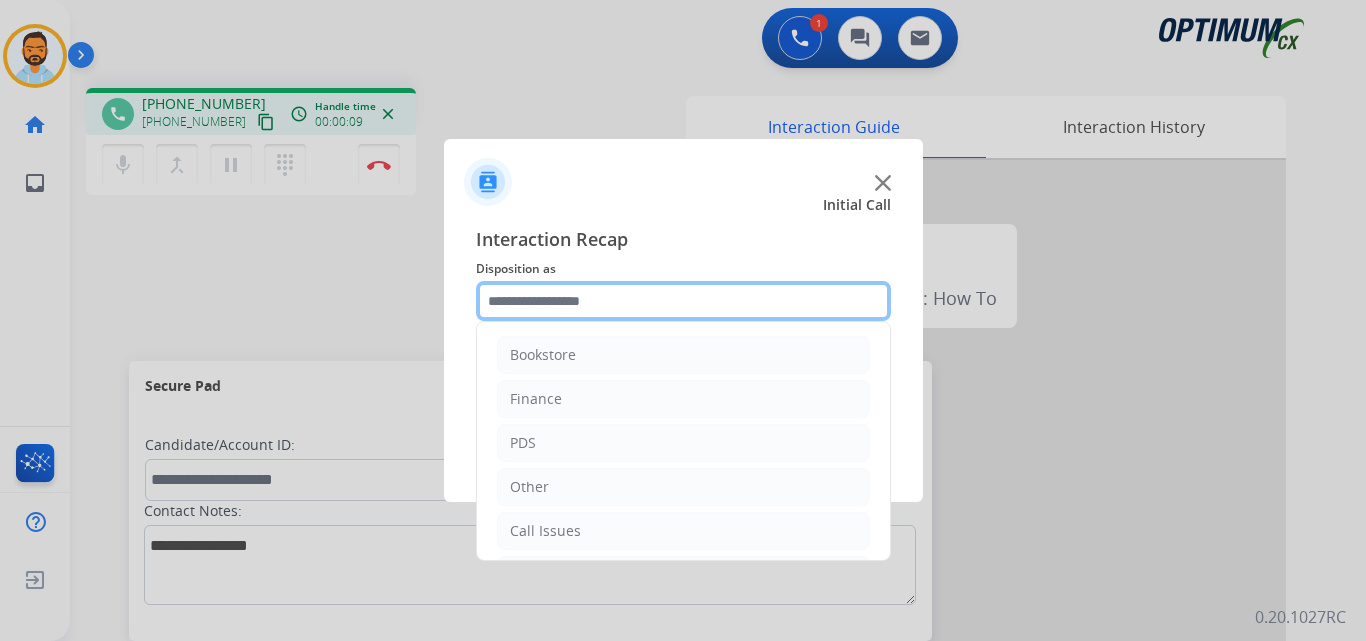 scroll, scrollTop: 136, scrollLeft: 0, axis: vertical 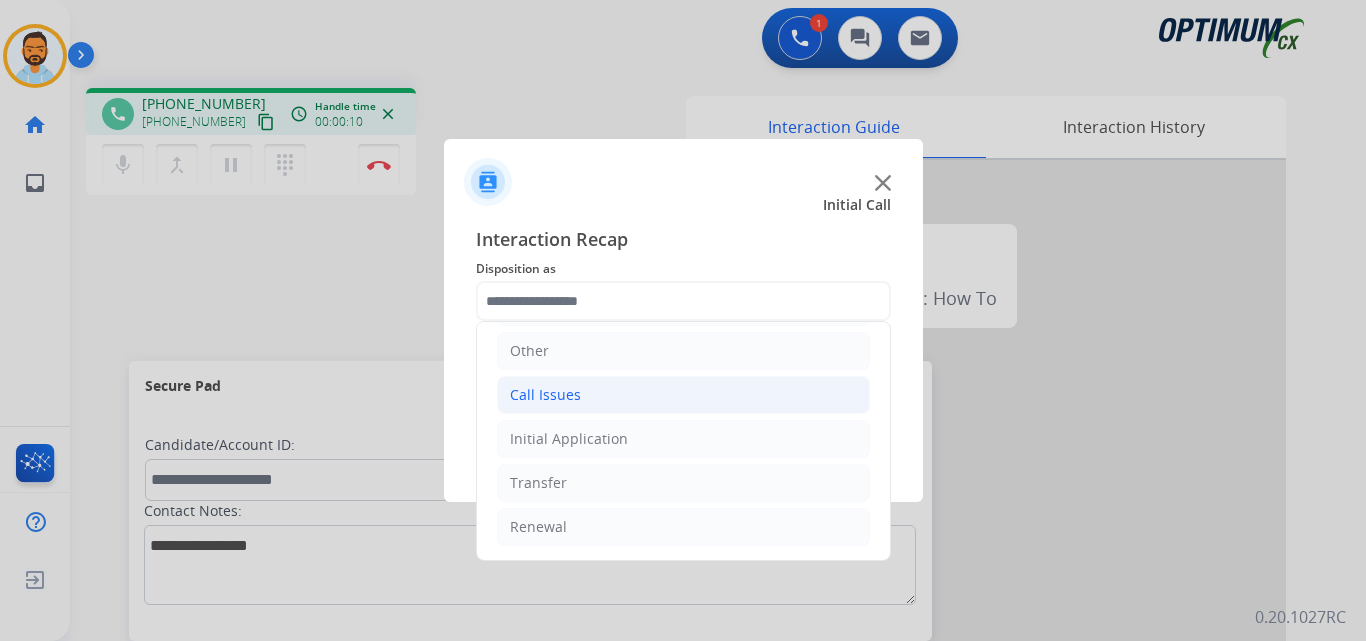 click on "Call Issues" 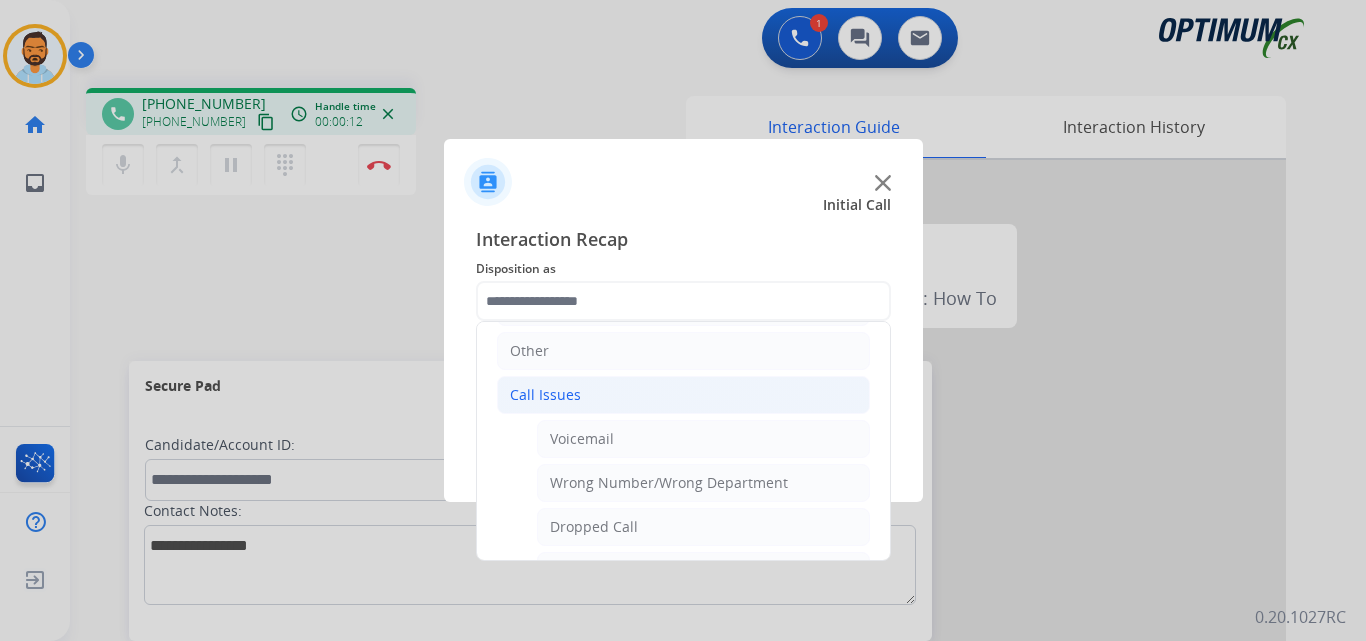 click on "Call Issues" 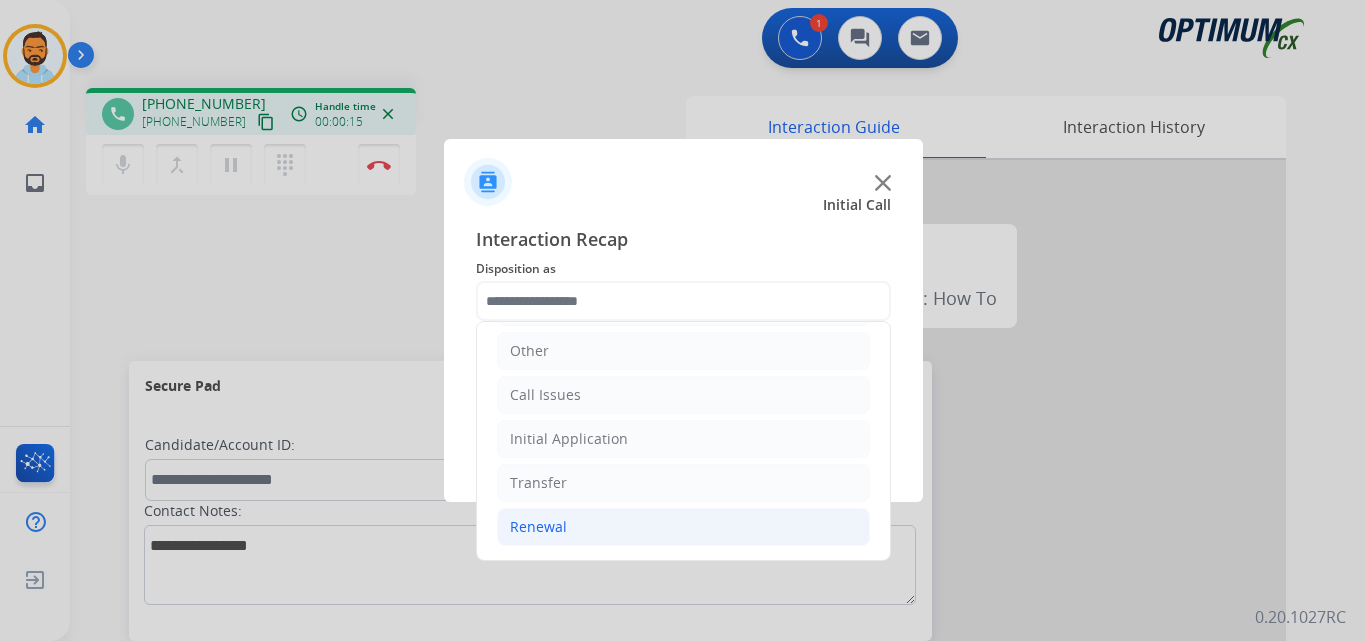 click on "Renewal" 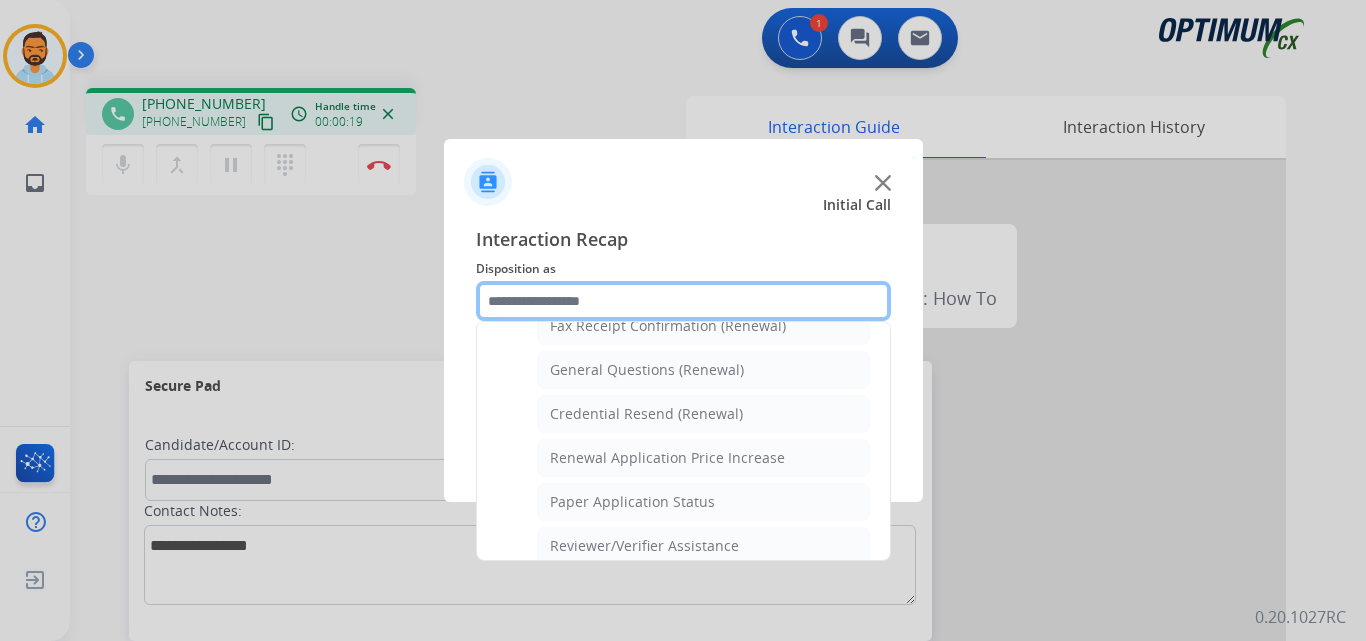 scroll, scrollTop: 569, scrollLeft: 0, axis: vertical 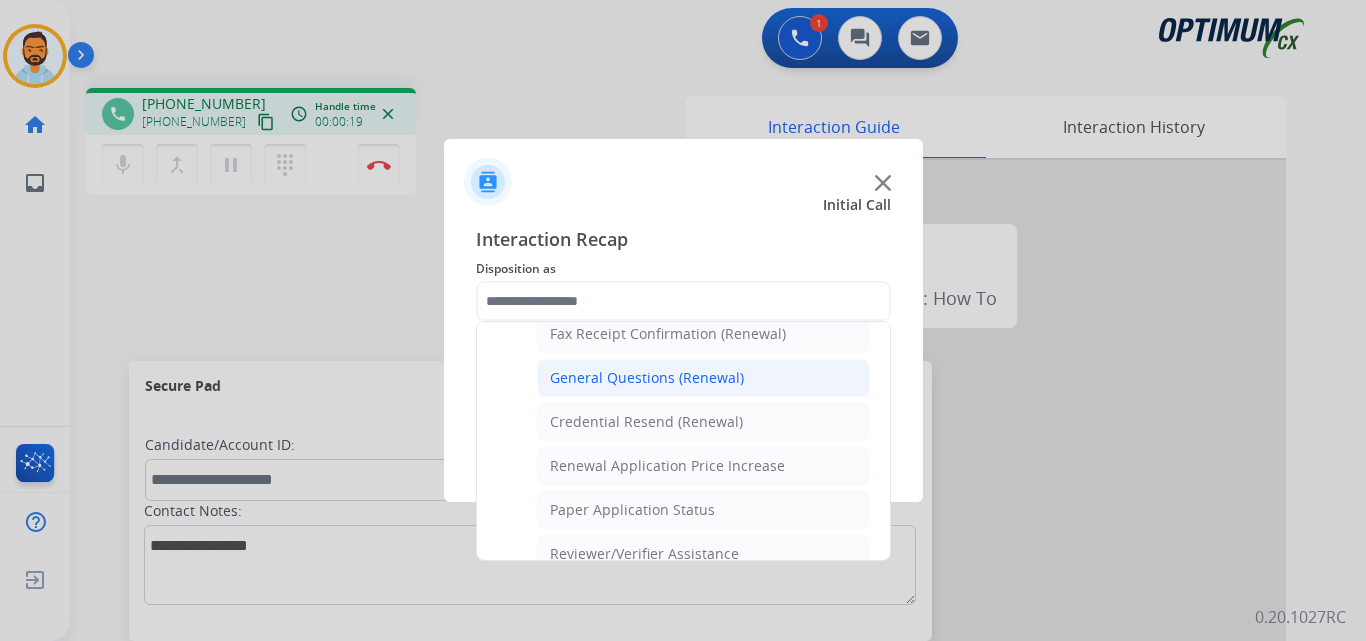 click on "General Questions (Renewal)" 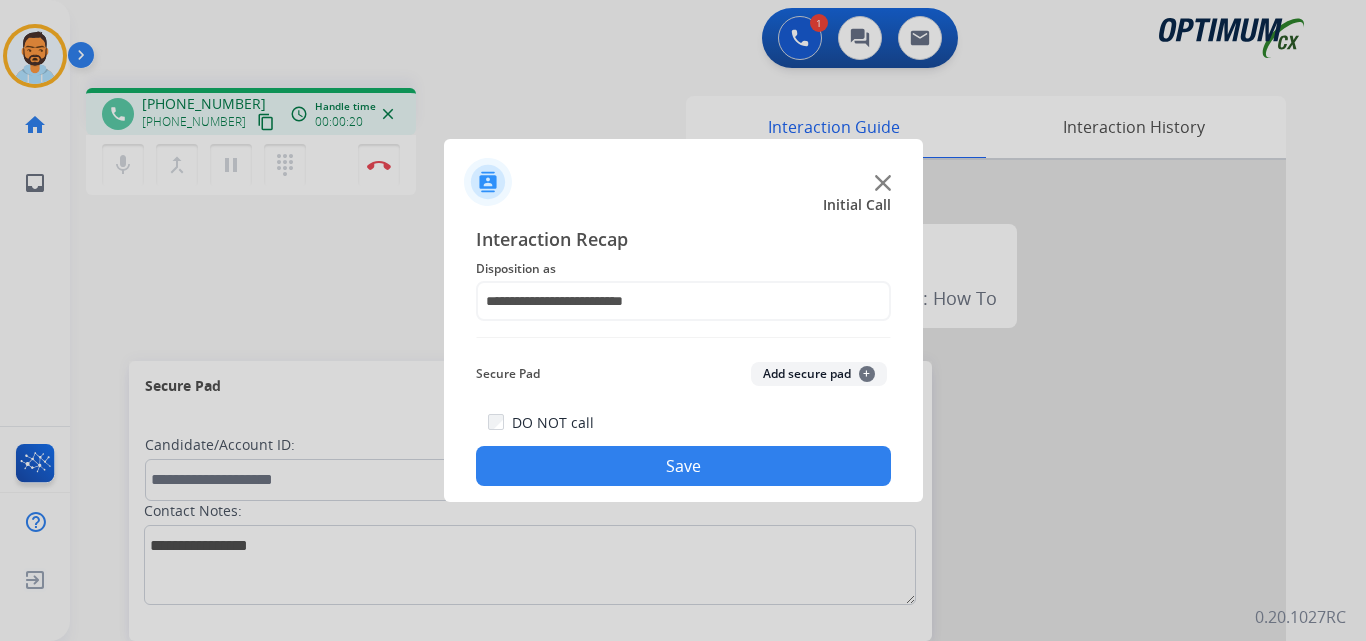 click on "Save" 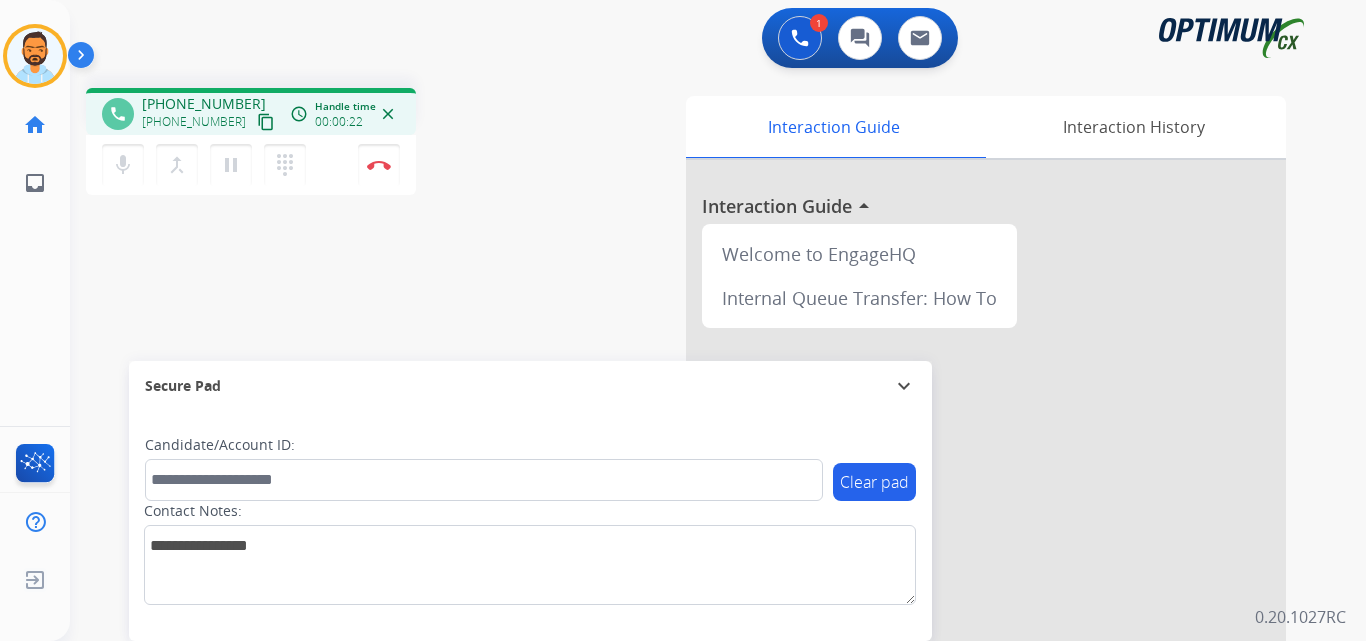 click on "content_copy" at bounding box center (266, 122) 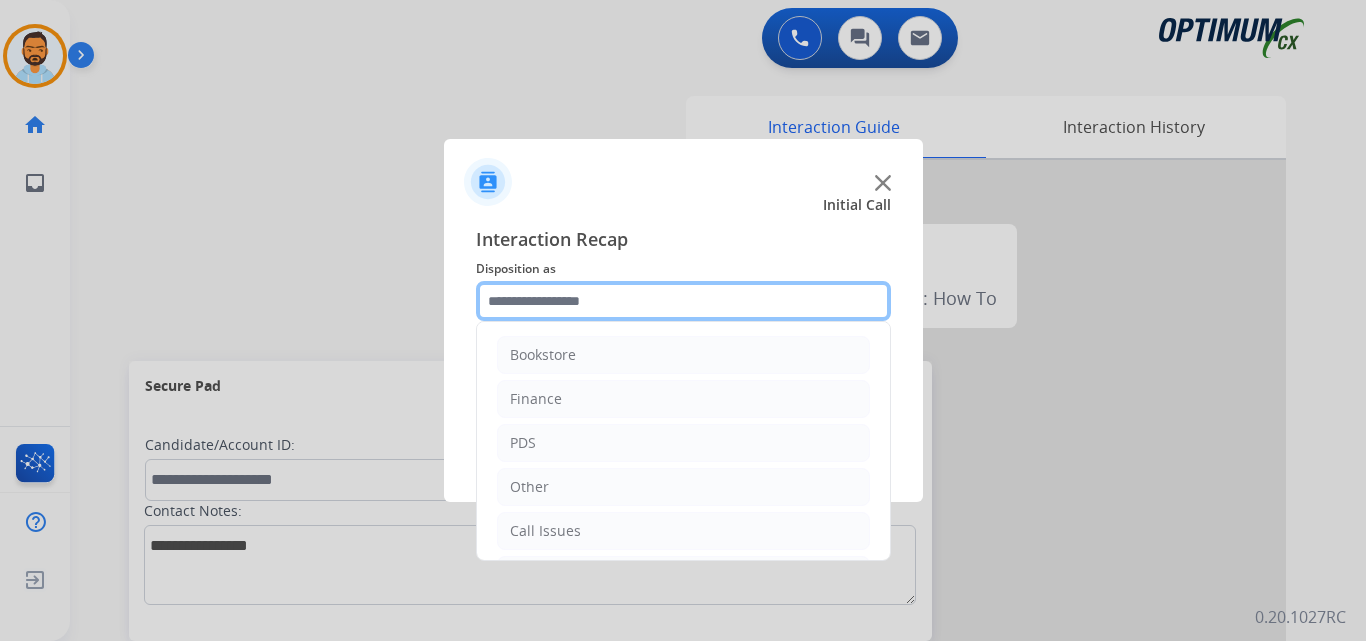 click 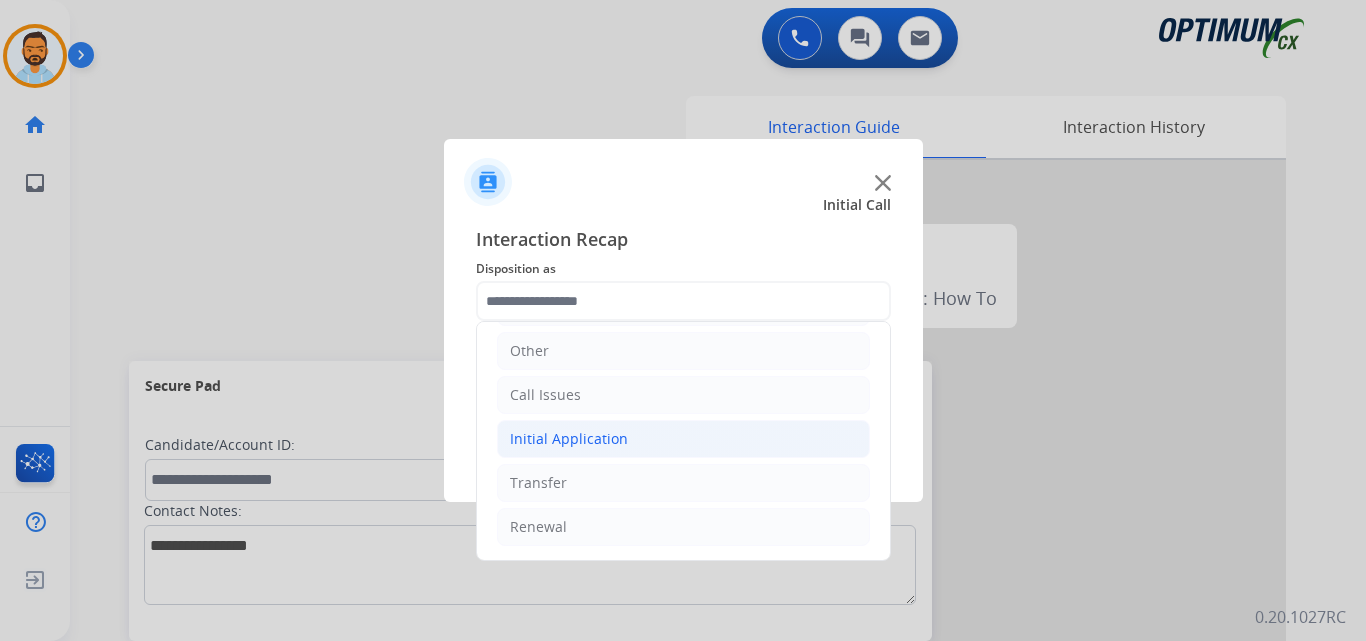 click on "Initial Application" 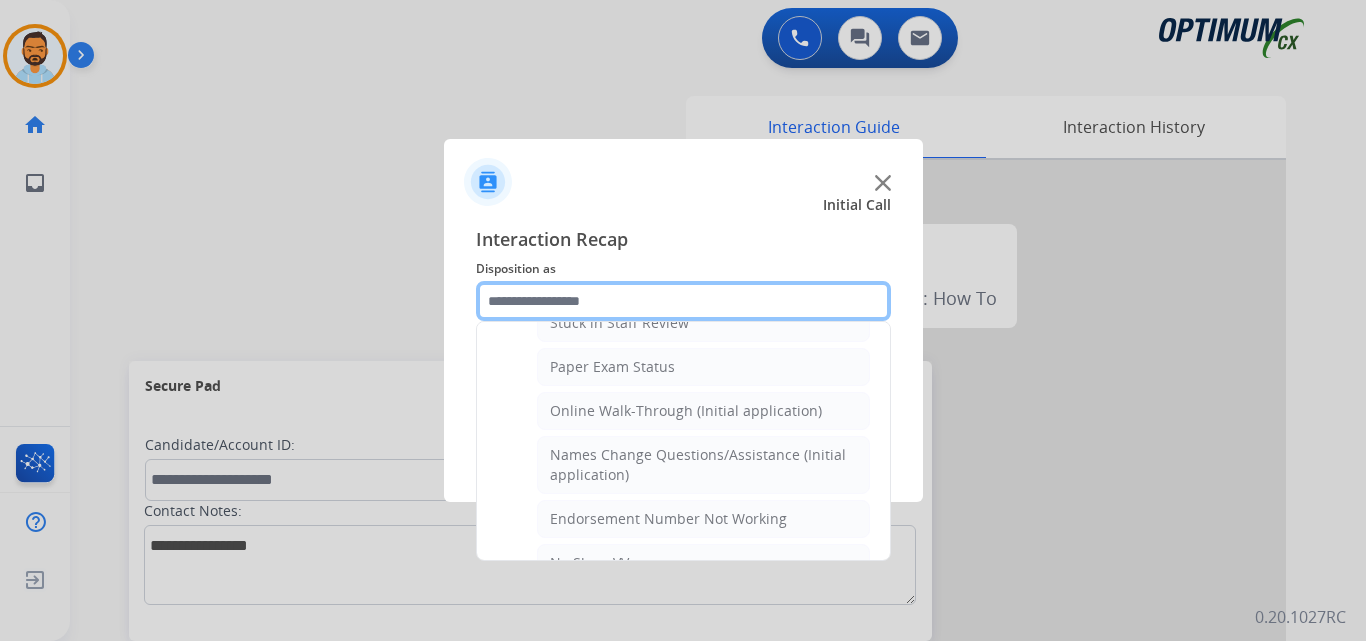scroll, scrollTop: 387, scrollLeft: 0, axis: vertical 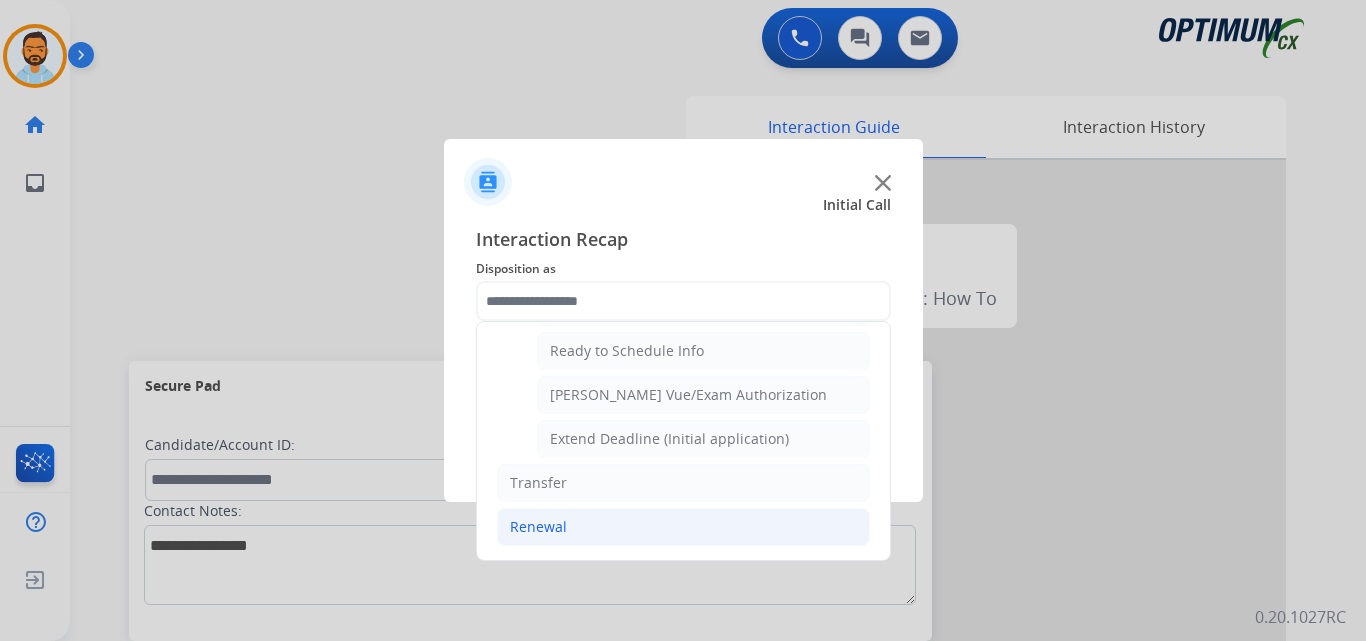 click on "Renewal" 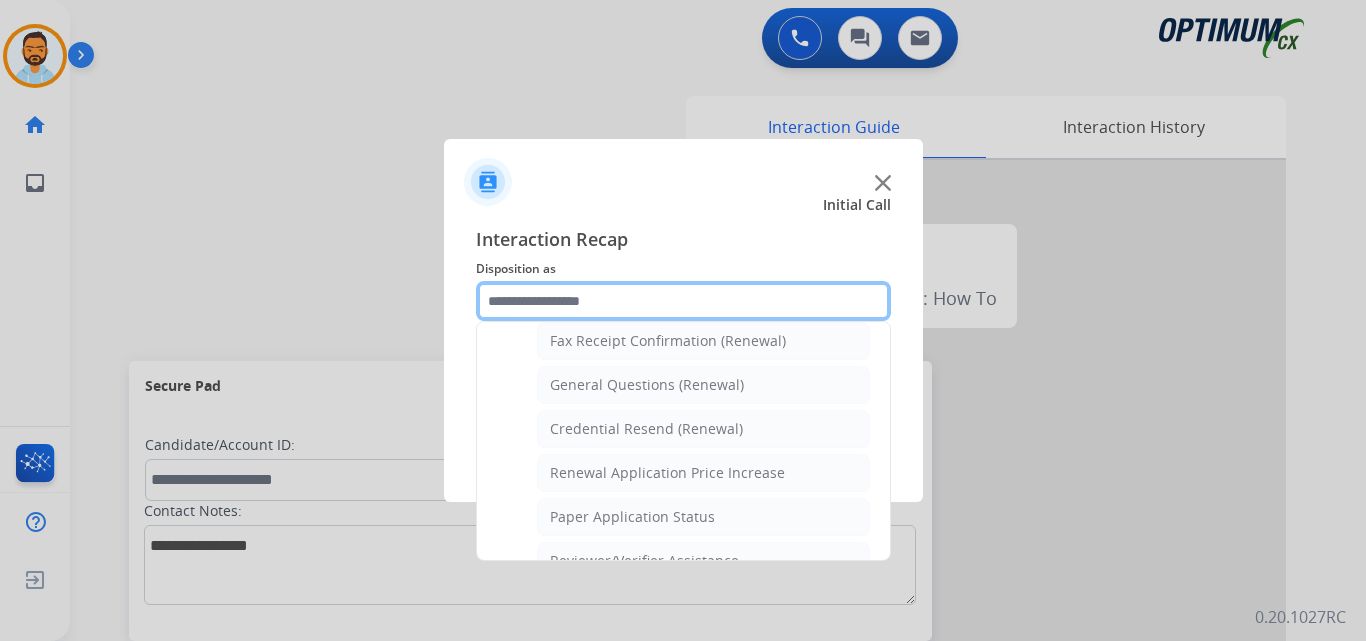 scroll, scrollTop: 548, scrollLeft: 0, axis: vertical 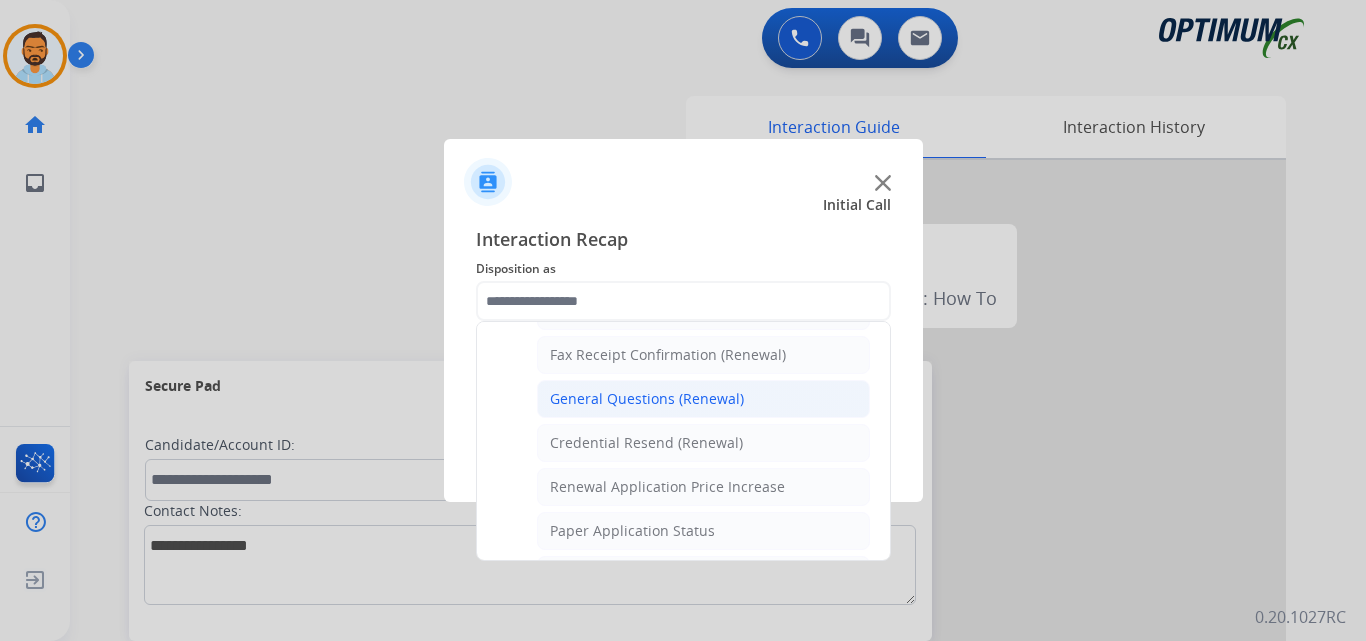 click on "General Questions (Renewal)" 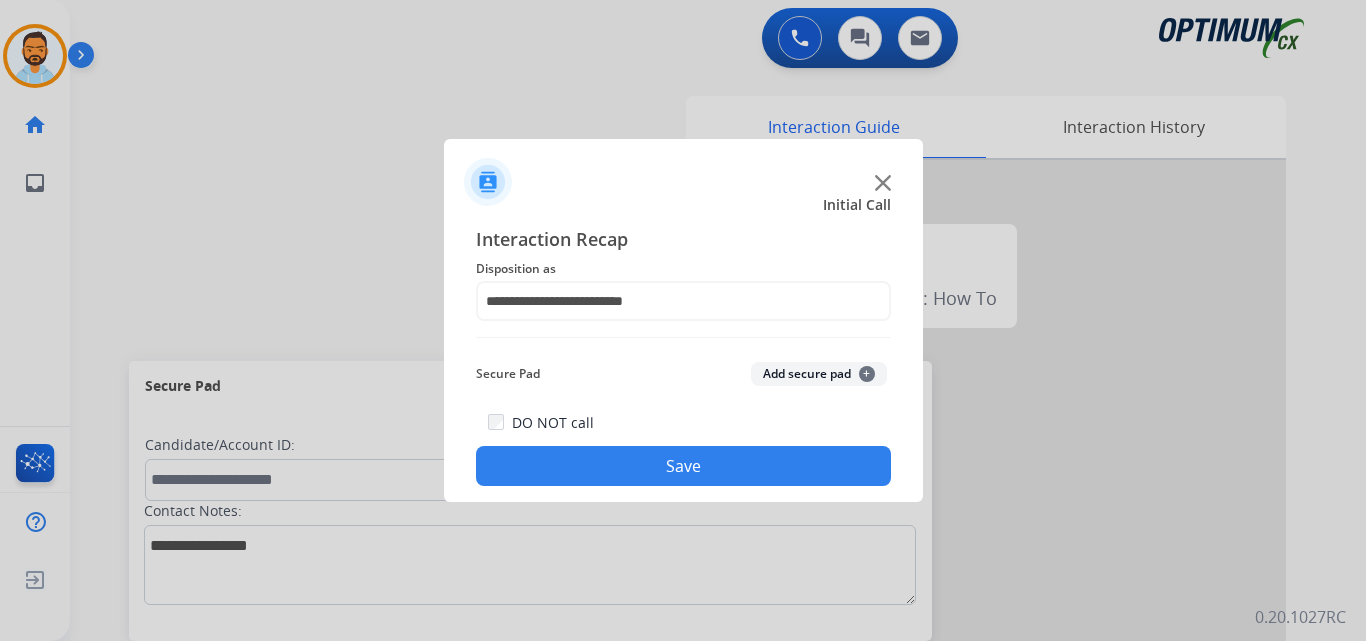 click on "Save" 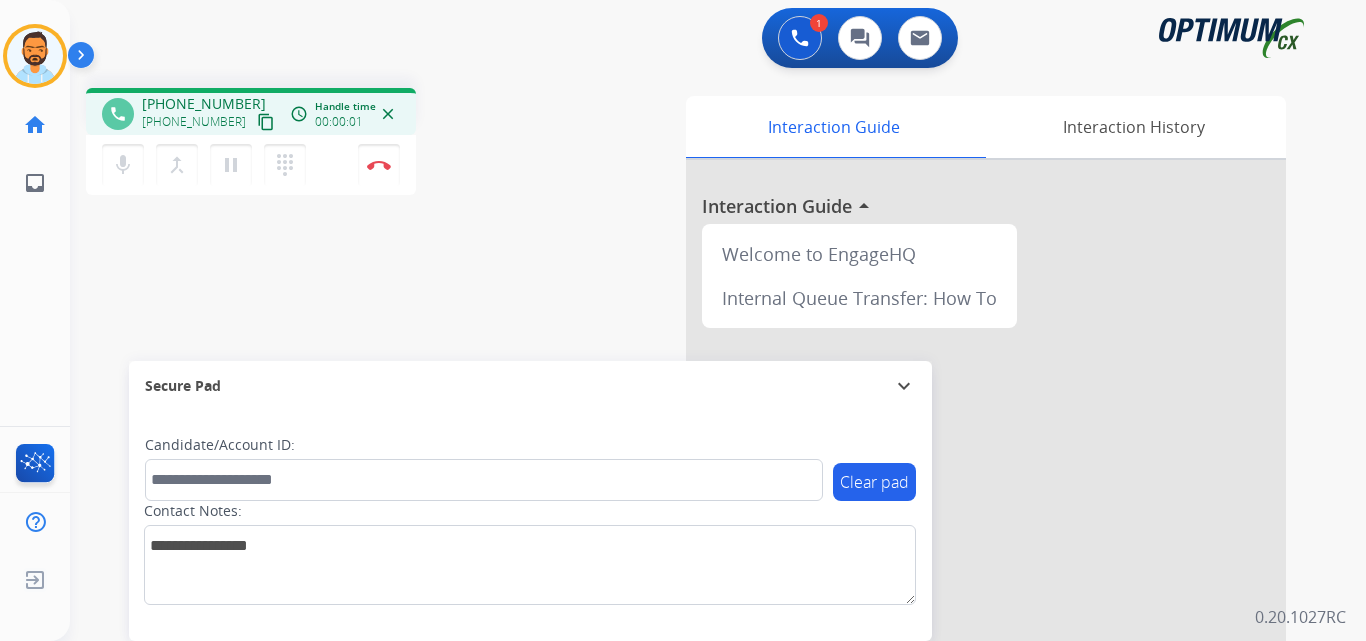 click on "content_copy" at bounding box center [266, 122] 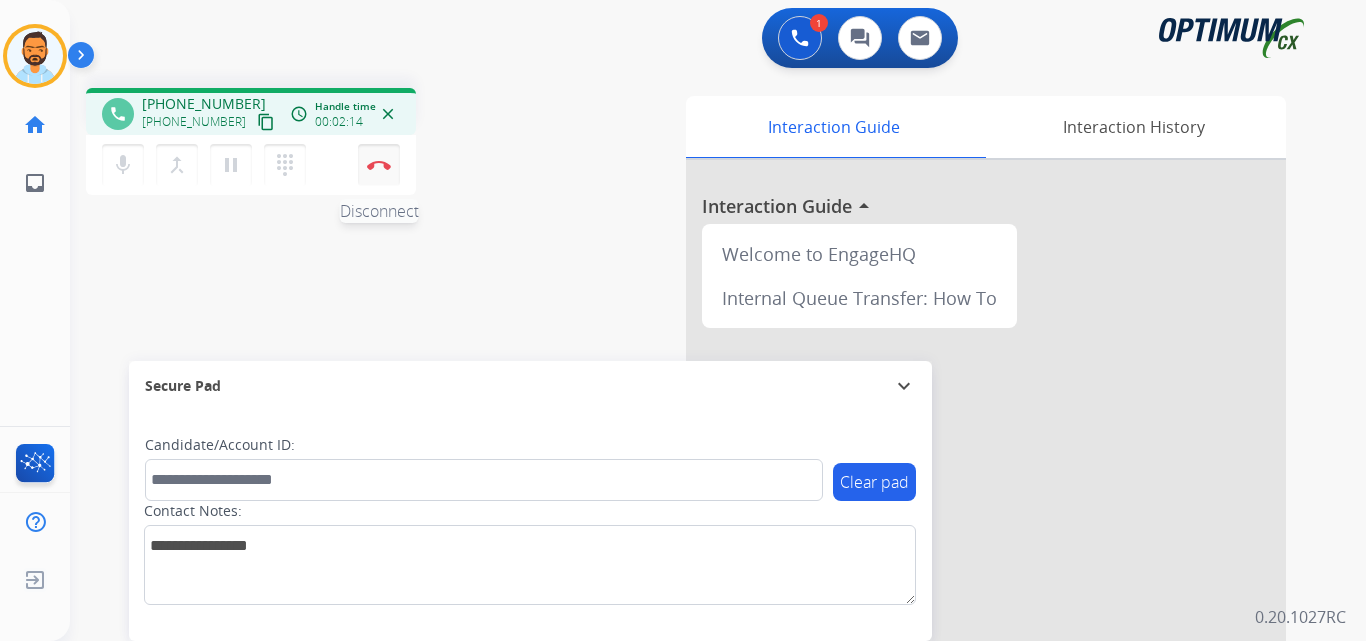 click at bounding box center [379, 165] 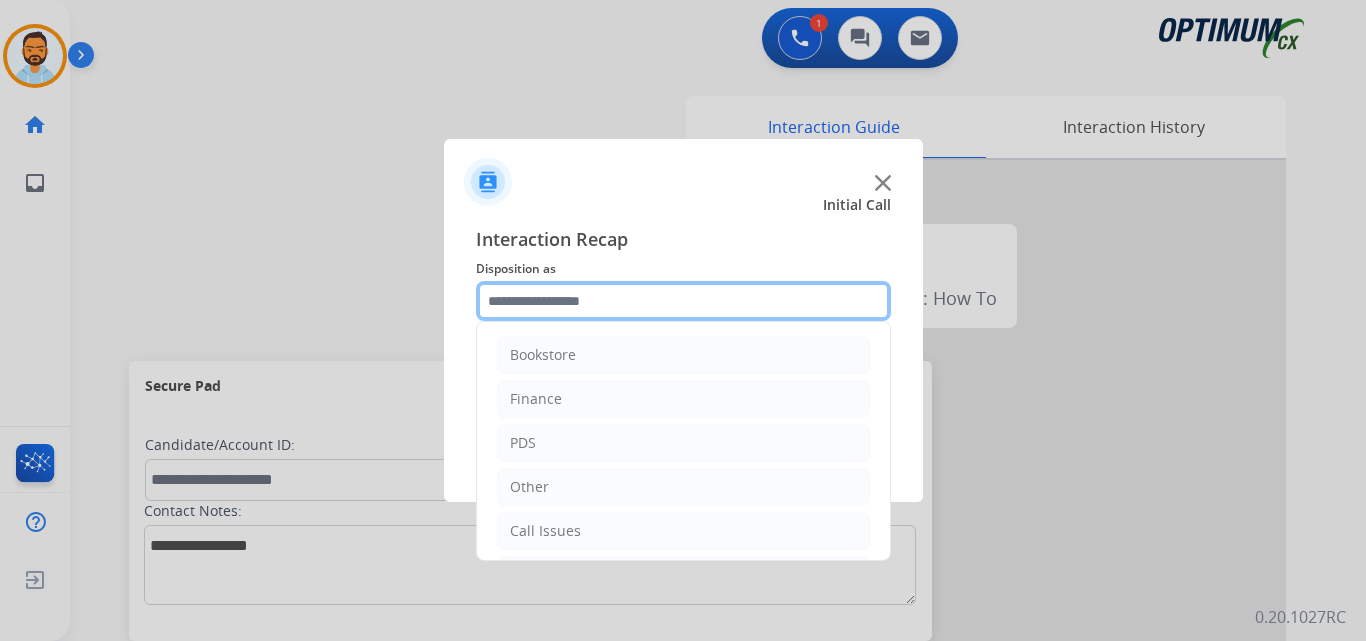 click 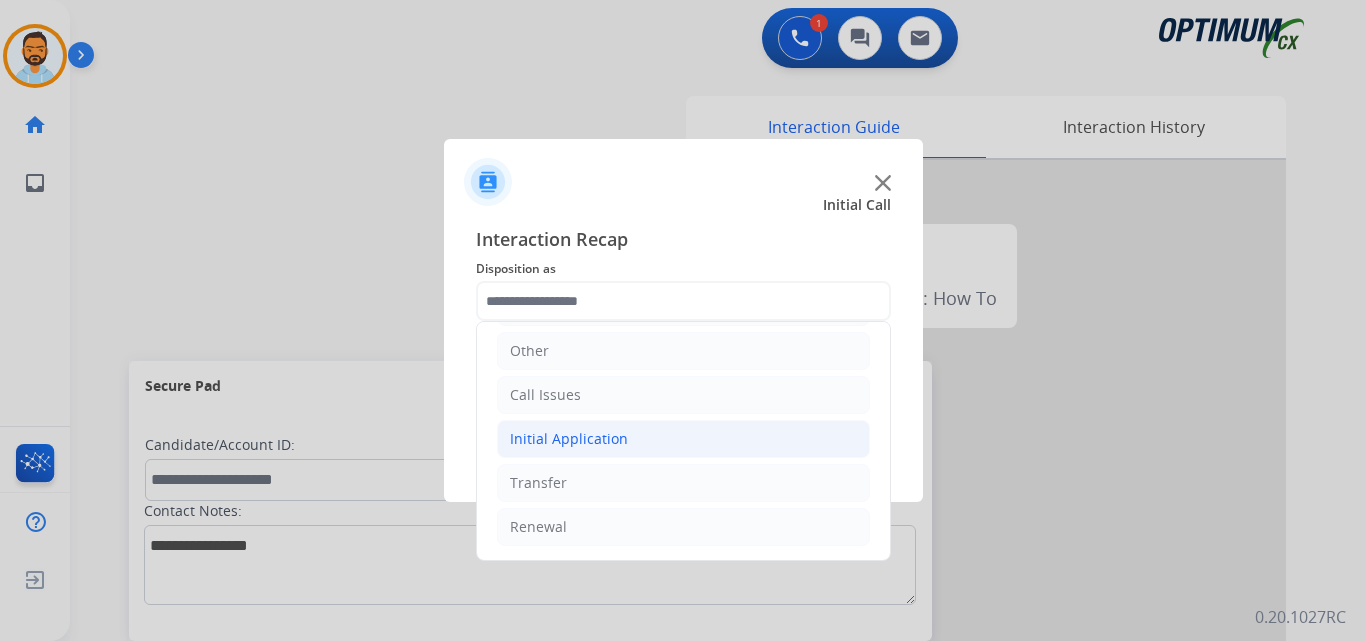 click on "Initial Application" 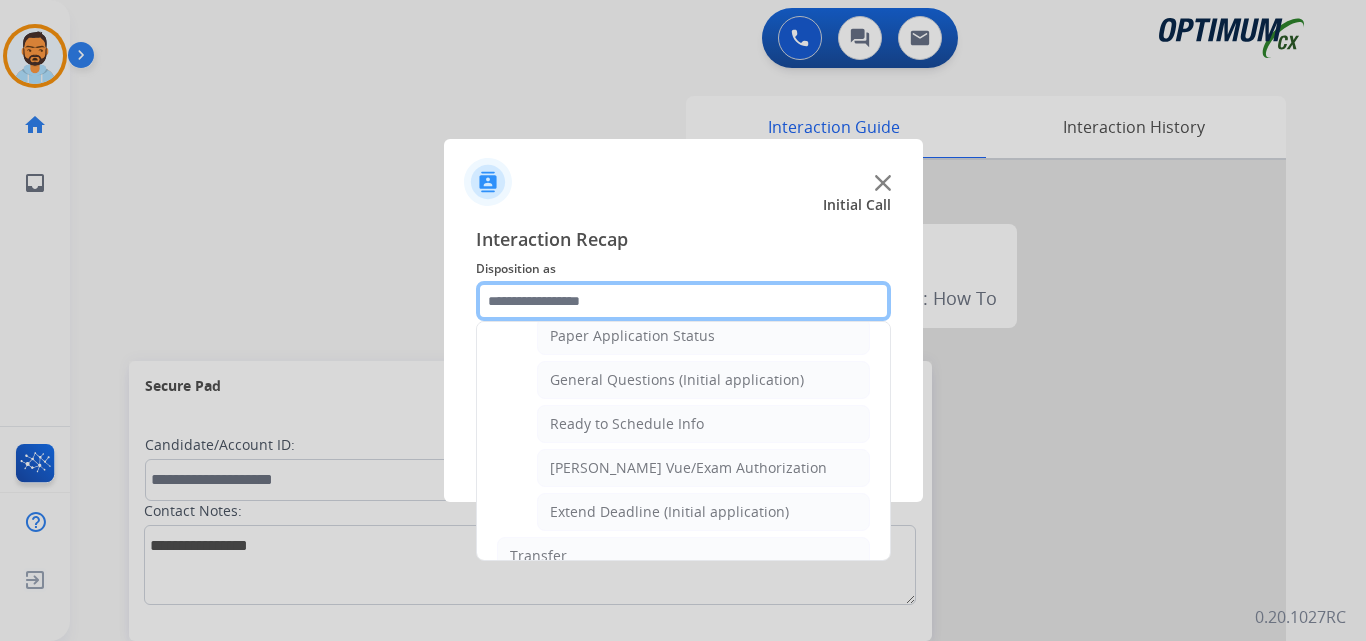 scroll, scrollTop: 1127, scrollLeft: 0, axis: vertical 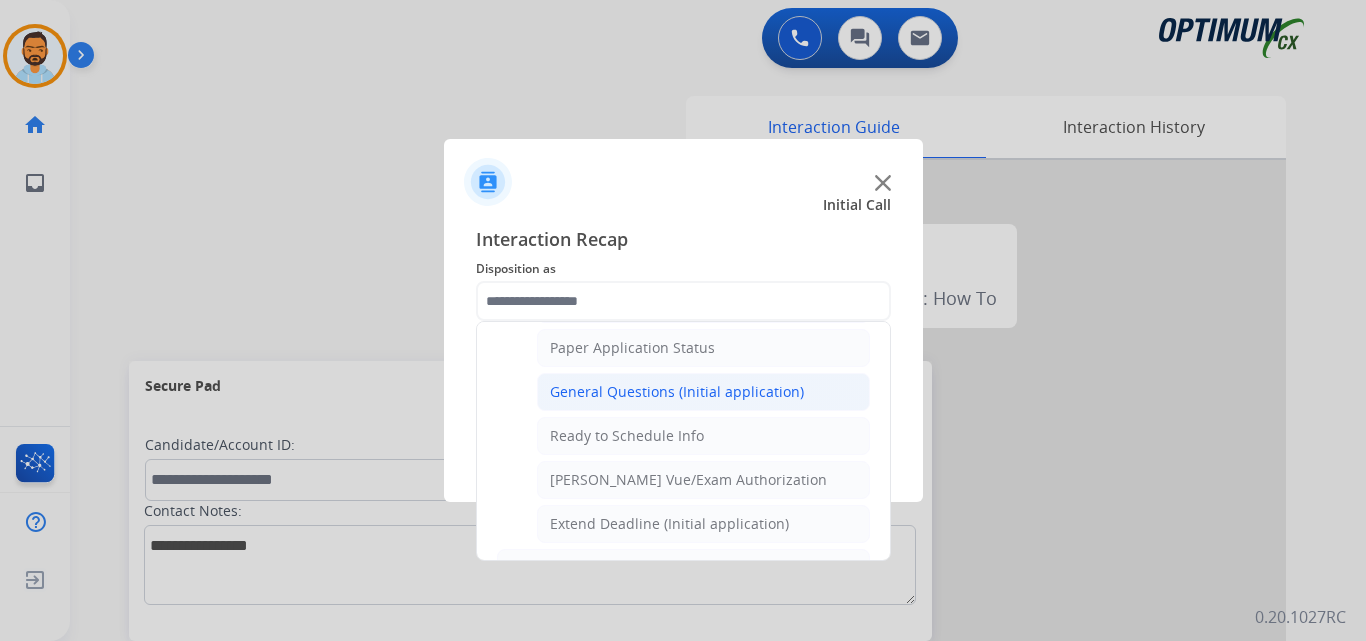 click on "General Questions (Initial application)" 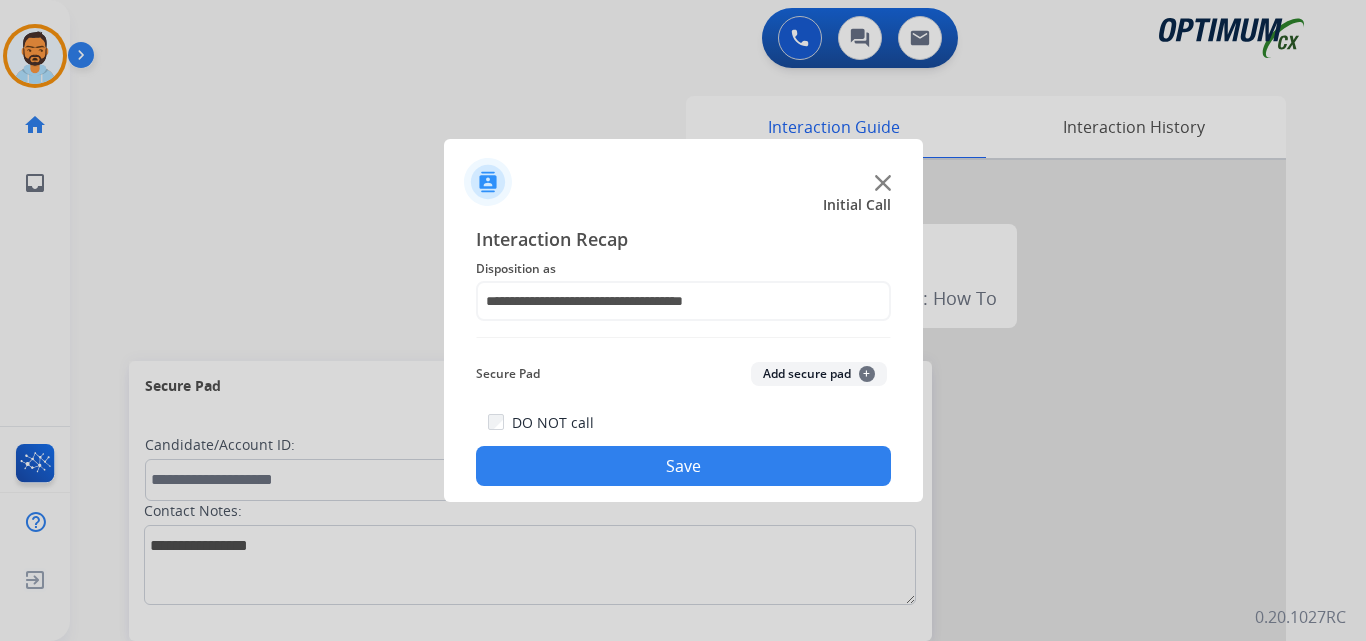 click on "Save" 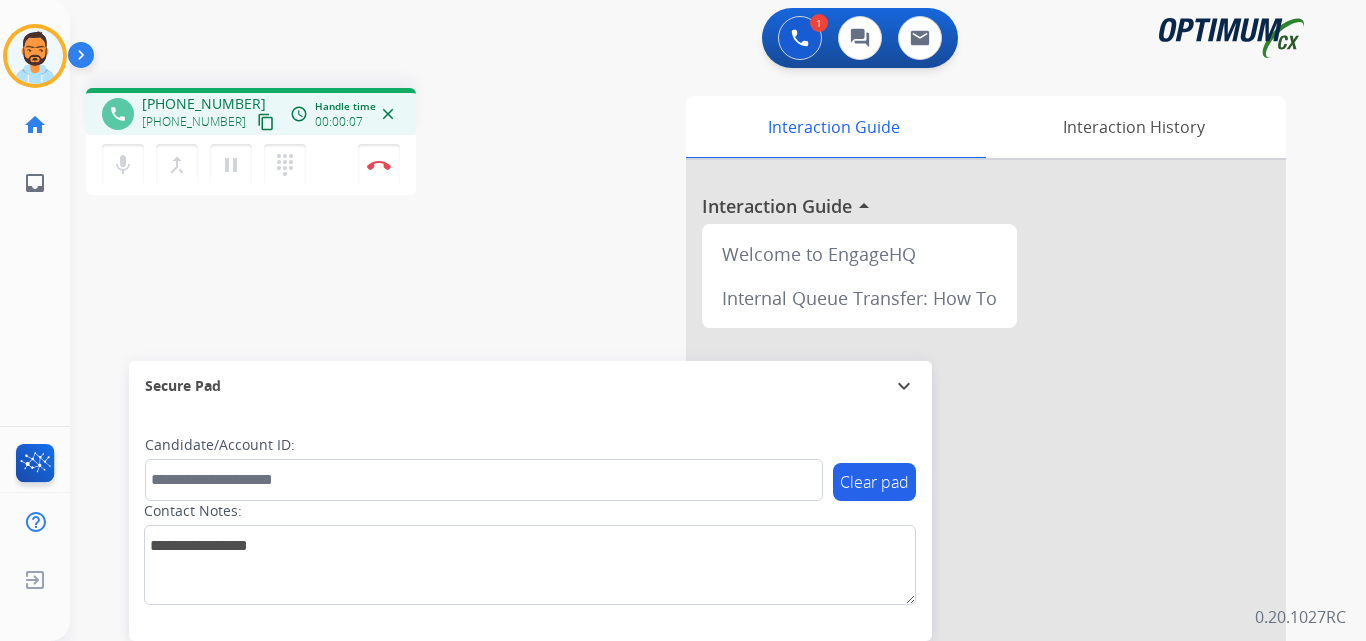click on "content_copy" at bounding box center (266, 122) 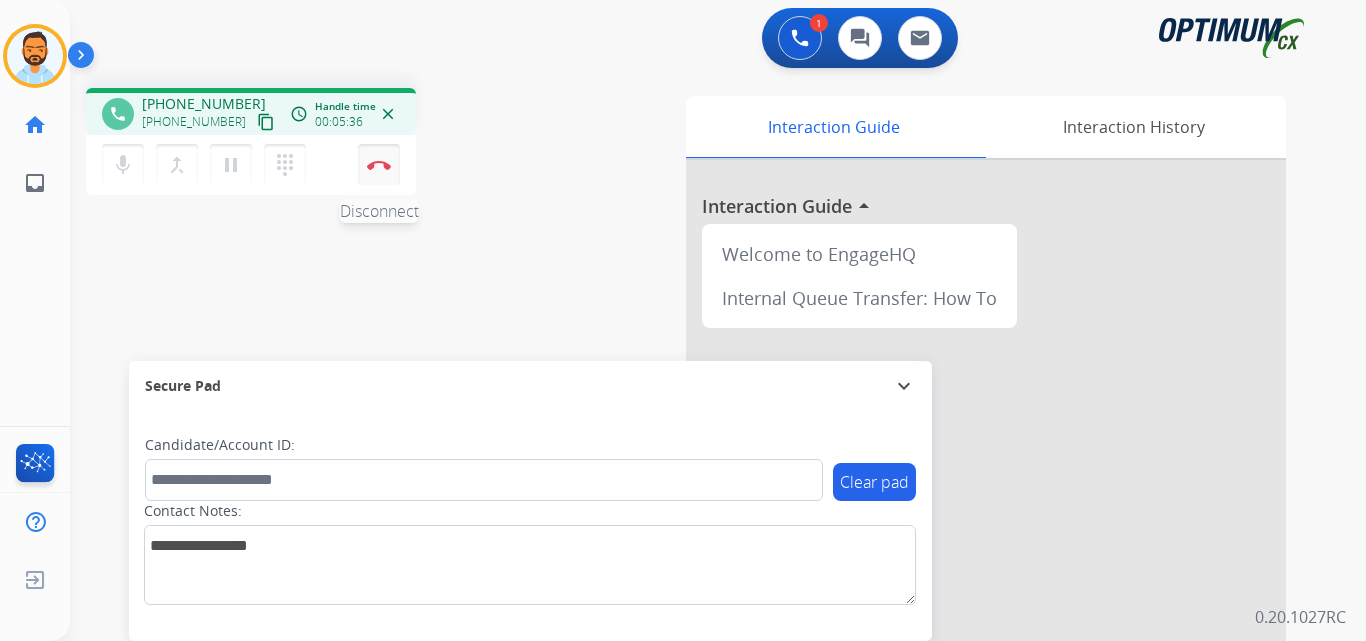 click on "Disconnect" at bounding box center [379, 165] 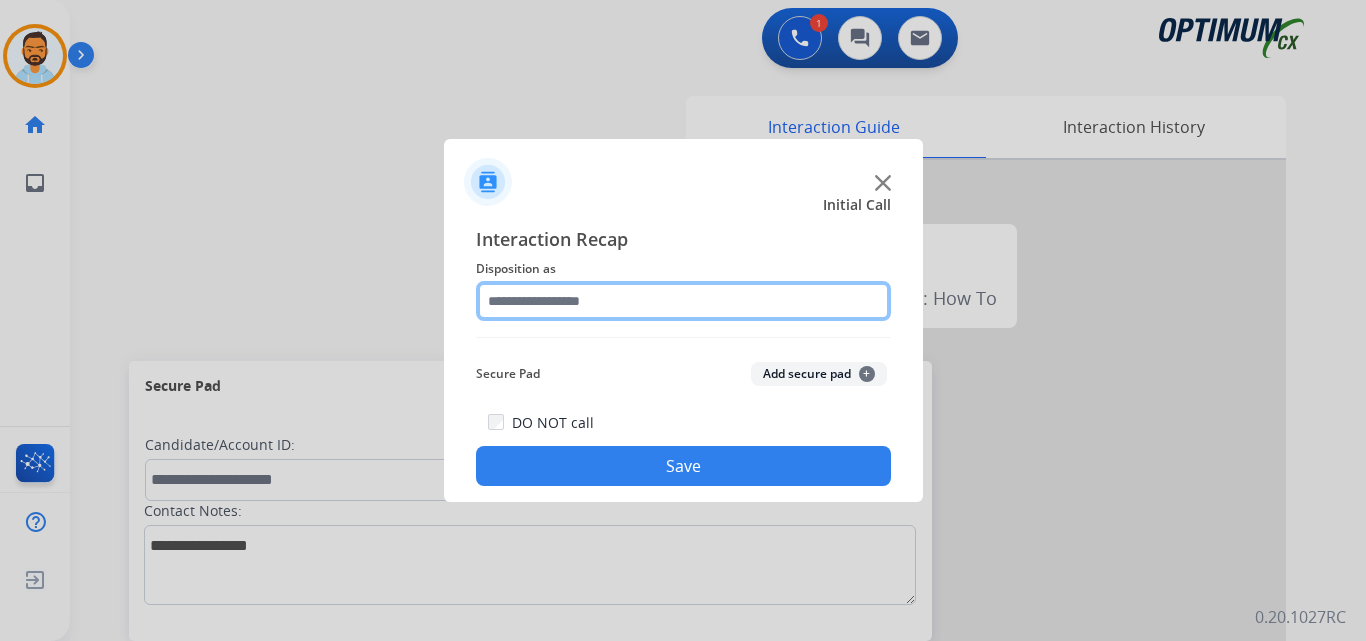 click 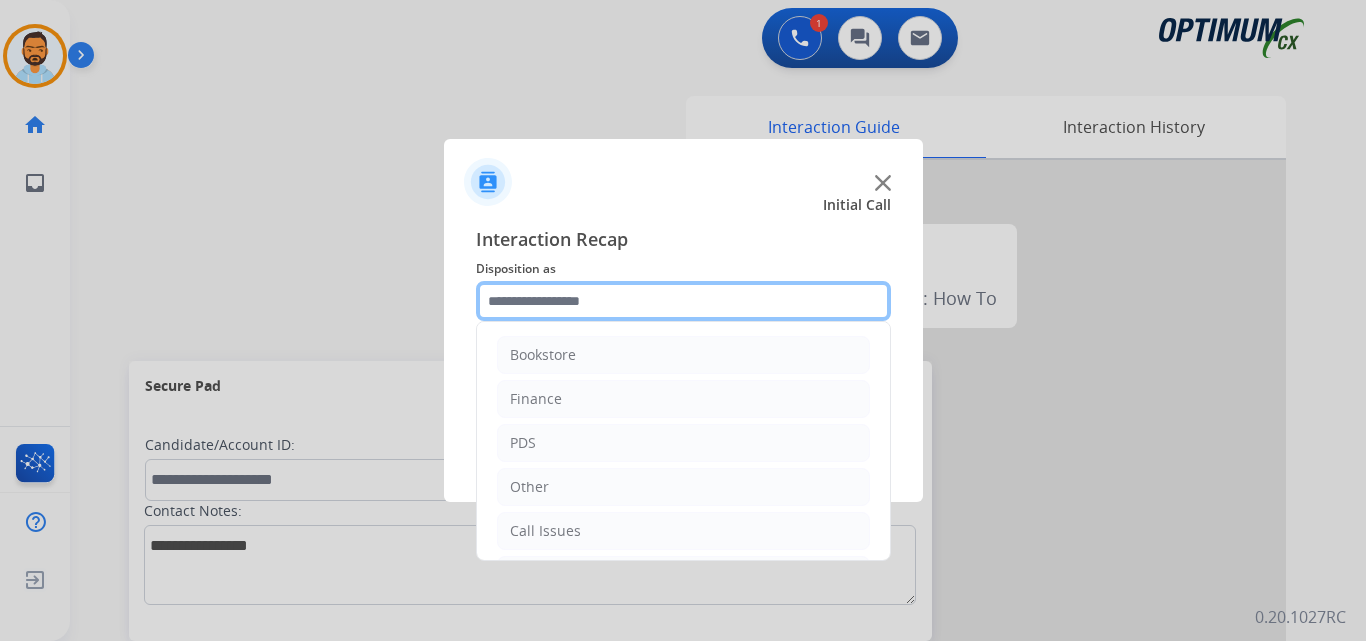 scroll, scrollTop: 136, scrollLeft: 0, axis: vertical 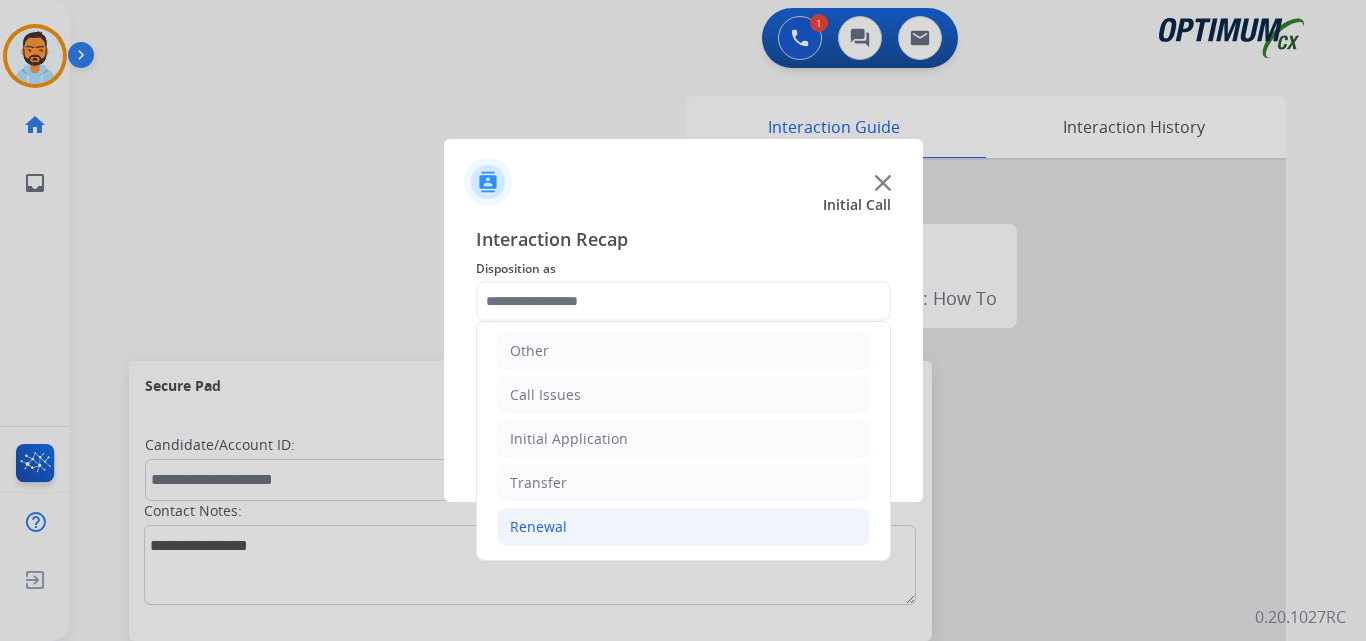 click on "Renewal" 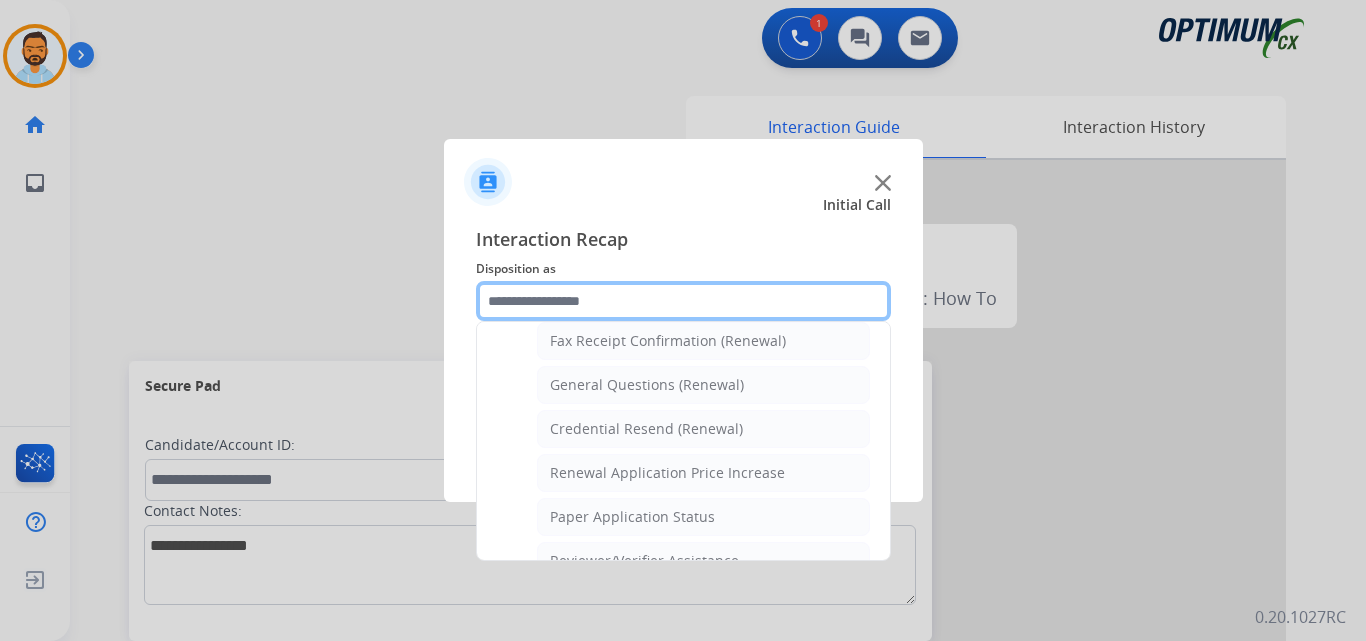 scroll, scrollTop: 559, scrollLeft: 0, axis: vertical 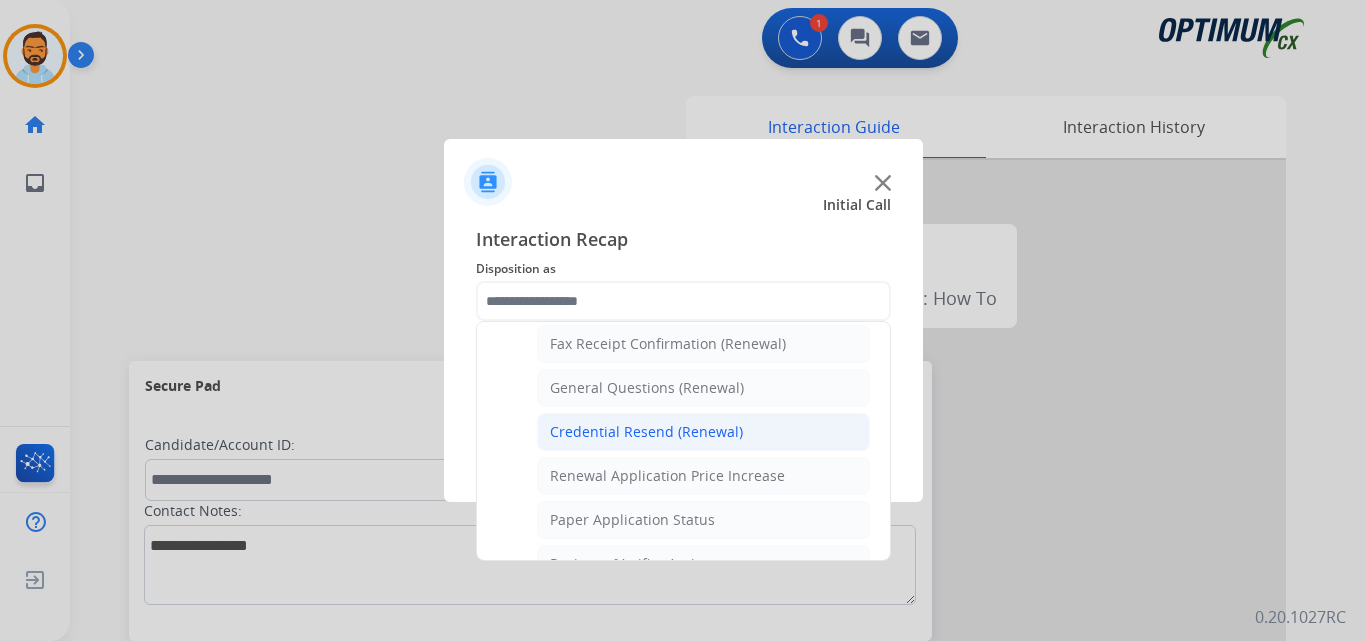 click on "Credential Resend (Renewal)" 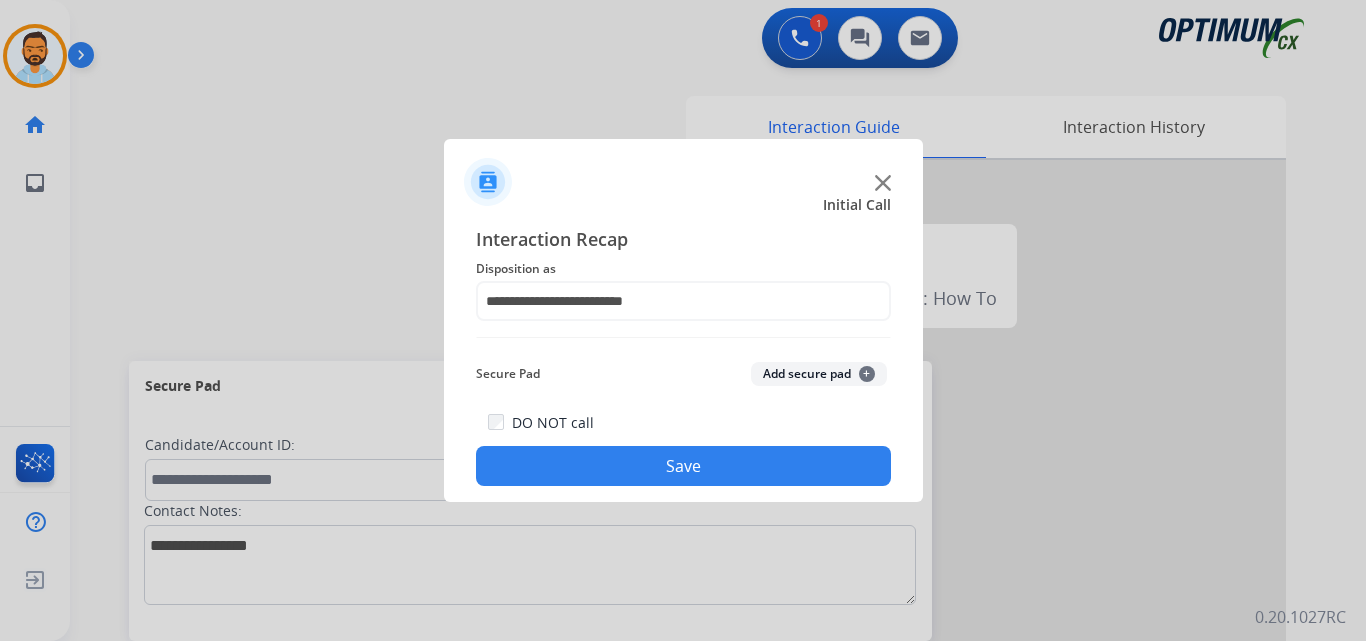 click on "Save" 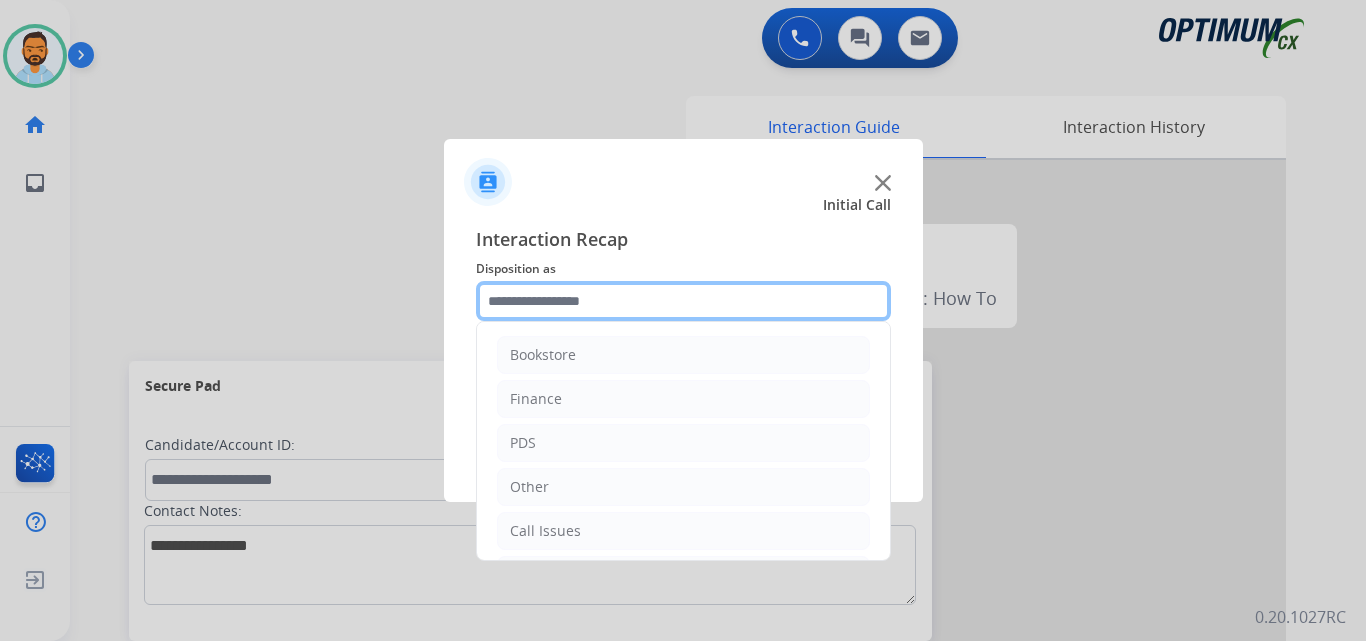 click 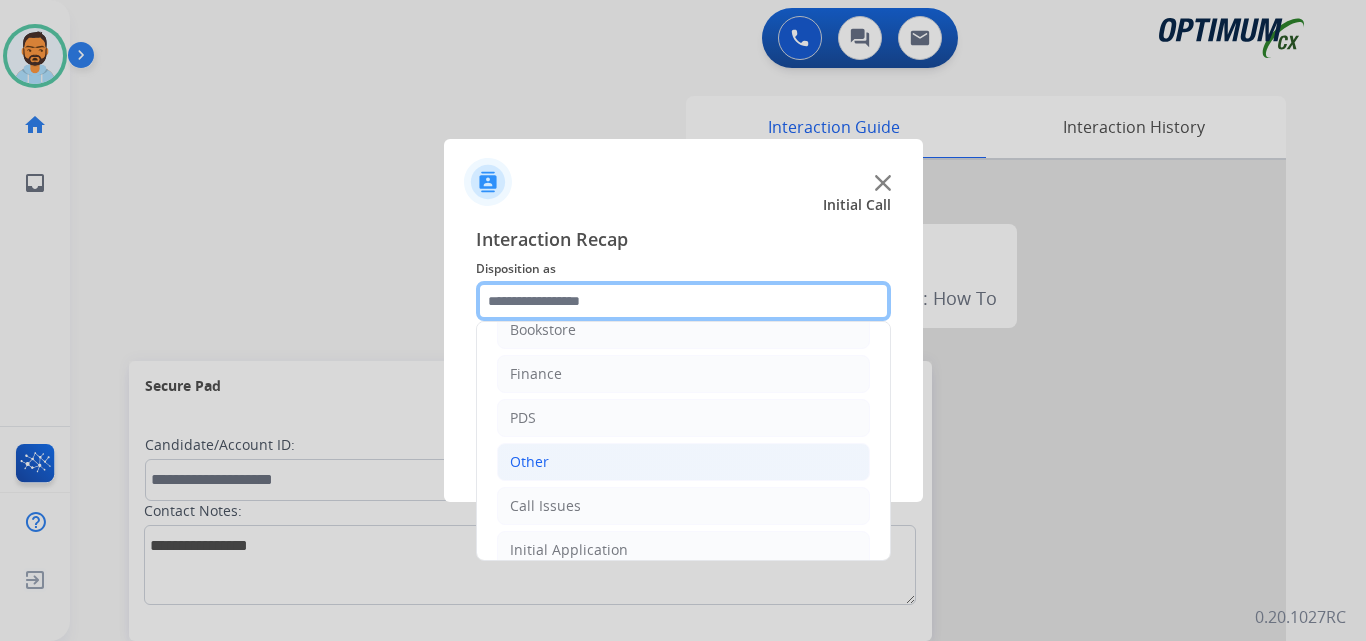 scroll, scrollTop: 54, scrollLeft: 0, axis: vertical 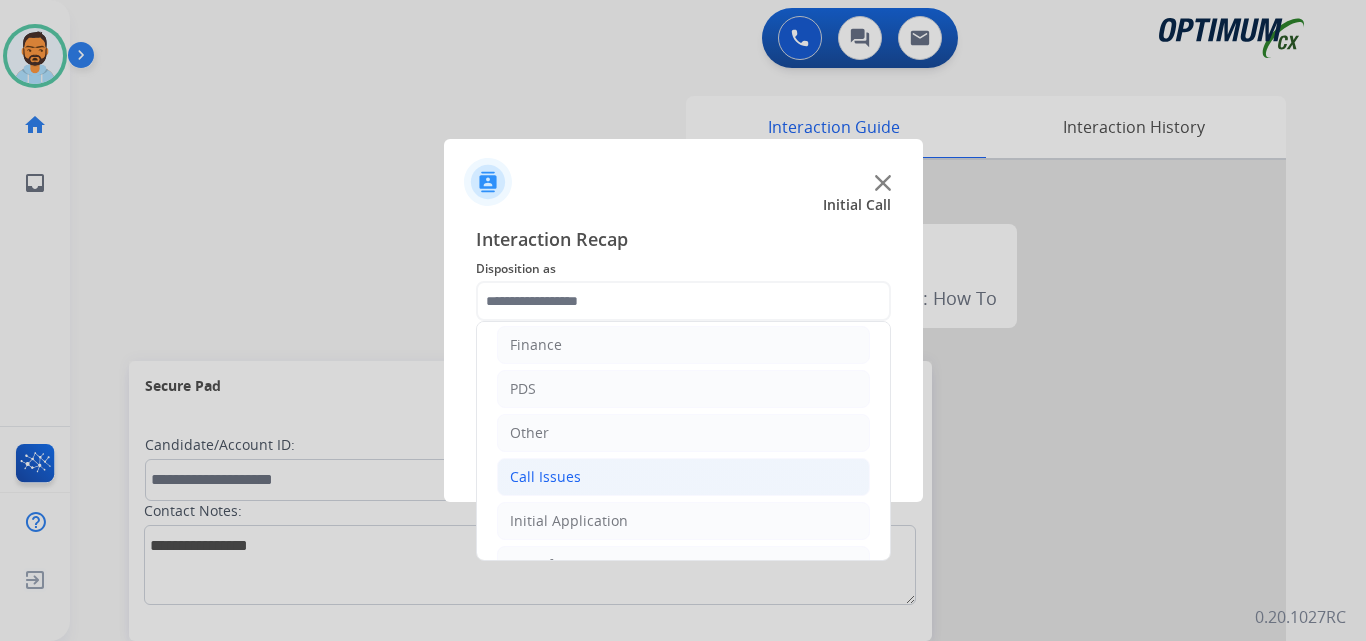 click on "Call Issues" 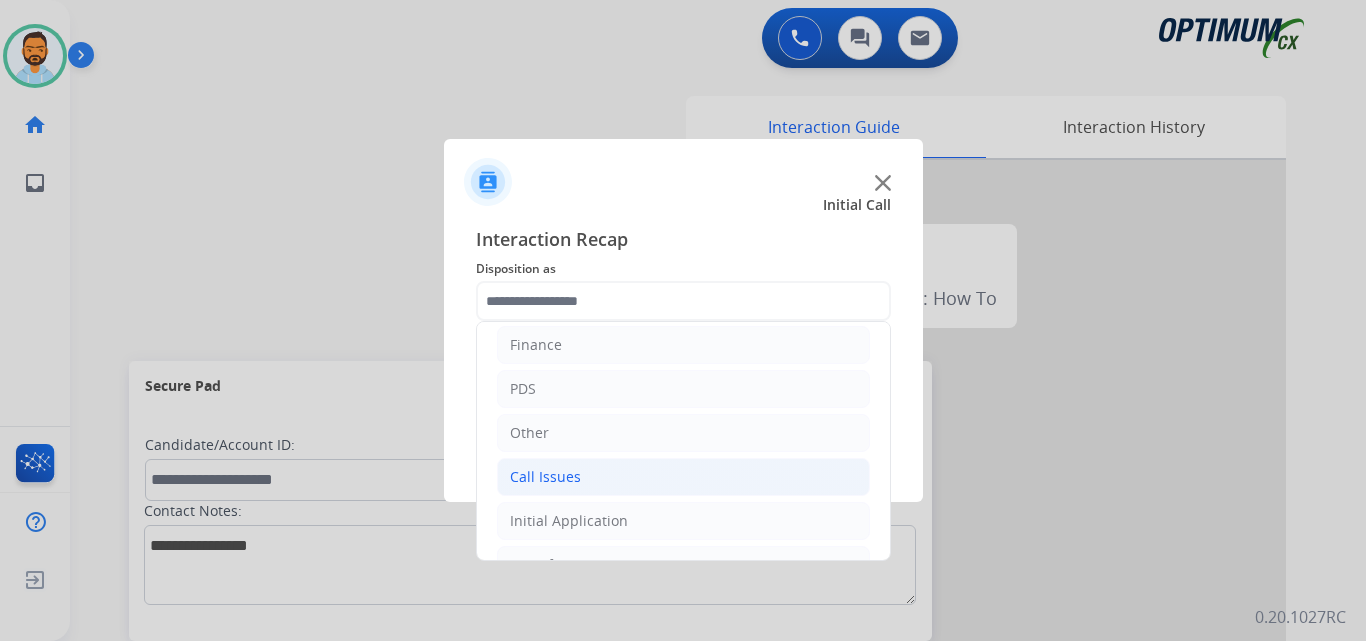 click on "Call Issues" 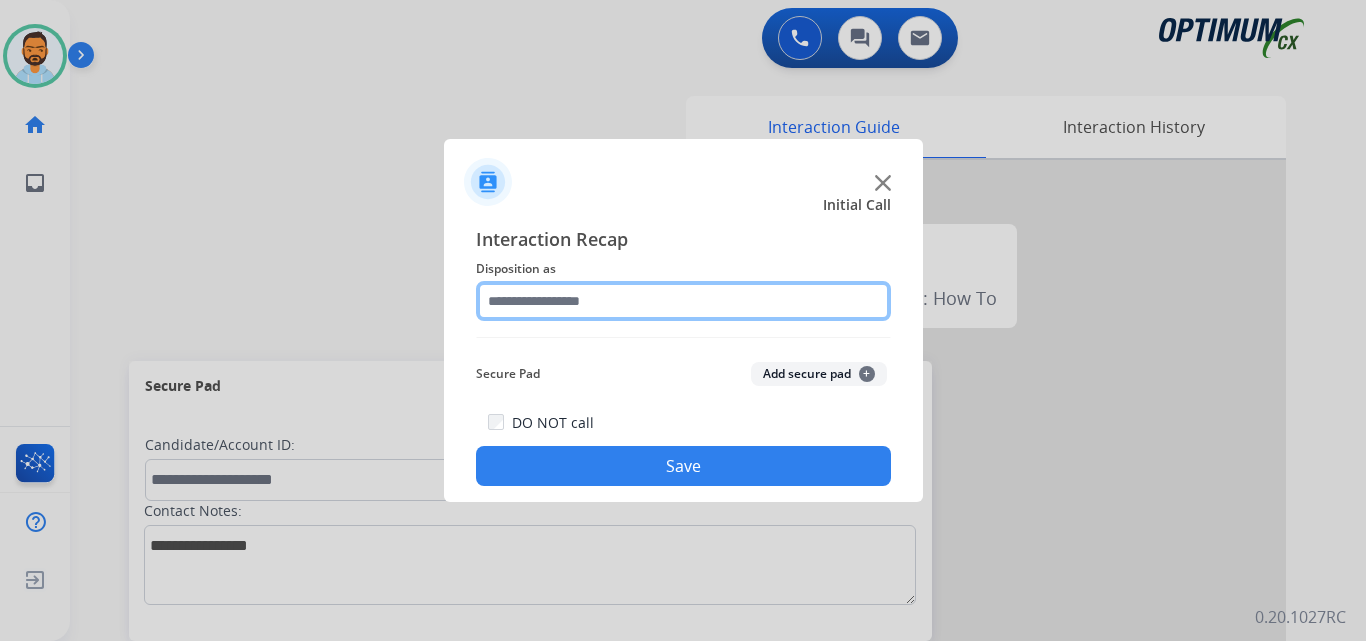 click 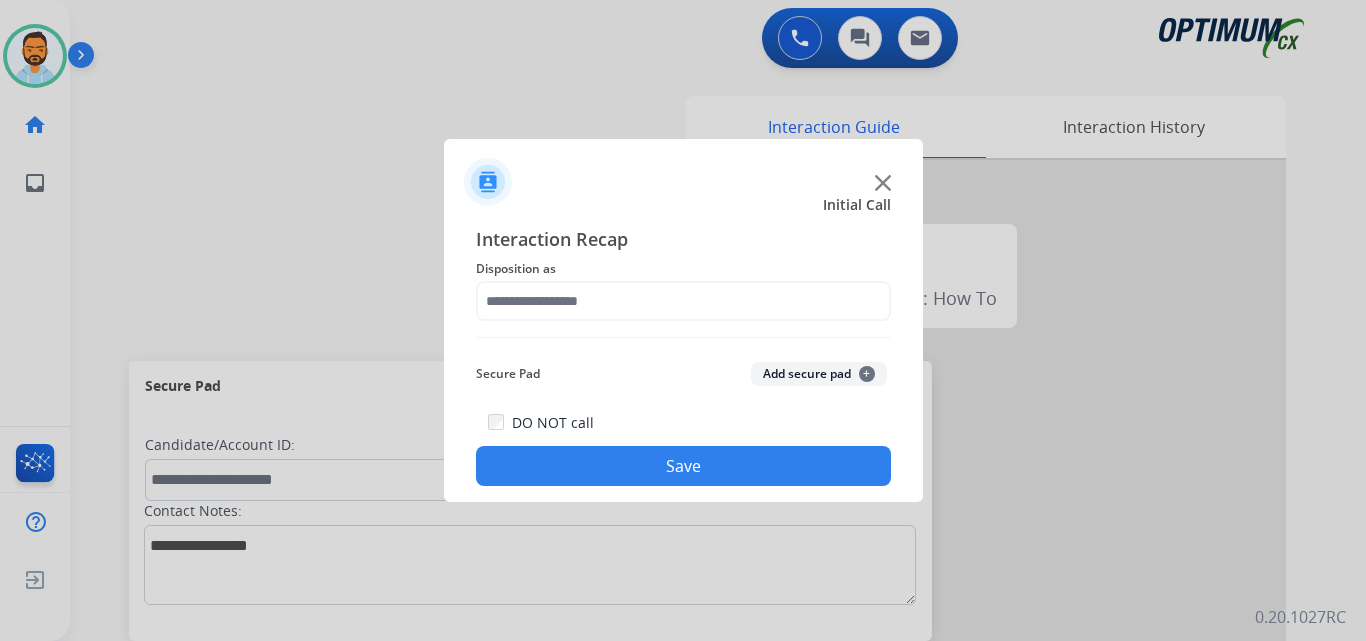 click on "Interaction Recap" 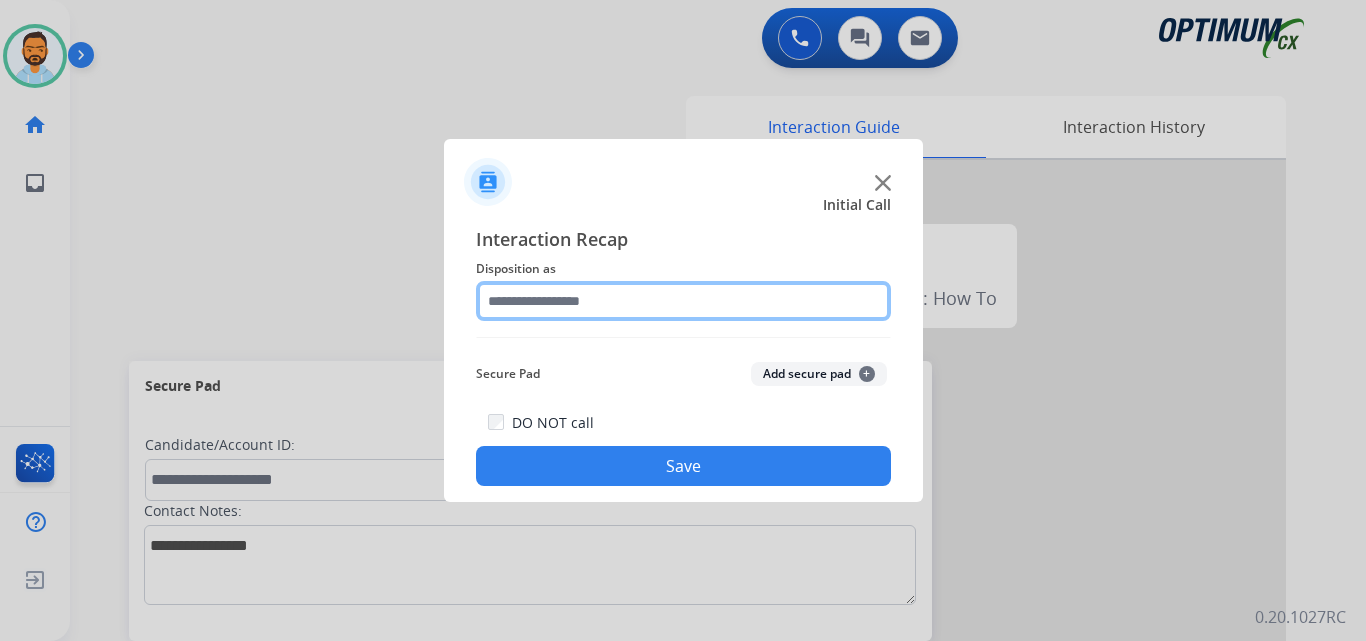 click 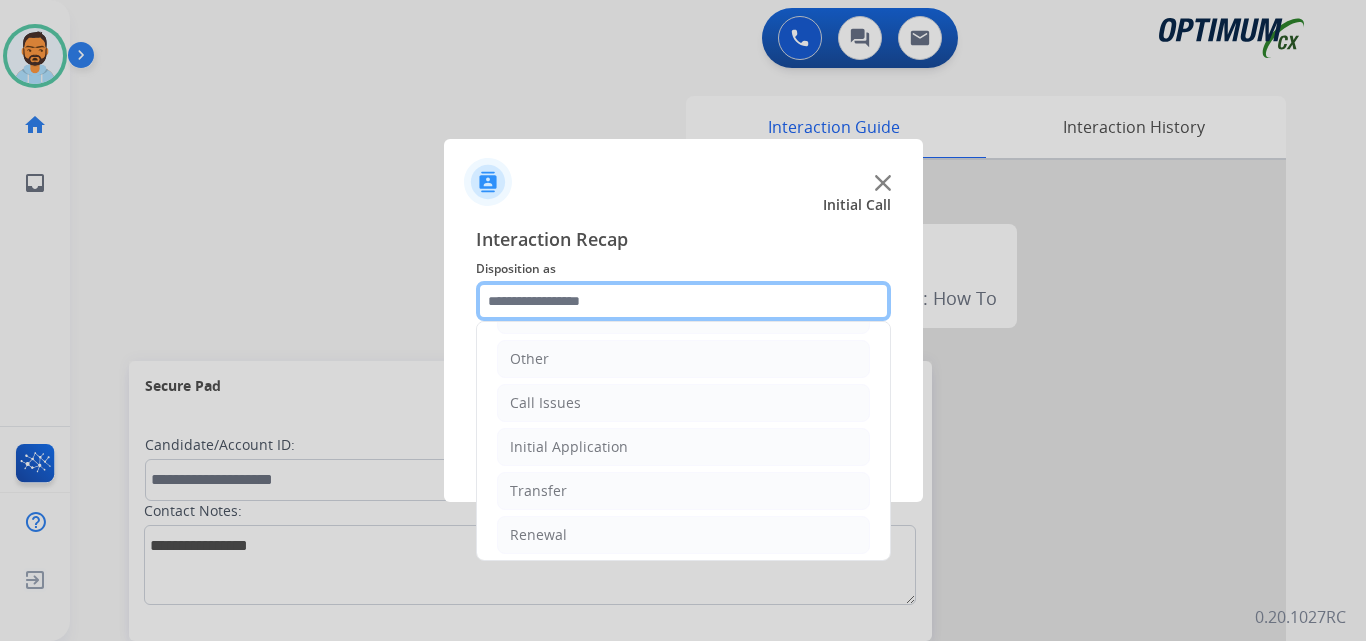 scroll, scrollTop: 136, scrollLeft: 0, axis: vertical 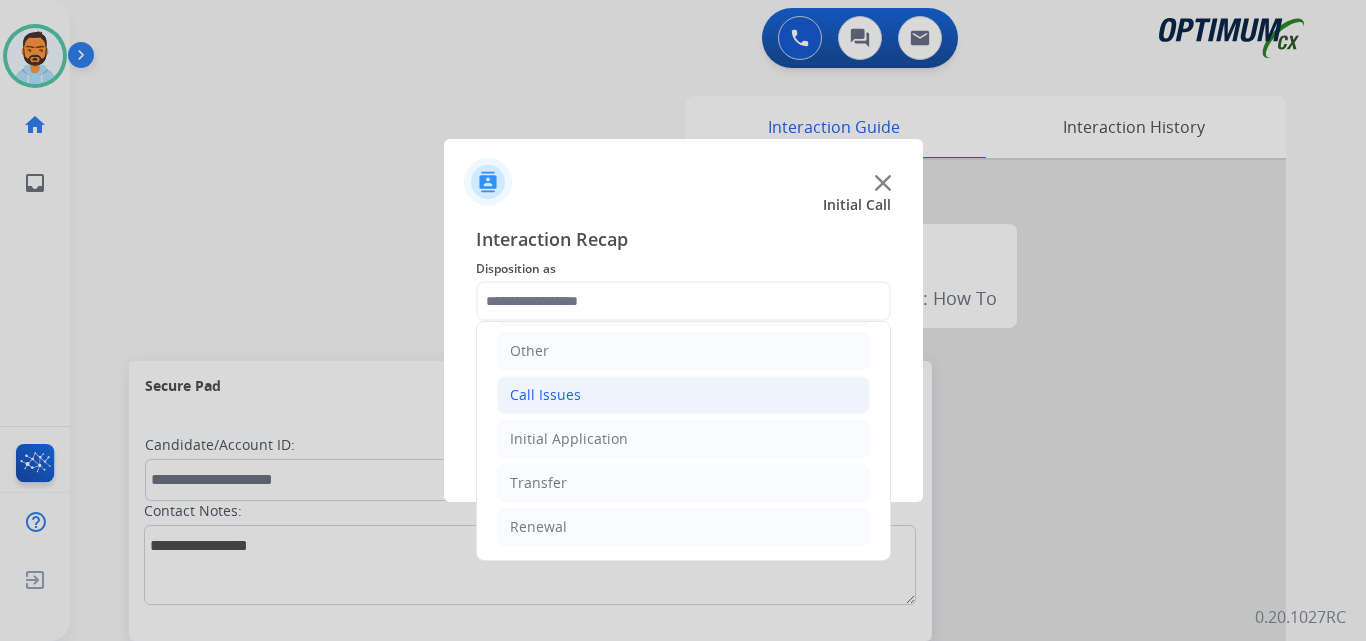 click on "Call Issues" 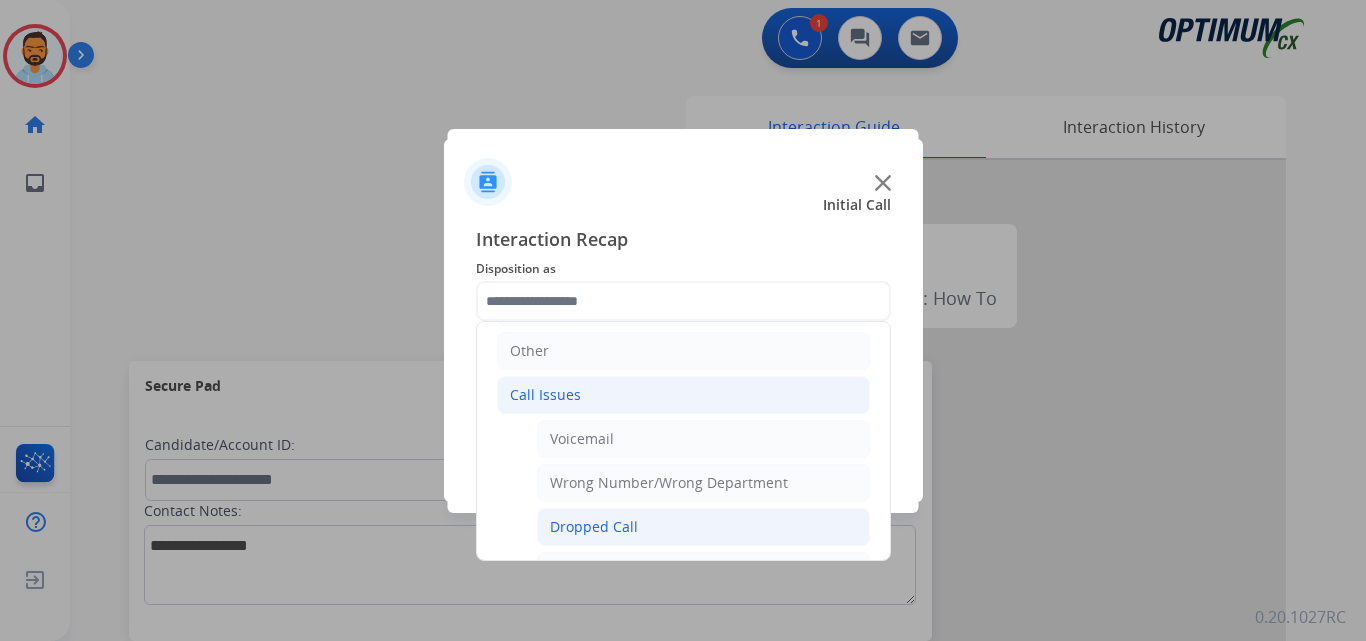 click on "Dropped Call" 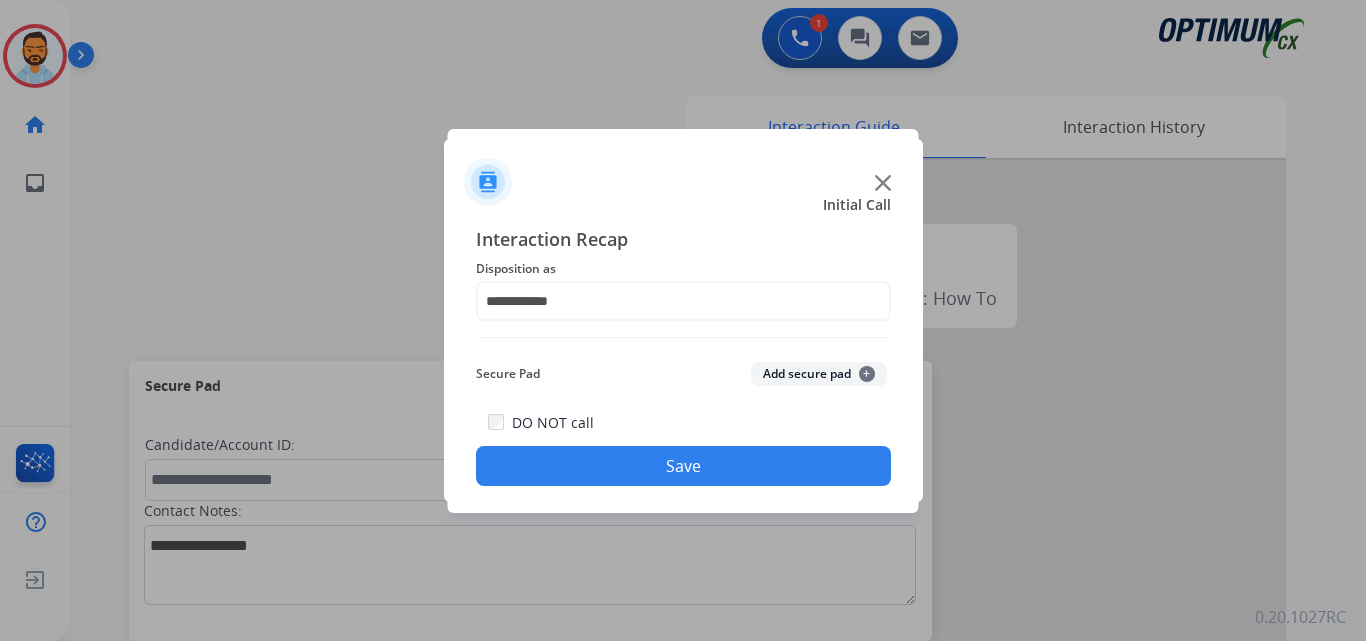 click on "Save" 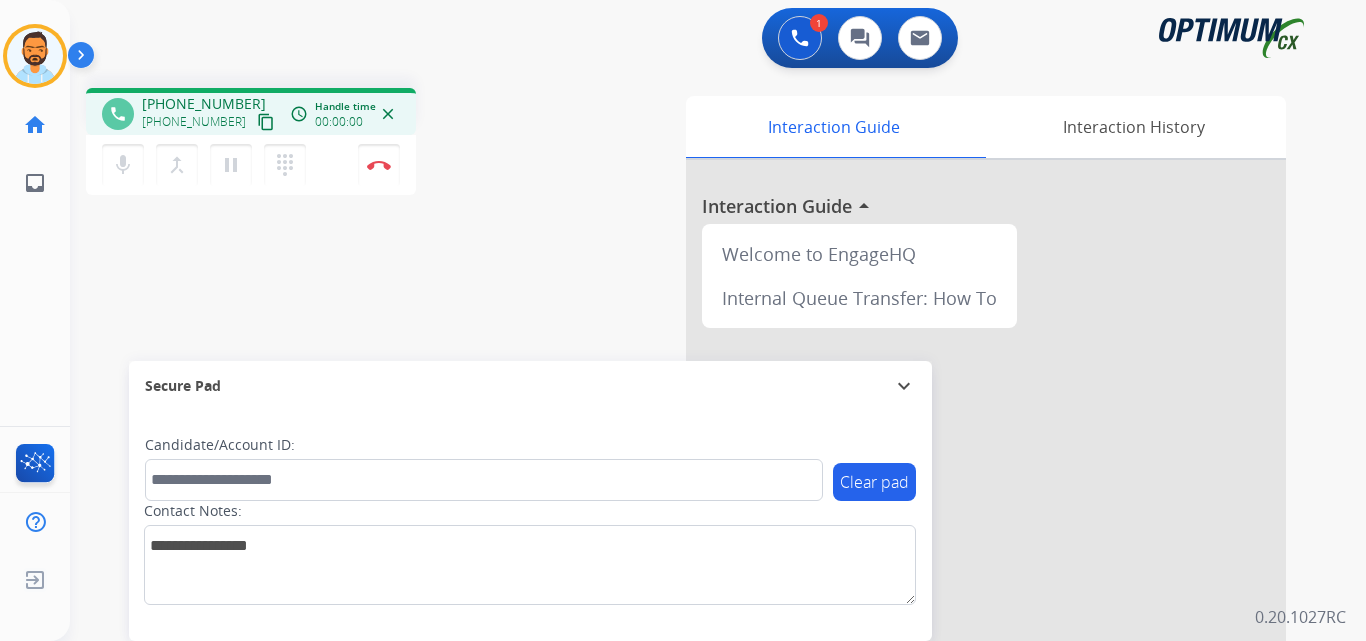 click on "content_copy" at bounding box center (266, 122) 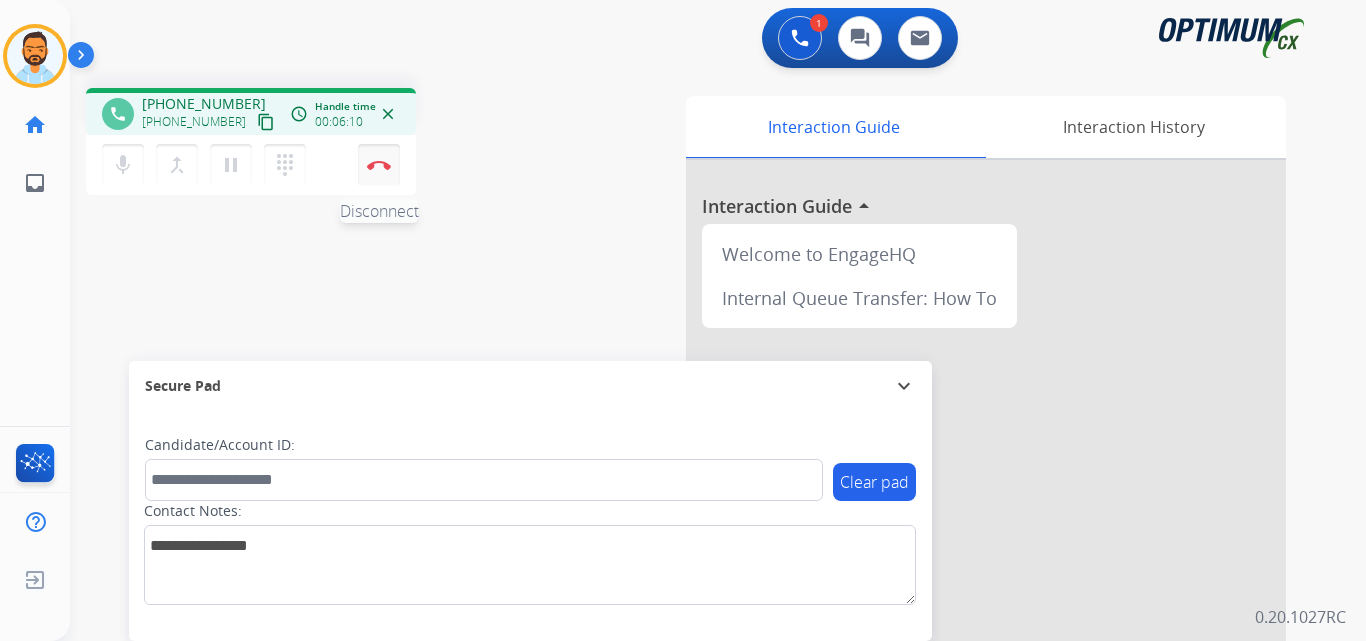 click at bounding box center (379, 165) 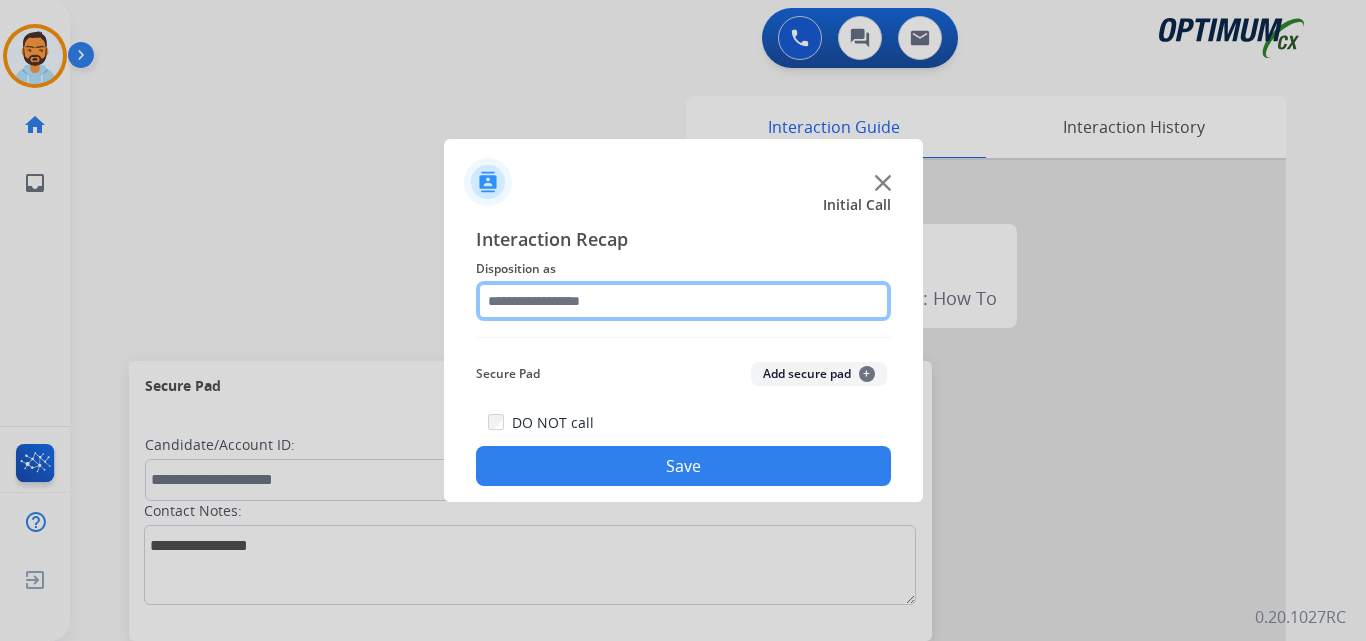 click 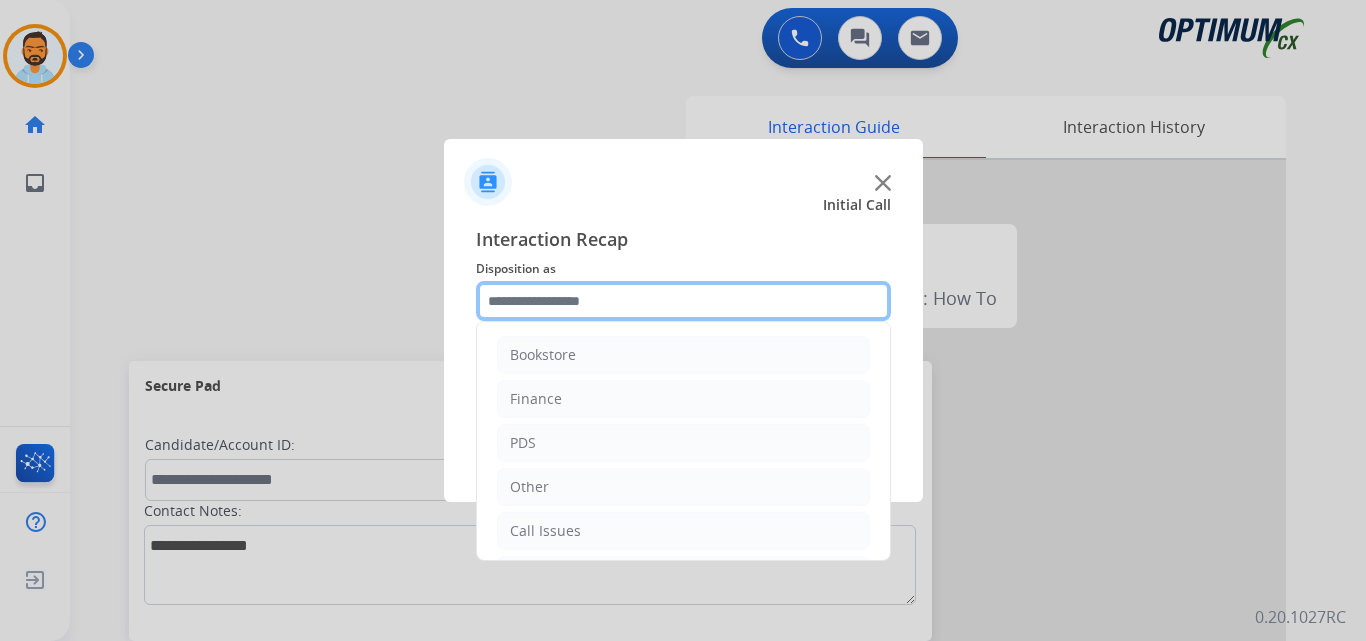 scroll, scrollTop: 136, scrollLeft: 0, axis: vertical 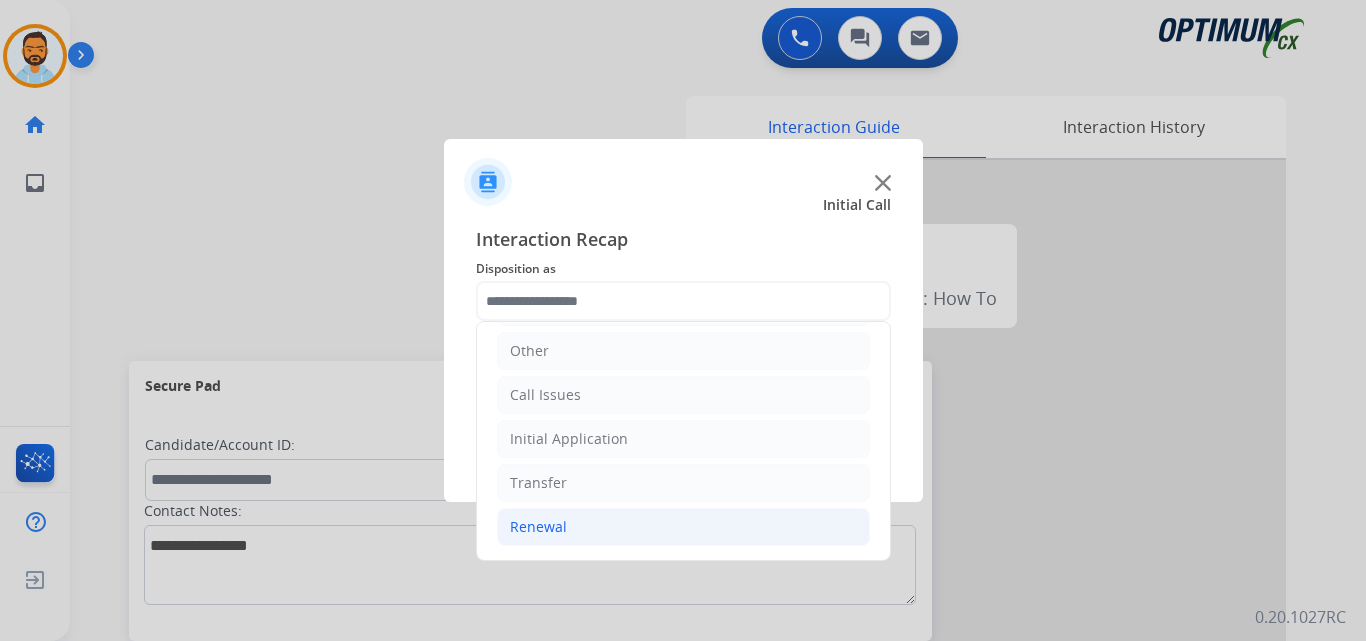 click on "Renewal" 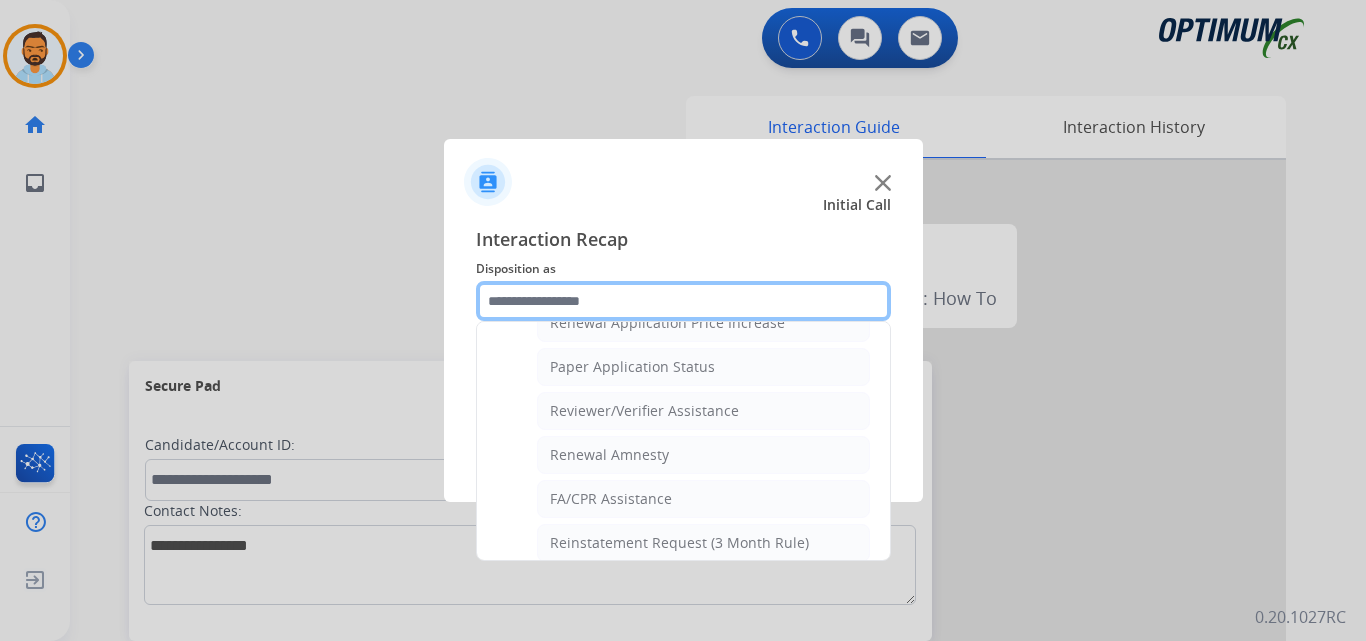scroll, scrollTop: 719, scrollLeft: 0, axis: vertical 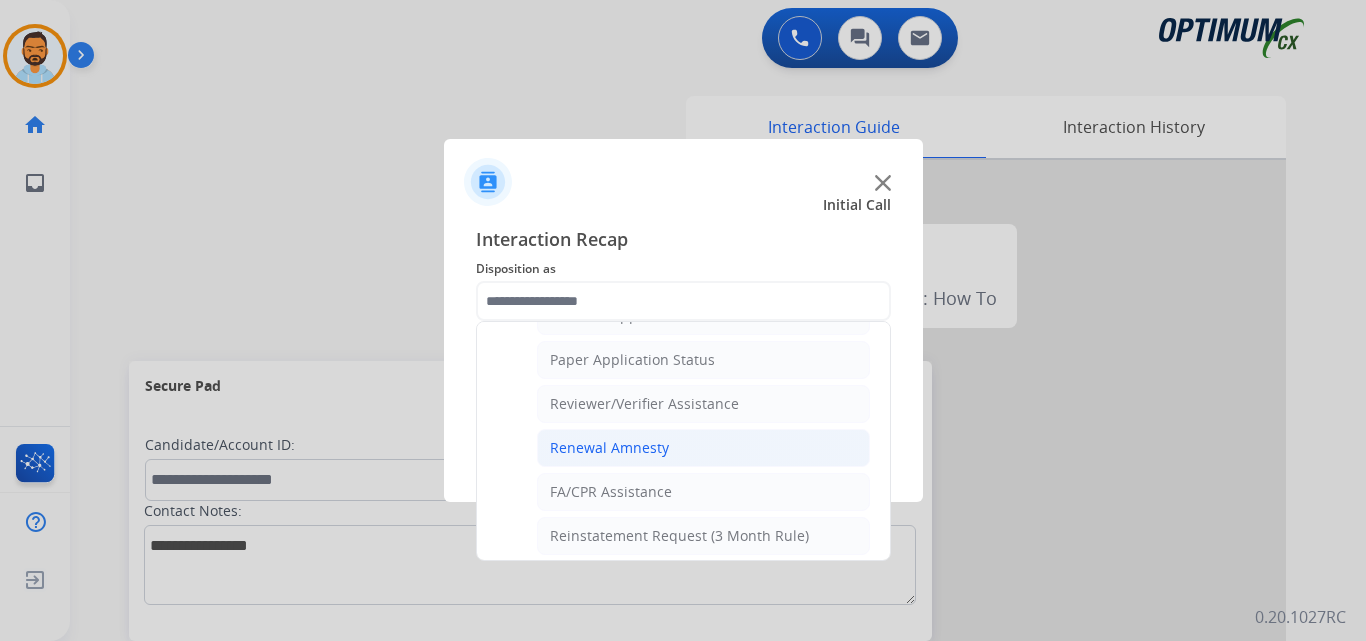 click on "Renewal Amnesty" 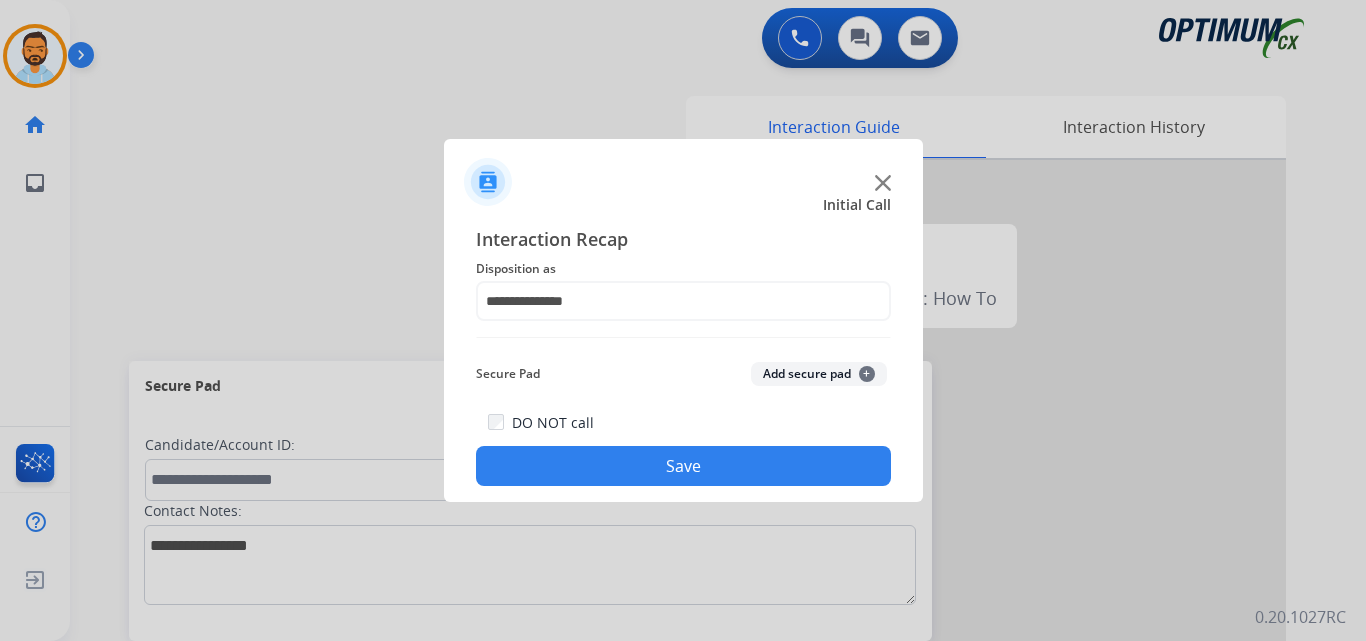 click on "Save" 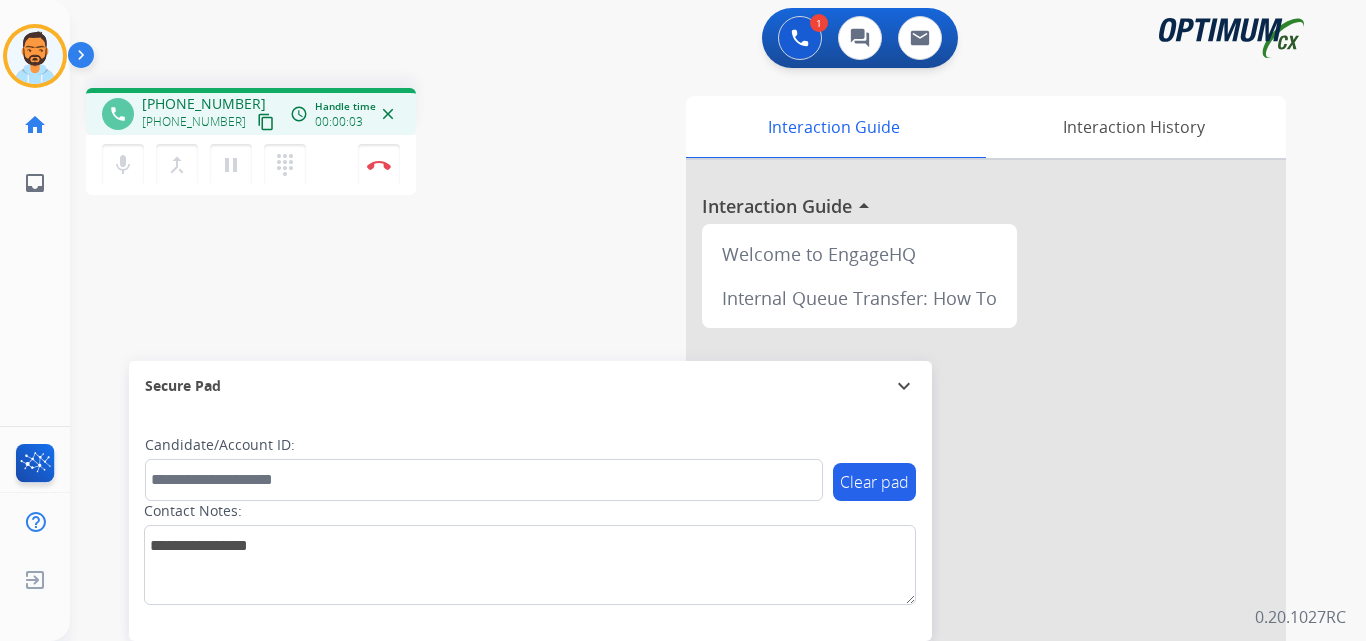 click on "content_copy" at bounding box center [266, 122] 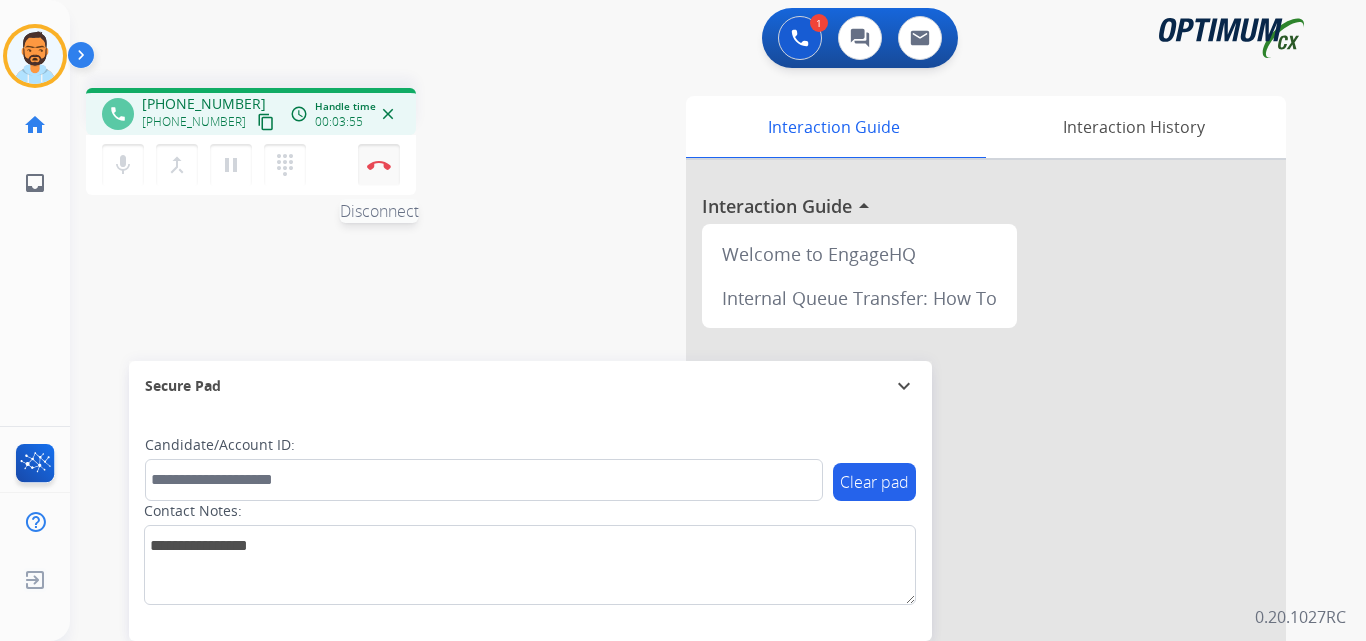 click at bounding box center (379, 165) 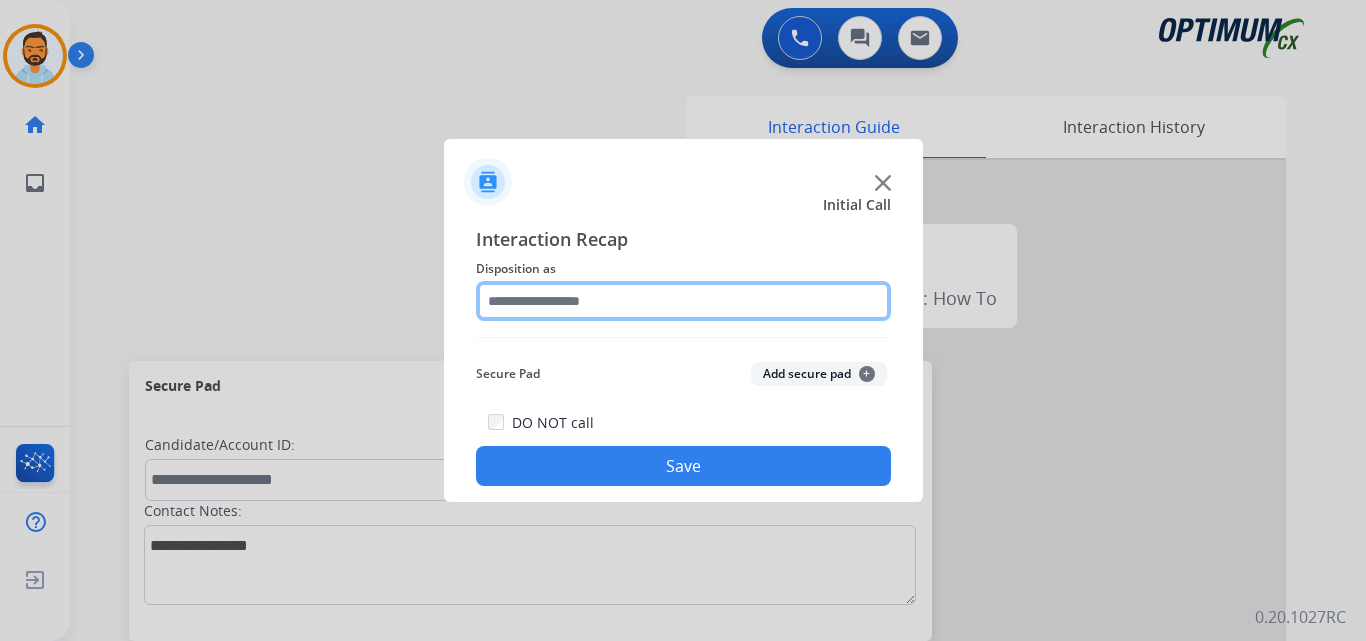 click 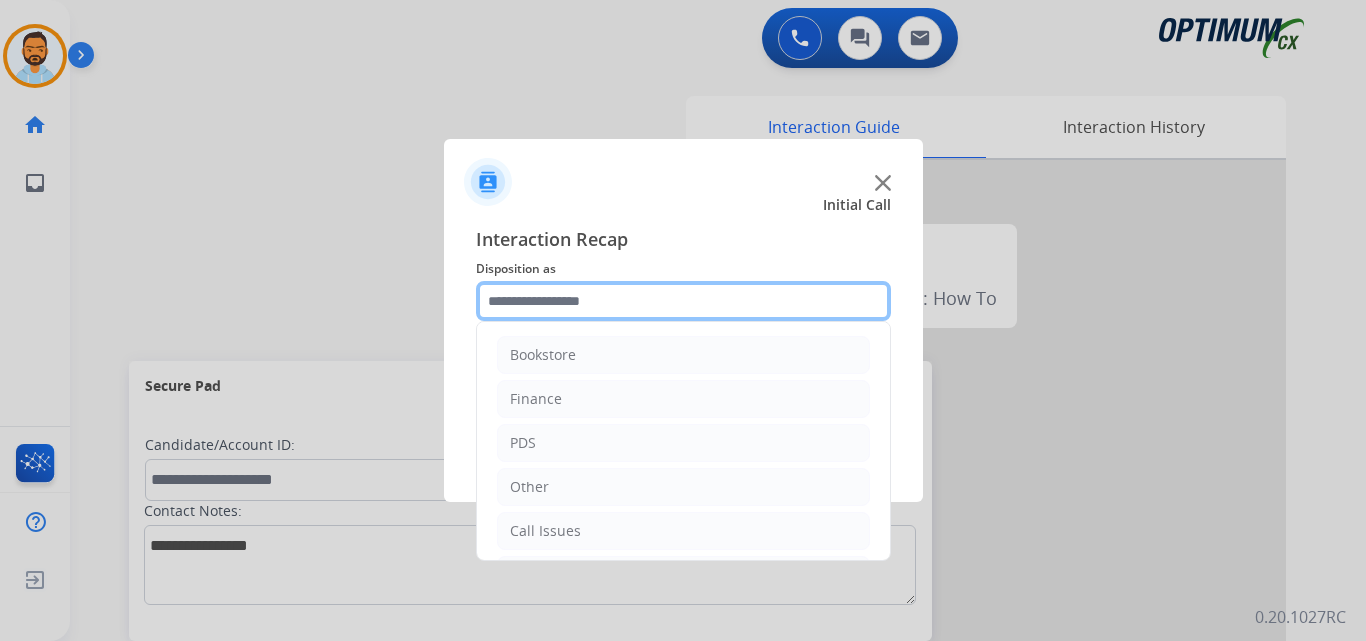 scroll, scrollTop: 136, scrollLeft: 0, axis: vertical 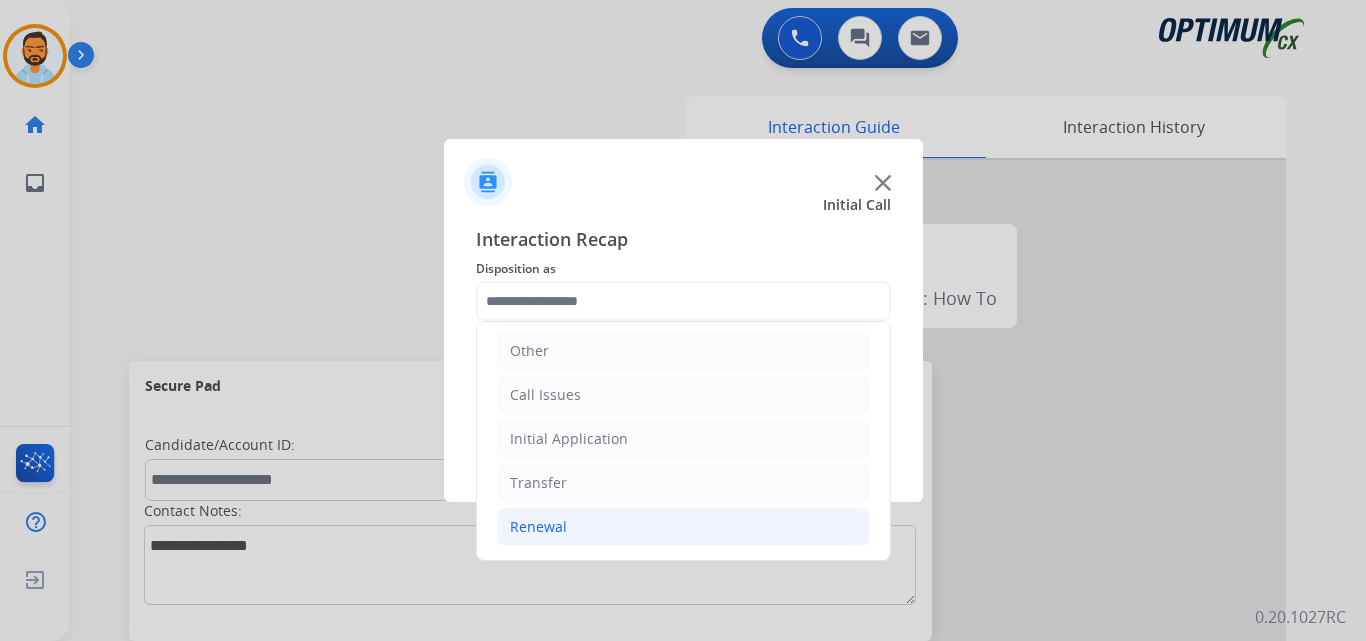 click on "Renewal" 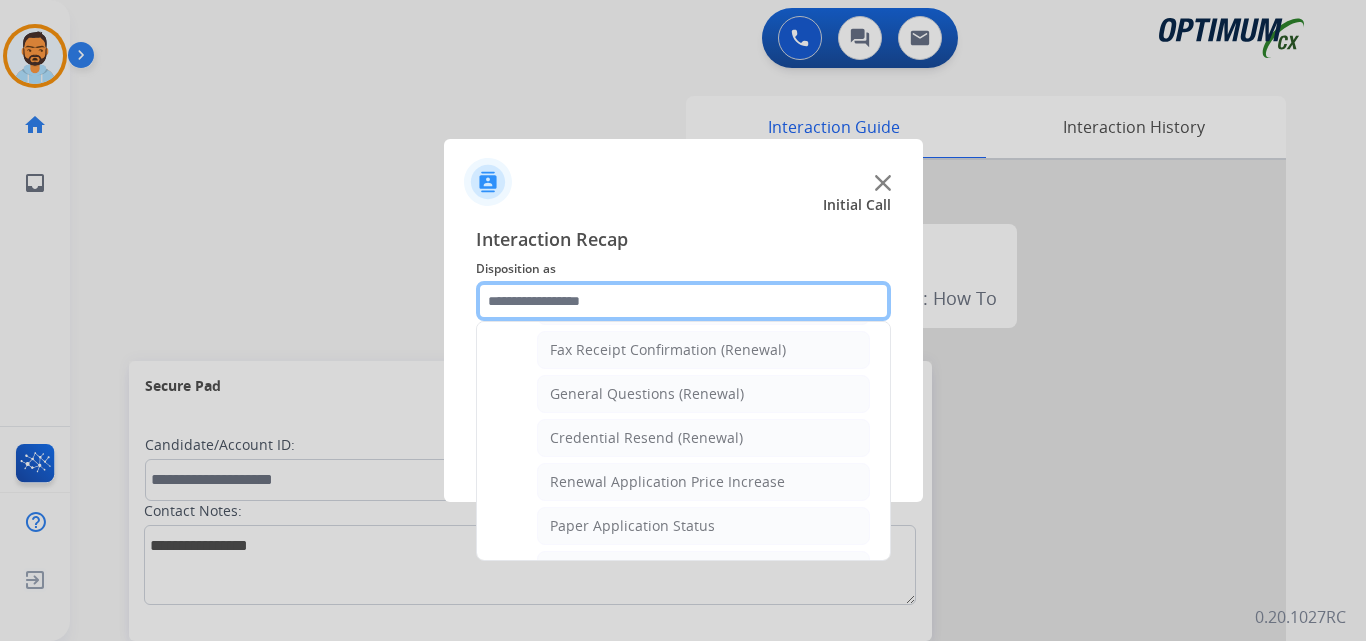 scroll, scrollTop: 548, scrollLeft: 0, axis: vertical 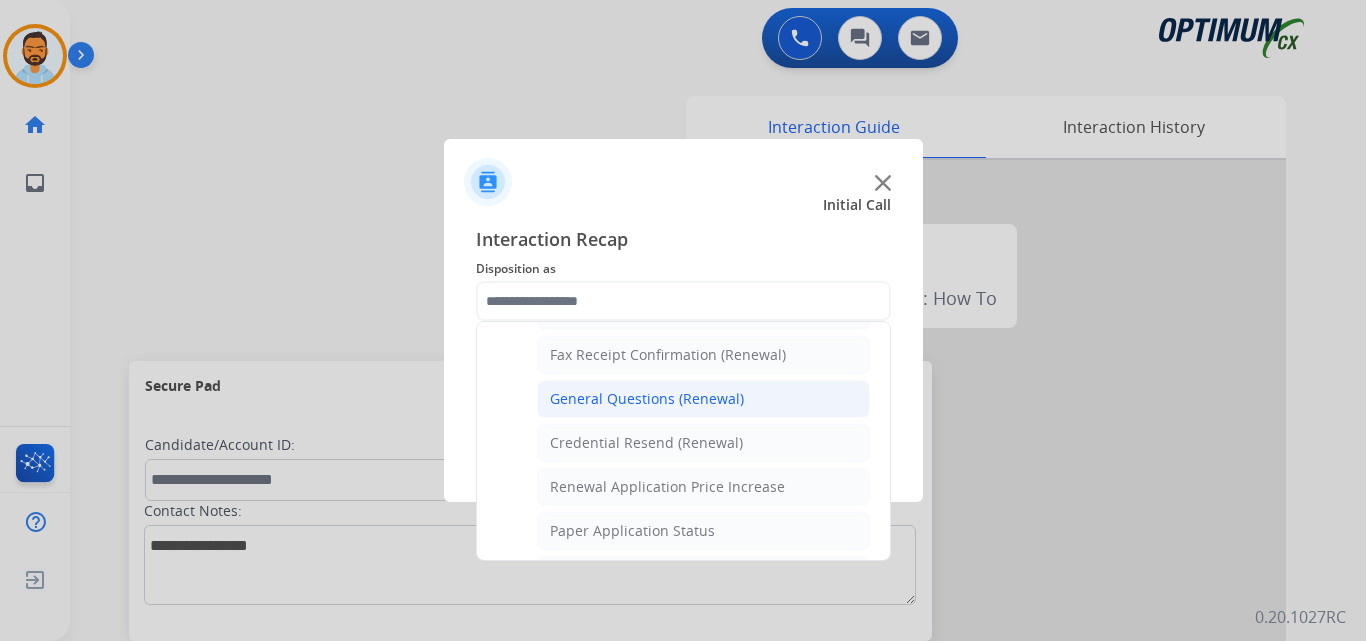 click on "General Questions (Renewal)" 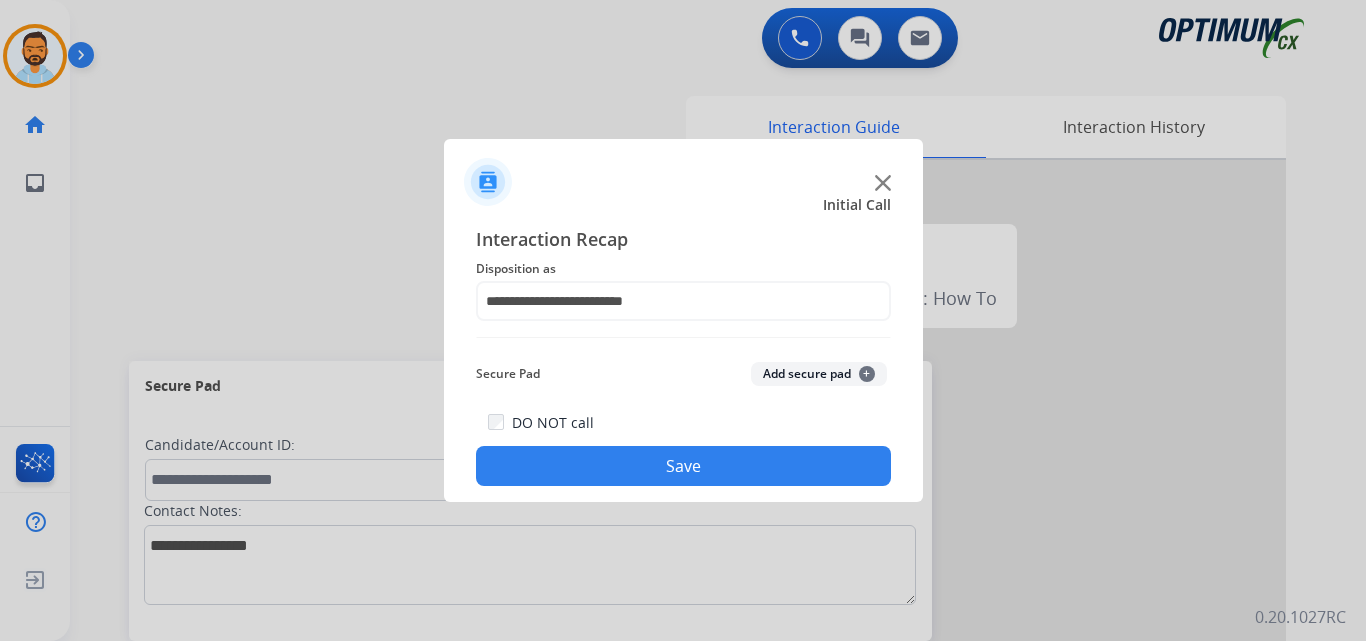 click on "Save" 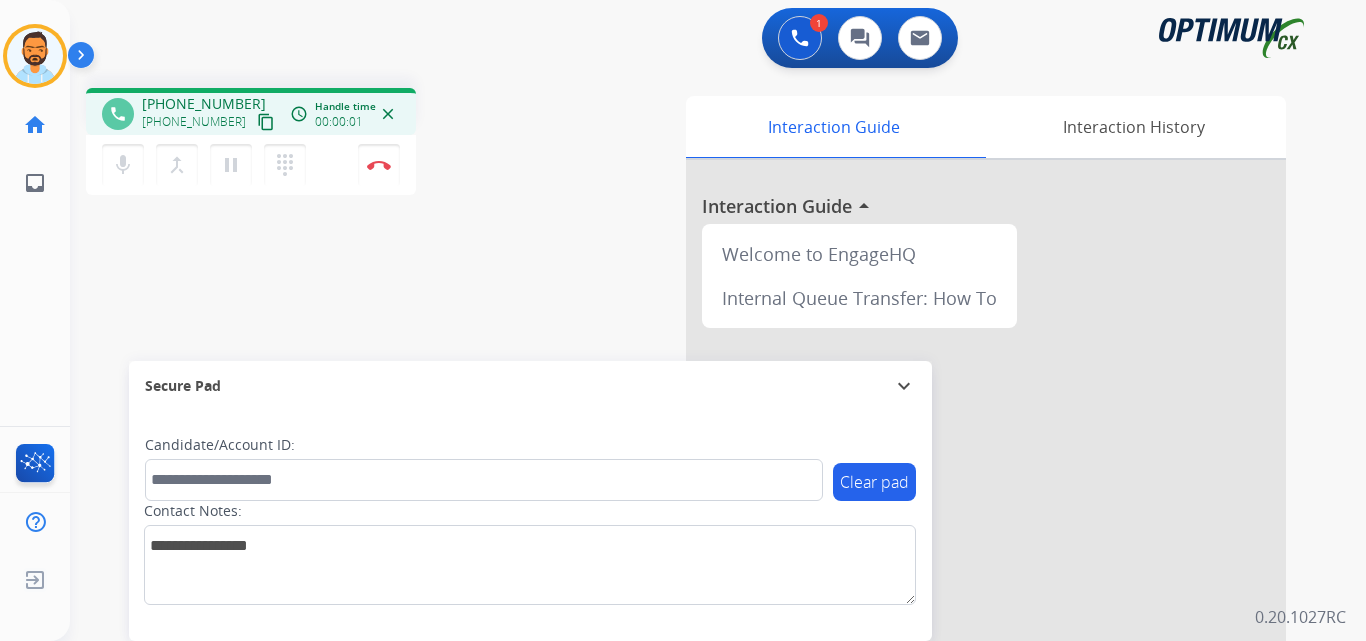 click on "content_copy" at bounding box center (266, 122) 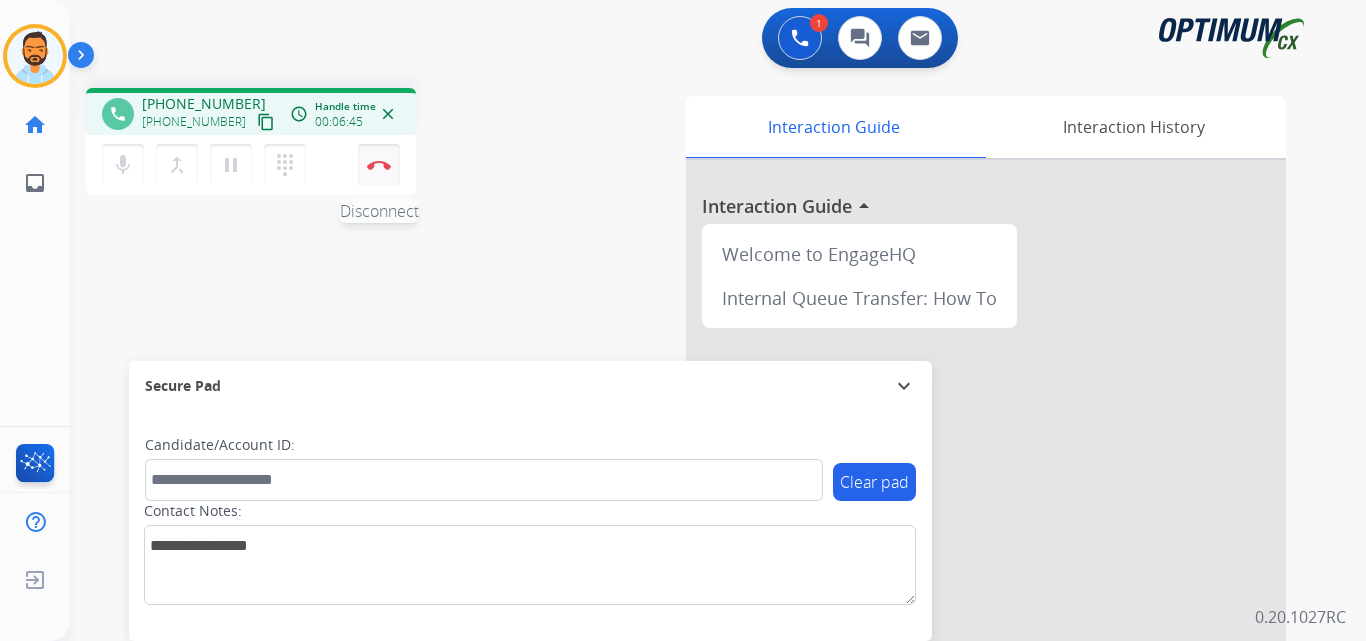 click on "Disconnect" at bounding box center [379, 165] 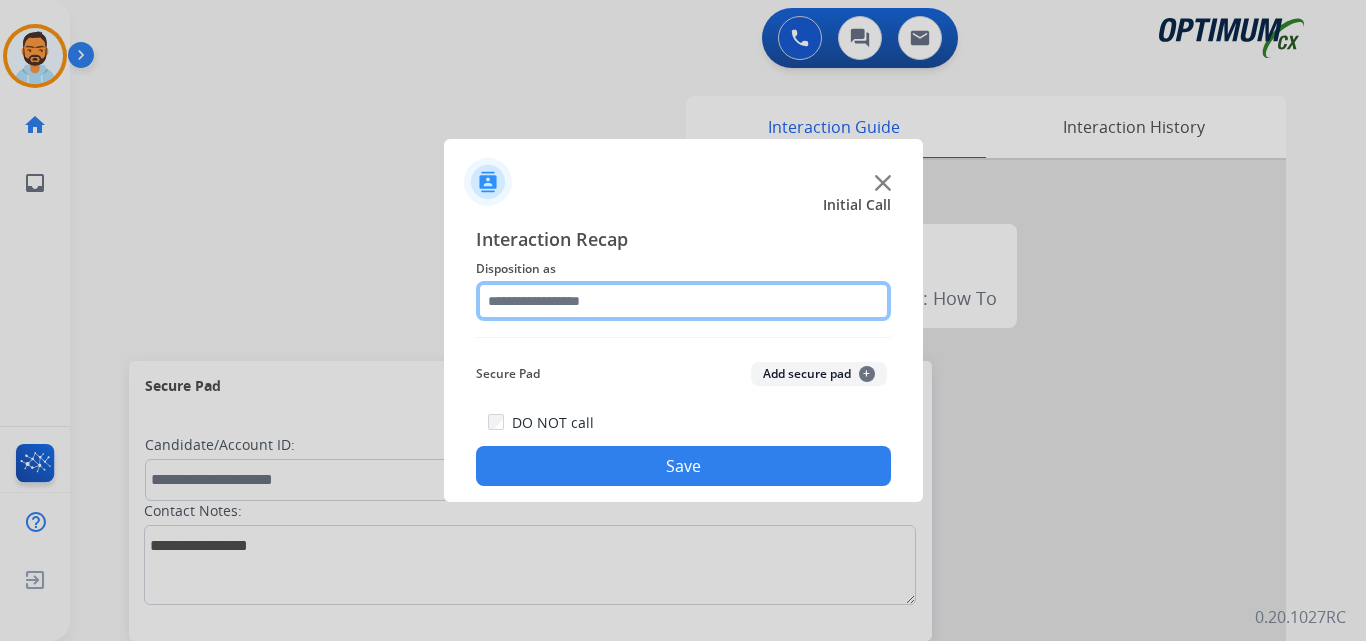 click 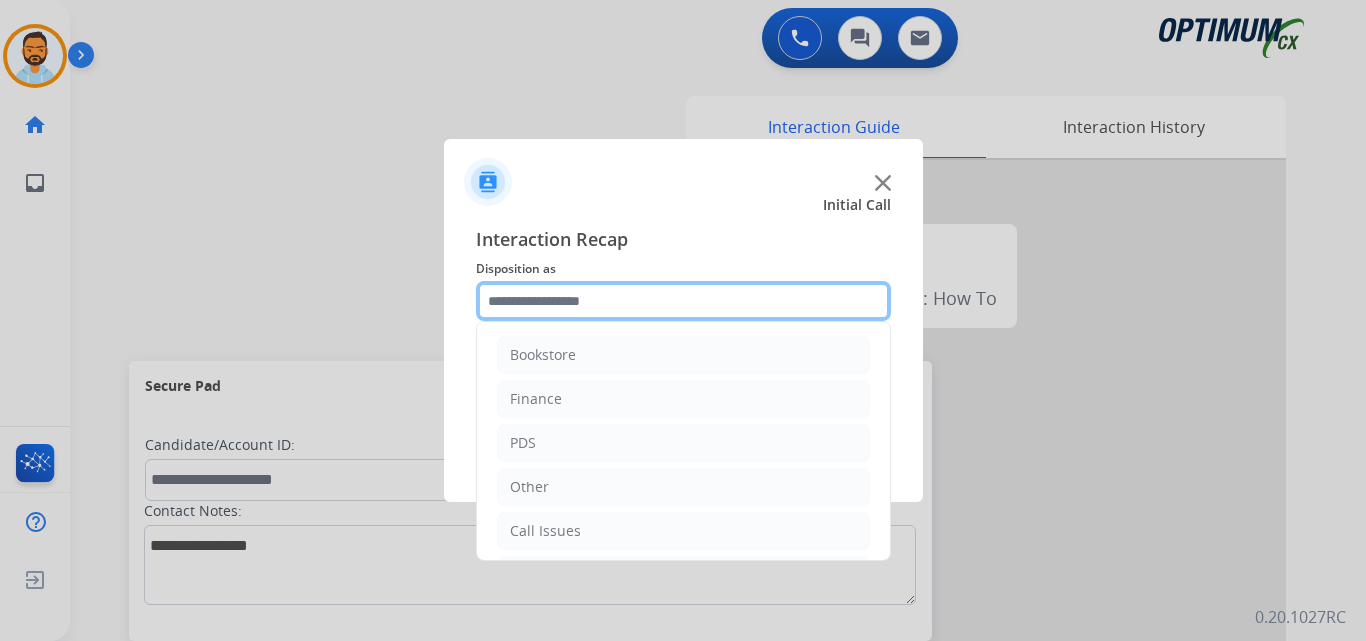 scroll, scrollTop: 136, scrollLeft: 0, axis: vertical 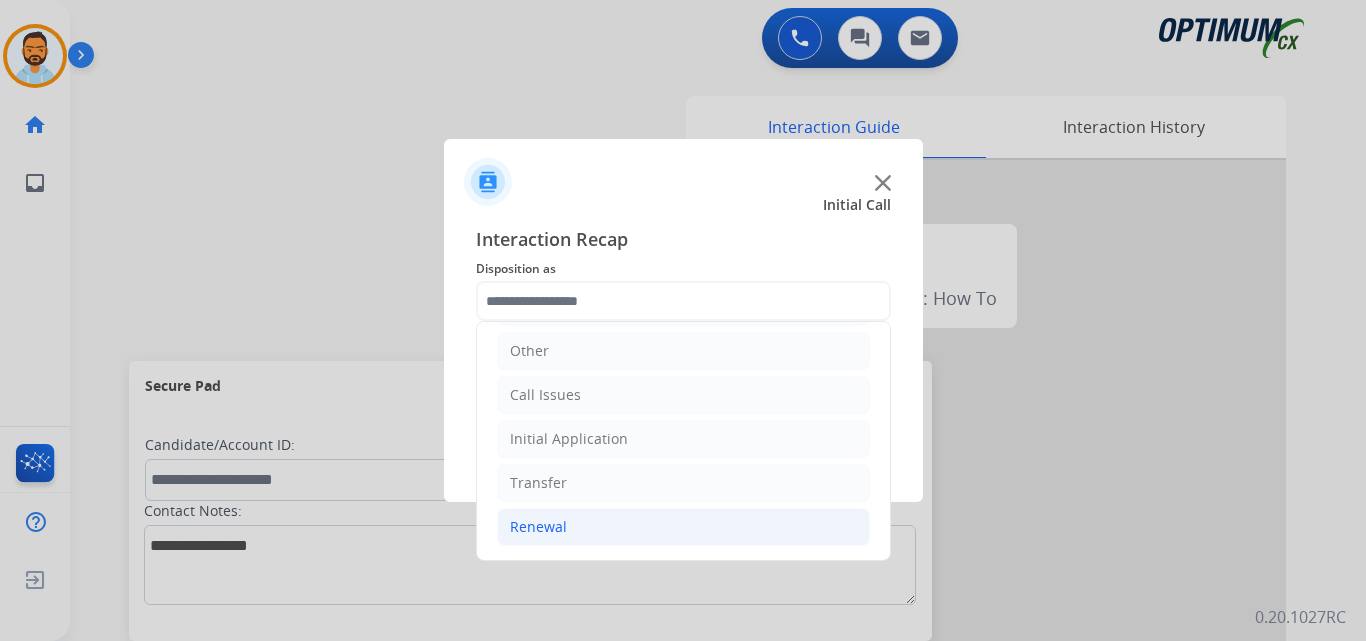 click on "Renewal" 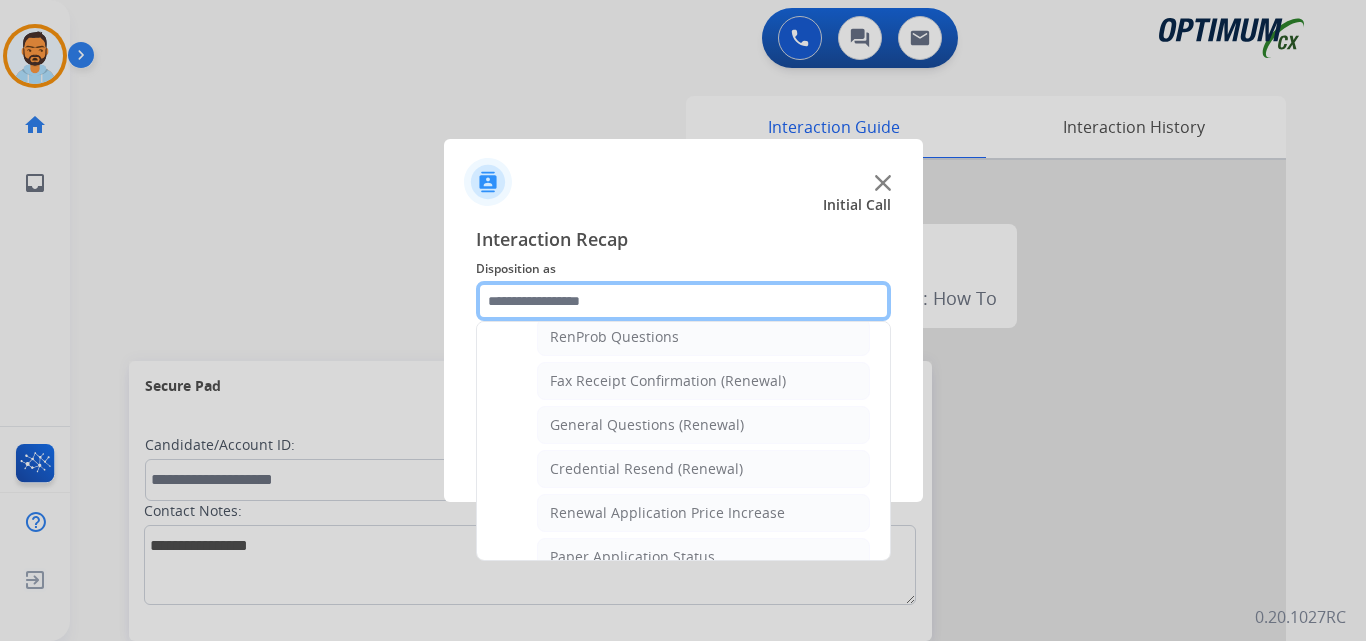 scroll, scrollTop: 501, scrollLeft: 0, axis: vertical 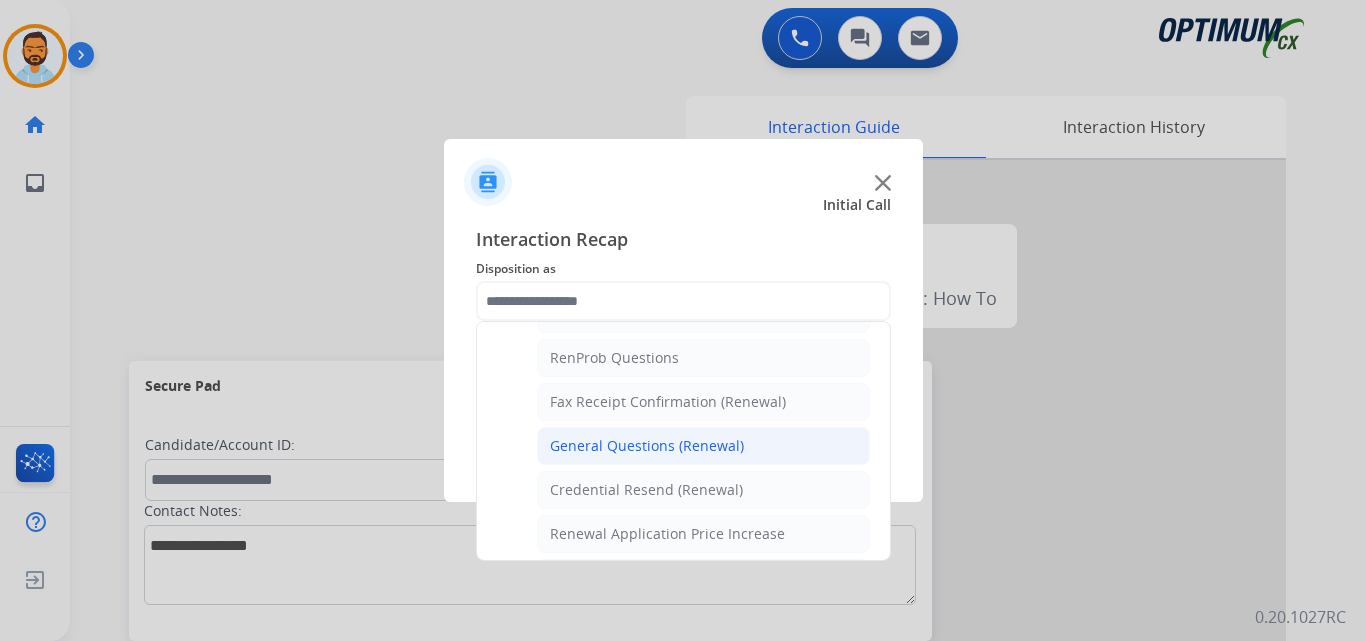 click on "General Questions (Renewal)" 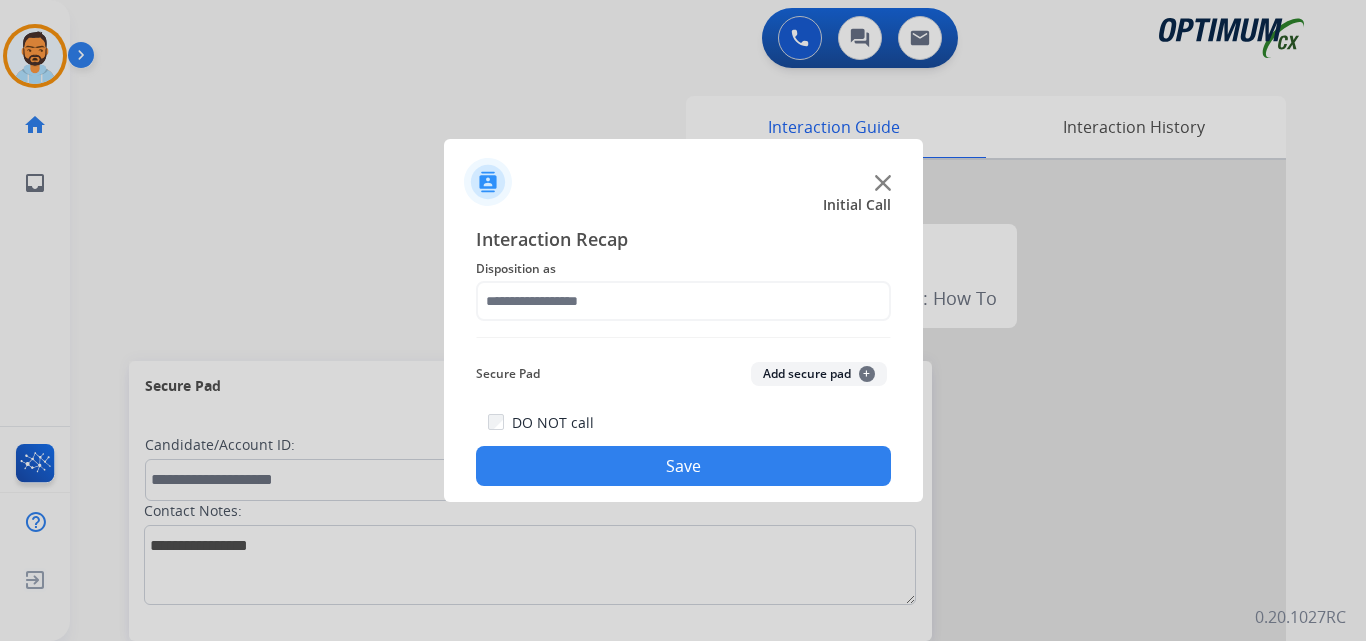 type on "**********" 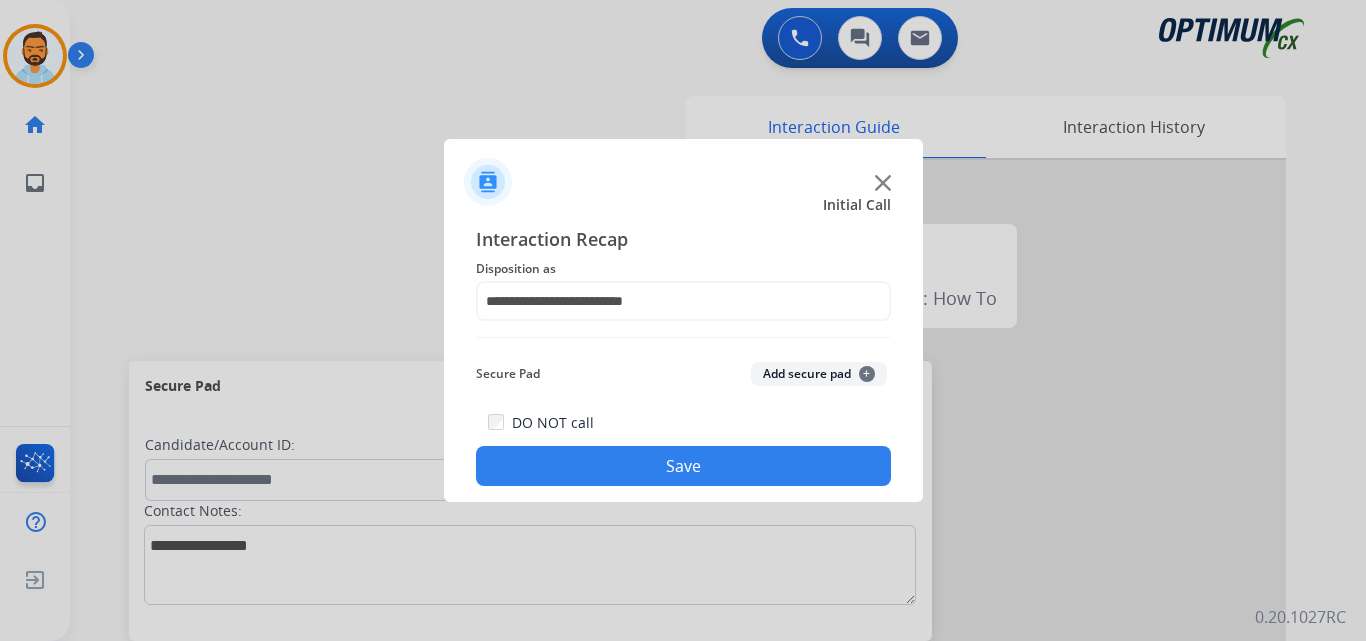 click on "Save" 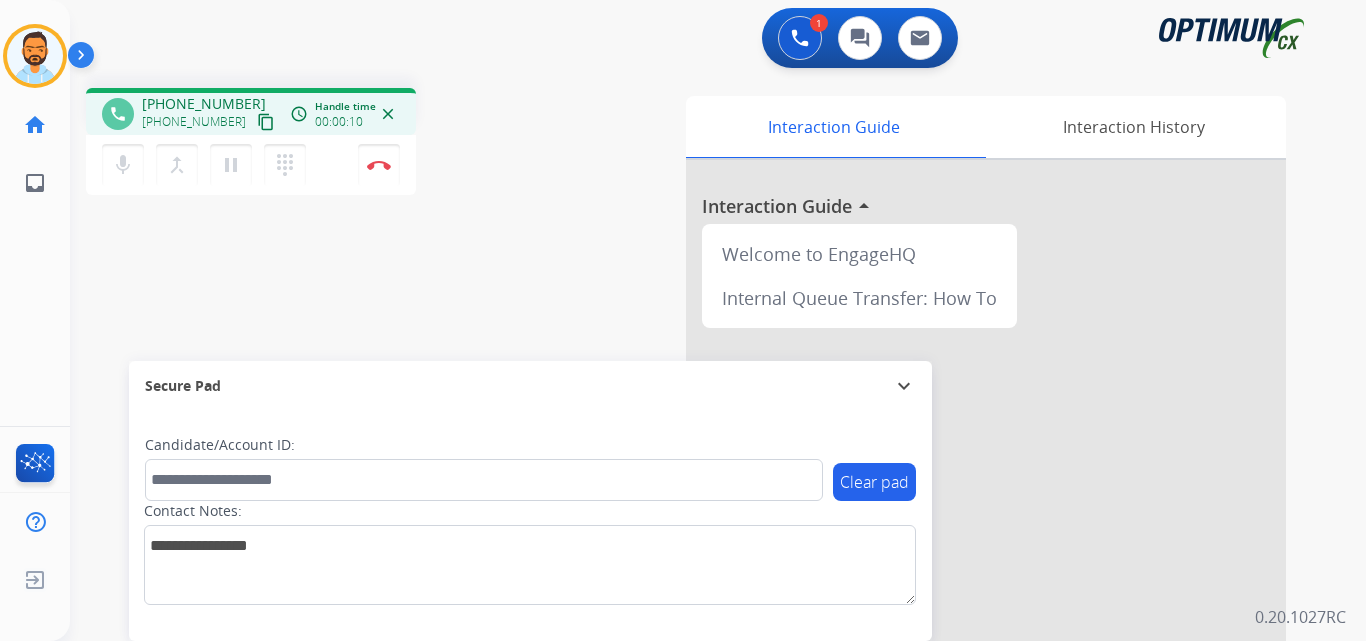 click on "content_copy" at bounding box center (266, 122) 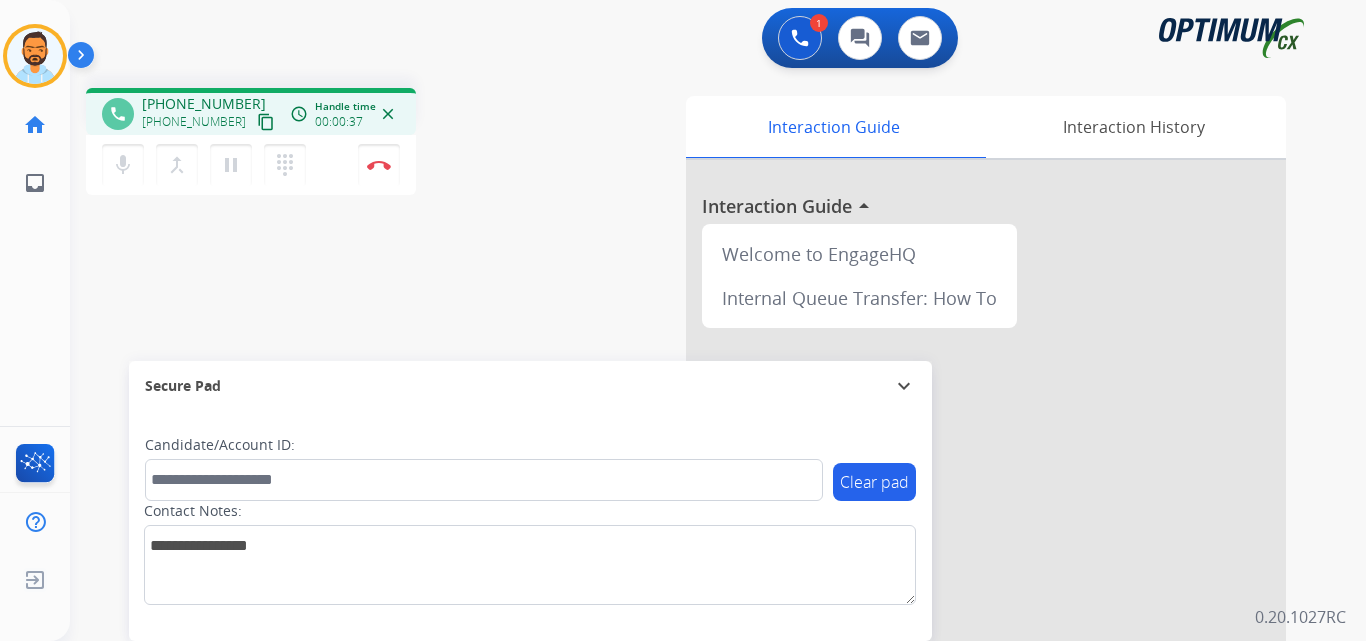 click on "content_copy" at bounding box center (266, 122) 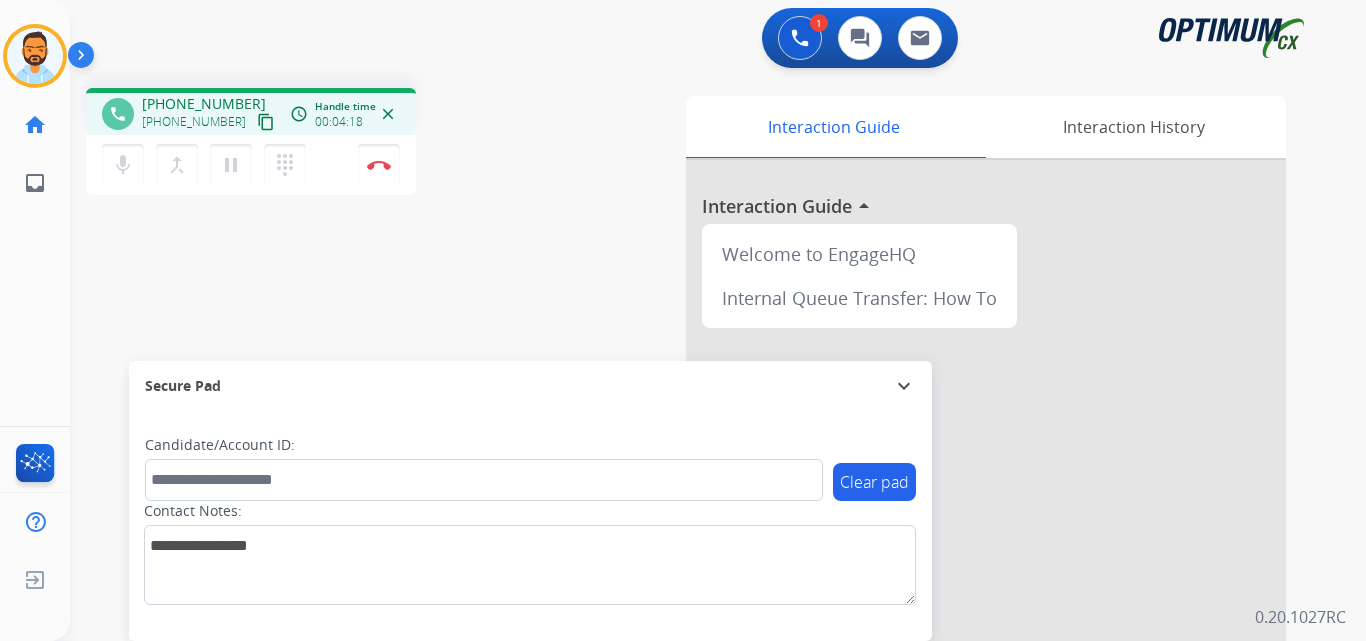 click on "1 Voice Interactions  0  Chat Interactions   0  Email Interactions" at bounding box center (706, 40) 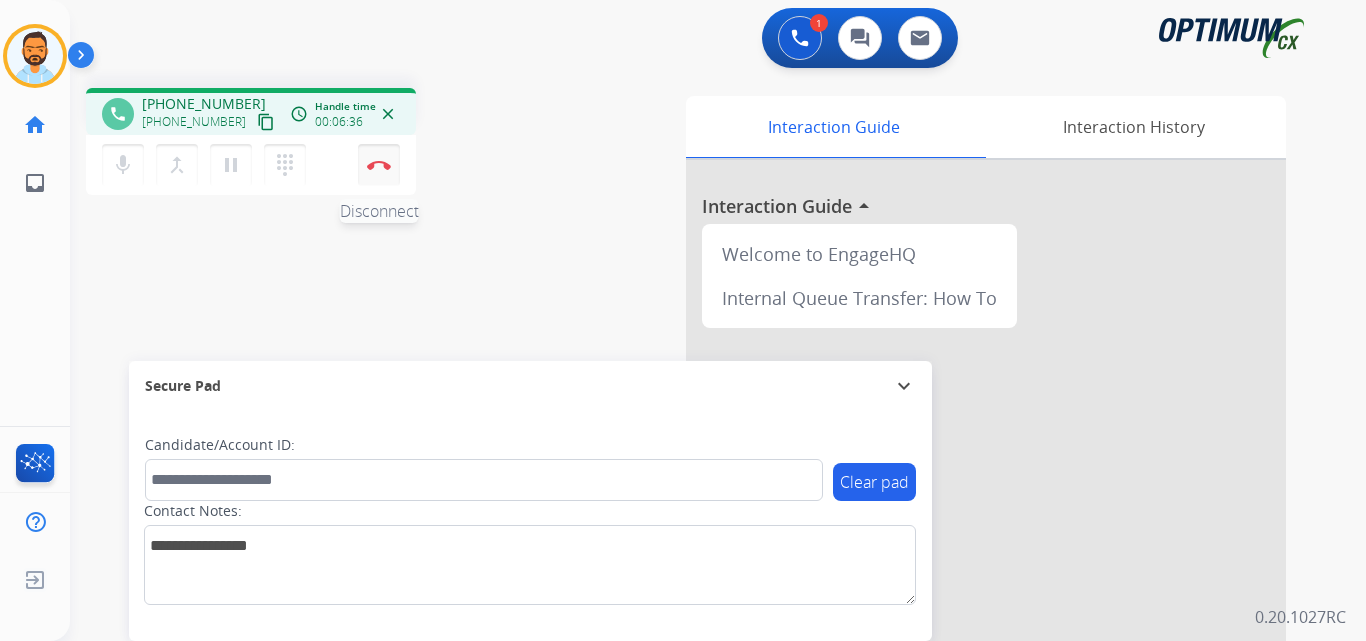 click on "Disconnect" at bounding box center [379, 165] 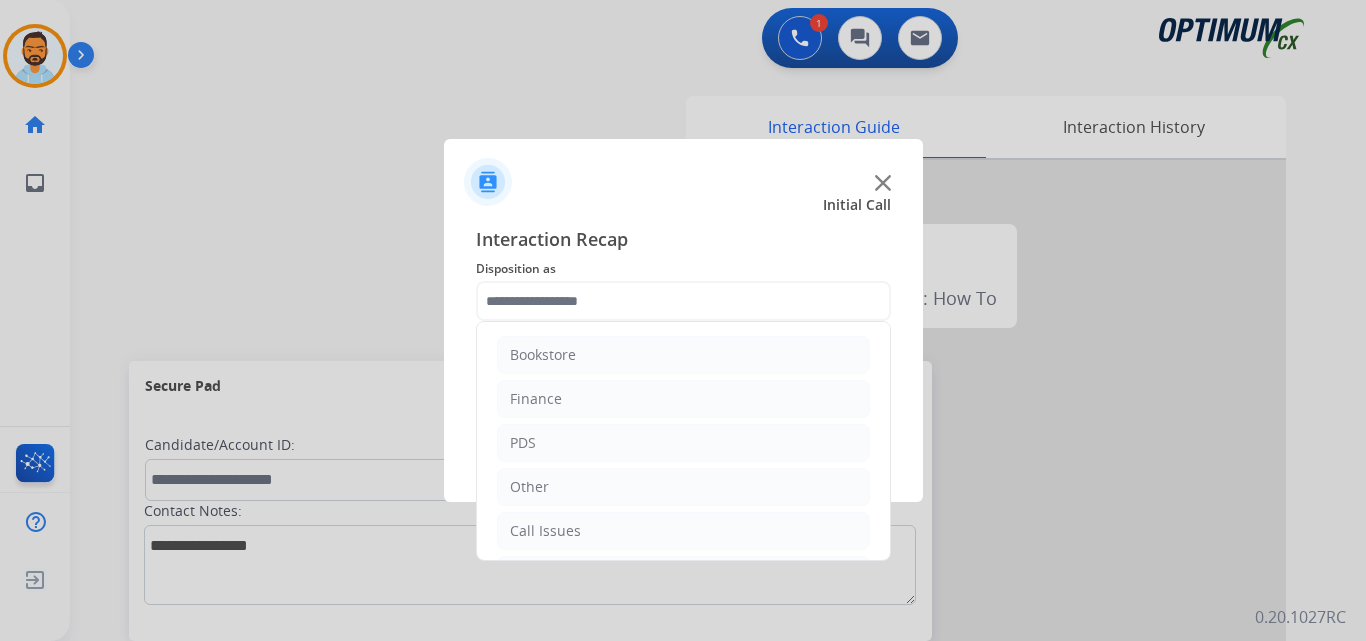 scroll, scrollTop: 136, scrollLeft: 0, axis: vertical 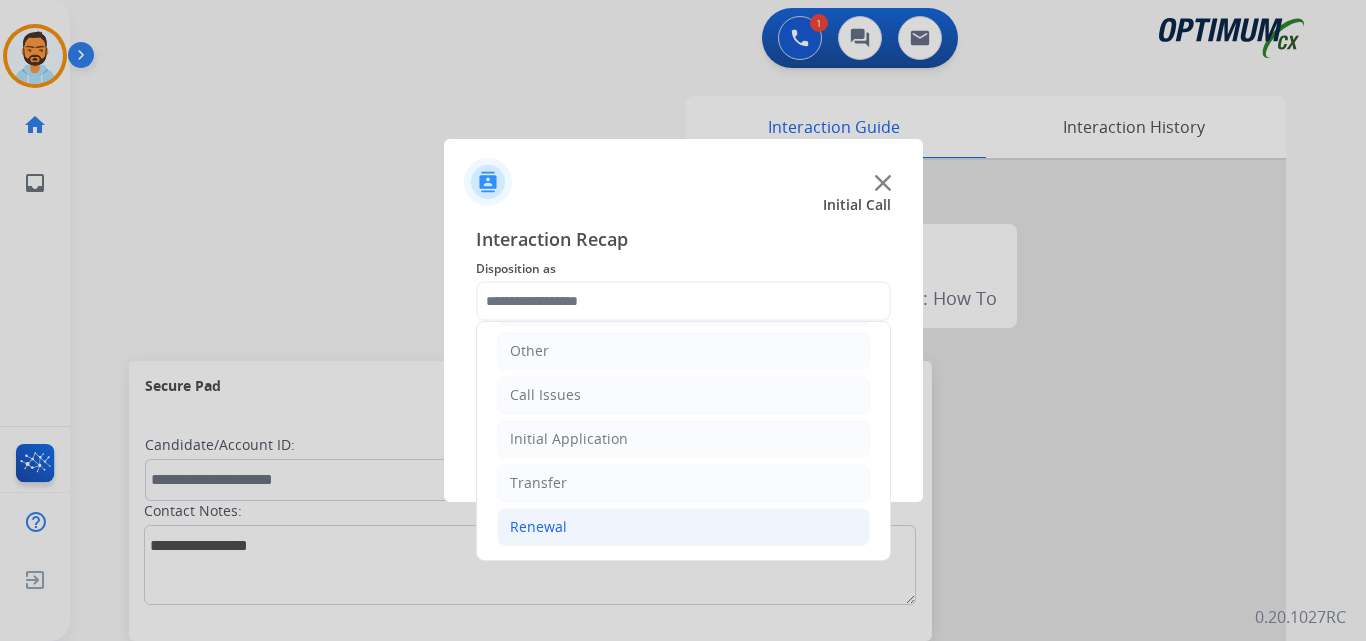 click on "Renewal" 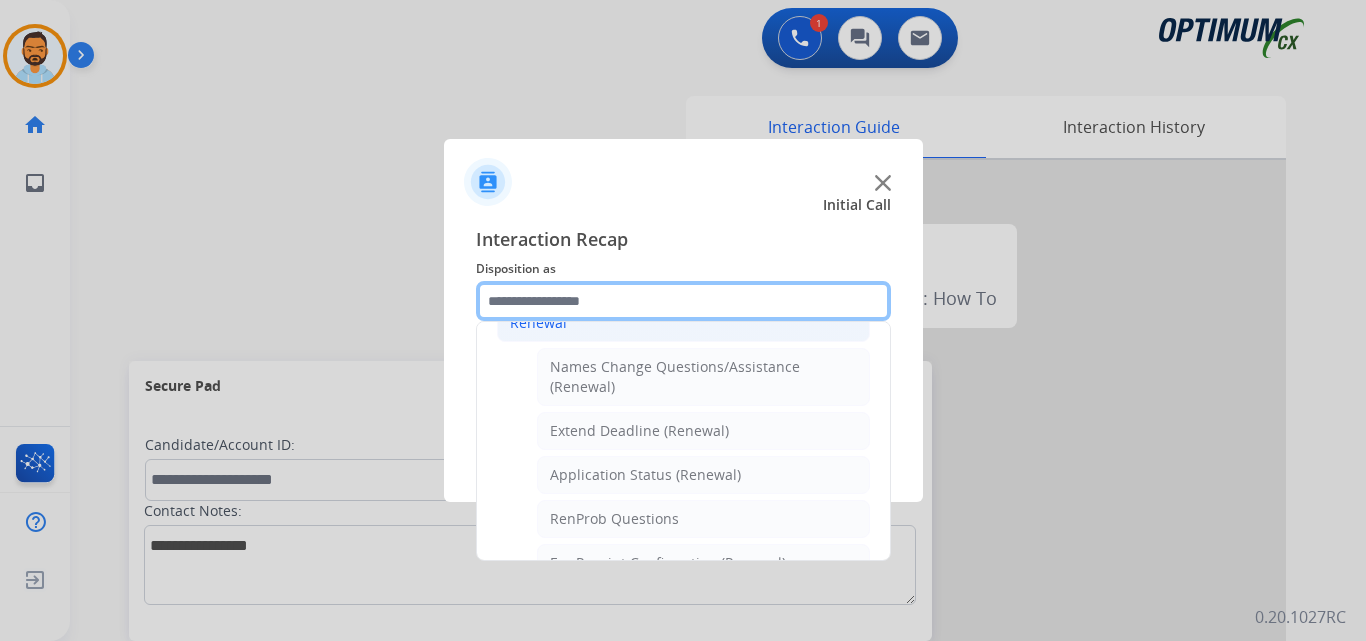 scroll, scrollTop: 772, scrollLeft: 0, axis: vertical 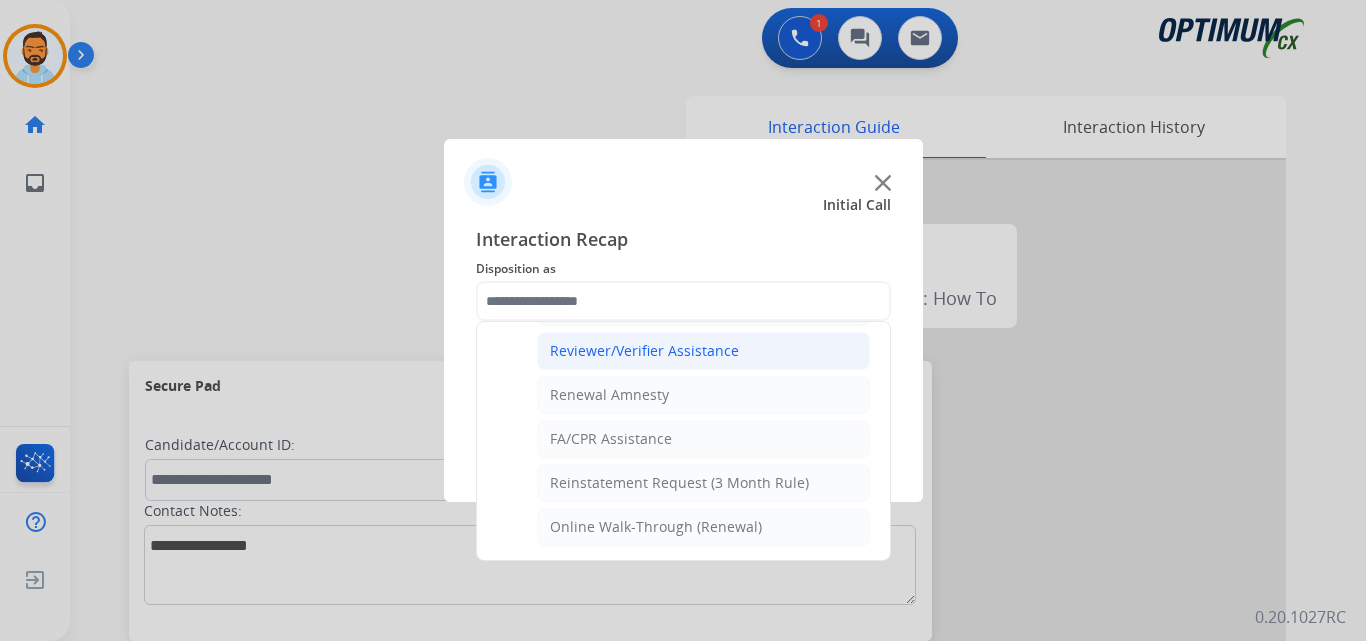 click on "Reviewer/Verifier Assistance" 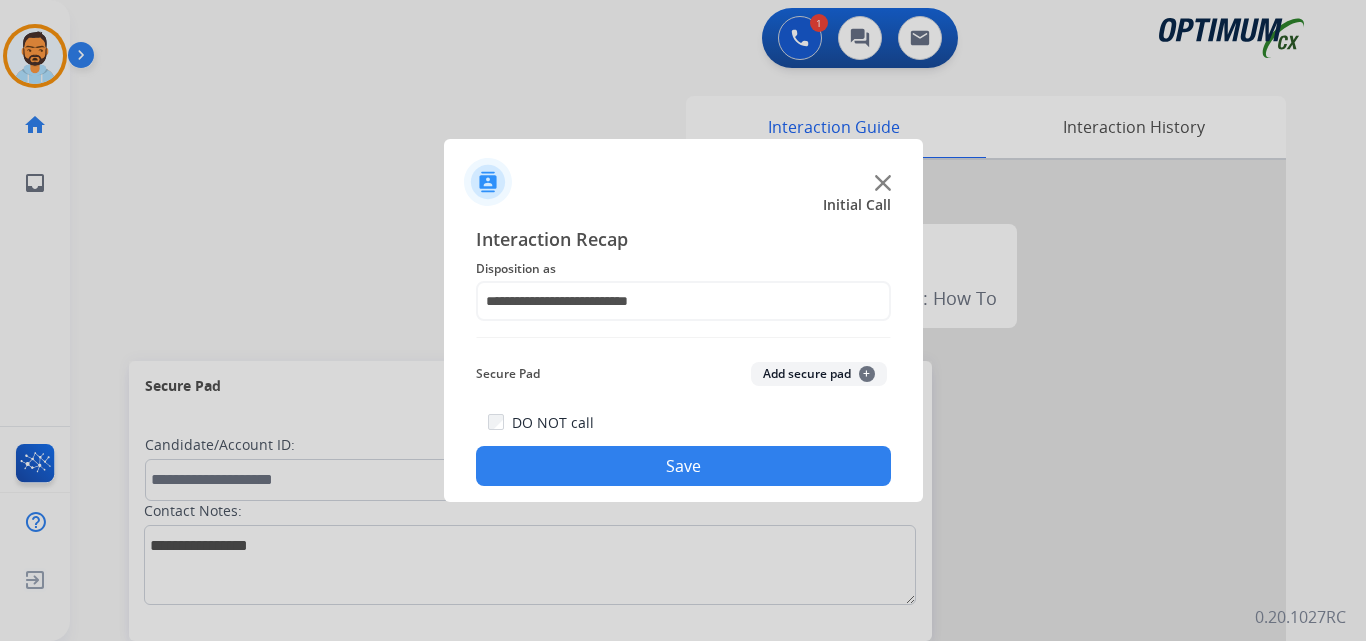 click on "Save" 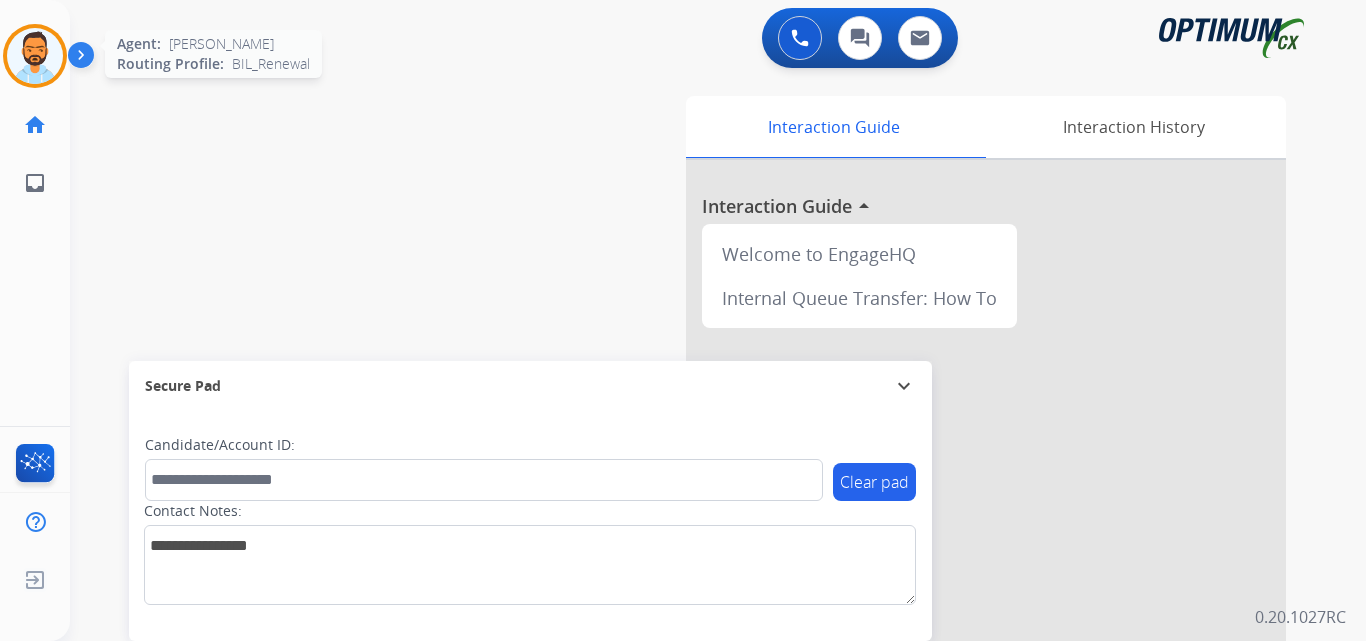 click at bounding box center (35, 56) 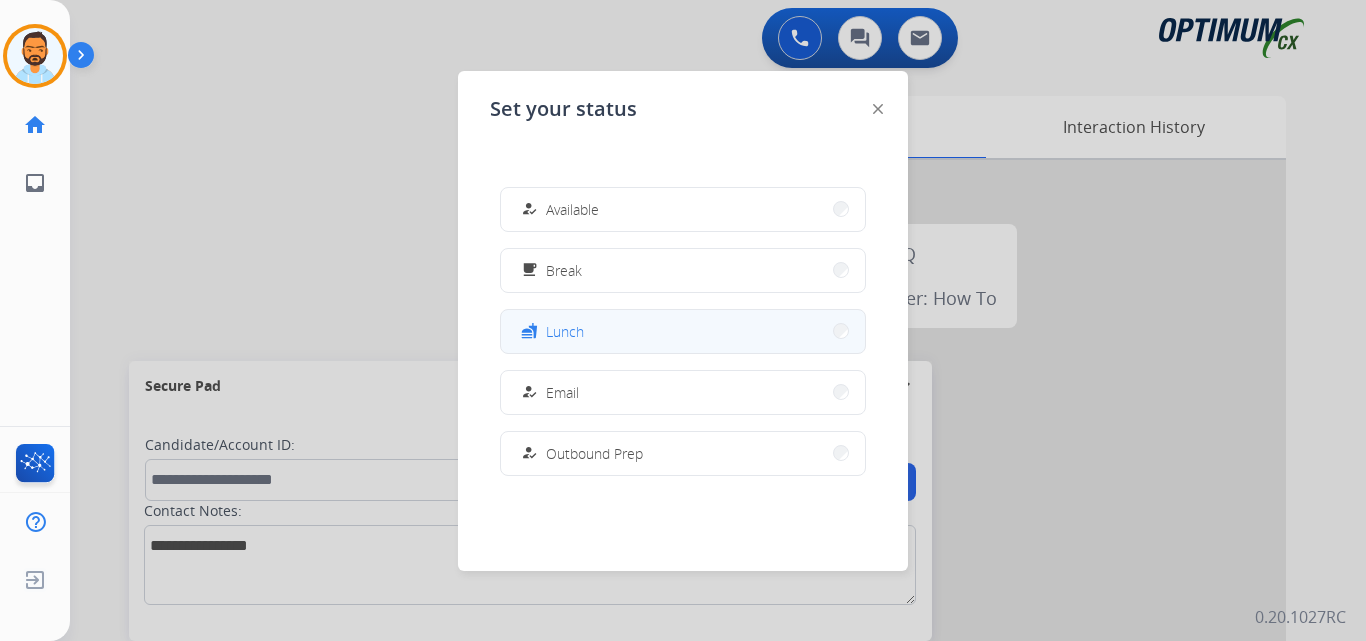 click on "Lunch" at bounding box center [565, 331] 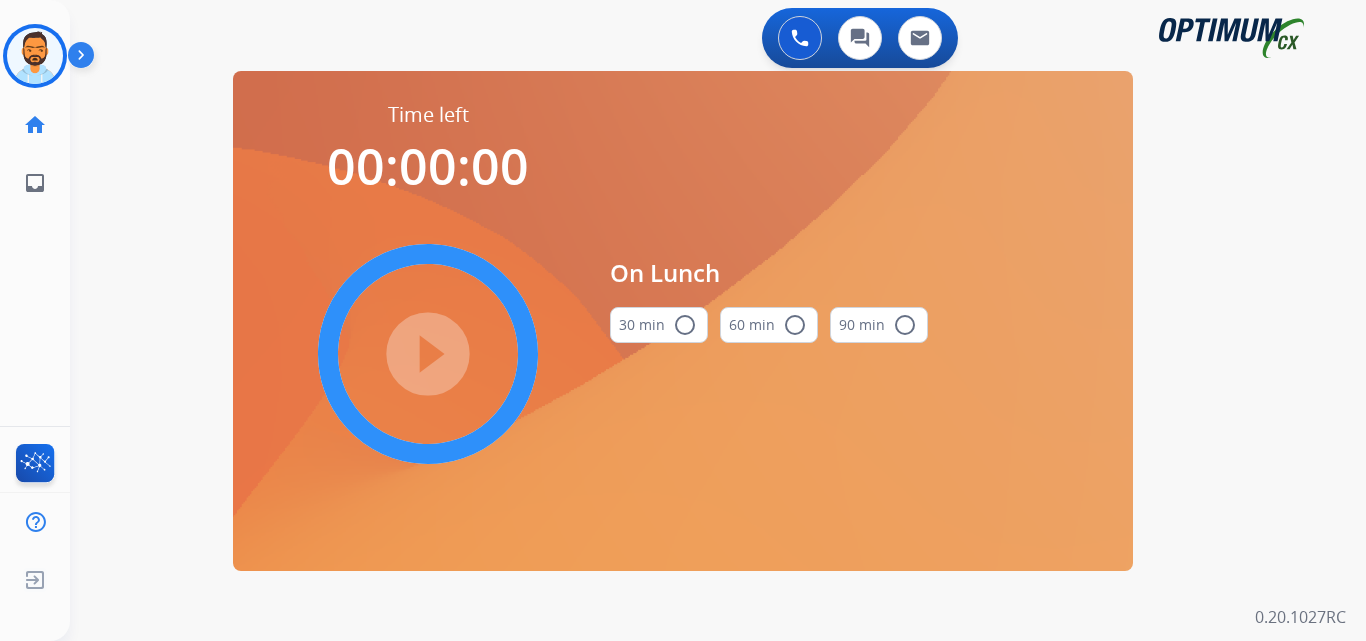click on "radio_button_unchecked" at bounding box center (685, 325) 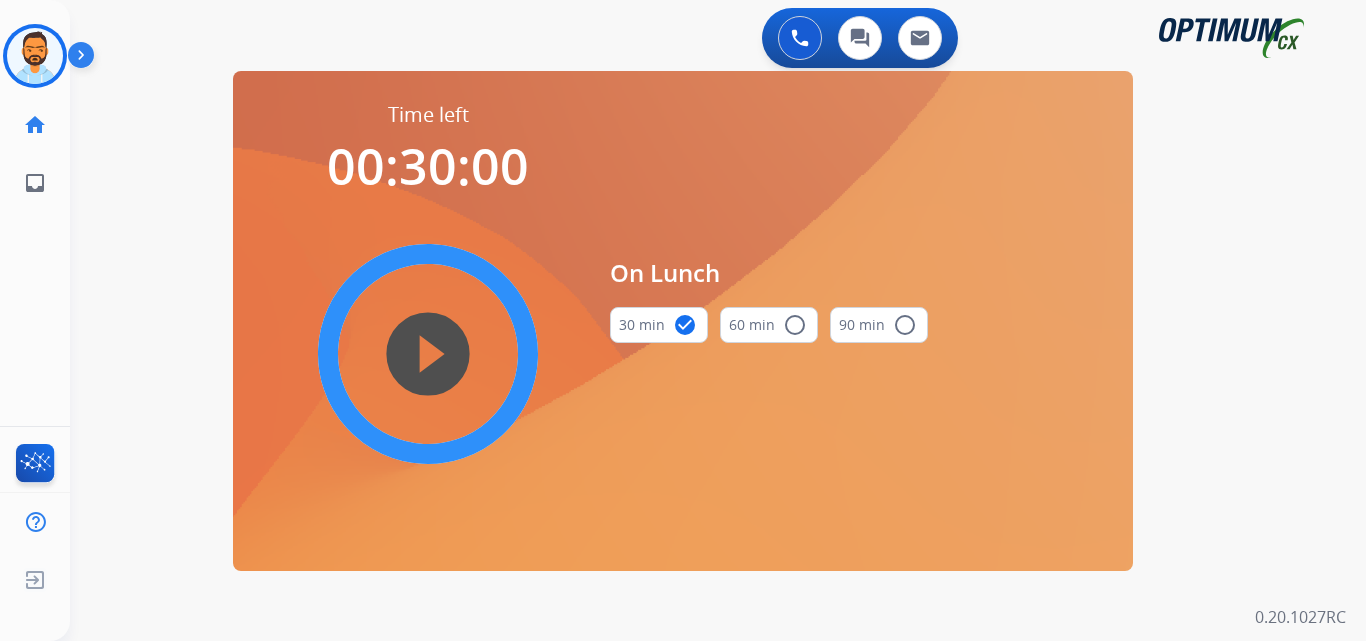 click on "play_circle_filled" at bounding box center [428, 354] 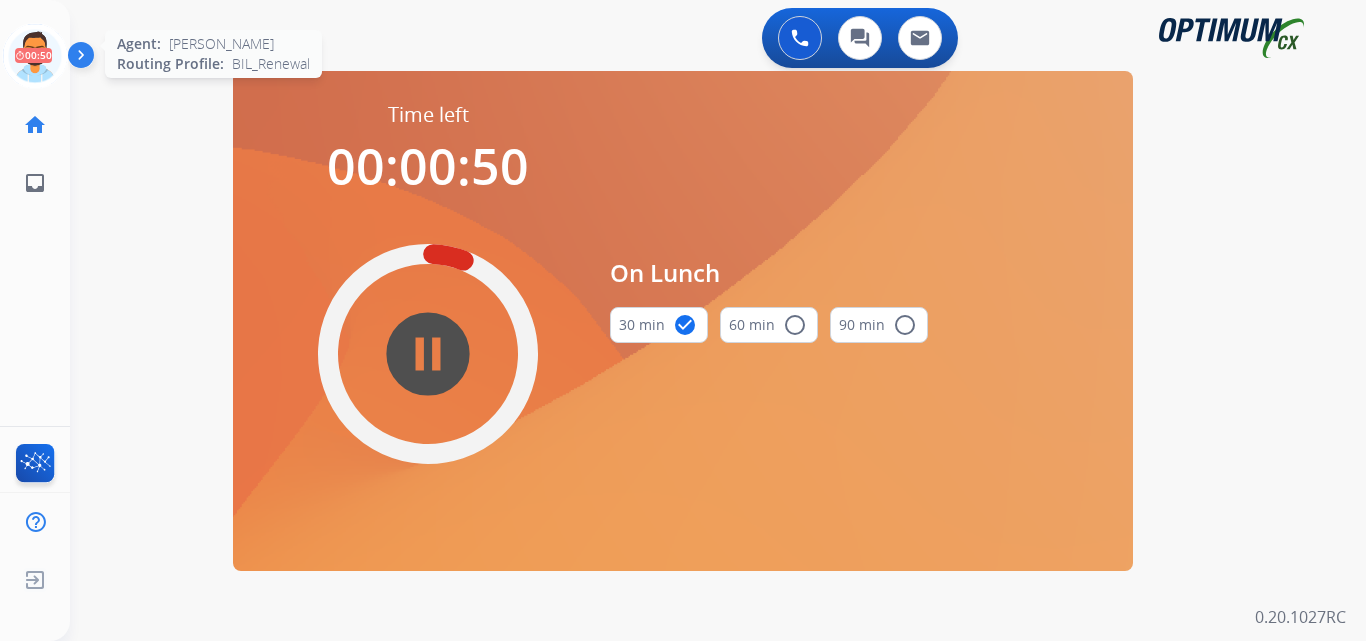click 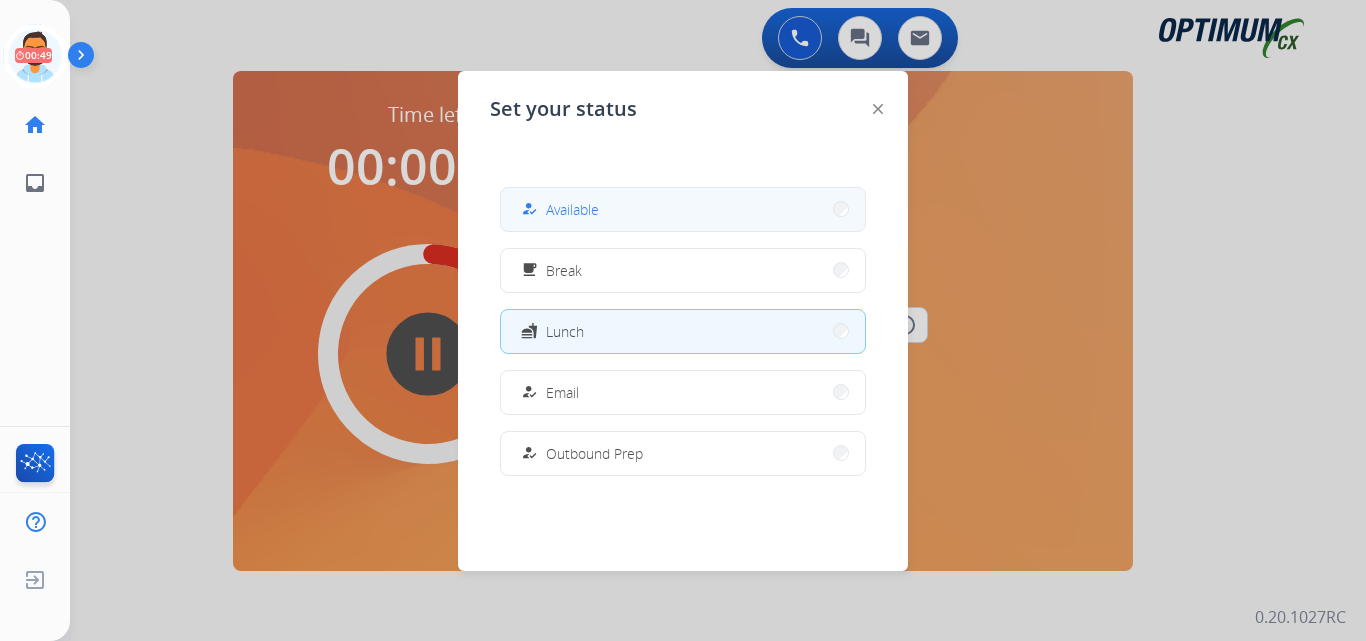 click on "how_to_reg Available" at bounding box center (683, 209) 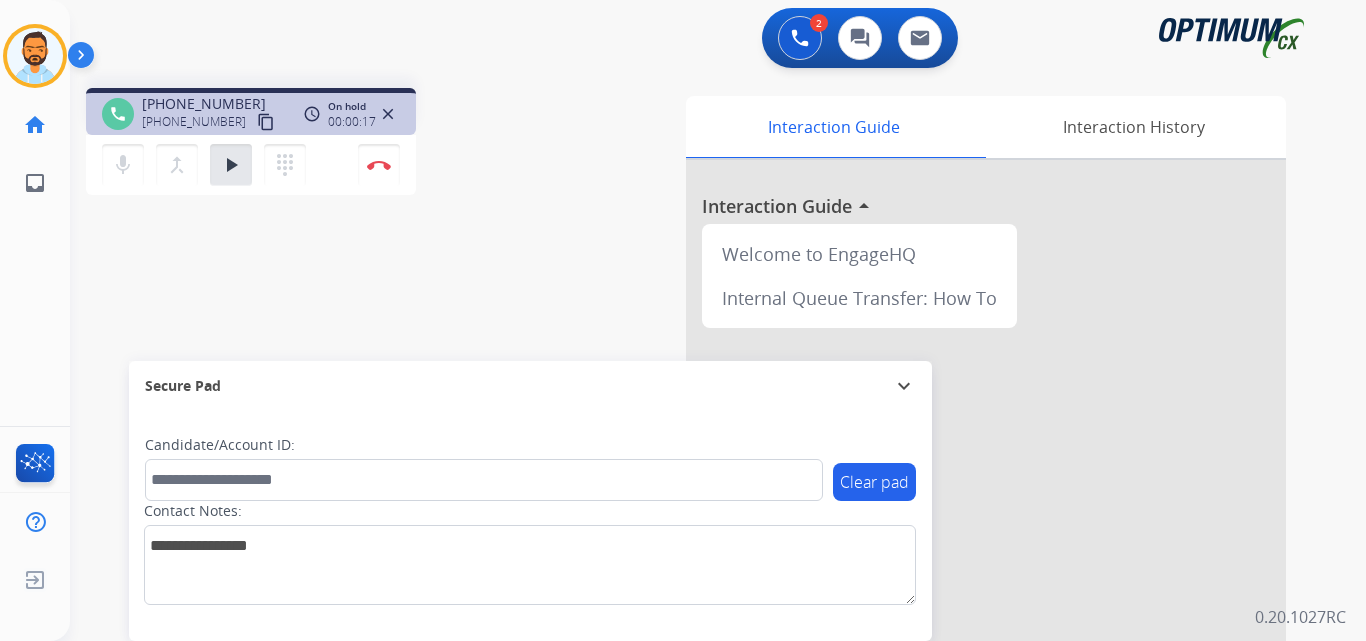 click on "2 Voice Interactions  0  Chat Interactions   0  Email Interactions" at bounding box center (706, 40) 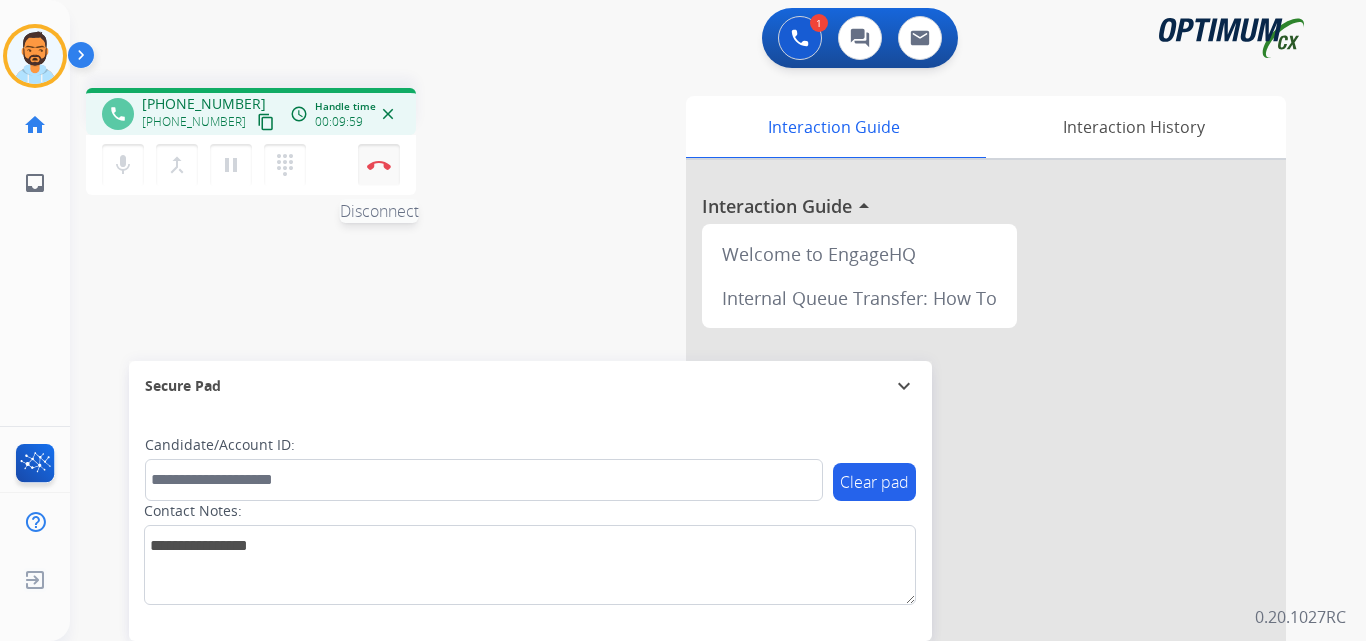click at bounding box center [379, 165] 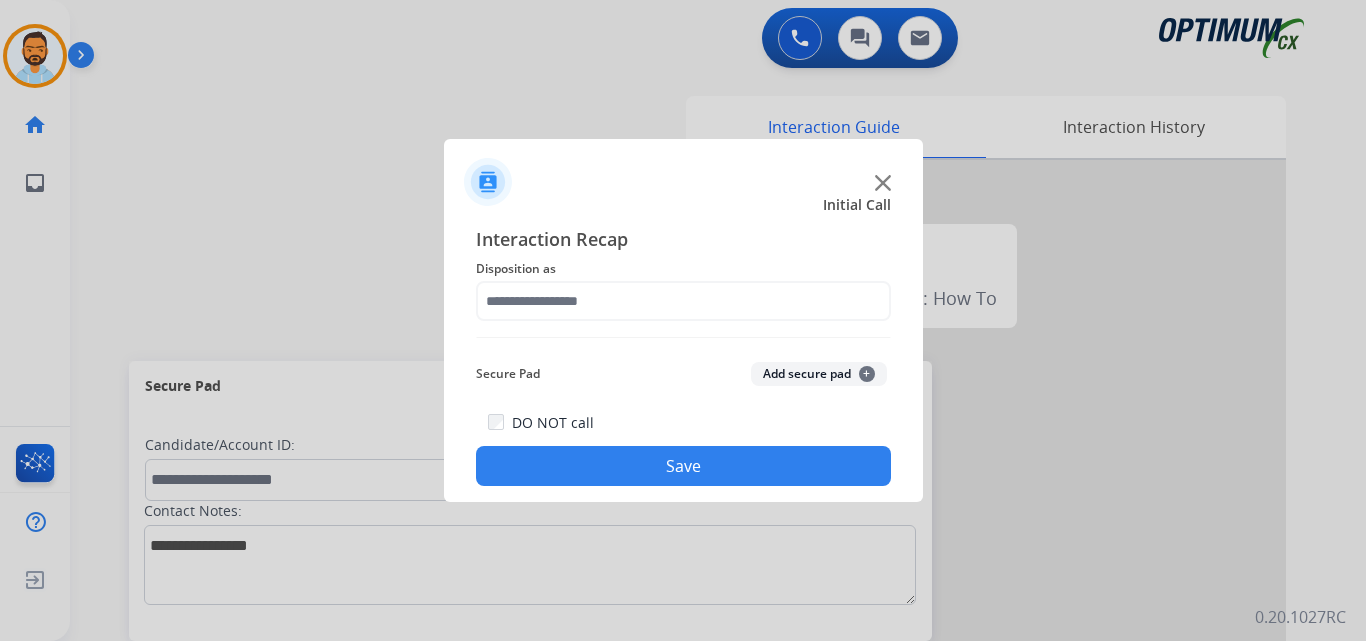 click at bounding box center (683, 320) 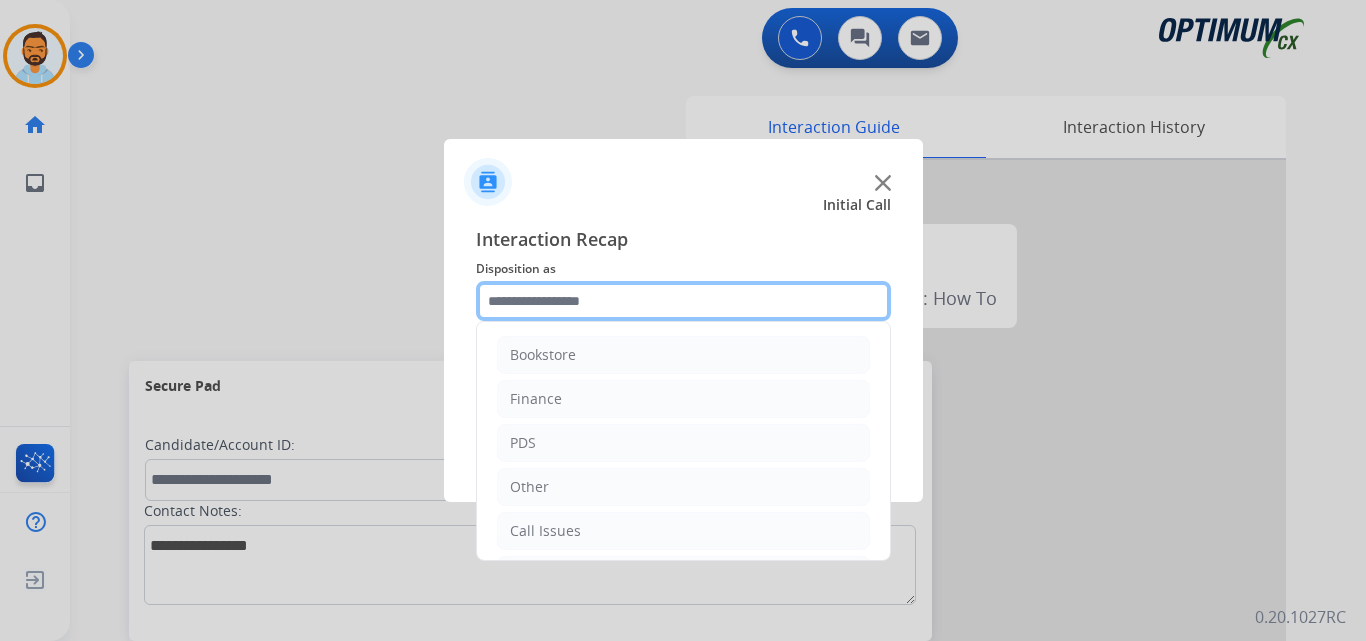 click 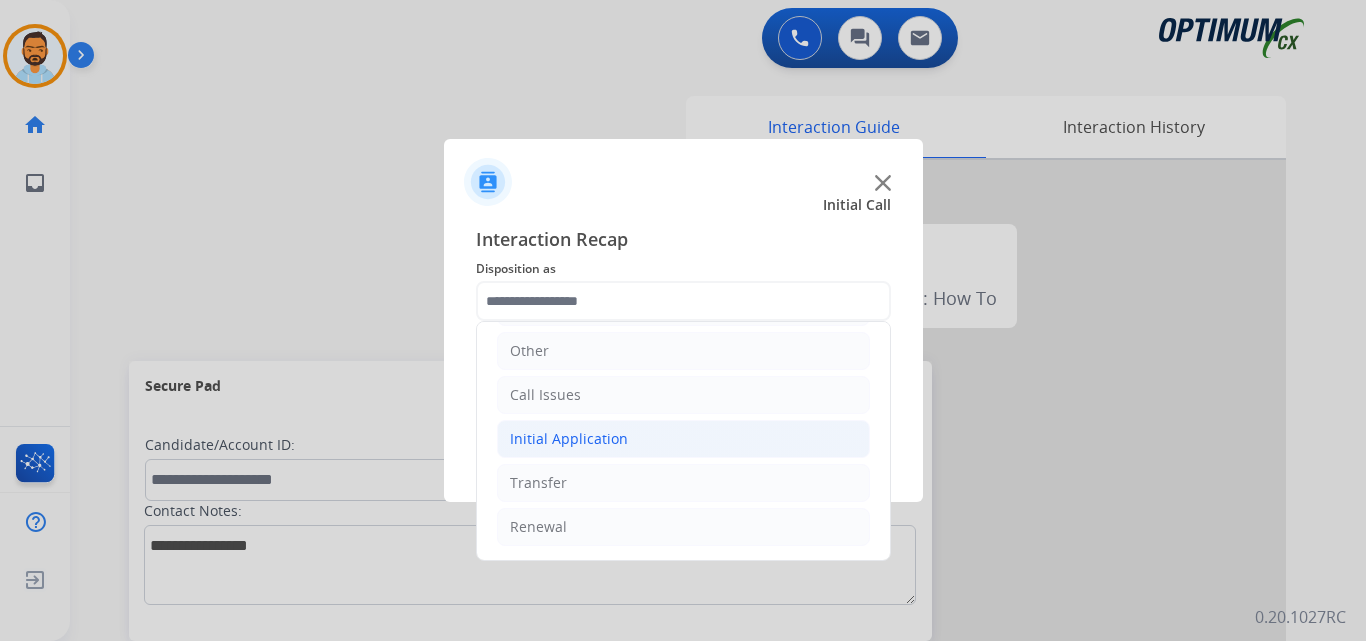 click on "Initial Application" 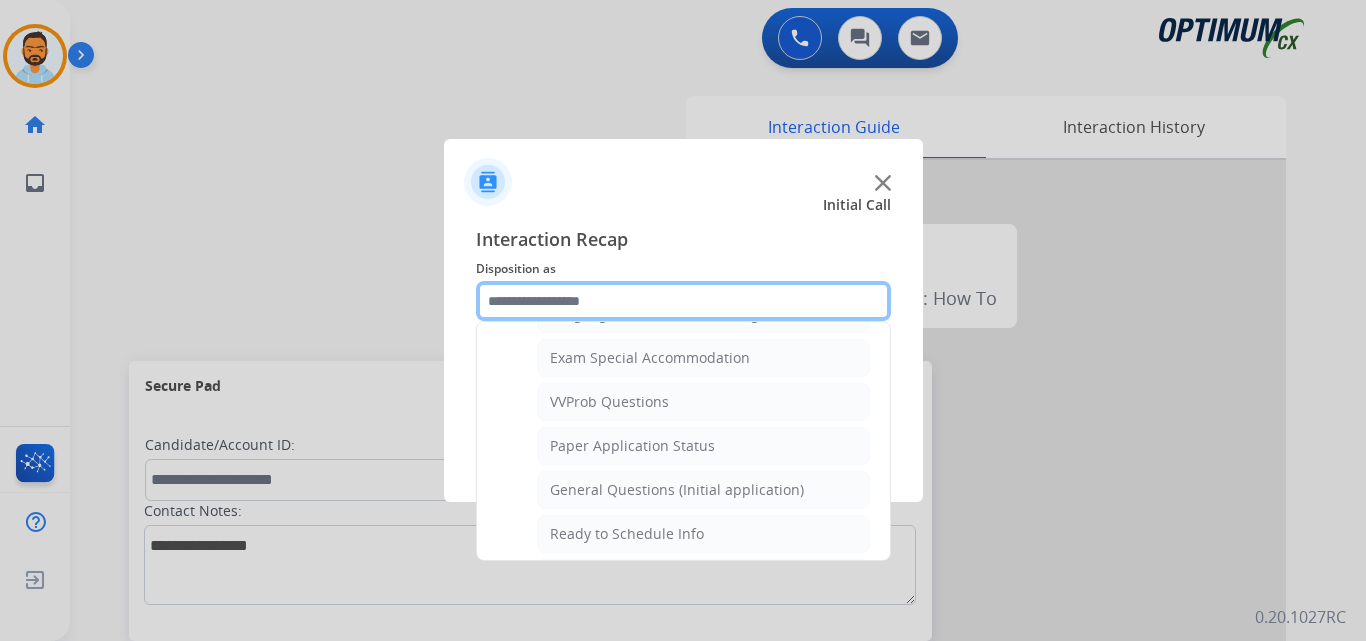 scroll, scrollTop: 1027, scrollLeft: 0, axis: vertical 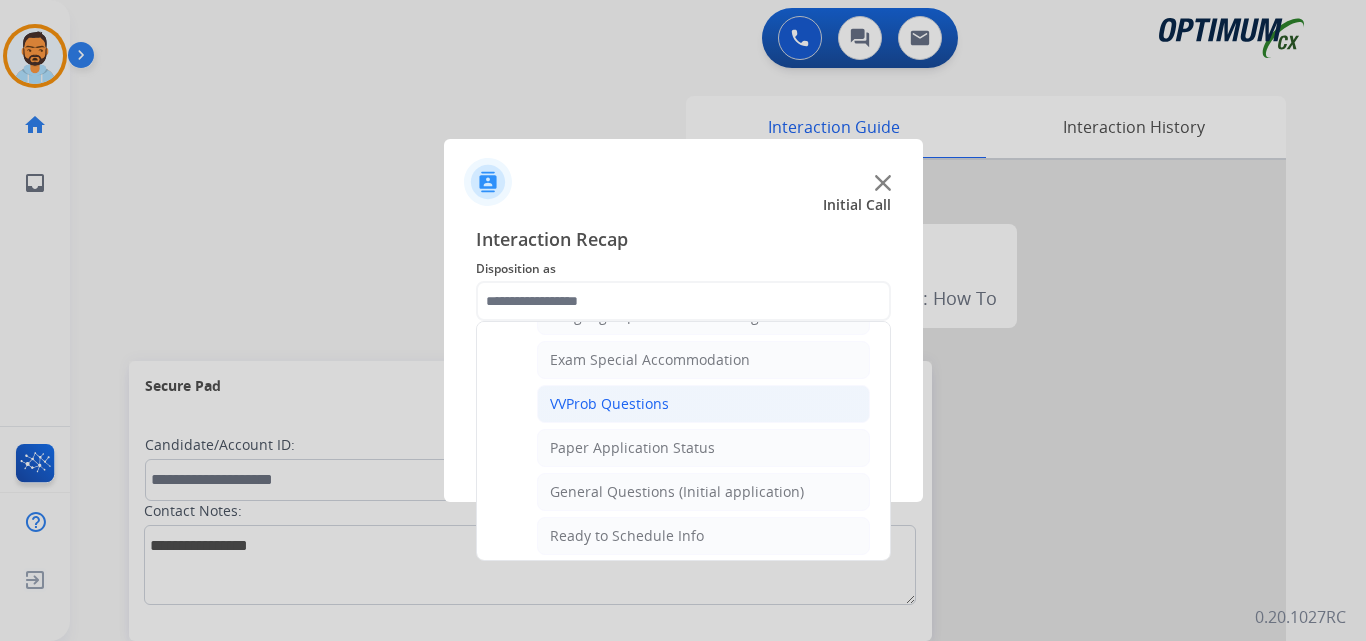 click on "VVProb Questions" 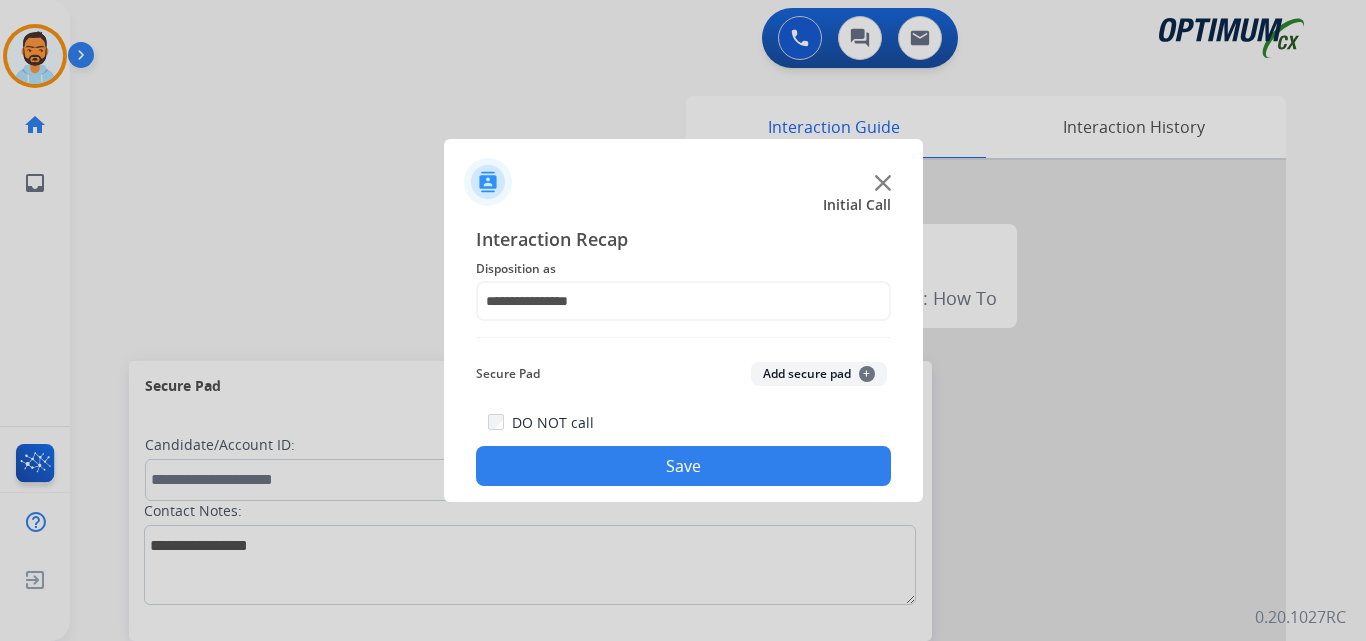 click on "Save" 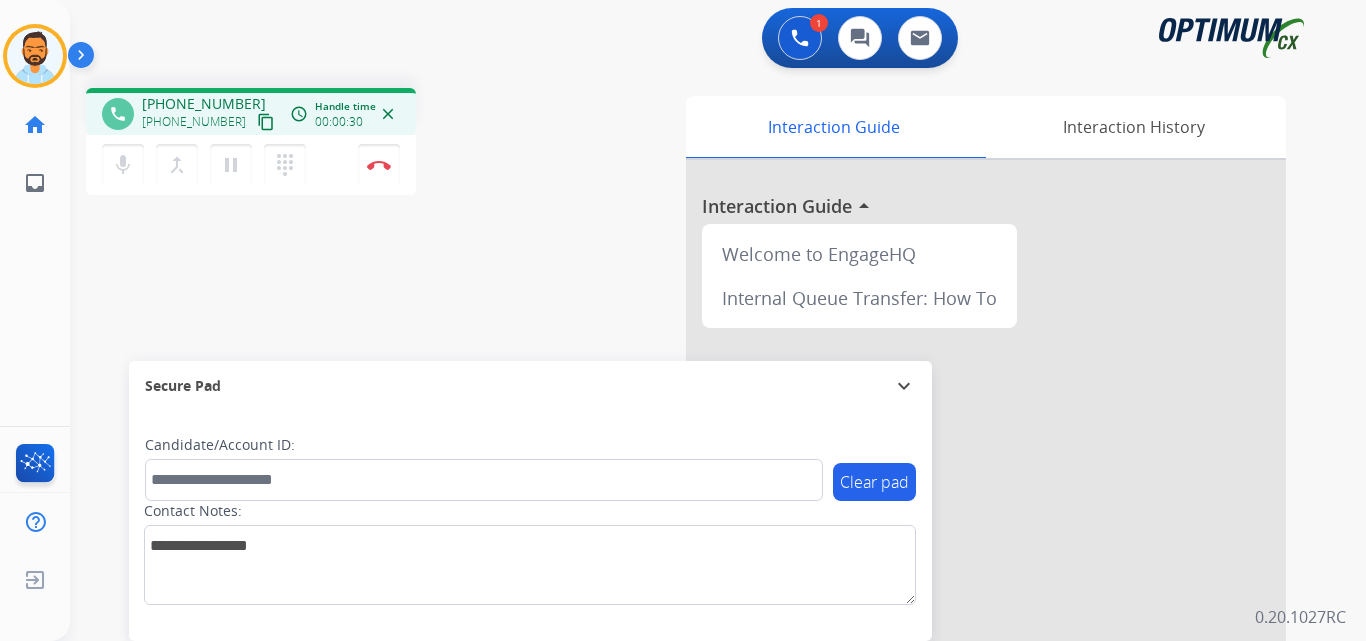 click on "content_copy" at bounding box center [266, 122] 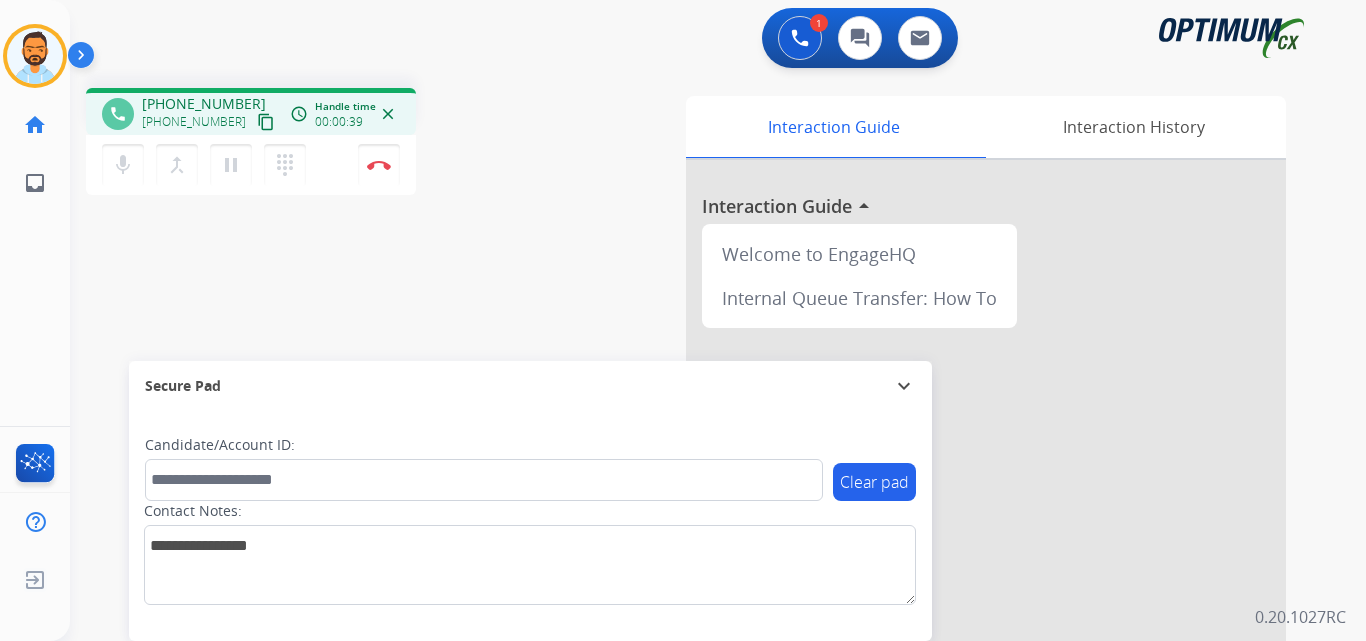 click on "content_copy" at bounding box center (266, 122) 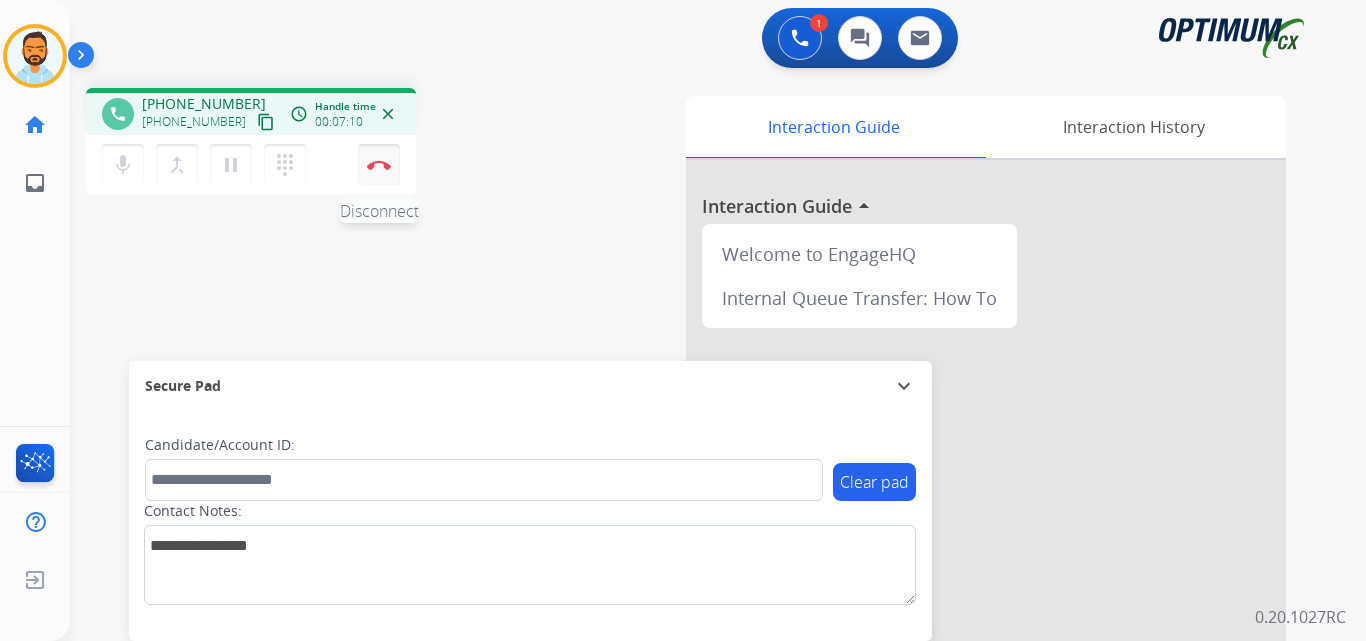 click on "Disconnect" at bounding box center [379, 165] 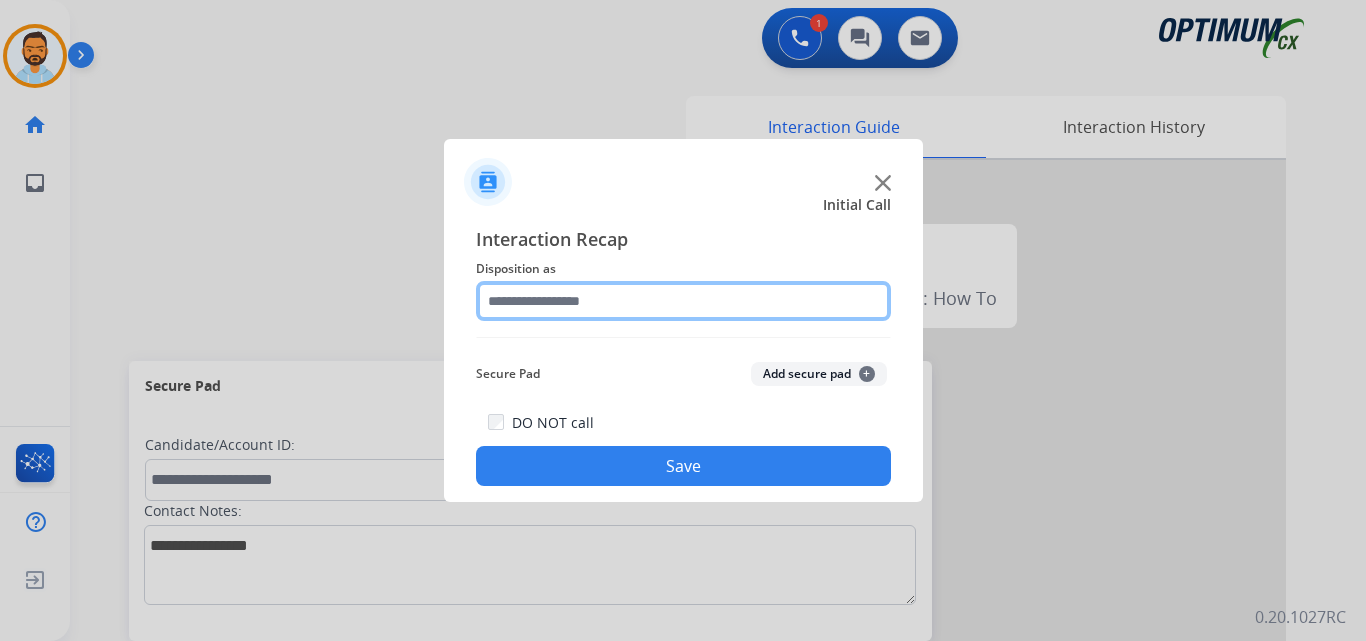 click 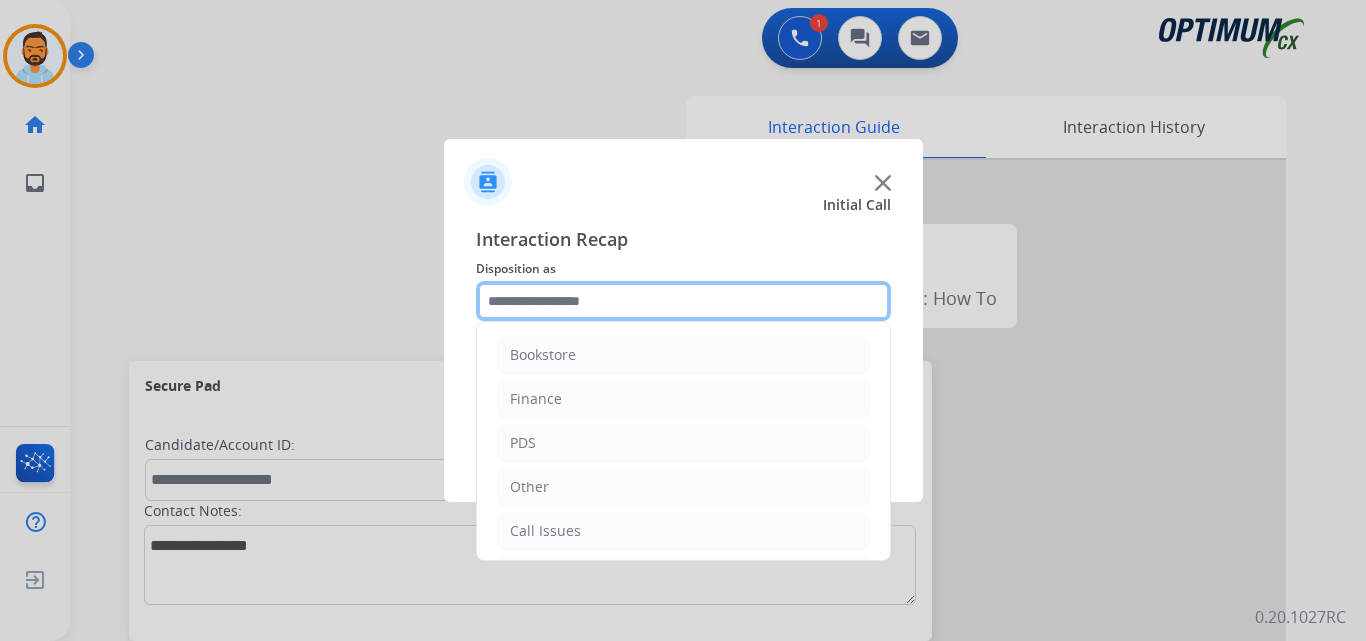 scroll, scrollTop: 136, scrollLeft: 0, axis: vertical 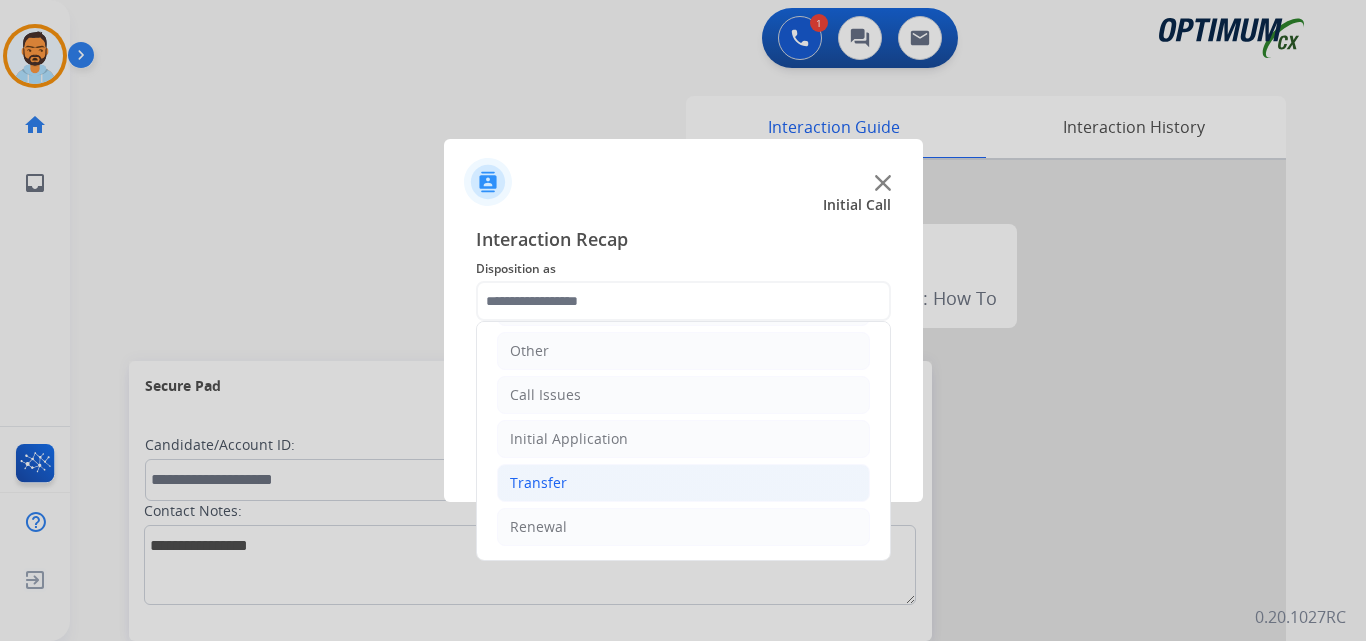 click on "Transfer" 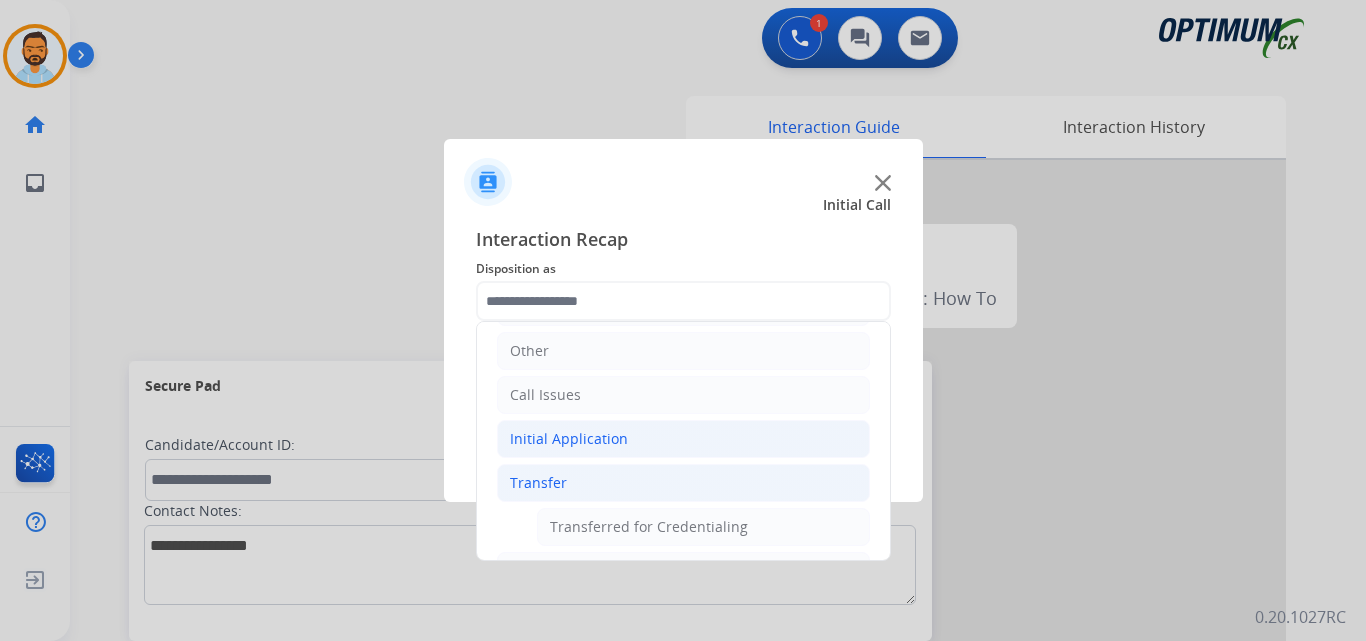 click on "Initial Application" 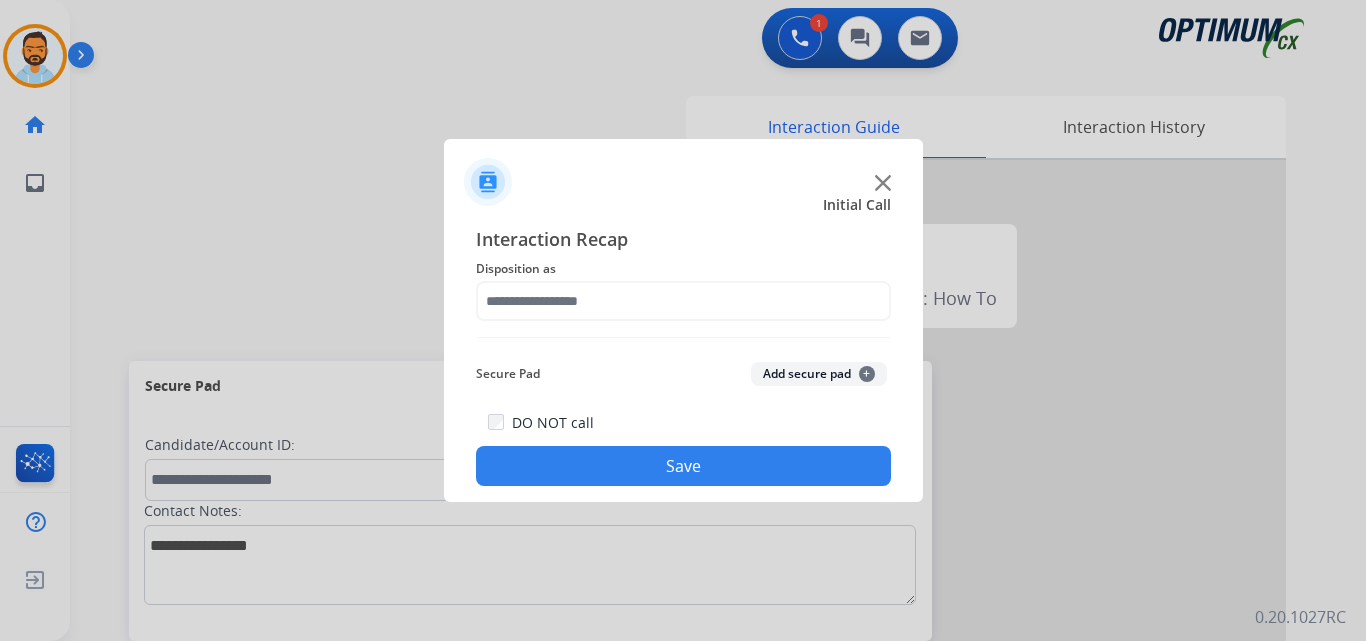 click on "DO NOT call  Save" 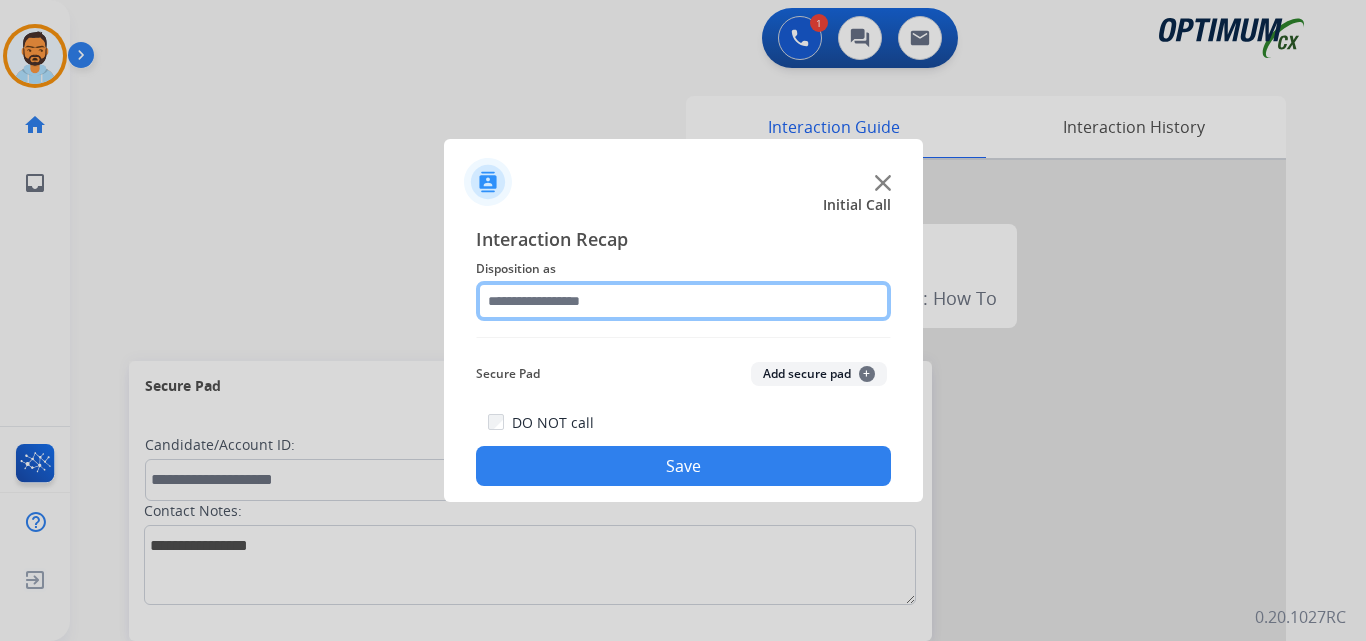 click 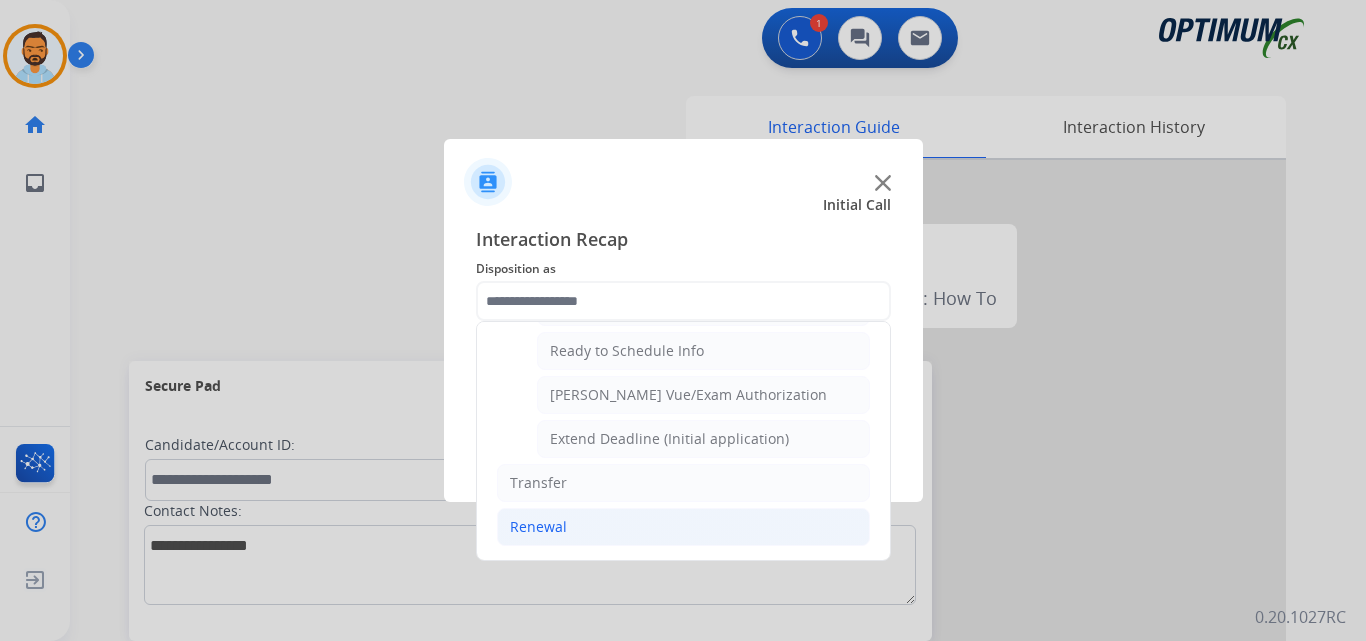 click on "Renewal" 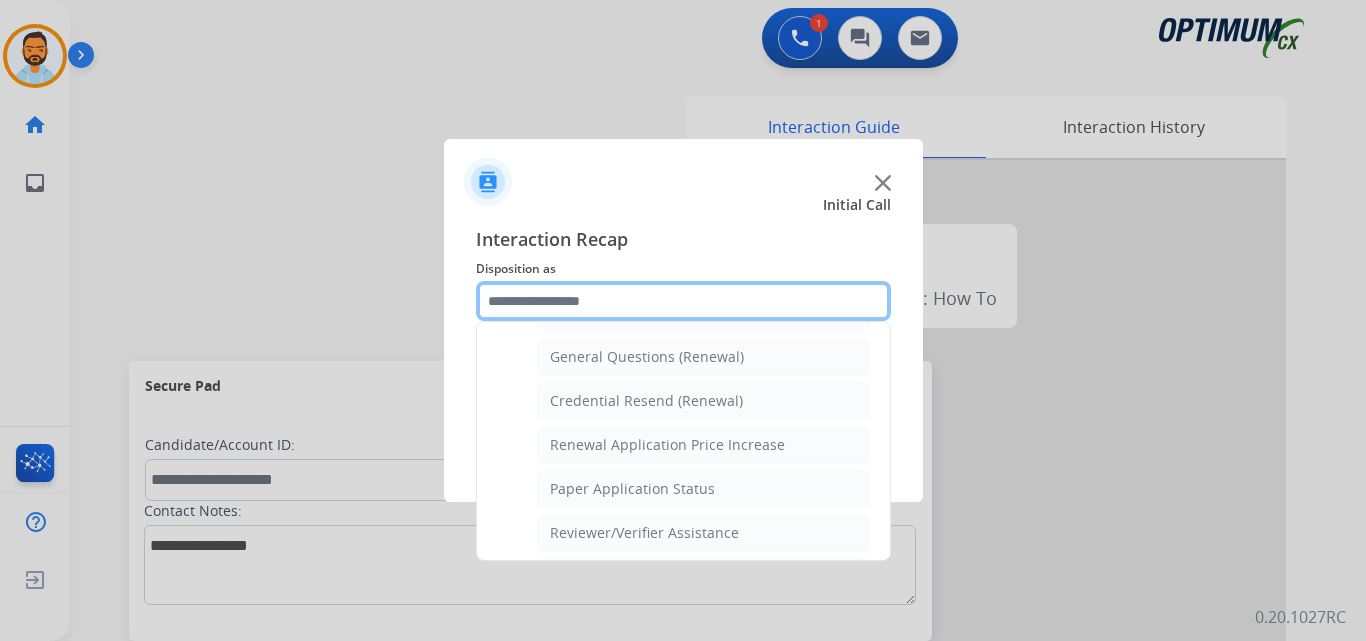 scroll, scrollTop: 588, scrollLeft: 0, axis: vertical 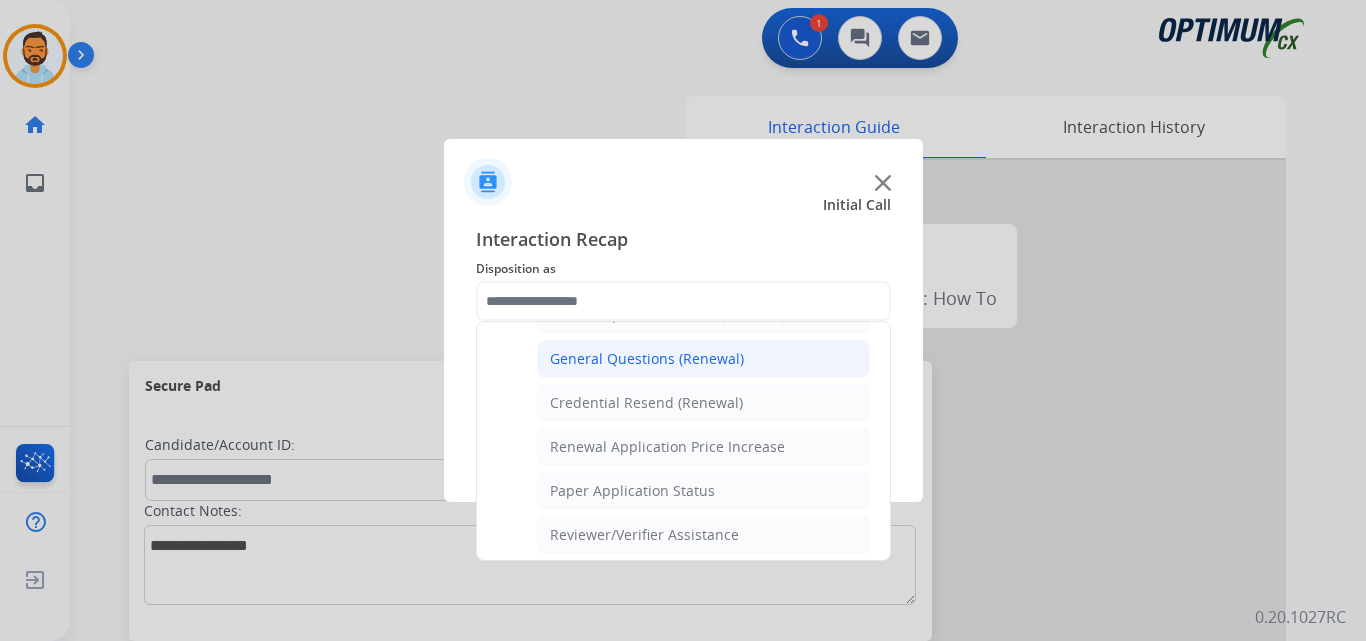 click on "General Questions (Renewal)" 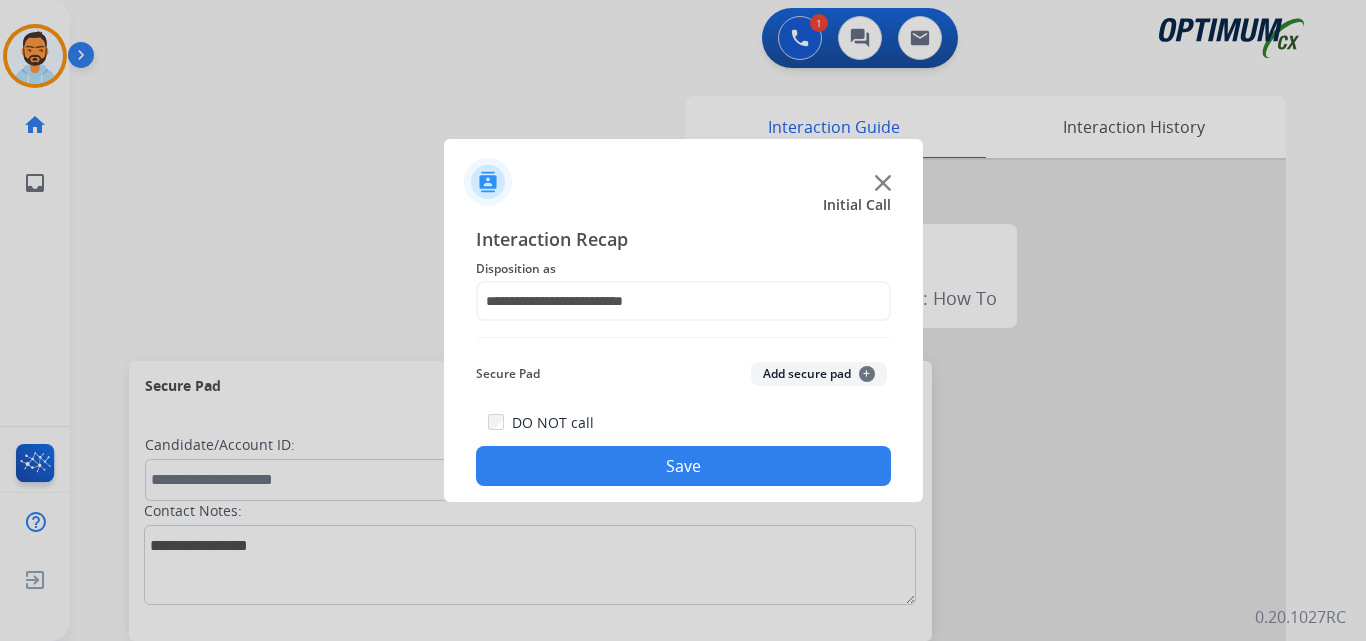 click on "Save" 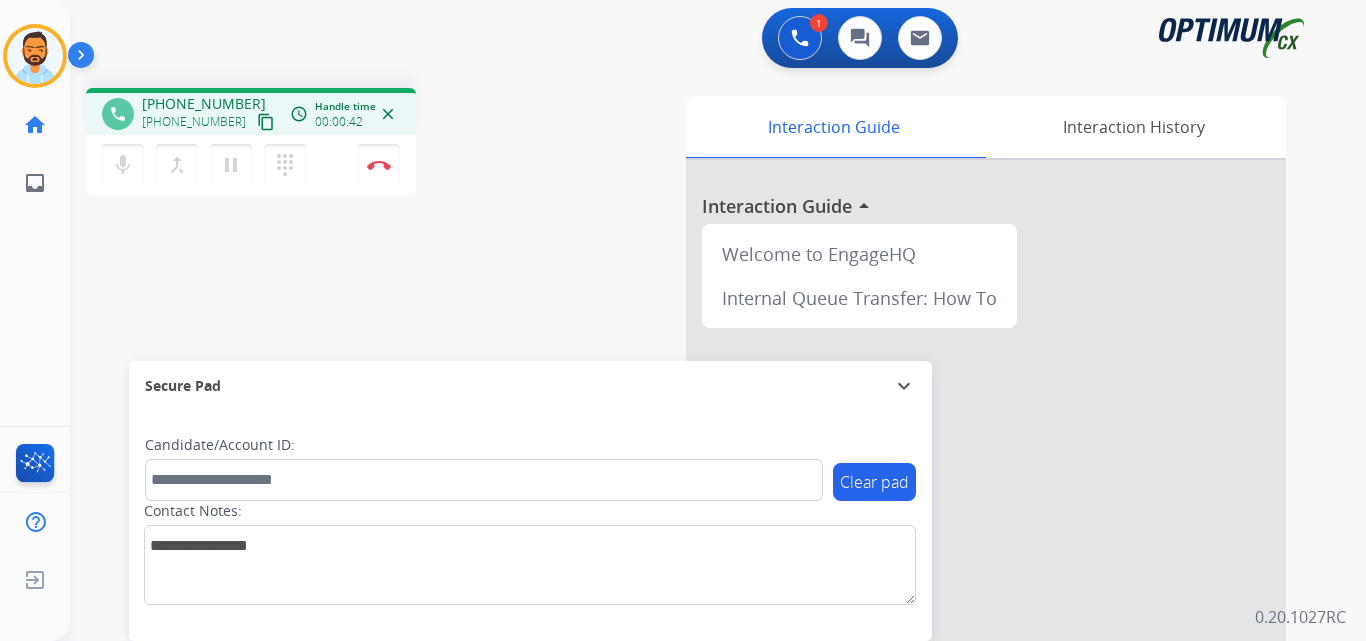 click on "content_copy" at bounding box center [266, 122] 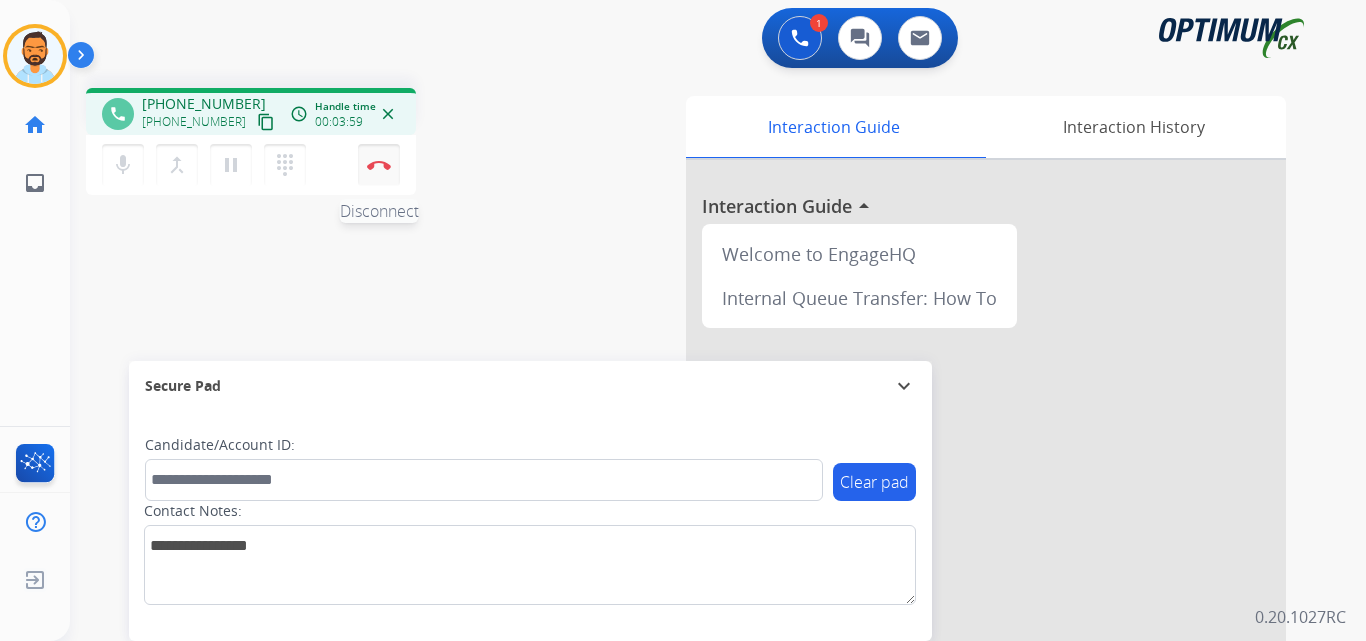 click on "Disconnect" at bounding box center (379, 165) 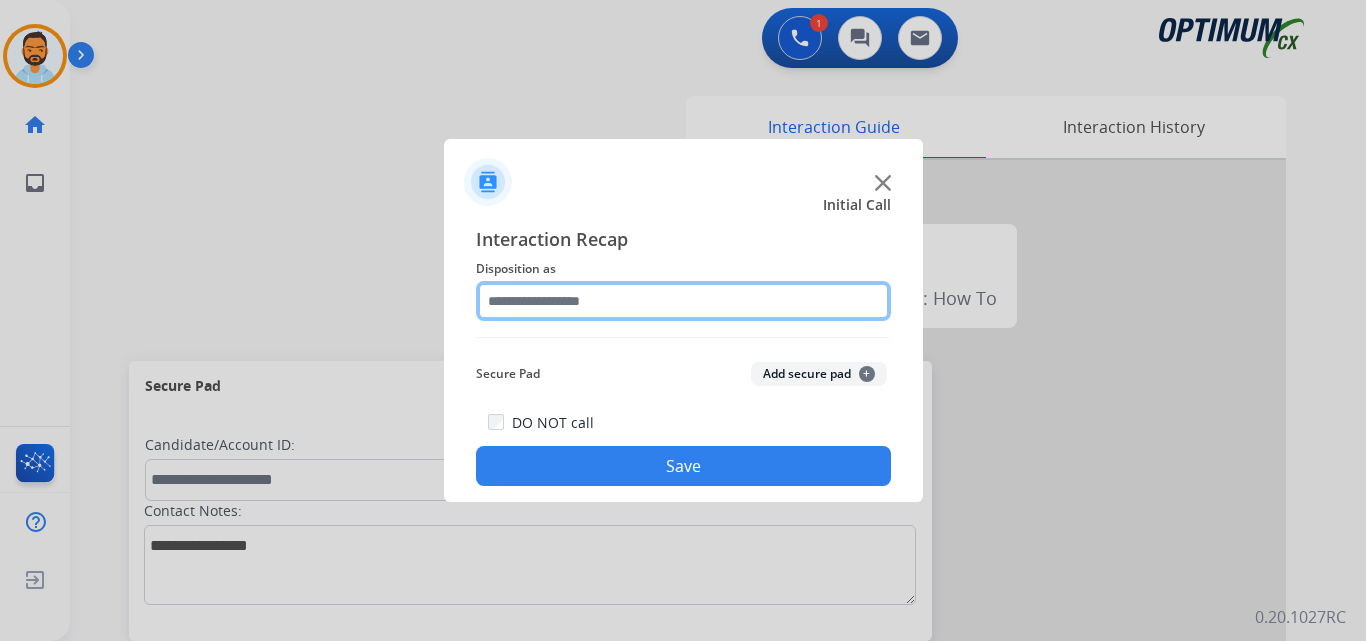 click 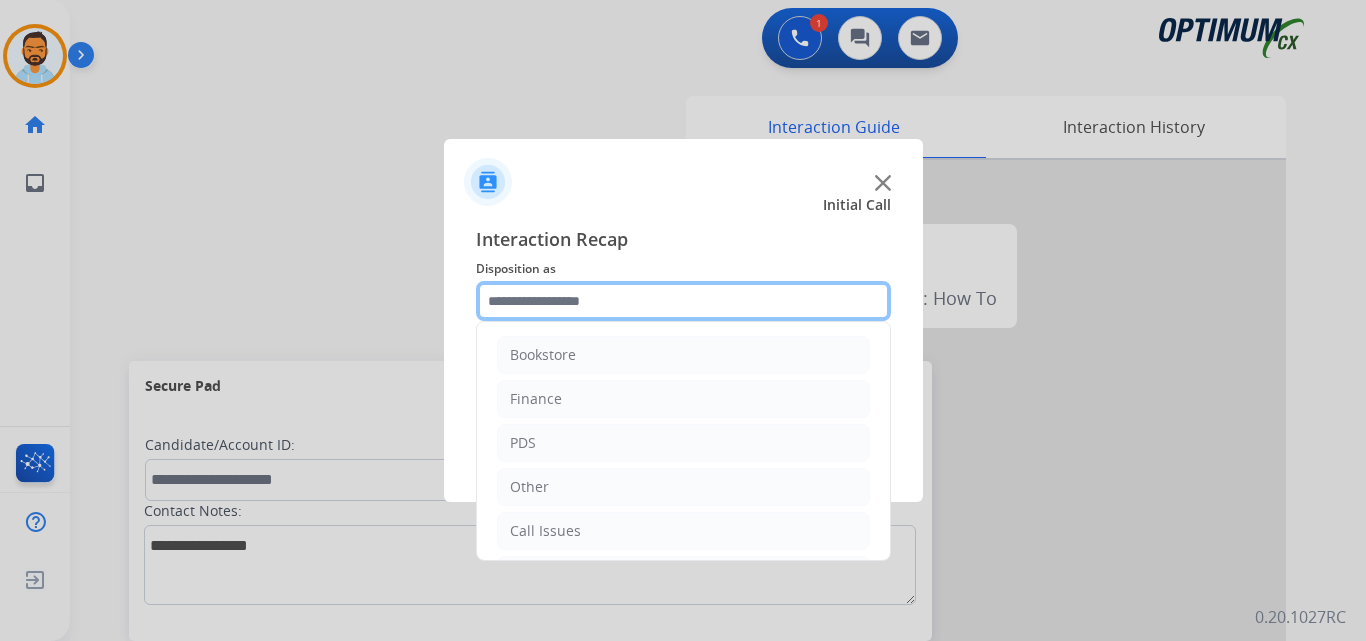 scroll, scrollTop: 136, scrollLeft: 0, axis: vertical 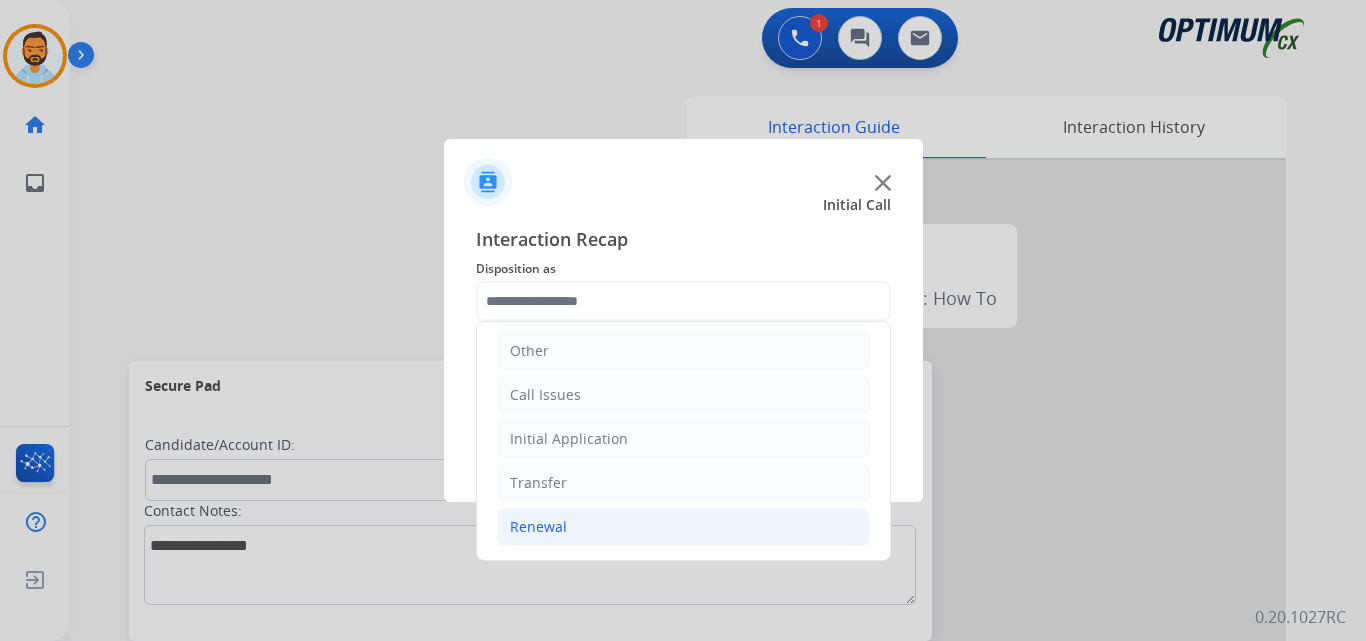 click on "Renewal" 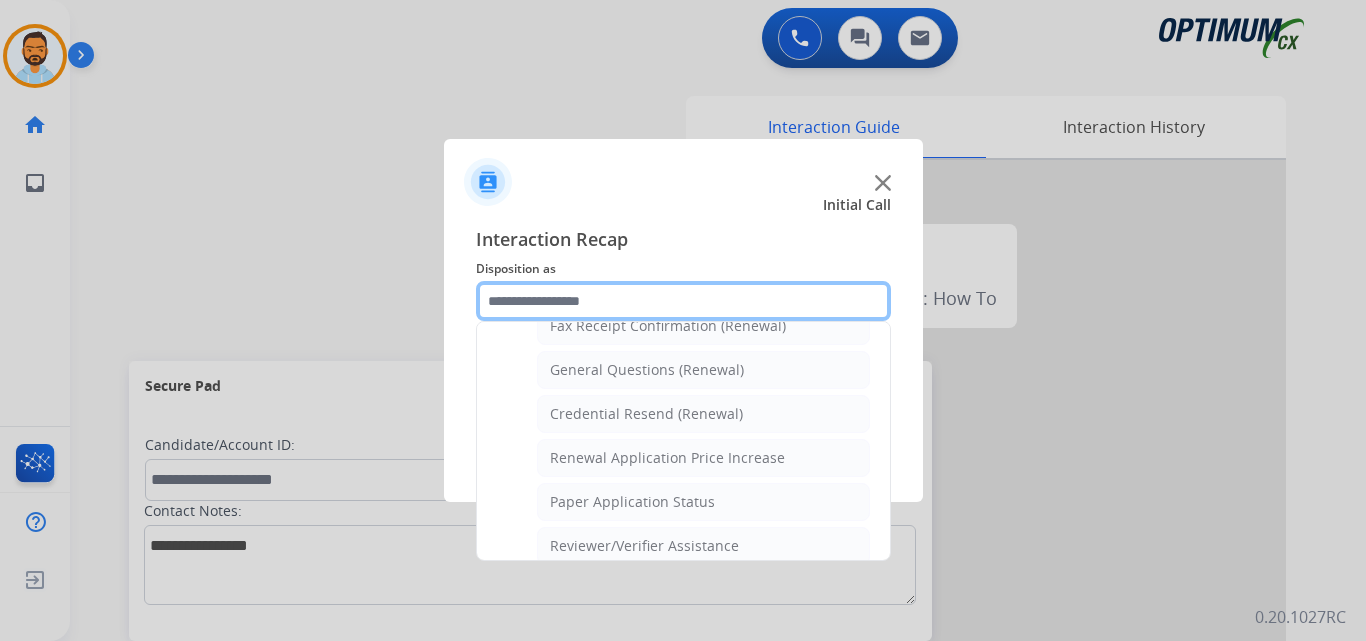 scroll, scrollTop: 571, scrollLeft: 0, axis: vertical 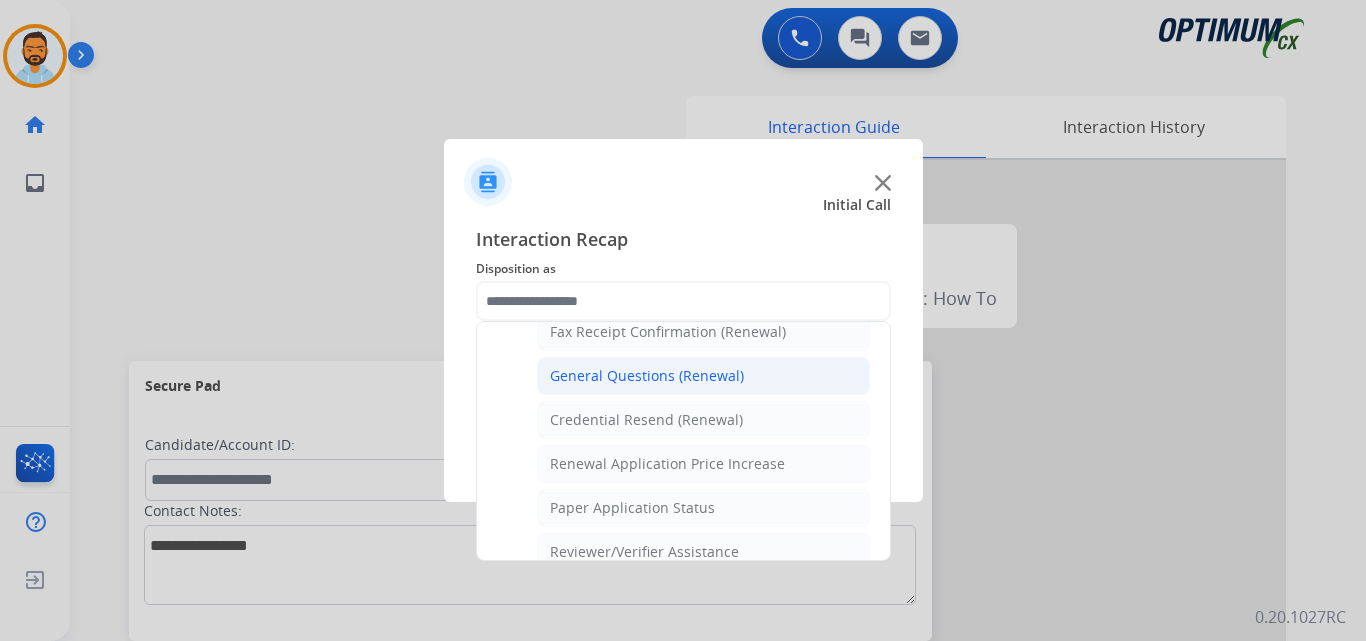 click on "General Questions (Renewal)" 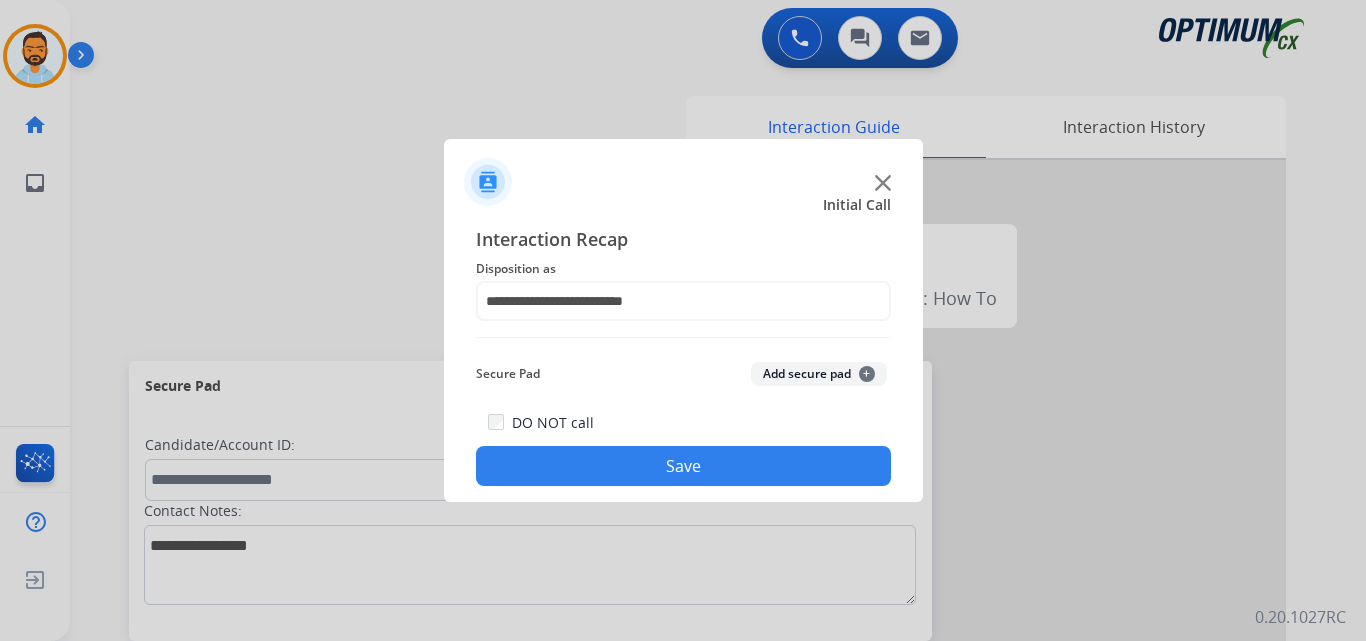 click on "Save" 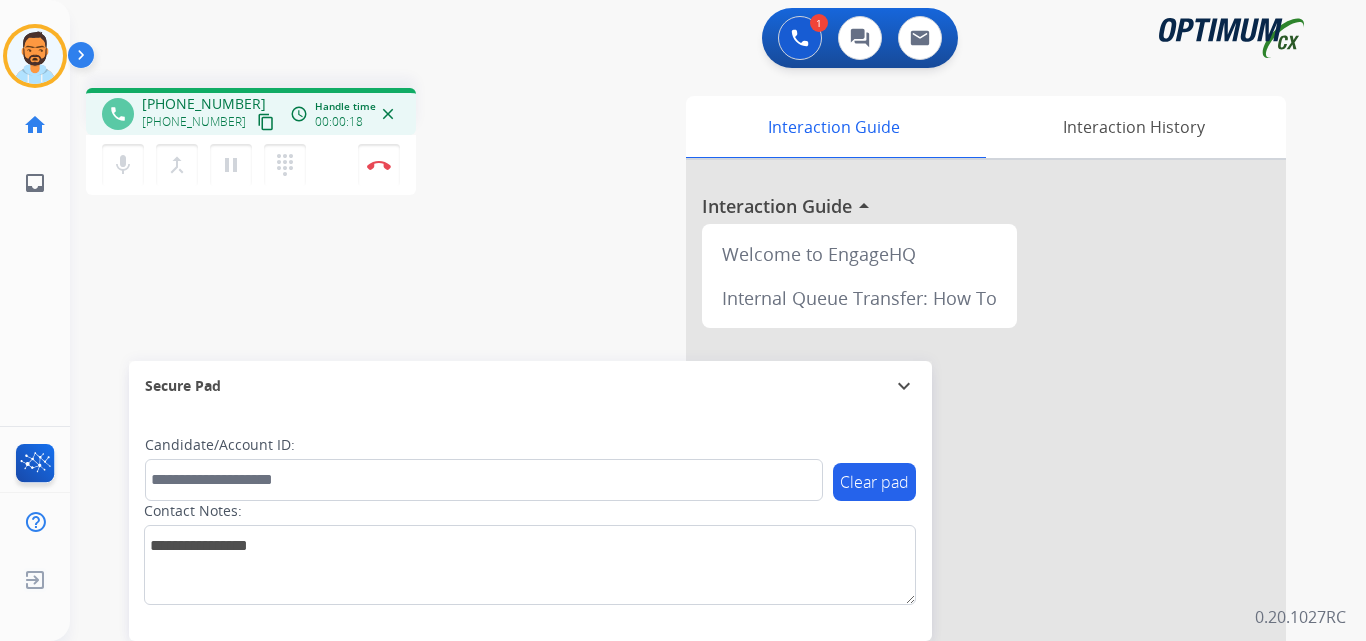 click on "content_copy" at bounding box center (266, 122) 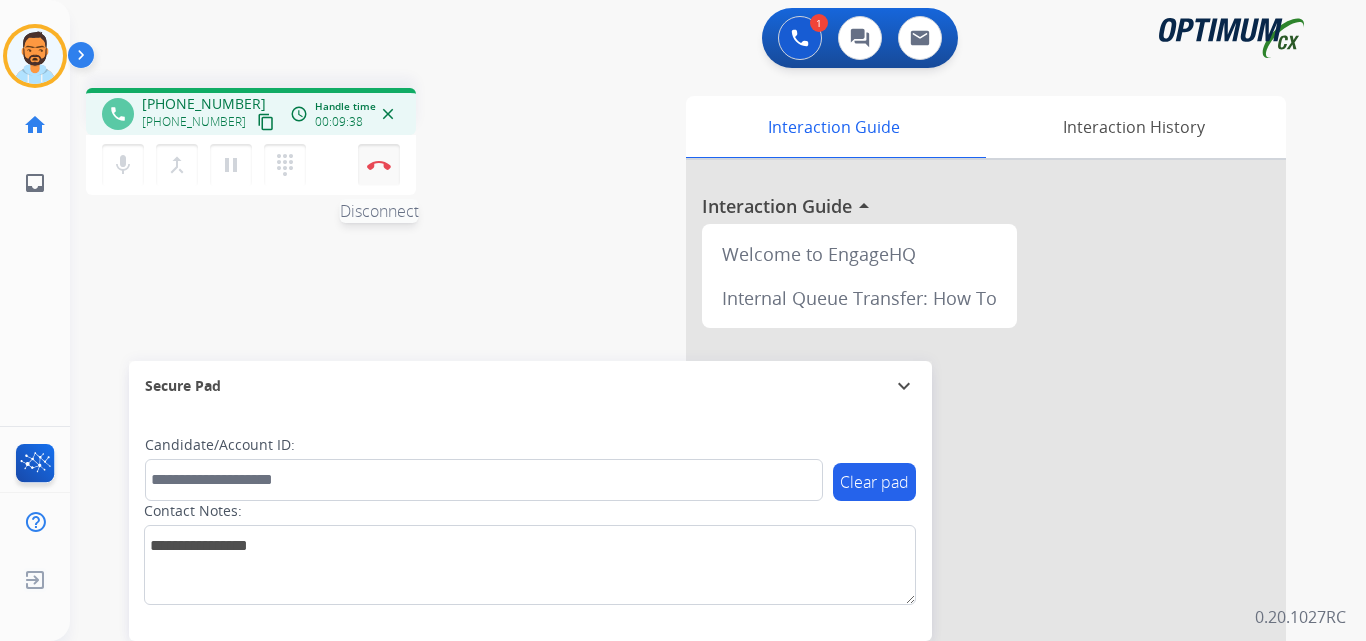 click at bounding box center [379, 165] 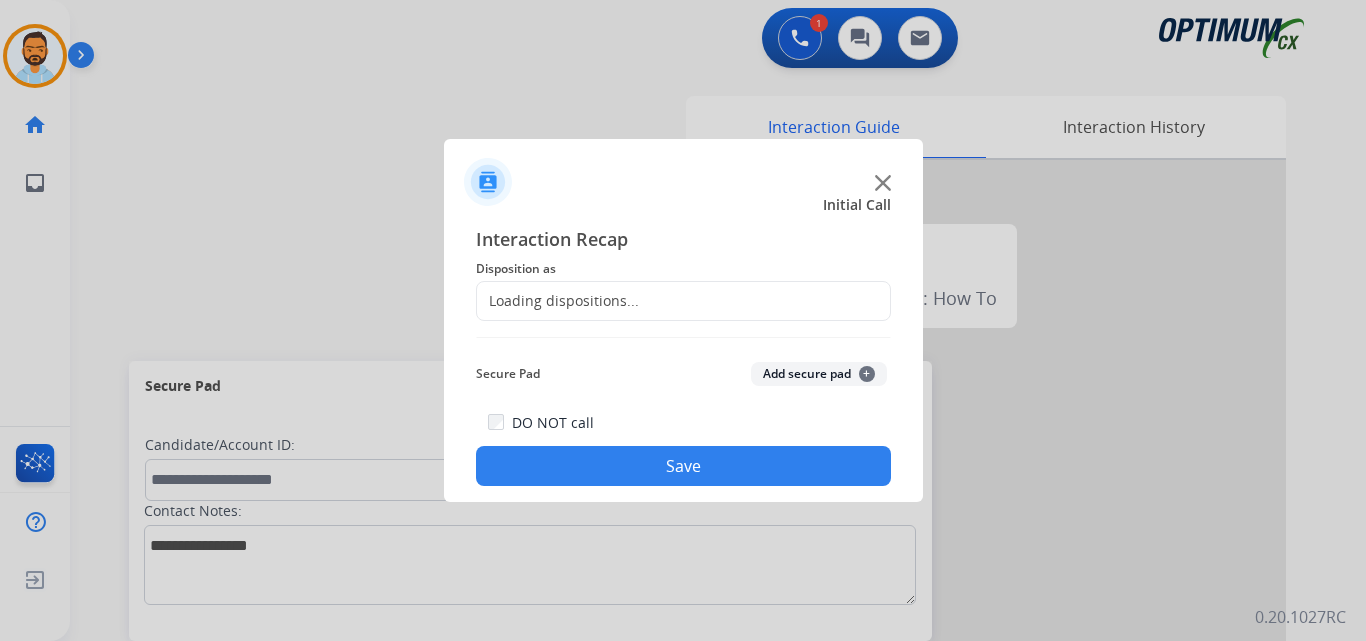 click on "Loading dispositions..." 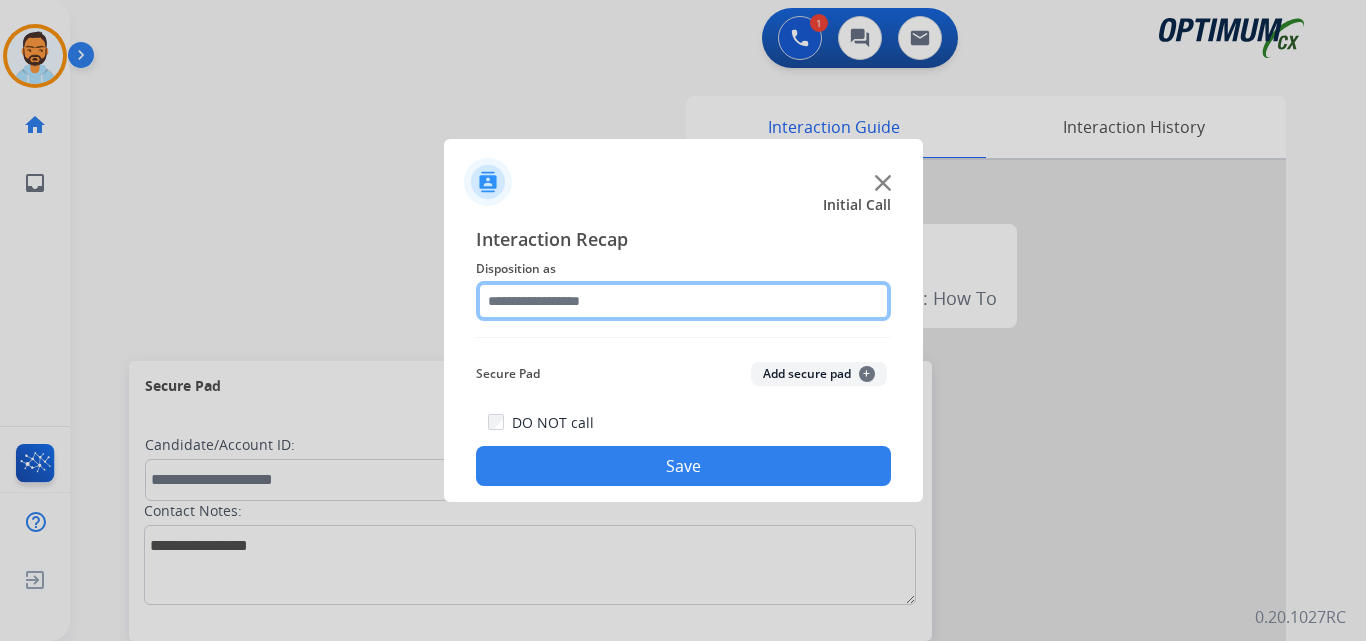 click 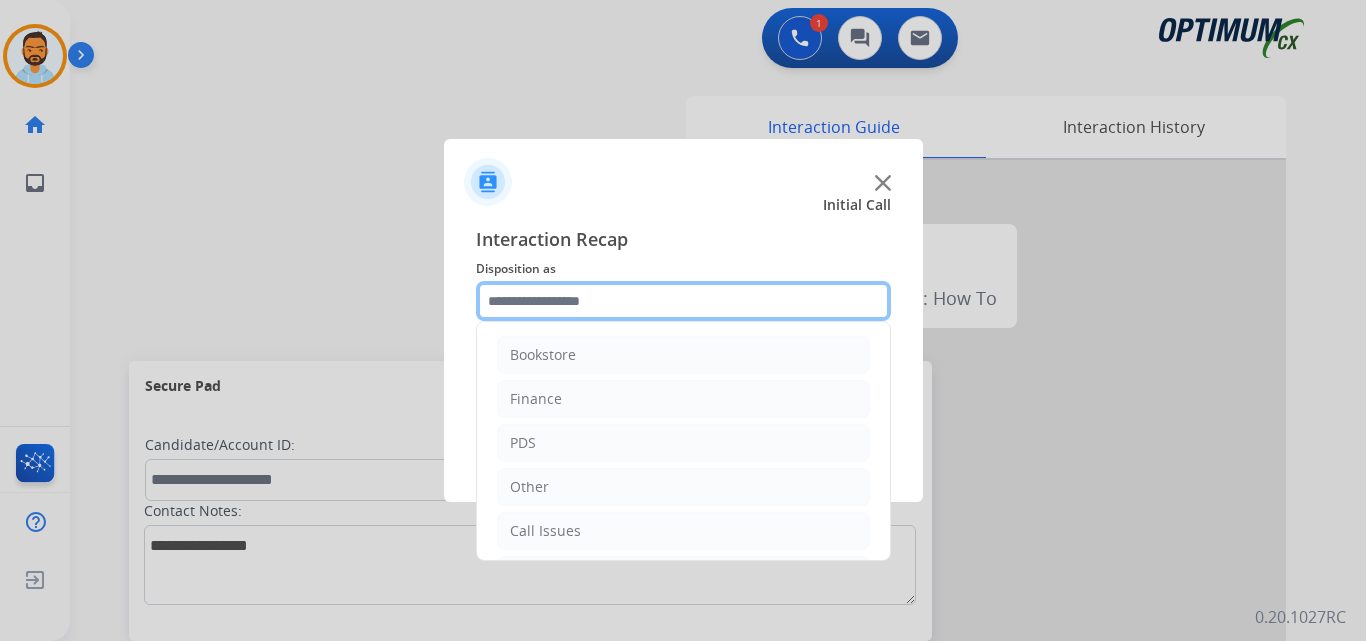 scroll, scrollTop: 136, scrollLeft: 0, axis: vertical 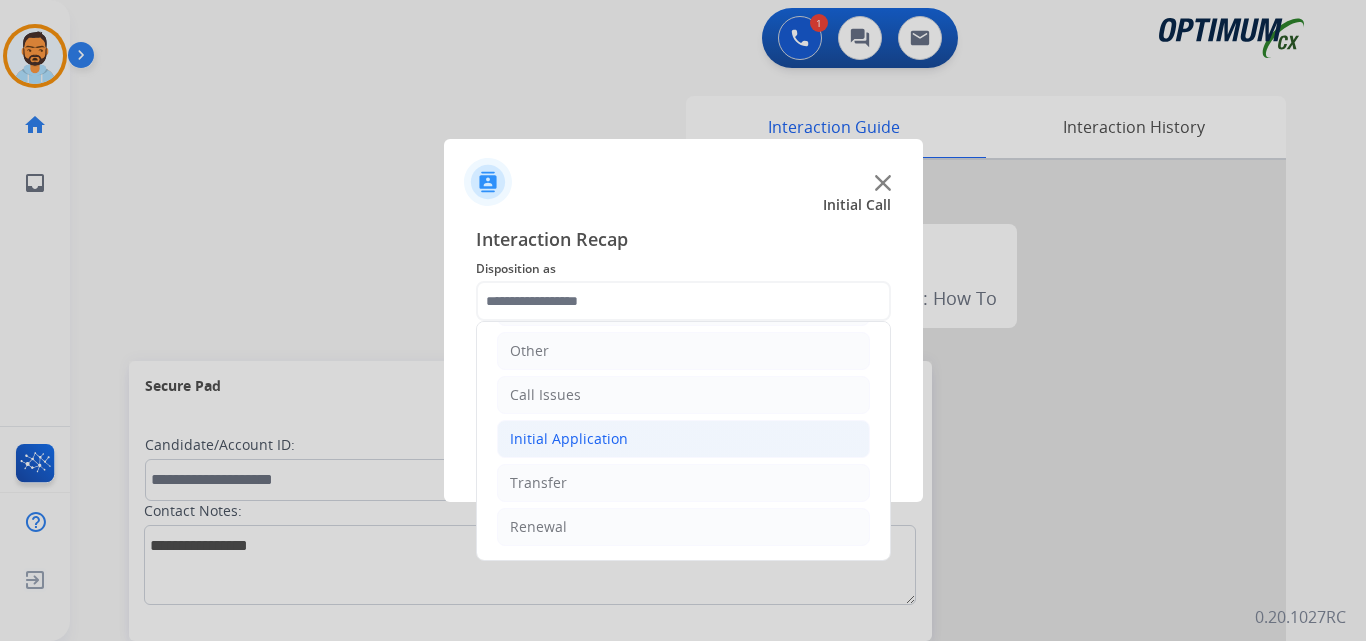 click on "Initial Application" 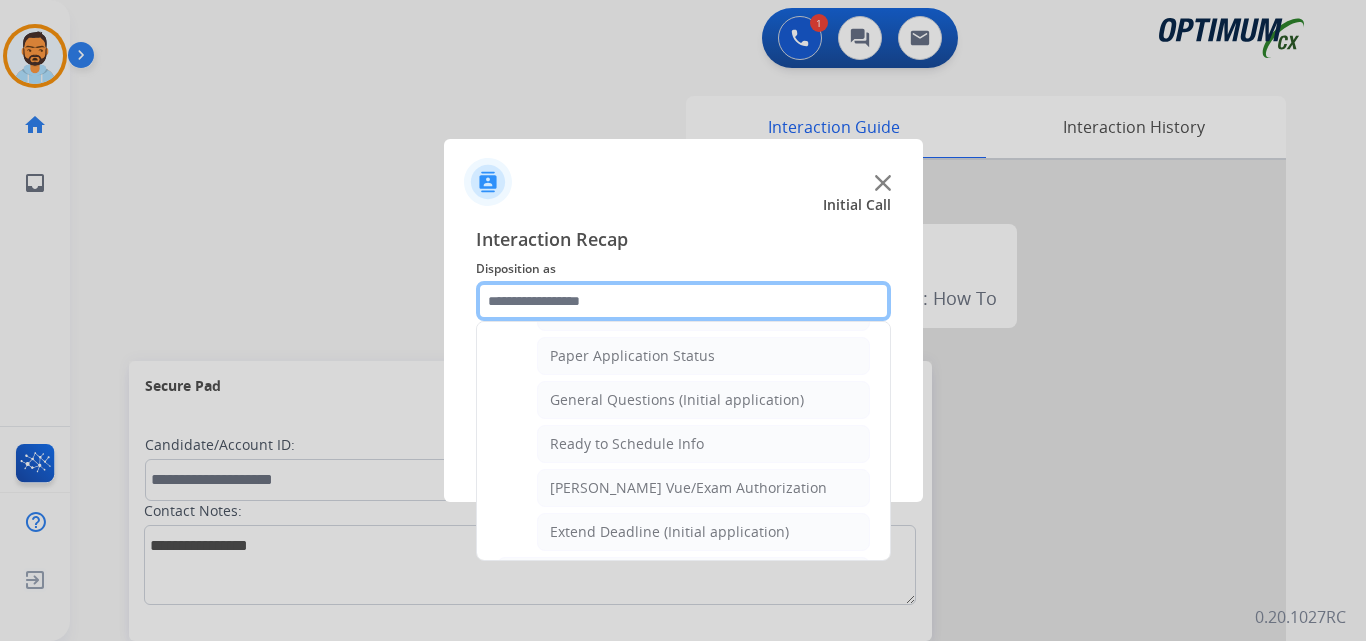 scroll, scrollTop: 1117, scrollLeft: 0, axis: vertical 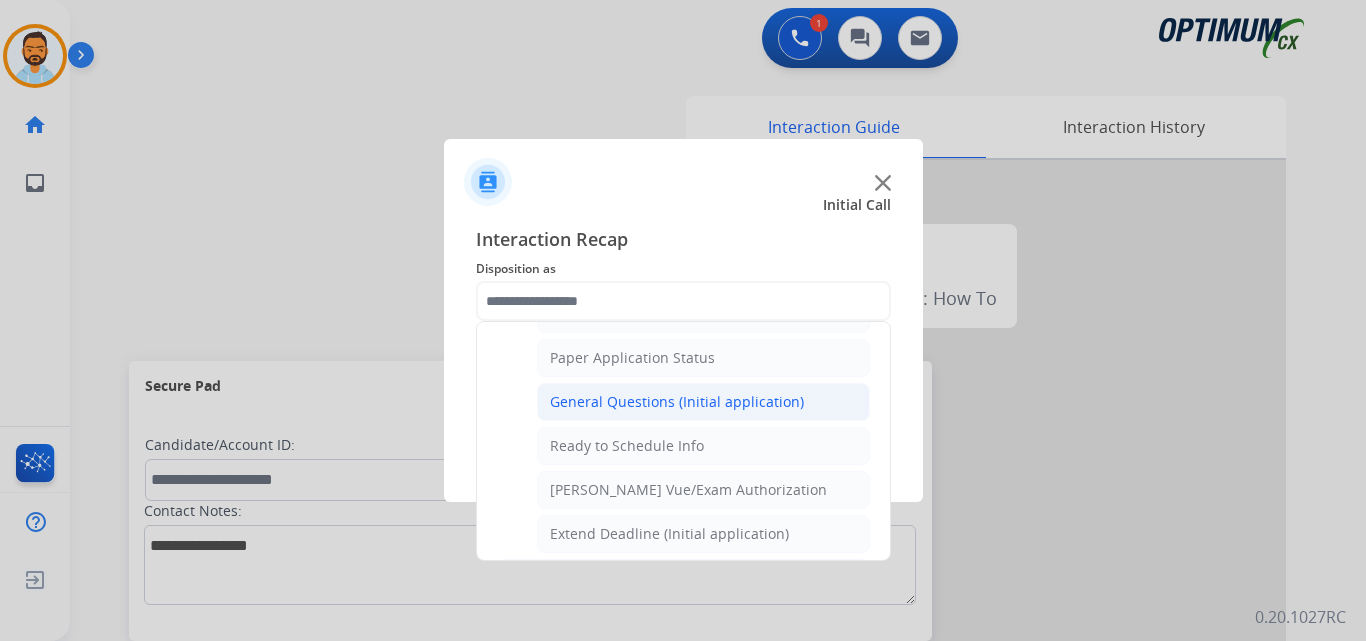 click on "General Questions (Initial application)" 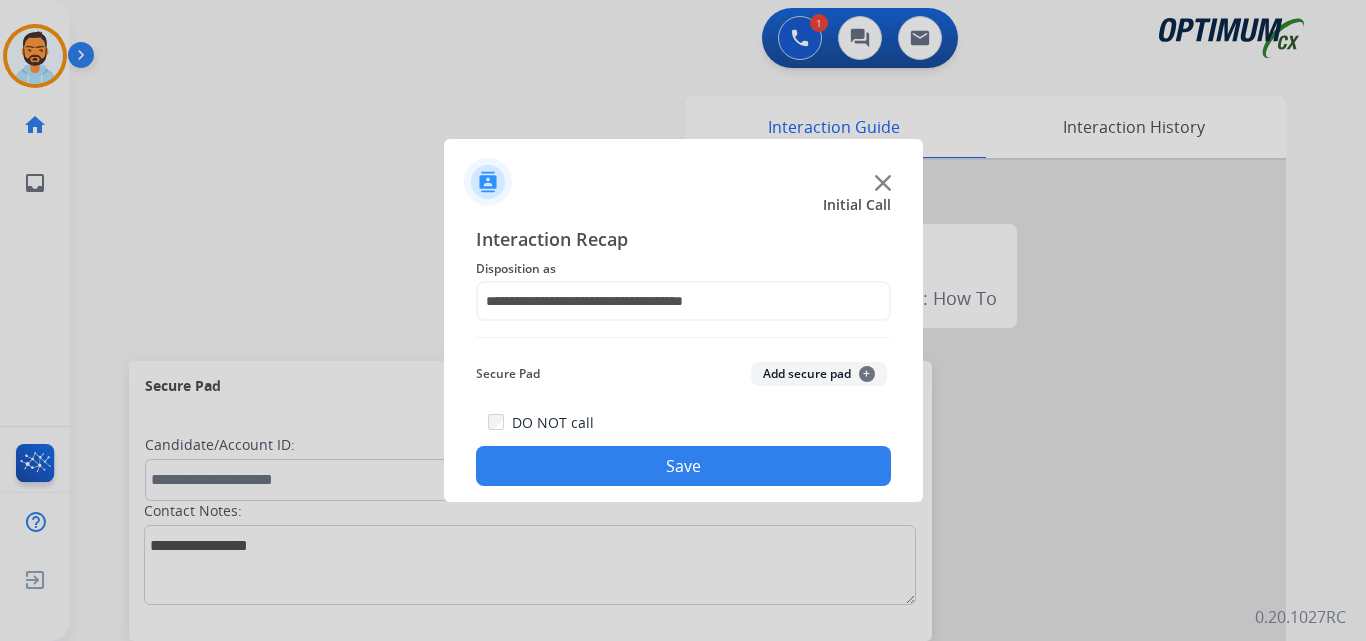 click on "Save" 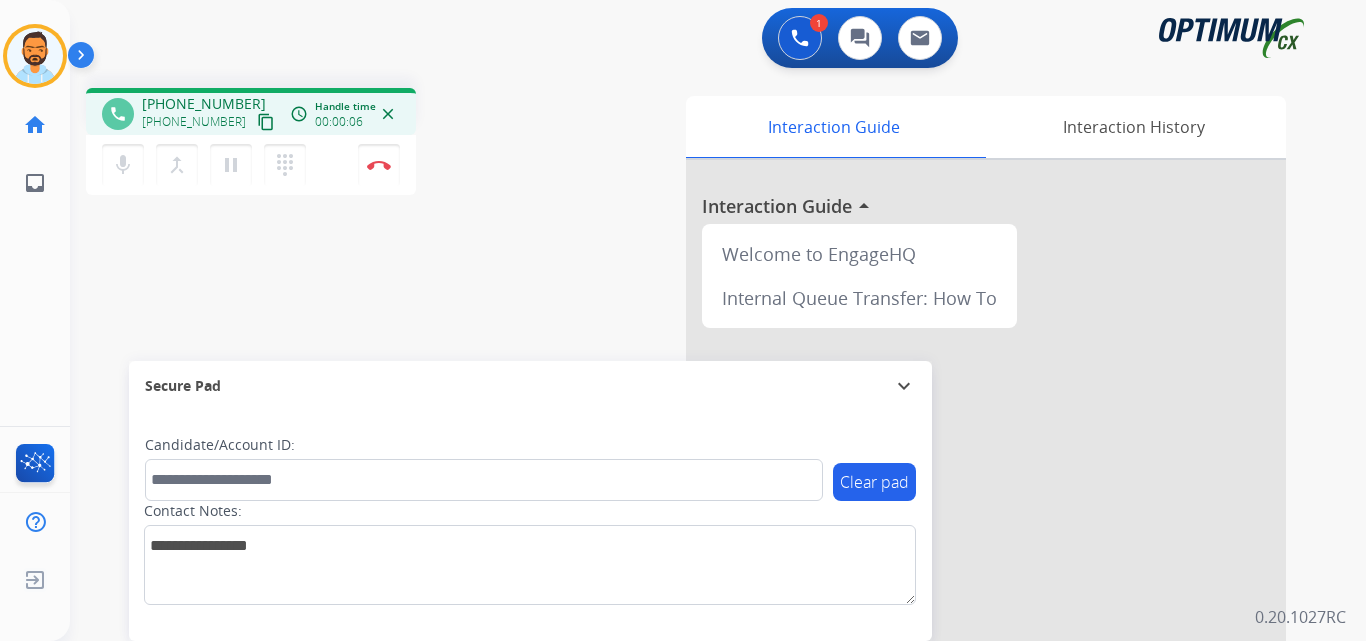 click on "content_copy" at bounding box center [266, 122] 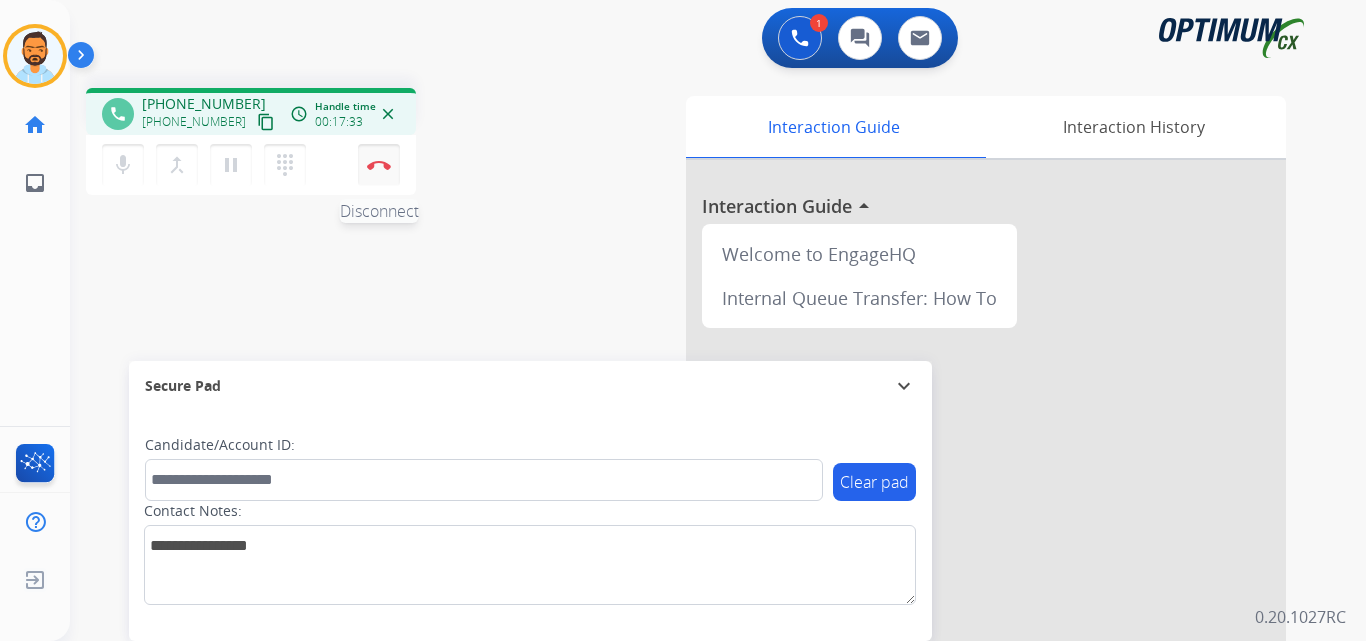 click at bounding box center [379, 165] 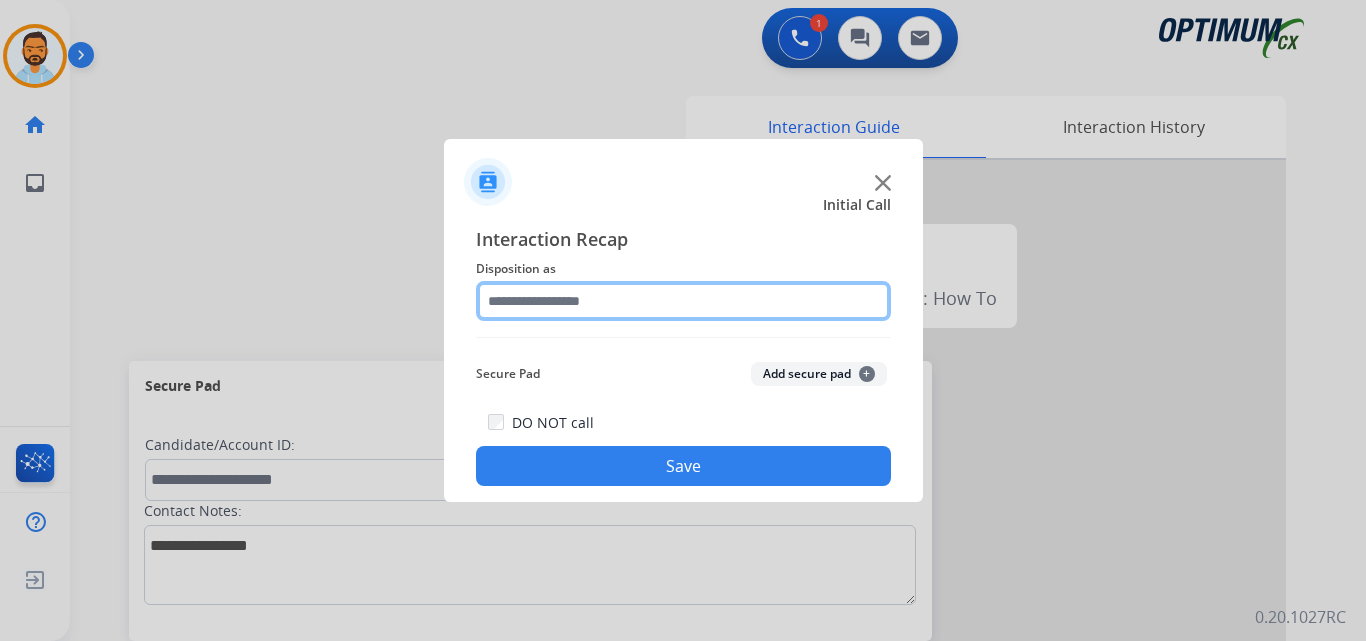 click 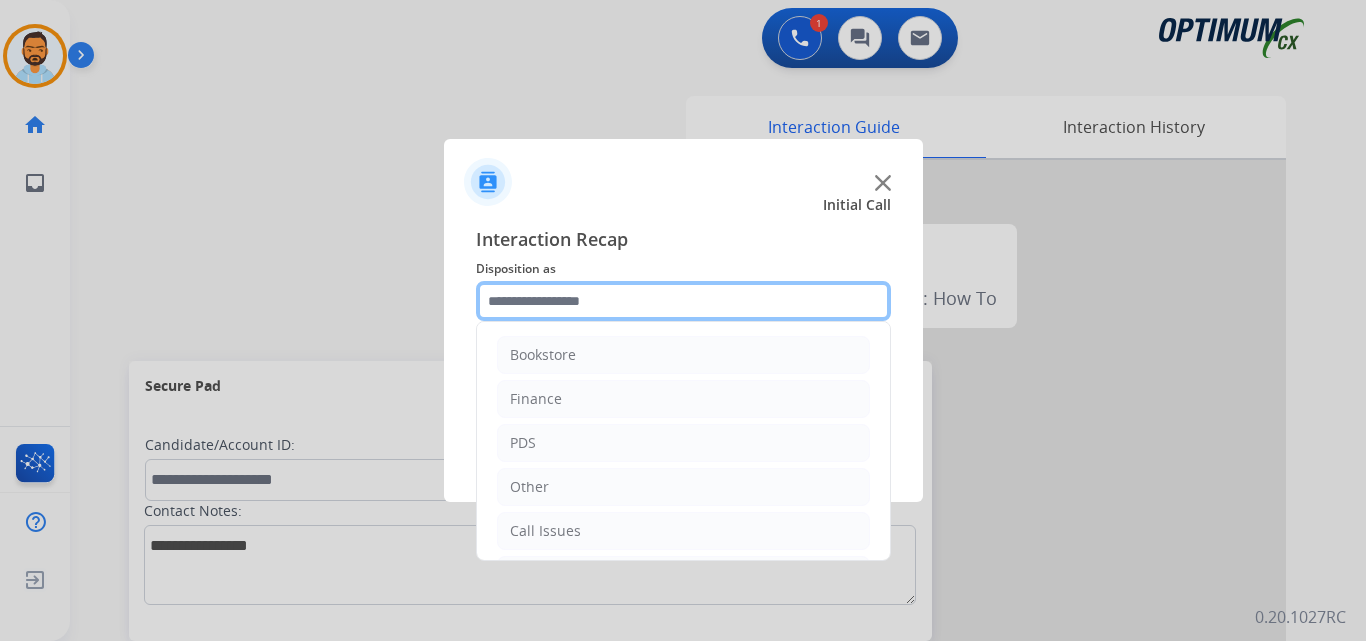 scroll, scrollTop: 136, scrollLeft: 0, axis: vertical 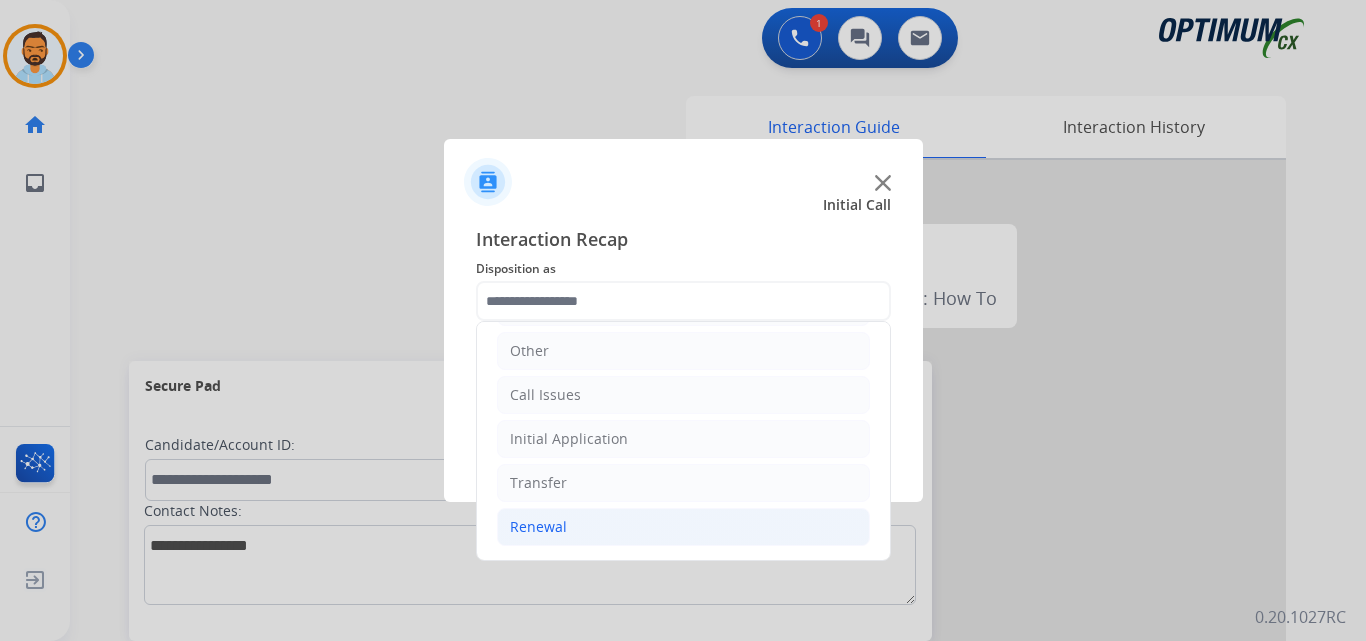 click on "Renewal" 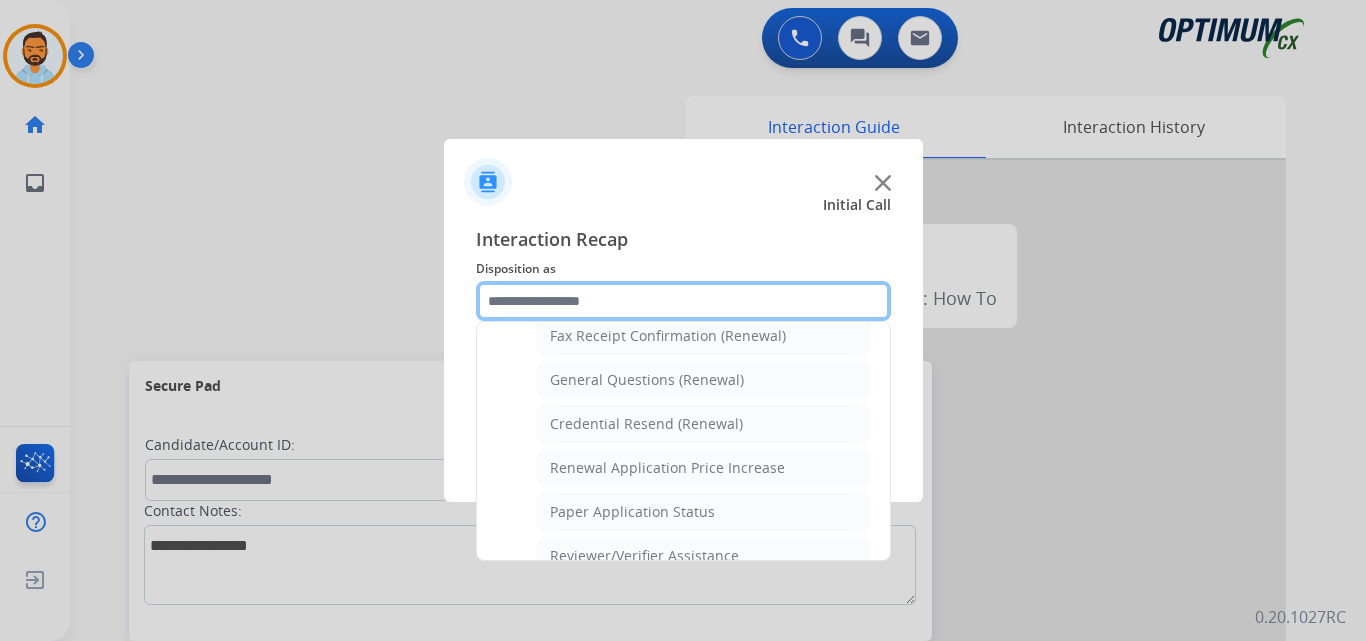 scroll, scrollTop: 561, scrollLeft: 0, axis: vertical 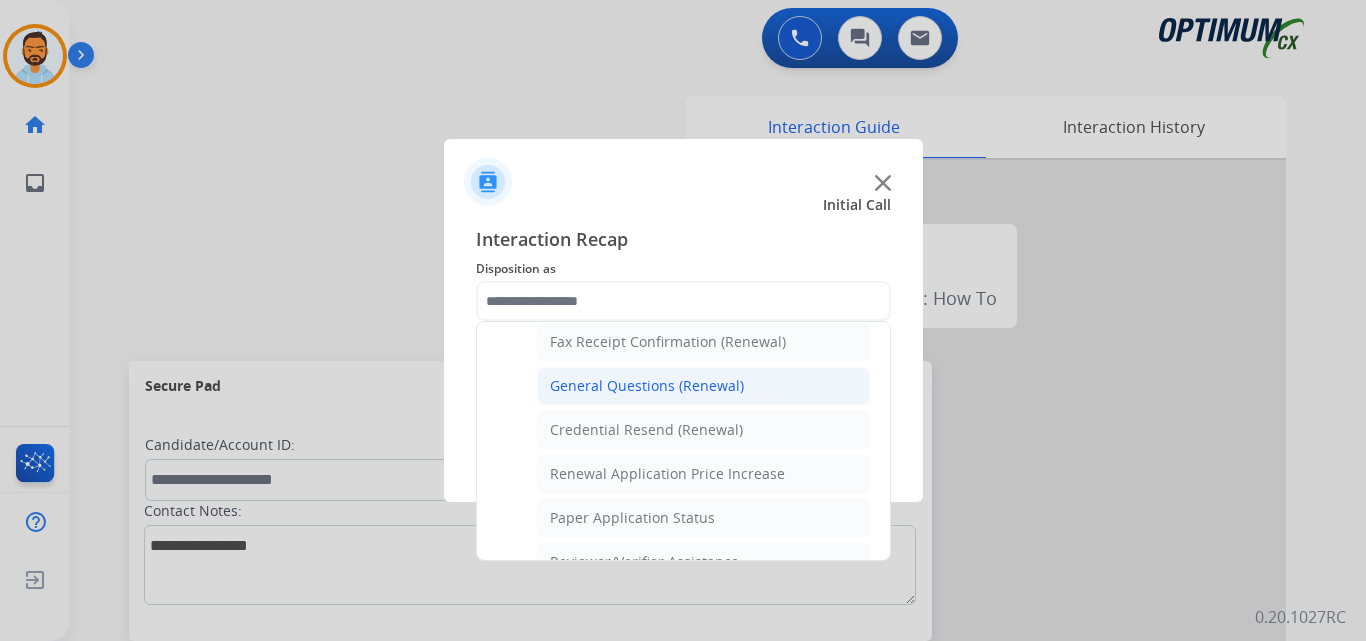 click on "General Questions (Renewal)" 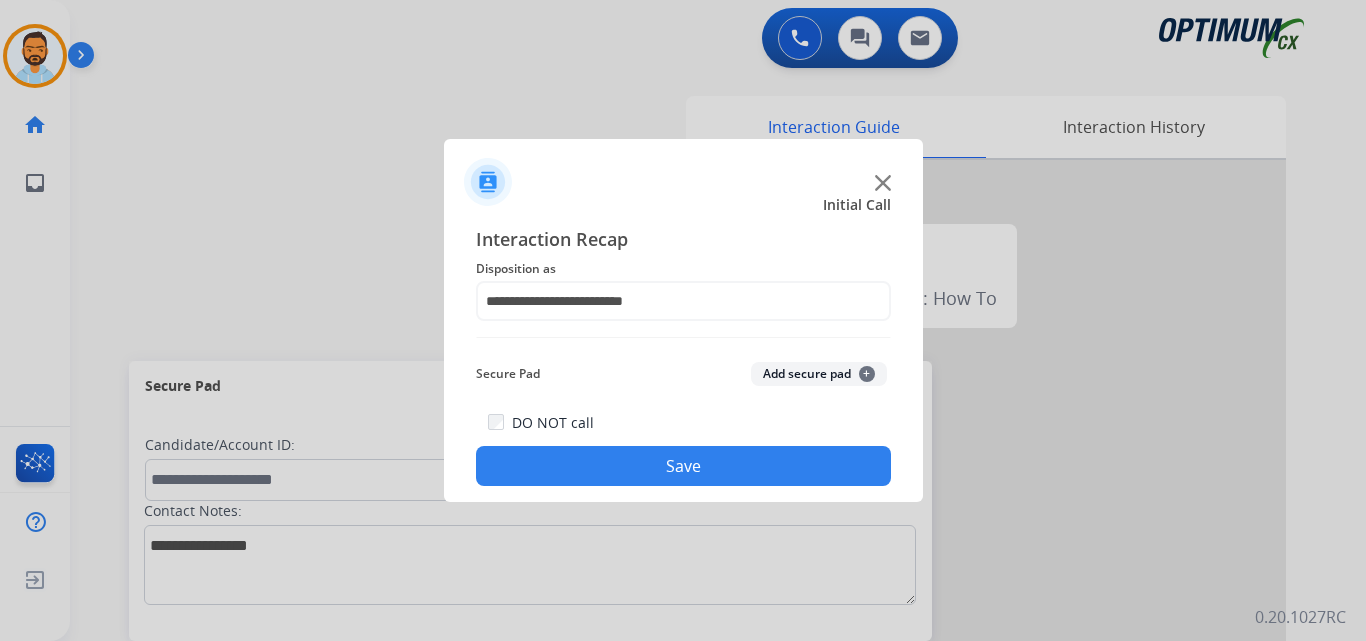 click on "Save" 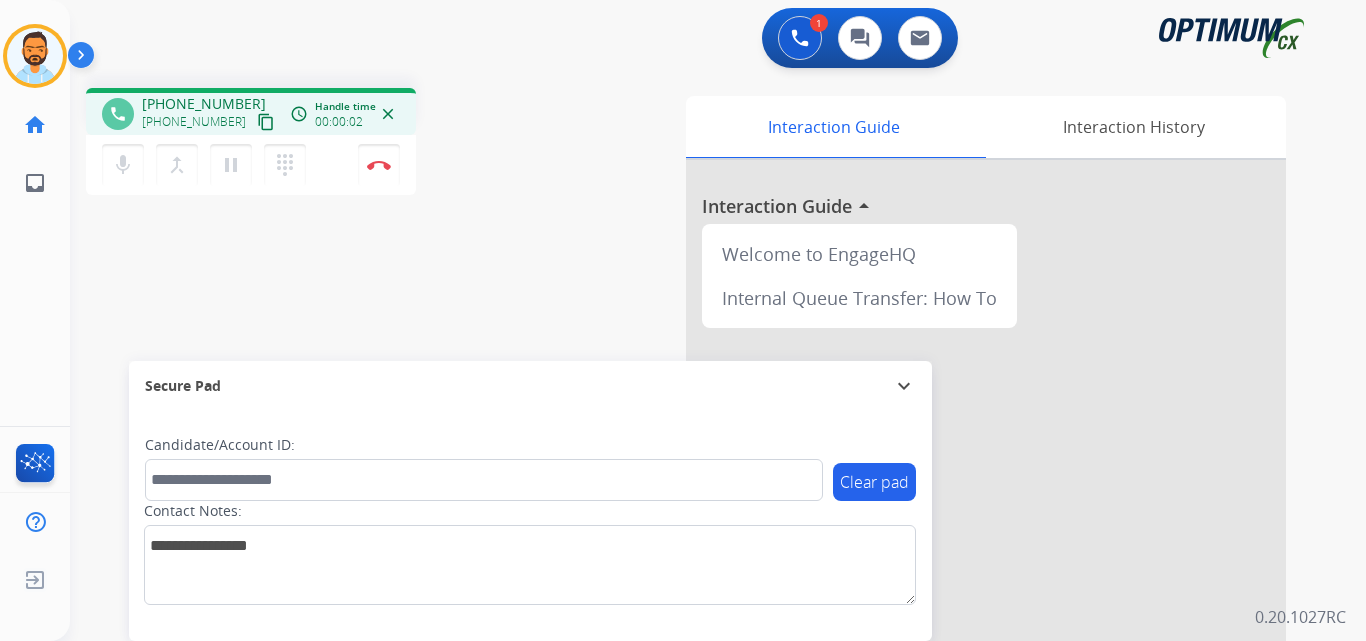click on "content_copy" at bounding box center [266, 122] 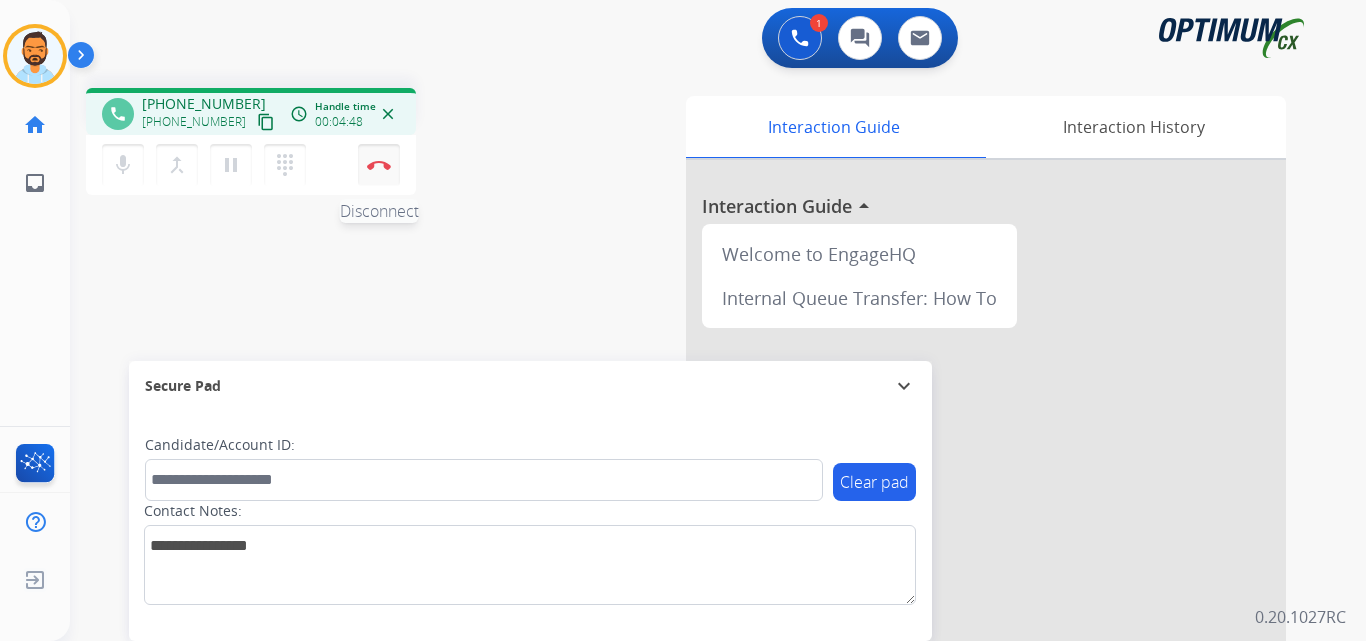 click at bounding box center [379, 165] 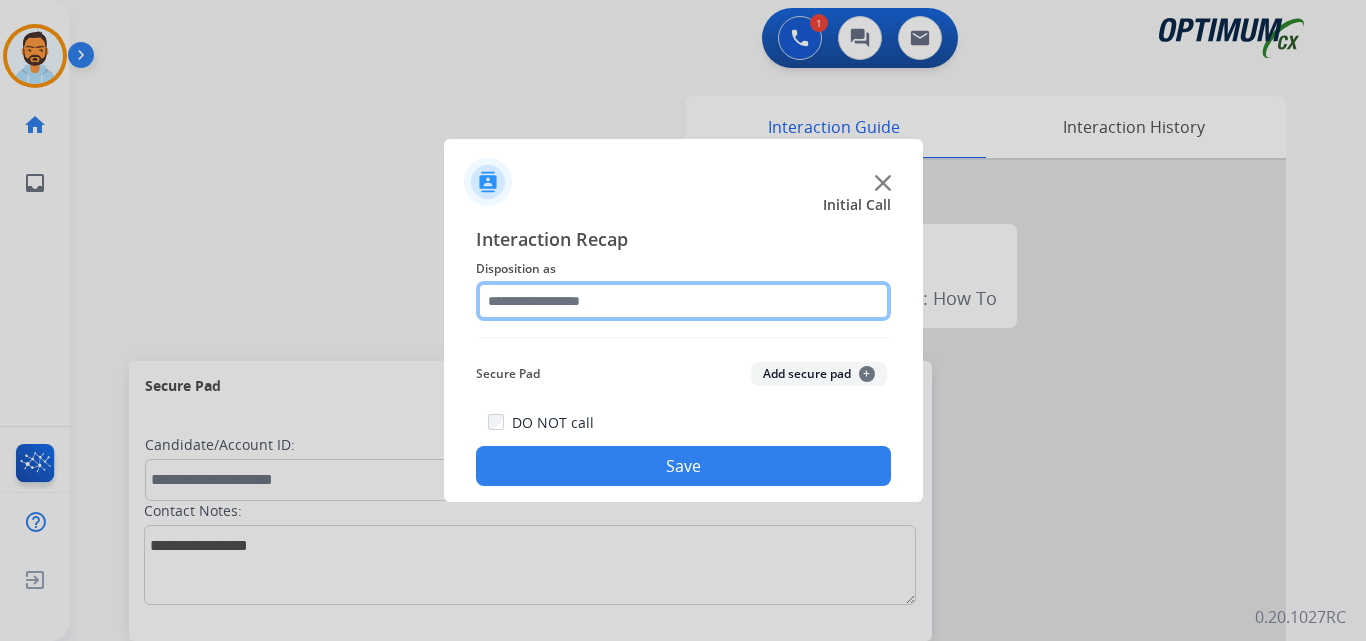 click 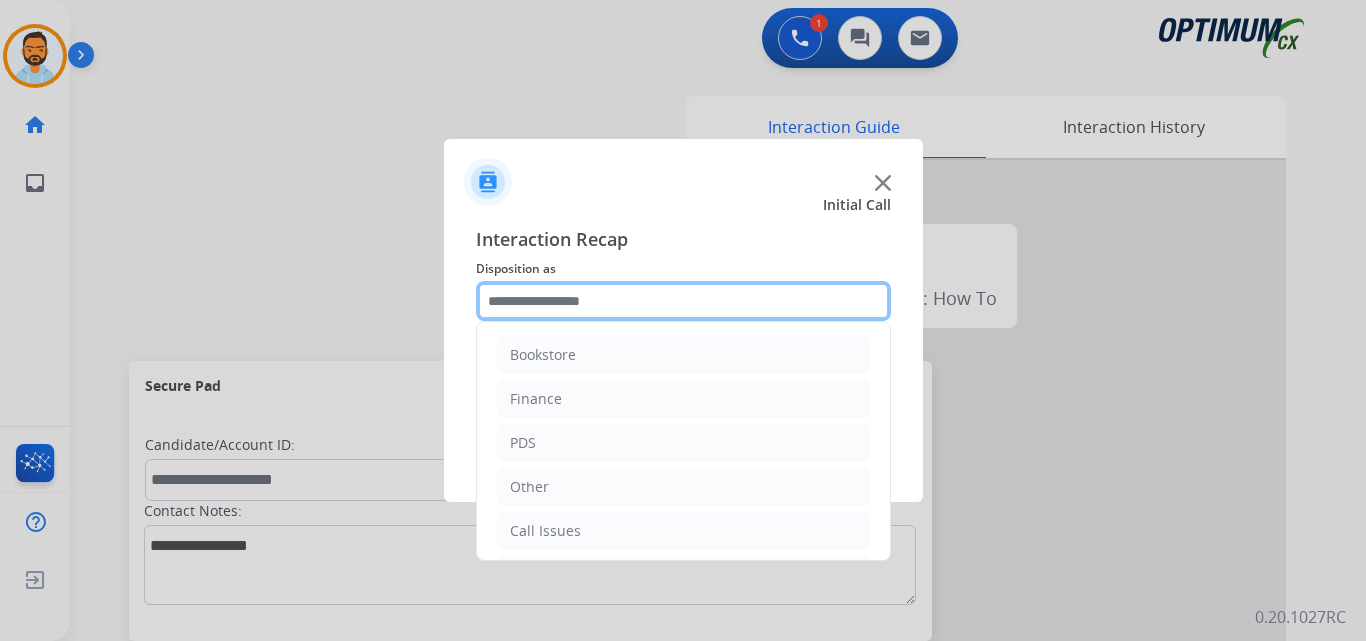scroll, scrollTop: 136, scrollLeft: 0, axis: vertical 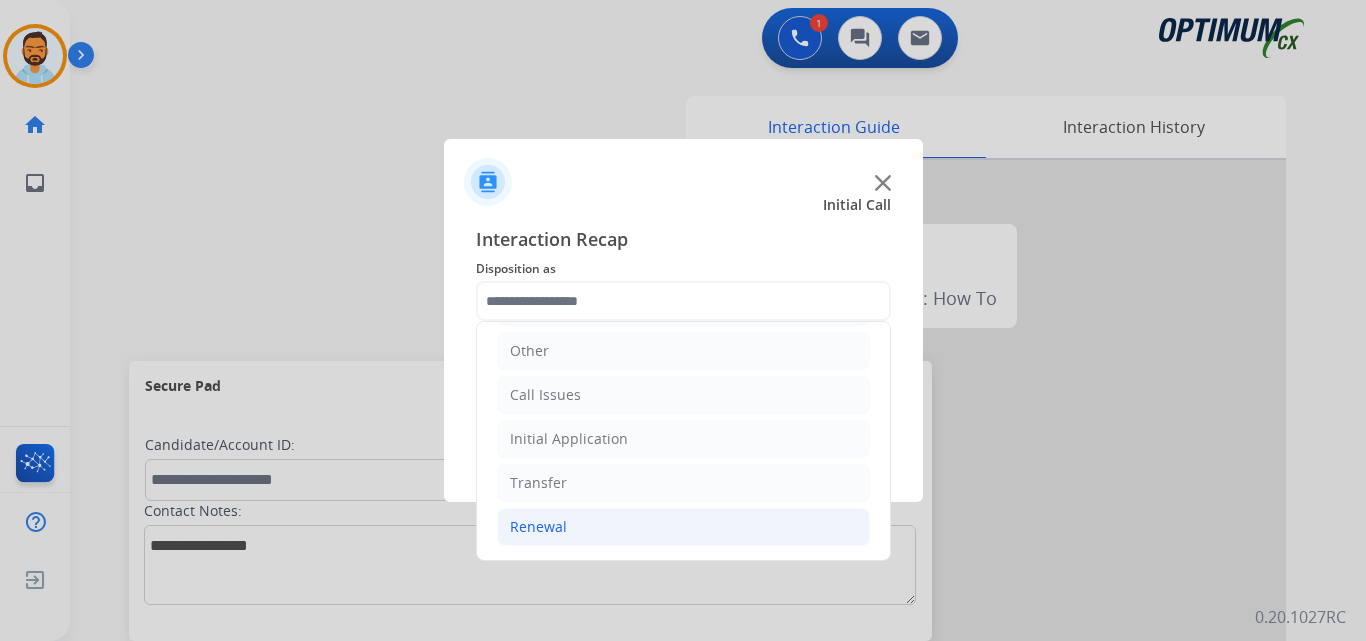 click on "Renewal" 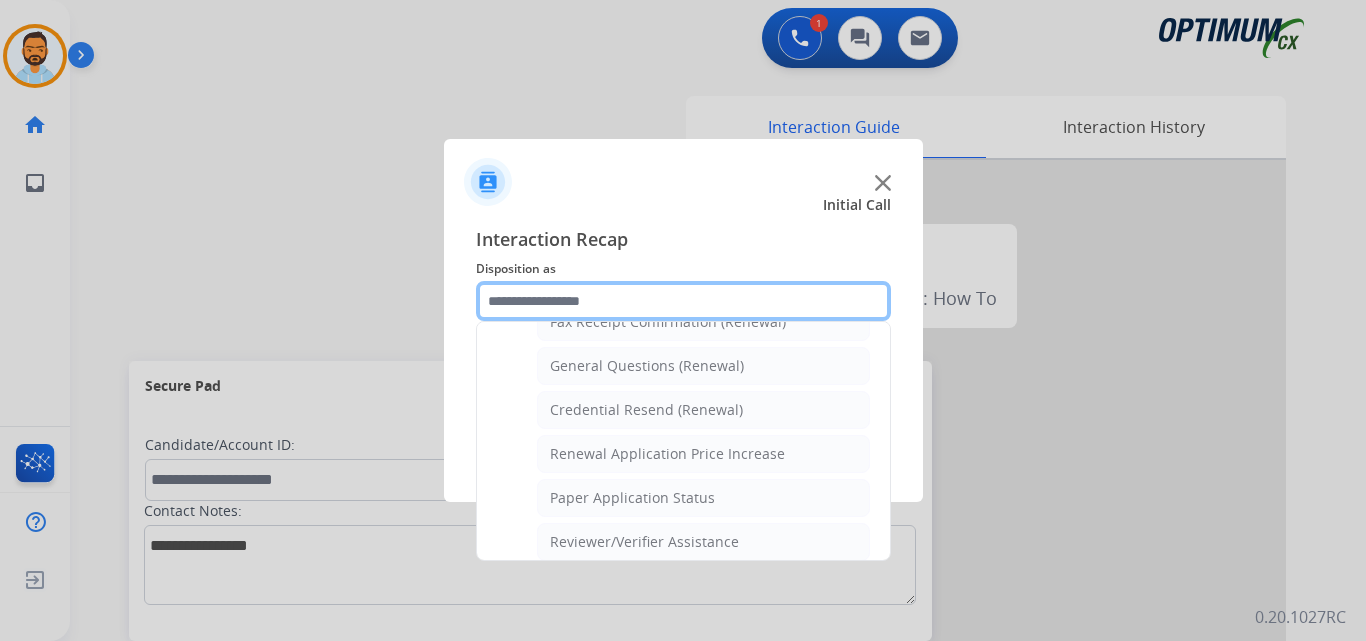 scroll, scrollTop: 579, scrollLeft: 0, axis: vertical 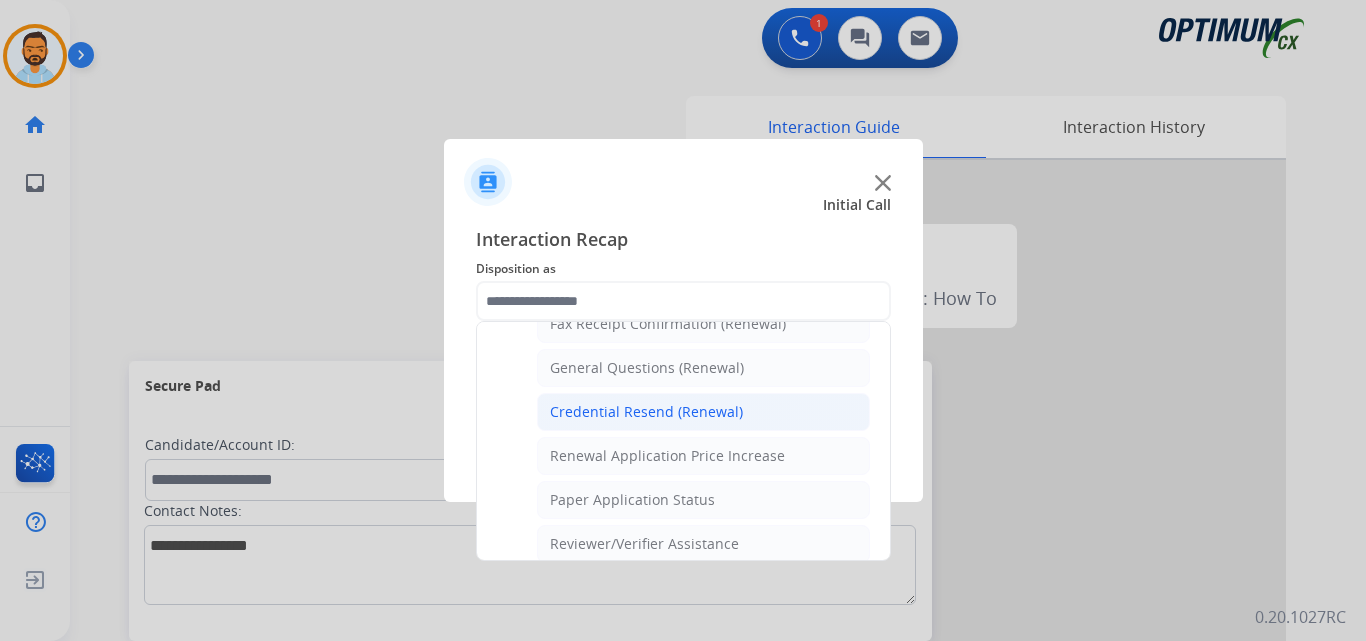 click on "Credential Resend (Renewal)" 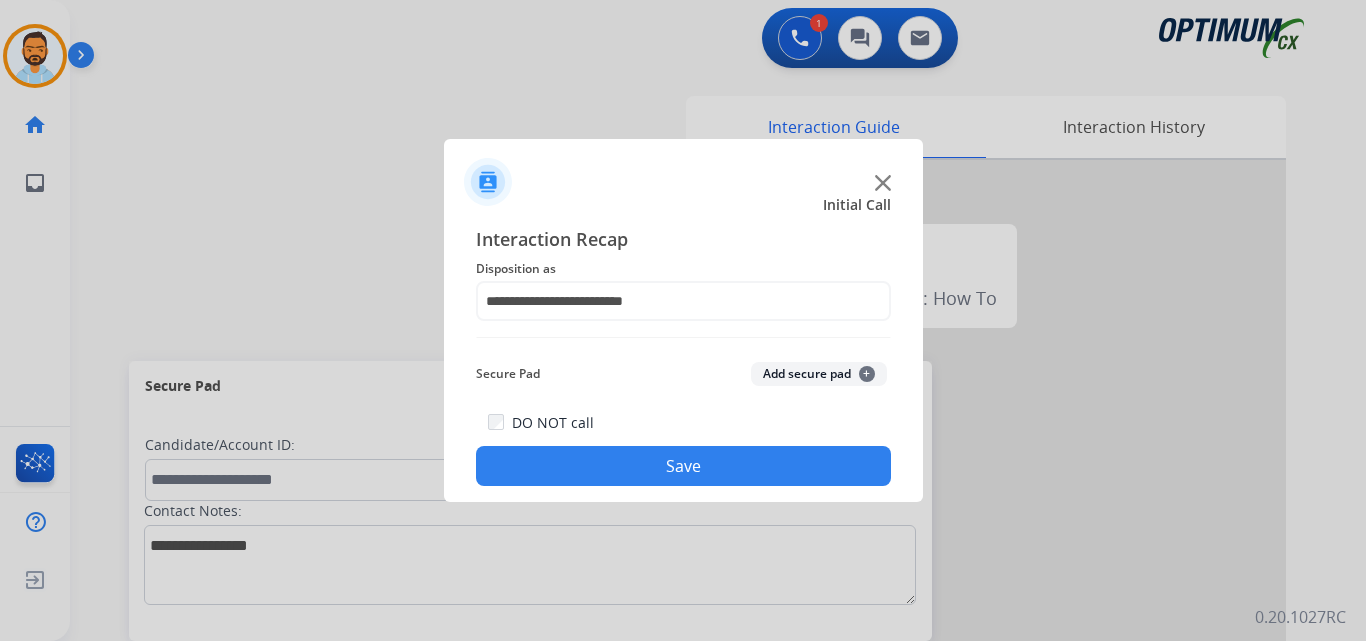 click on "Save" 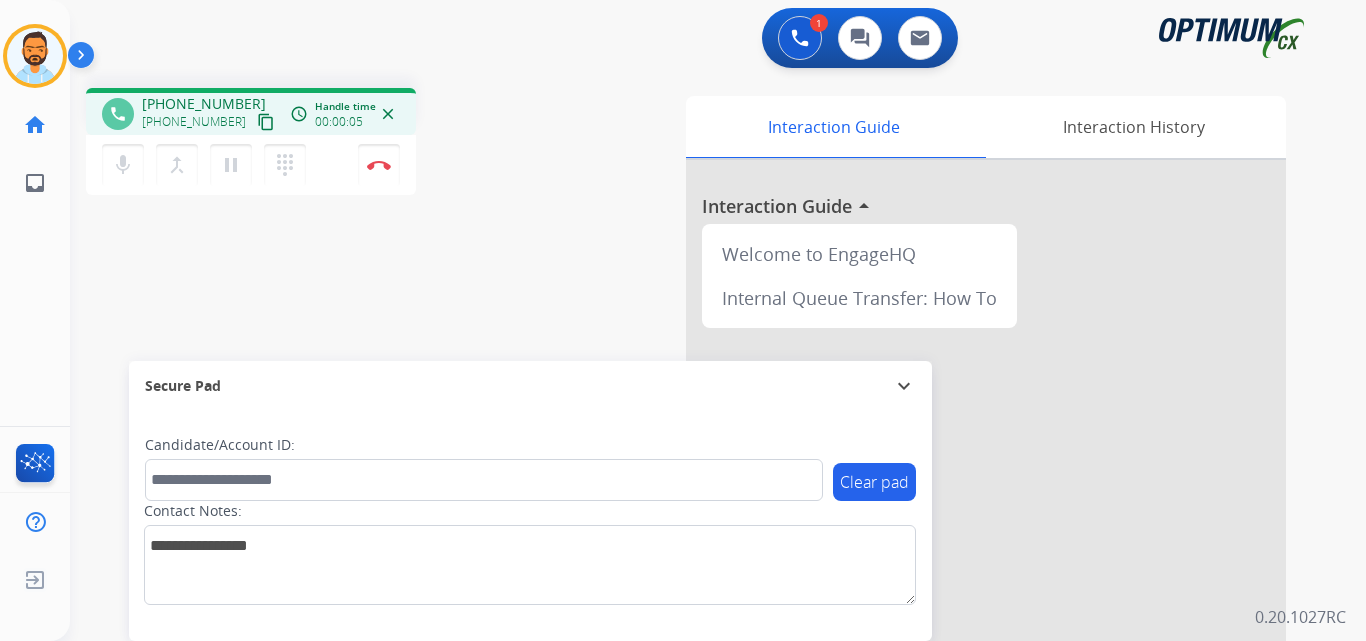 click on "content_copy" at bounding box center [266, 122] 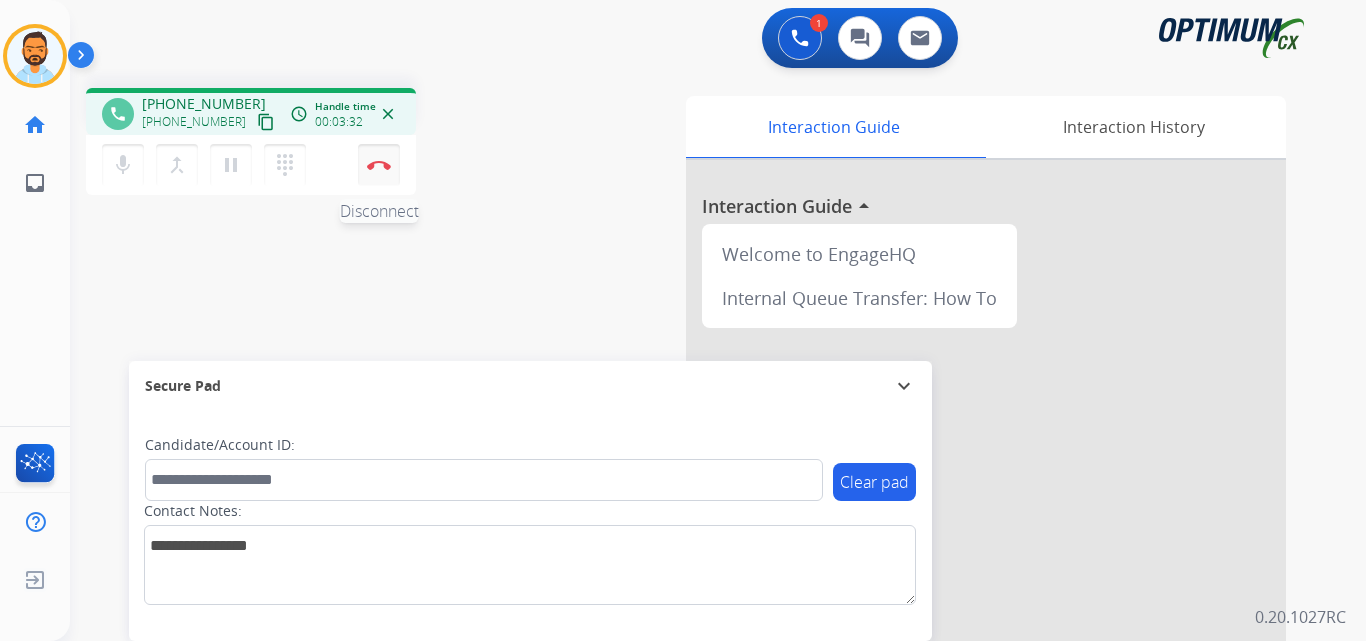 click on "Disconnect" at bounding box center [379, 165] 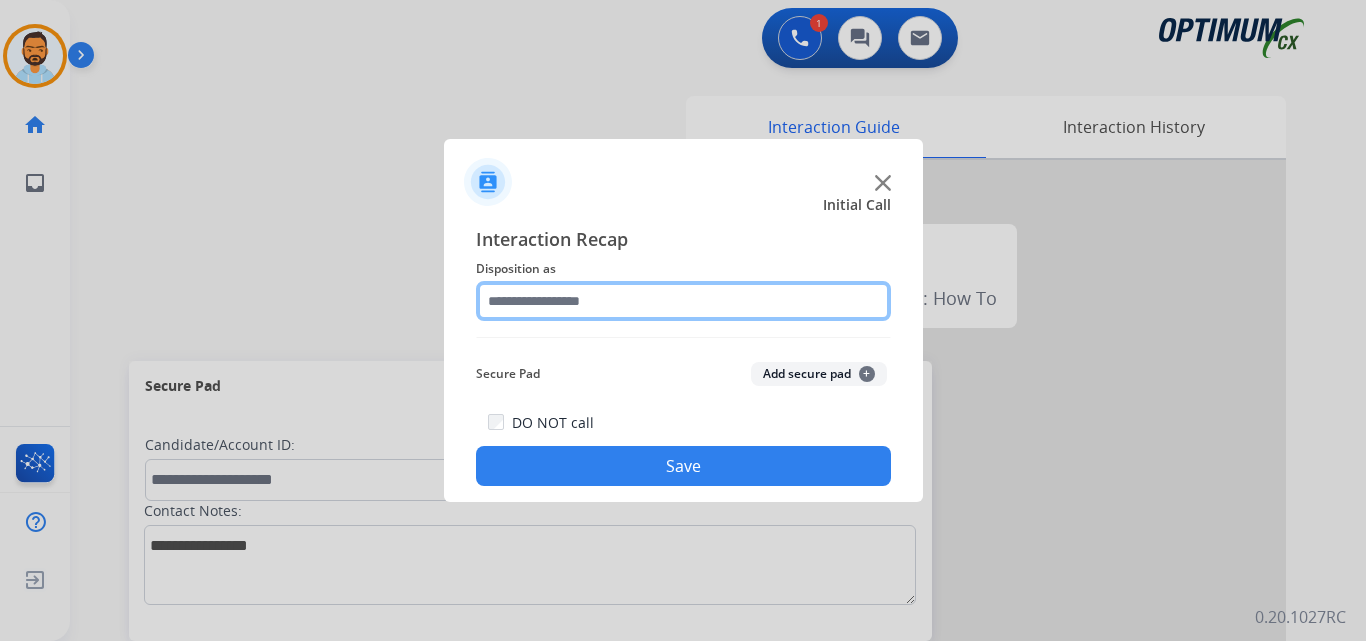 click 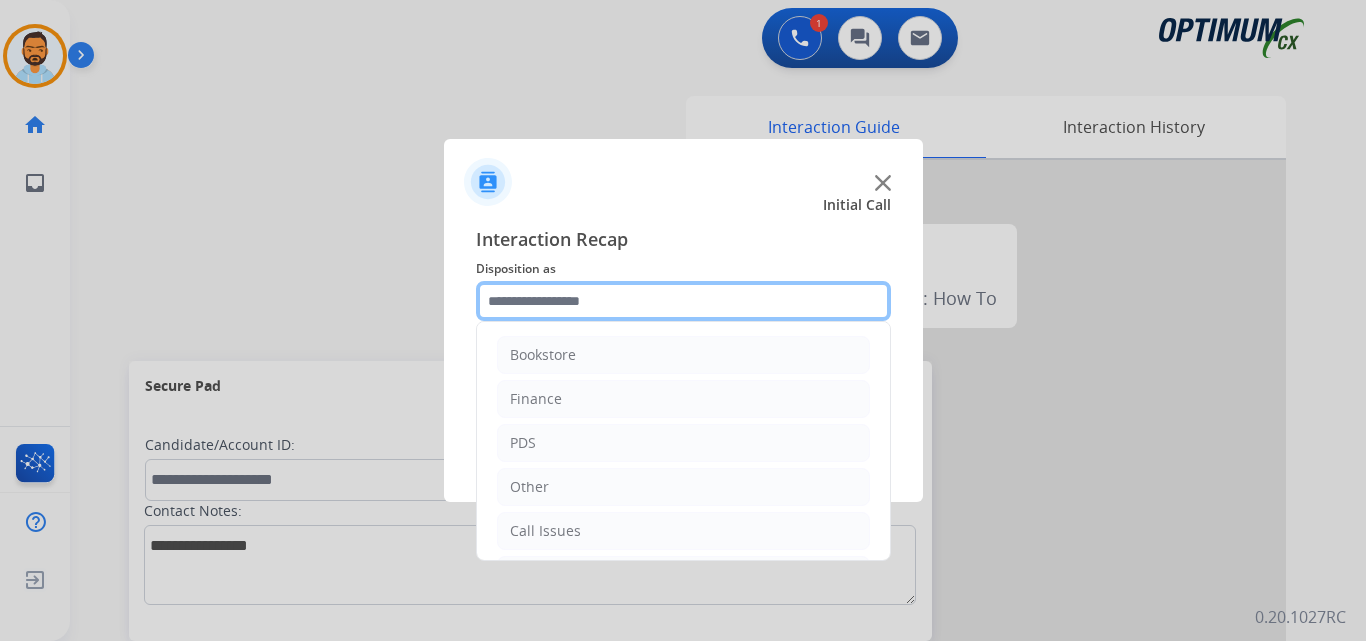 scroll, scrollTop: 136, scrollLeft: 0, axis: vertical 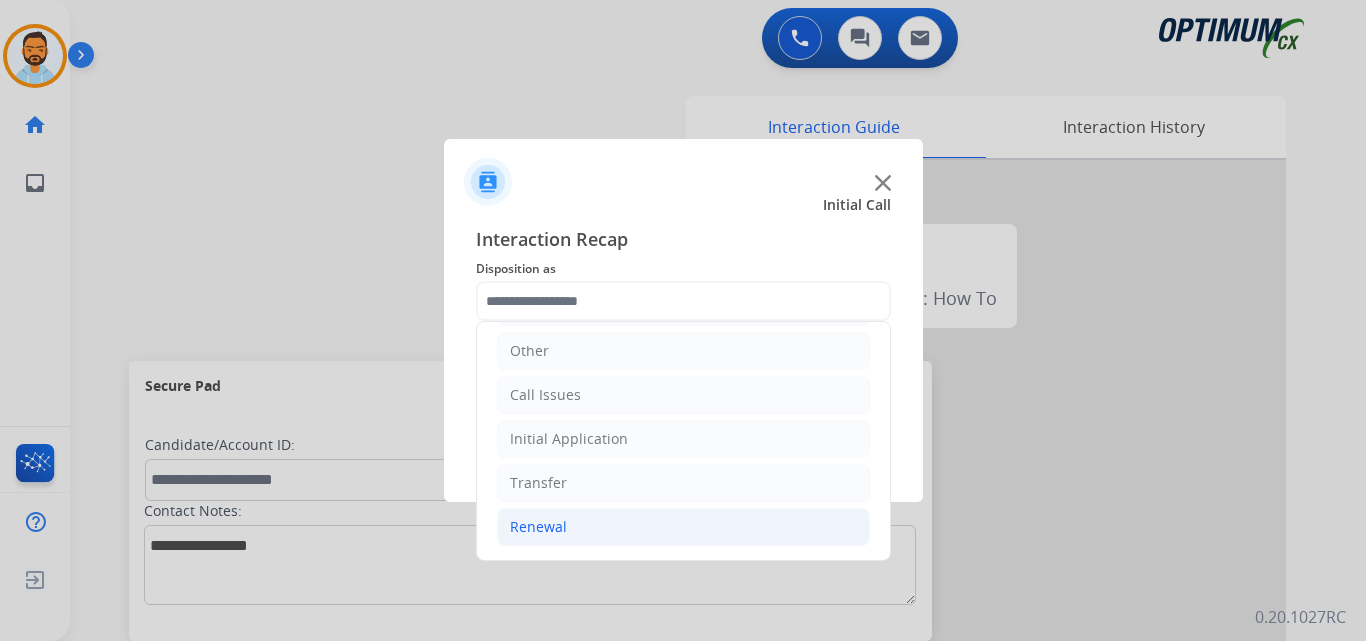 click on "Renewal" 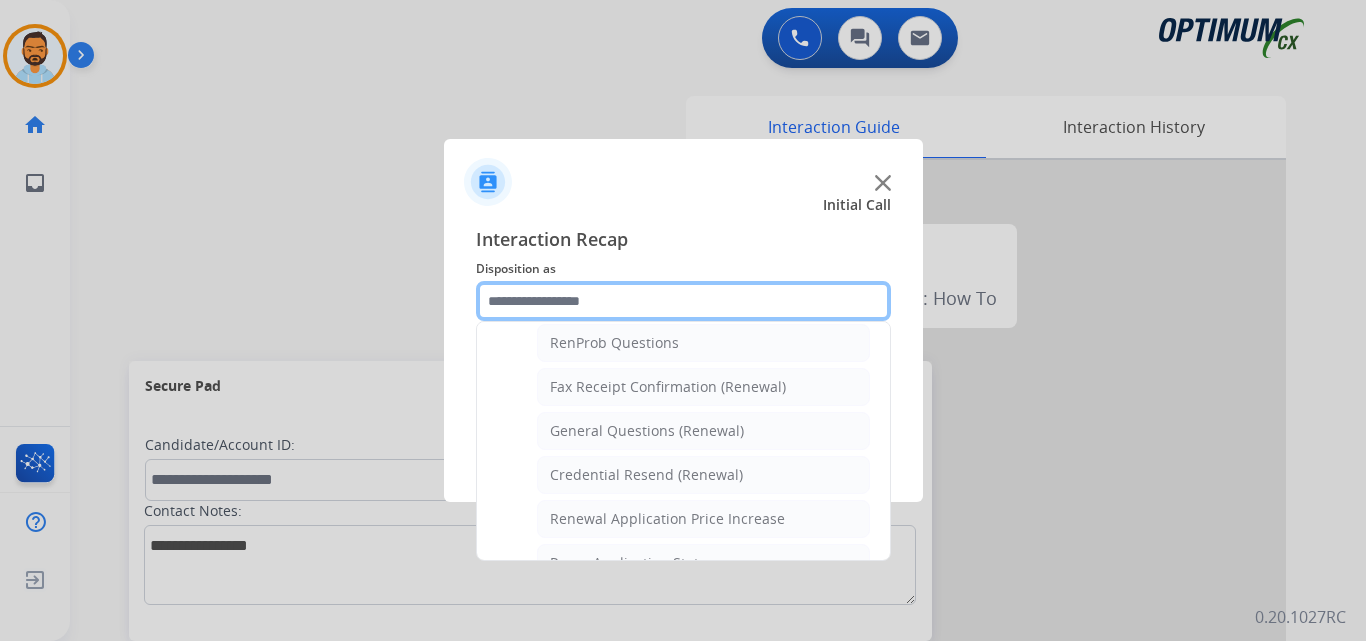 scroll, scrollTop: 520, scrollLeft: 0, axis: vertical 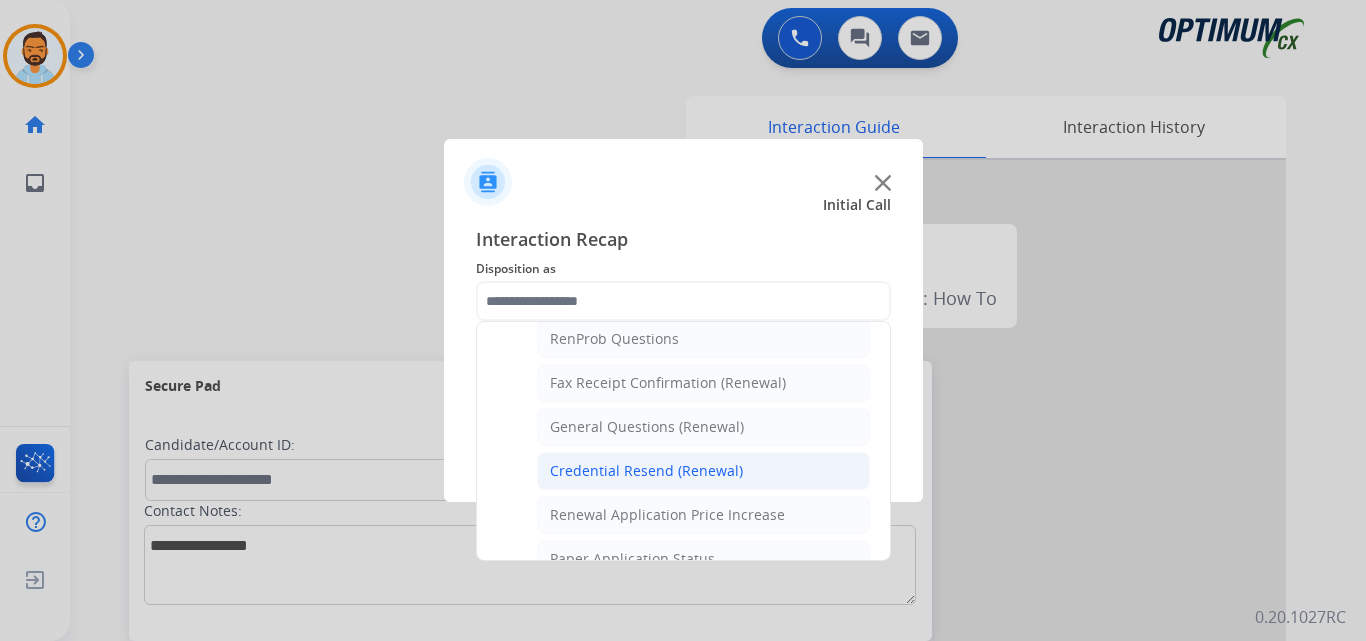 click on "Credential Resend (Renewal)" 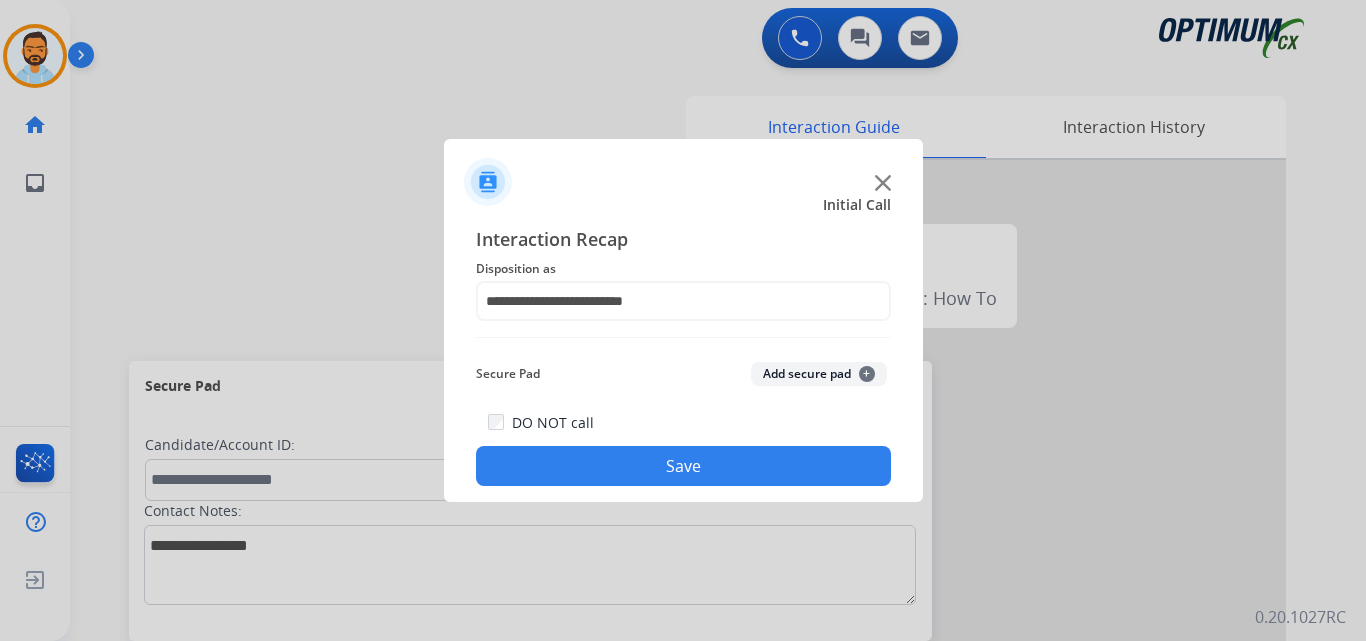 click on "Save" 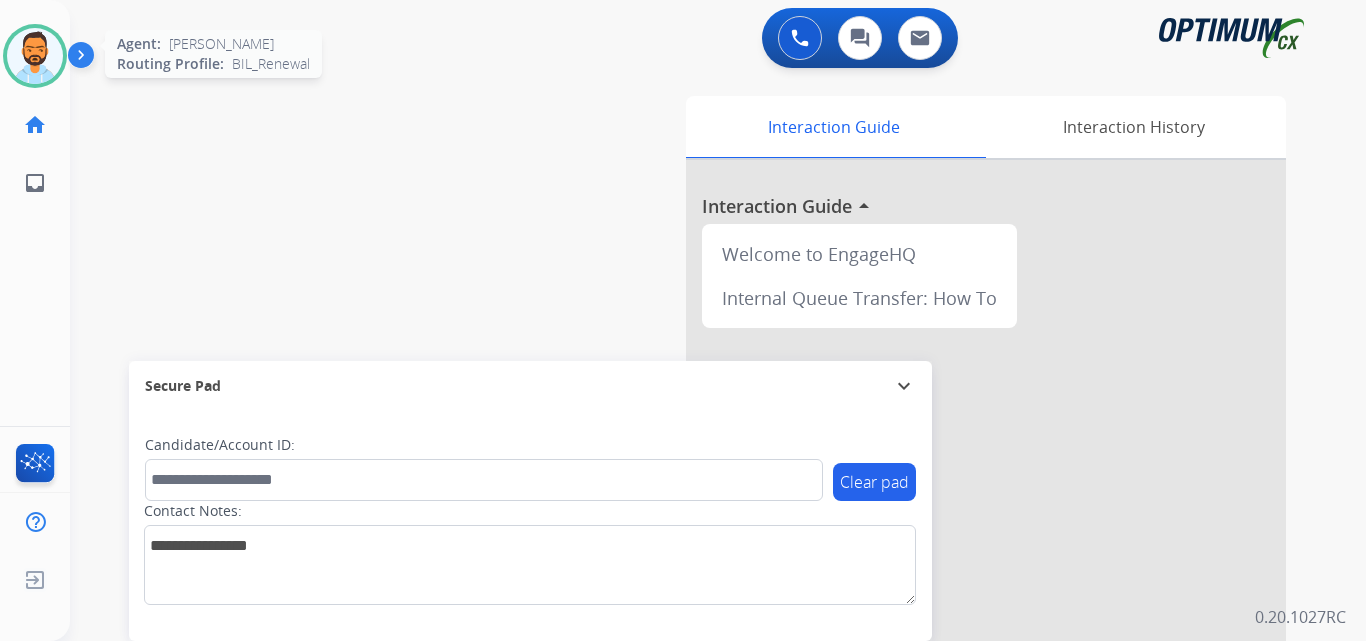 click at bounding box center [35, 56] 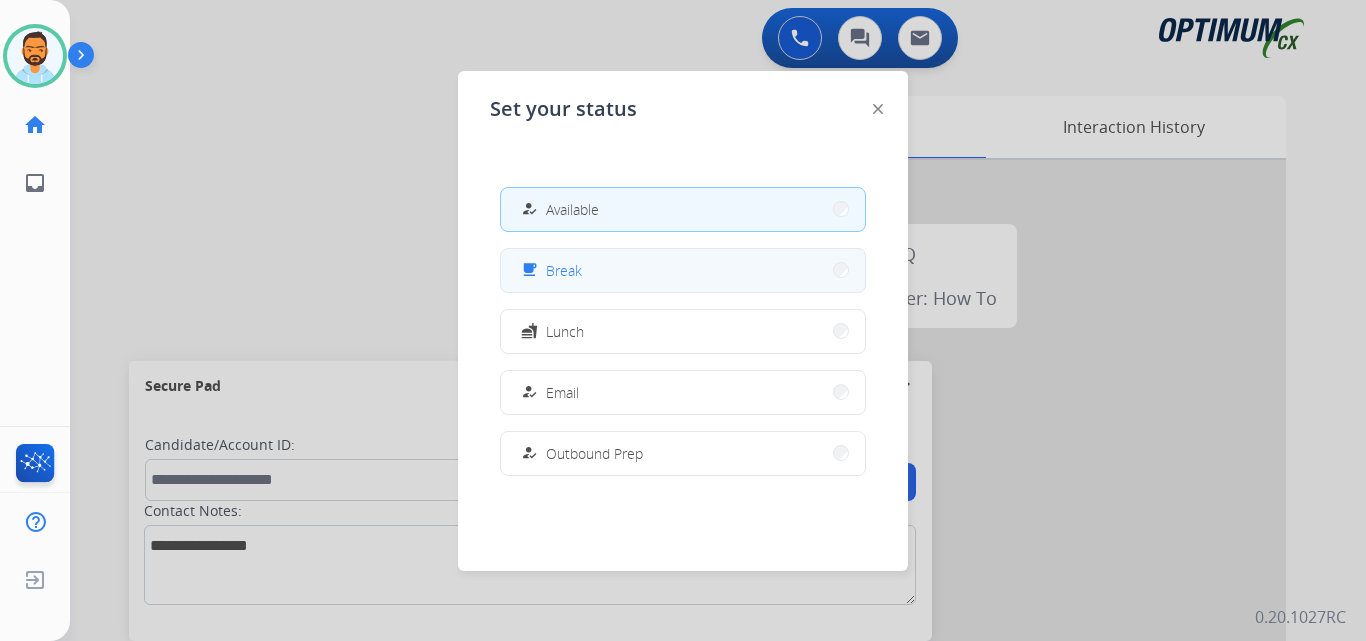 click on "Break" at bounding box center (564, 270) 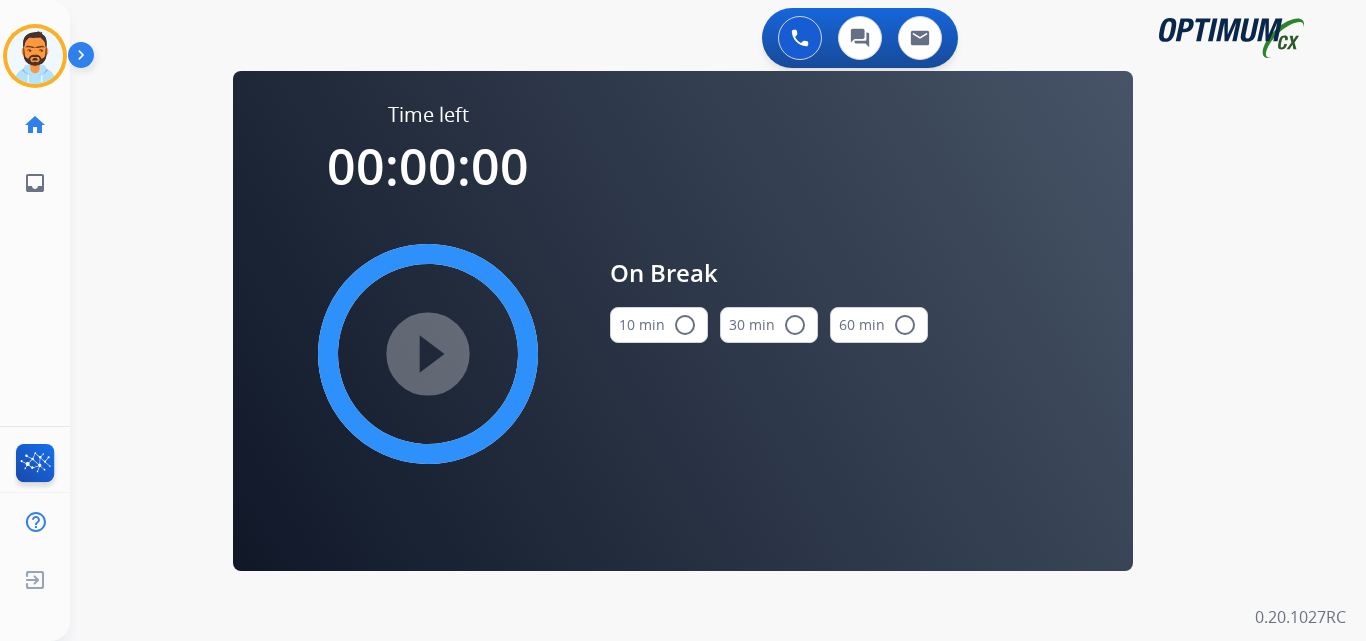 click on "radio_button_unchecked" at bounding box center (685, 325) 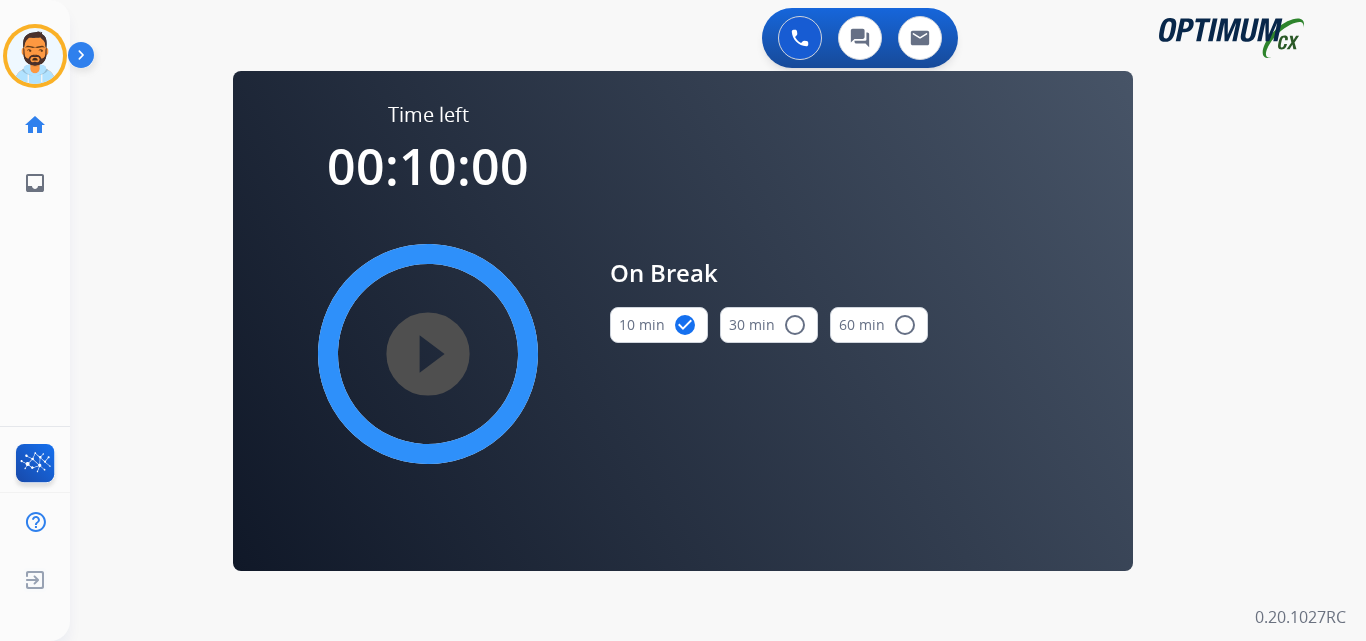 click on "play_circle_filled" at bounding box center [428, 354] 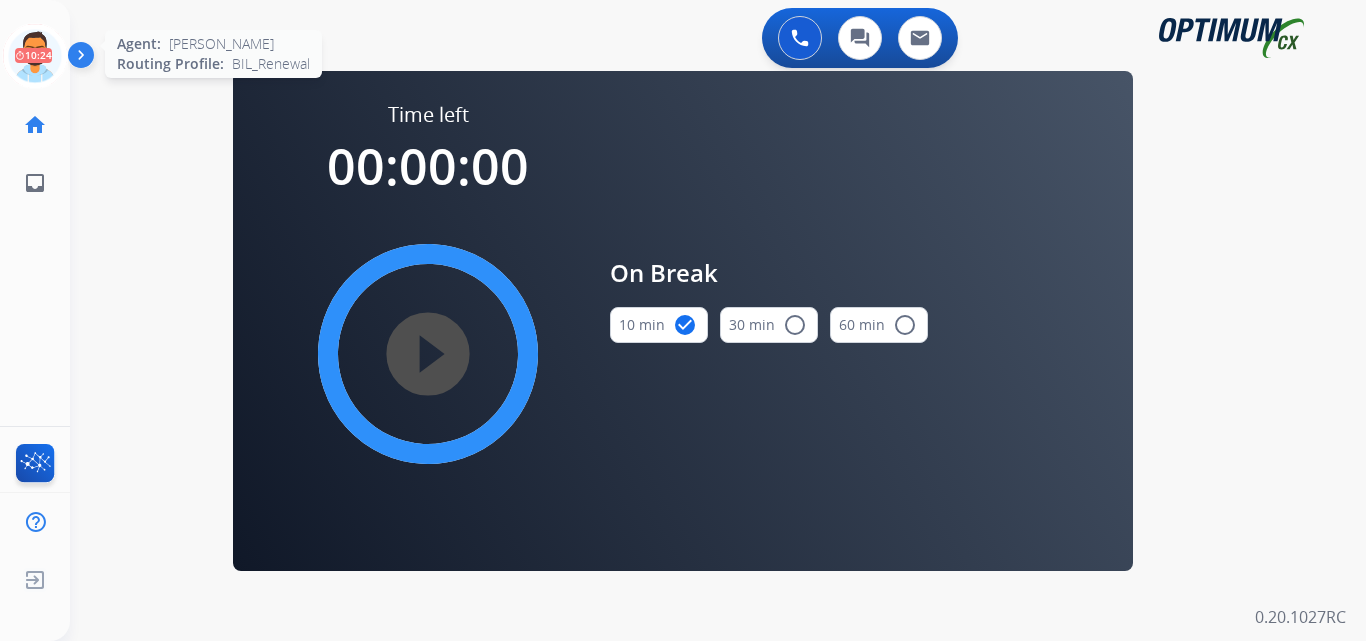 click 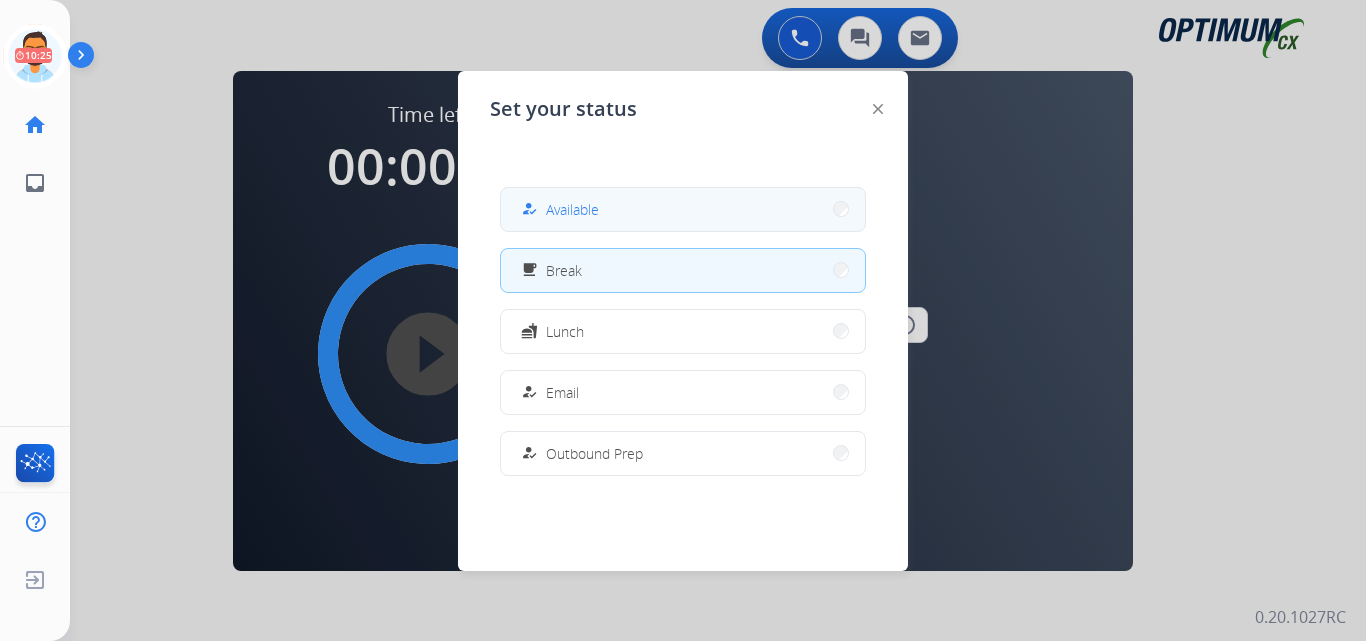 click on "how_to_reg Available" at bounding box center (683, 209) 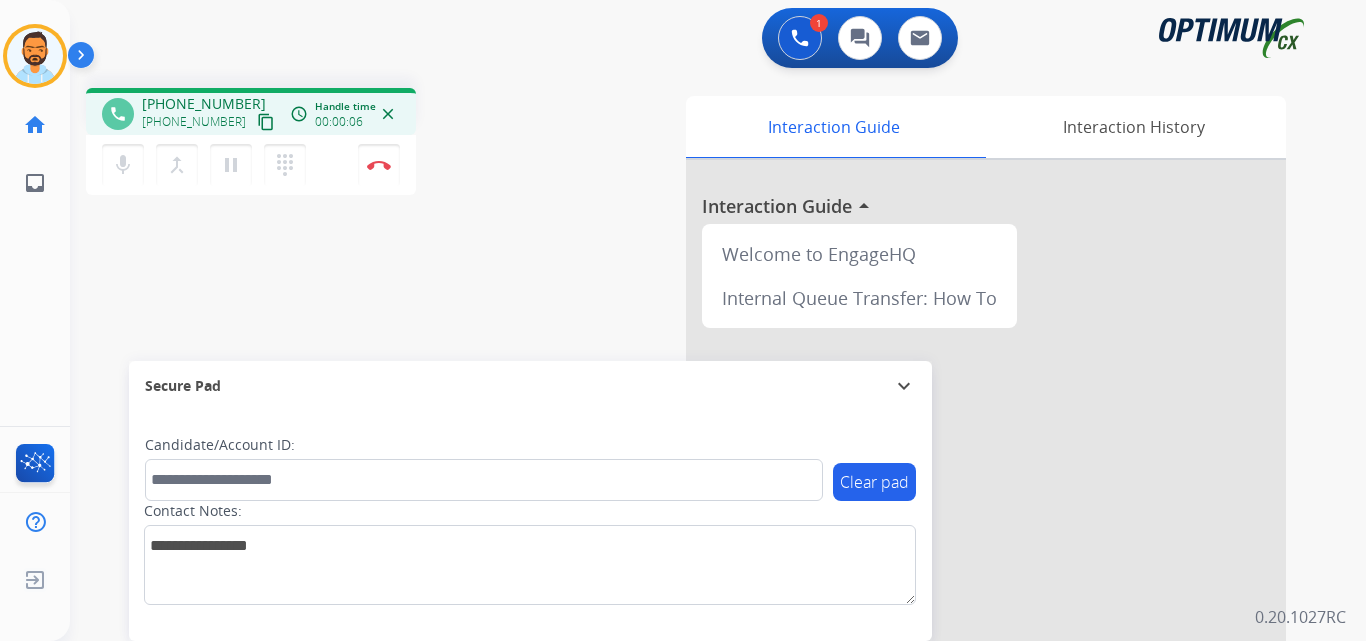 click on "content_copy" at bounding box center [266, 122] 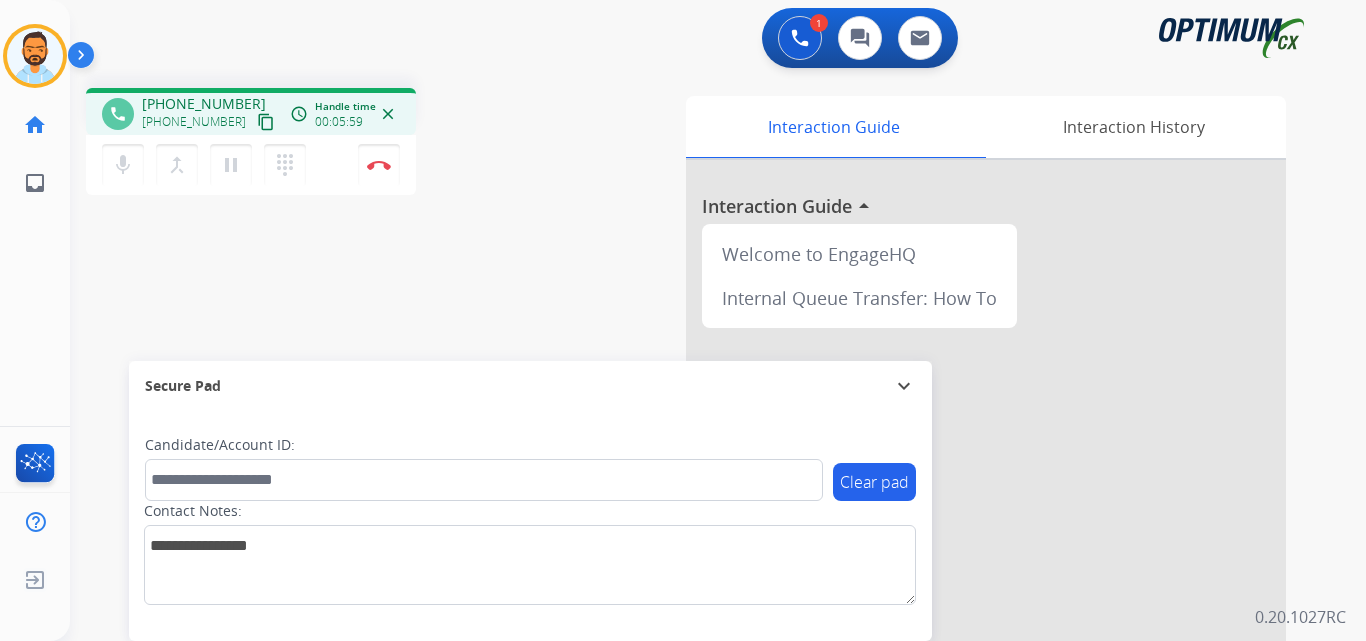 click on "phone [PHONE_NUMBER] [PHONE_NUMBER] content_copy access_time Call metrics Queue   00:10 Hold   00:00 Talk   06:00 Total   06:09 Handle time 00:05:59 close mic Mute merge_type Bridge pause Hold dialpad Dialpad Disconnect swap_horiz Break voice bridge close_fullscreen Connect 3-Way Call merge_type Separate 3-Way Call  Interaction Guide   Interaction History  Interaction Guide arrow_drop_up  Welcome to EngageHQ   Internal Queue Transfer: How To  Secure Pad expand_more Clear pad Candidate/Account ID: Contact Notes:" at bounding box center (694, 489) 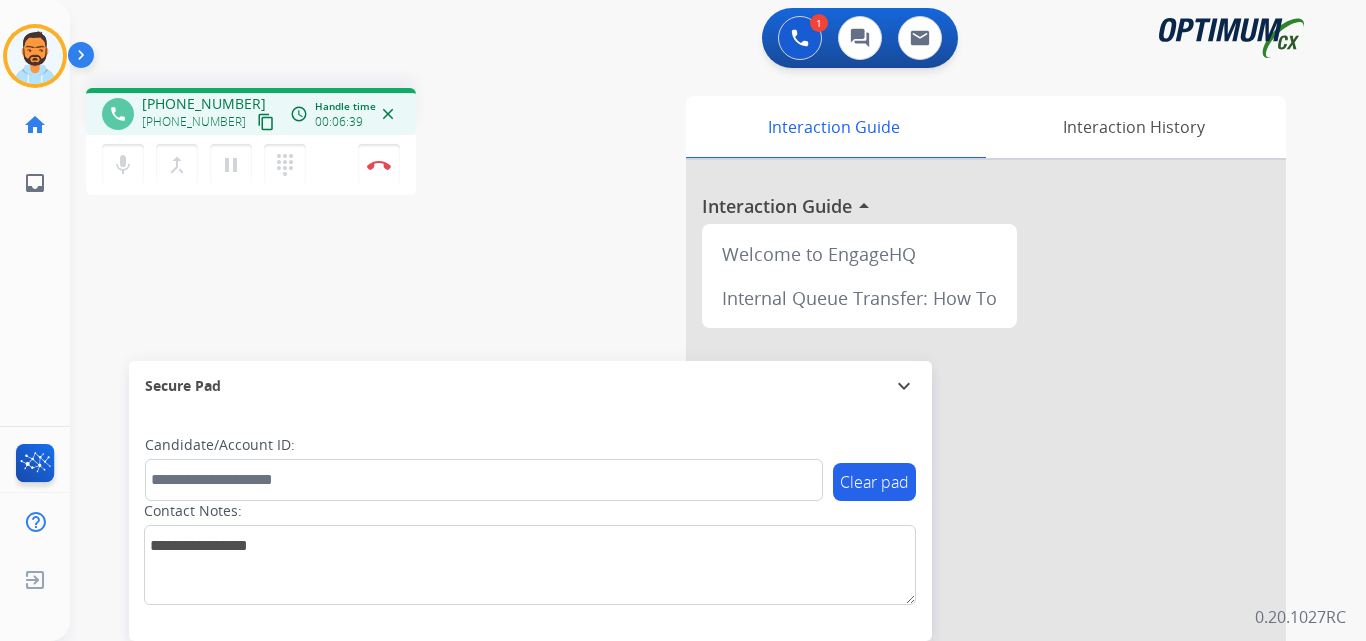 click on "phone [PHONE_NUMBER] [PHONE_NUMBER] content_copy access_time Call metrics Queue   00:10 Hold   00:00 Talk   06:40 Total   06:49 Handle time 00:06:39 close mic Mute merge_type Bridge pause Hold dialpad Dialpad Disconnect swap_horiz Break voice bridge close_fullscreen Connect 3-Way Call merge_type Separate 3-Way Call" at bounding box center [333, 144] 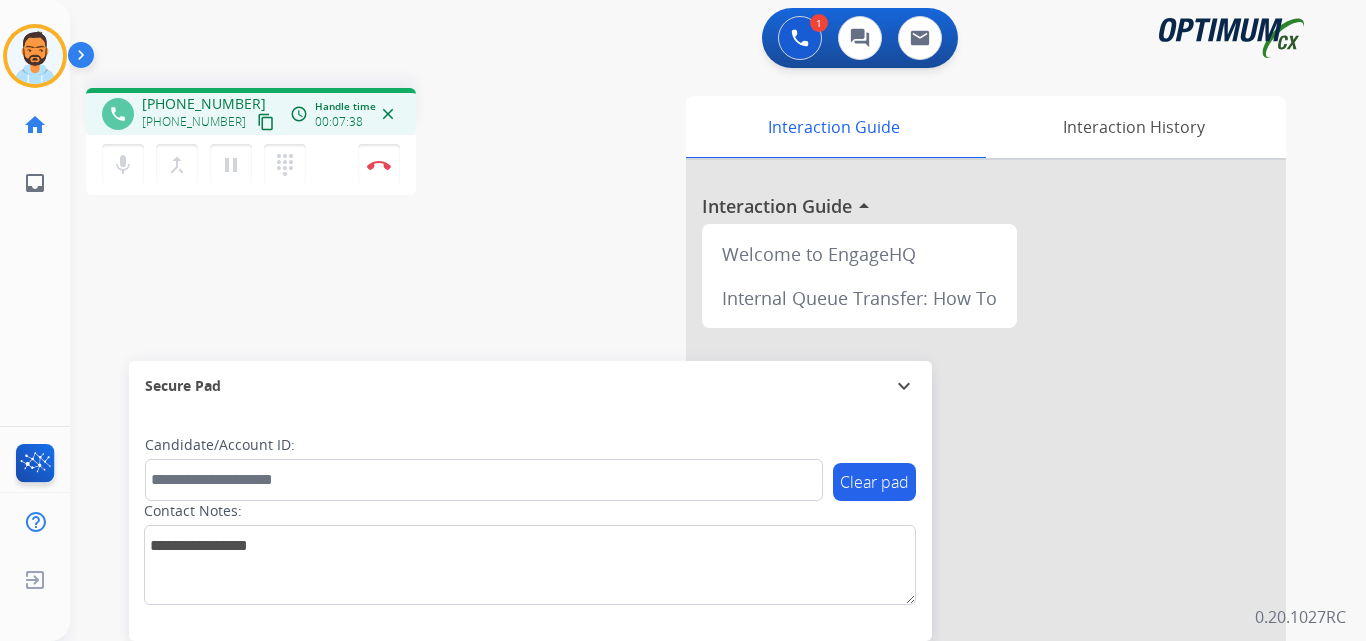 click on "phone [PHONE_NUMBER] [PHONE_NUMBER] content_copy access_time Call metrics Queue   00:10 Hold   00:00 Talk   07:39 Total   07:48 Handle time 00:07:38 close mic Mute merge_type Bridge pause Hold dialpad Dialpad Disconnect swap_horiz Break voice bridge close_fullscreen Connect 3-Way Call merge_type Separate 3-Way Call" at bounding box center [333, 144] 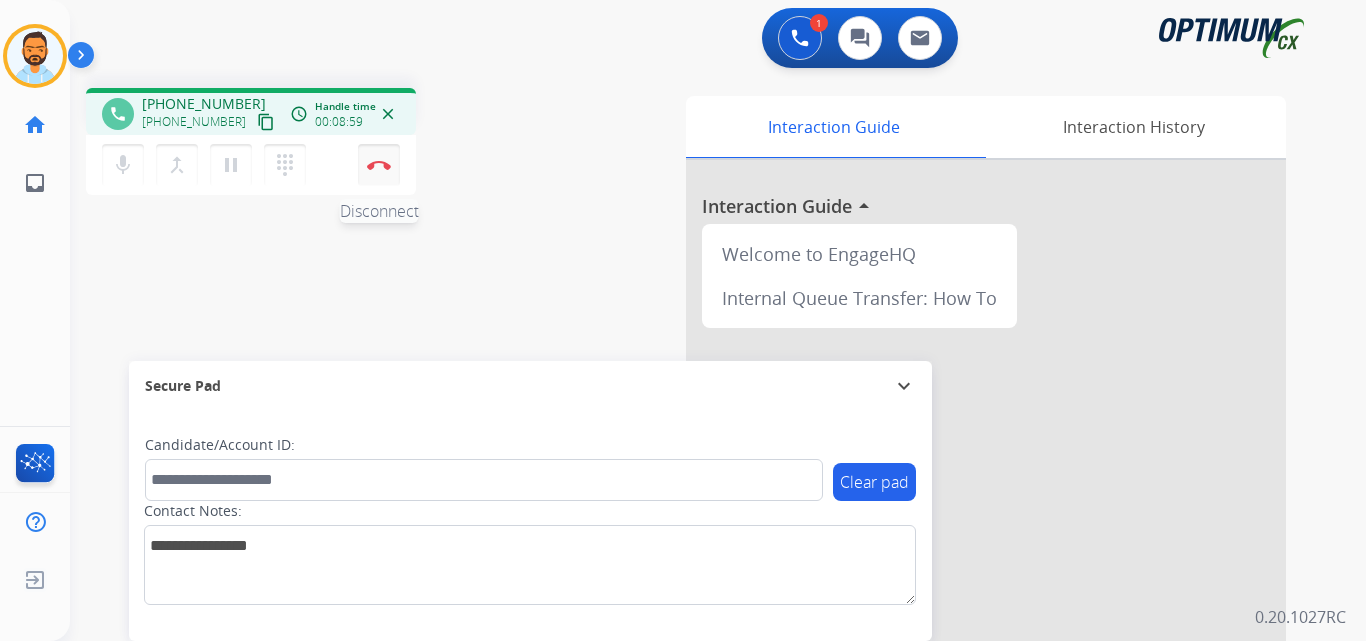 click at bounding box center [379, 165] 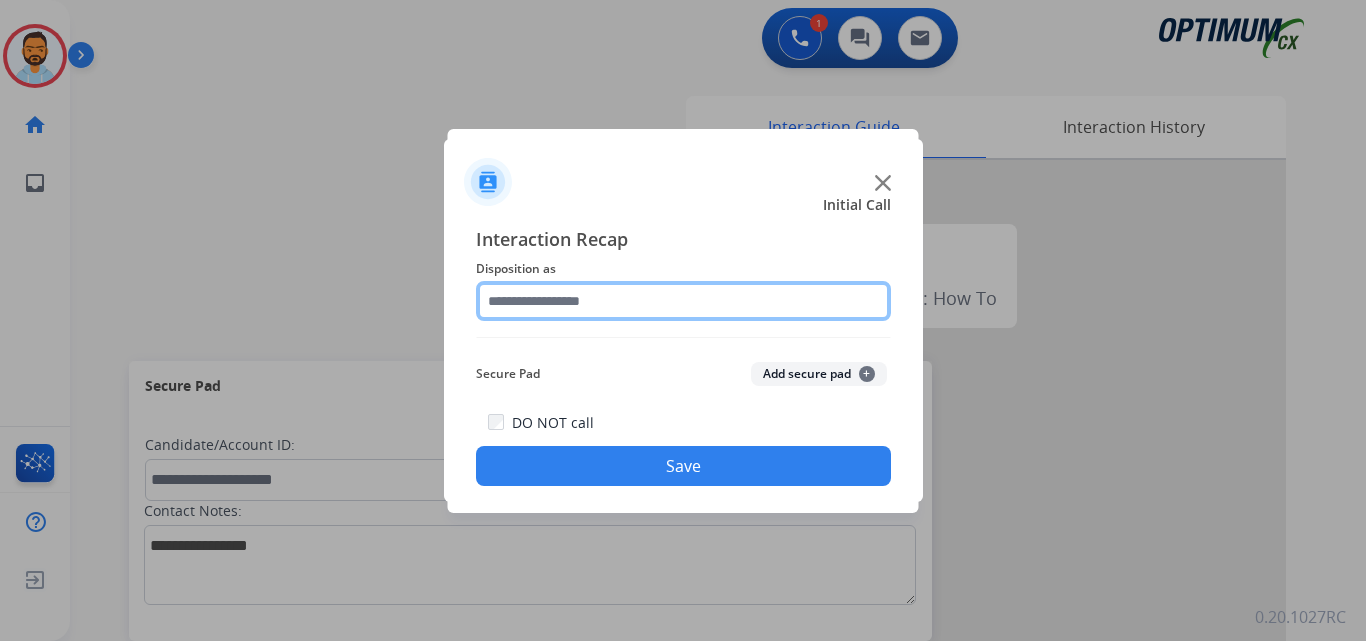 click 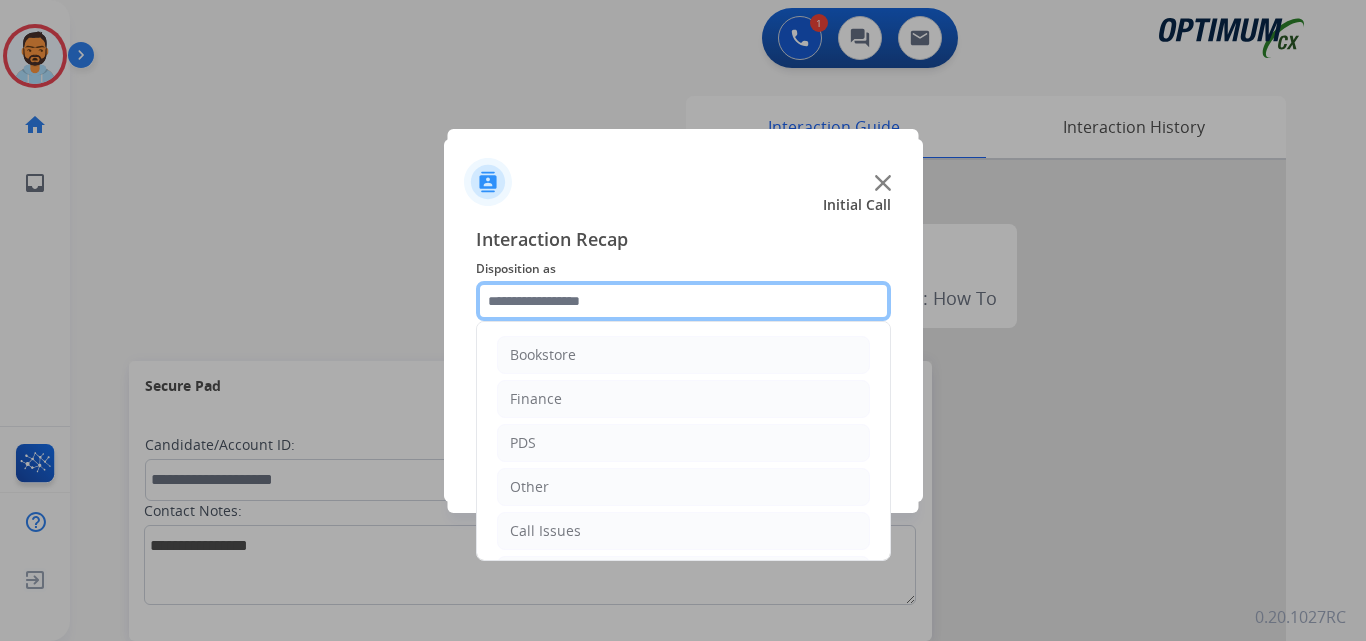 scroll, scrollTop: 136, scrollLeft: 0, axis: vertical 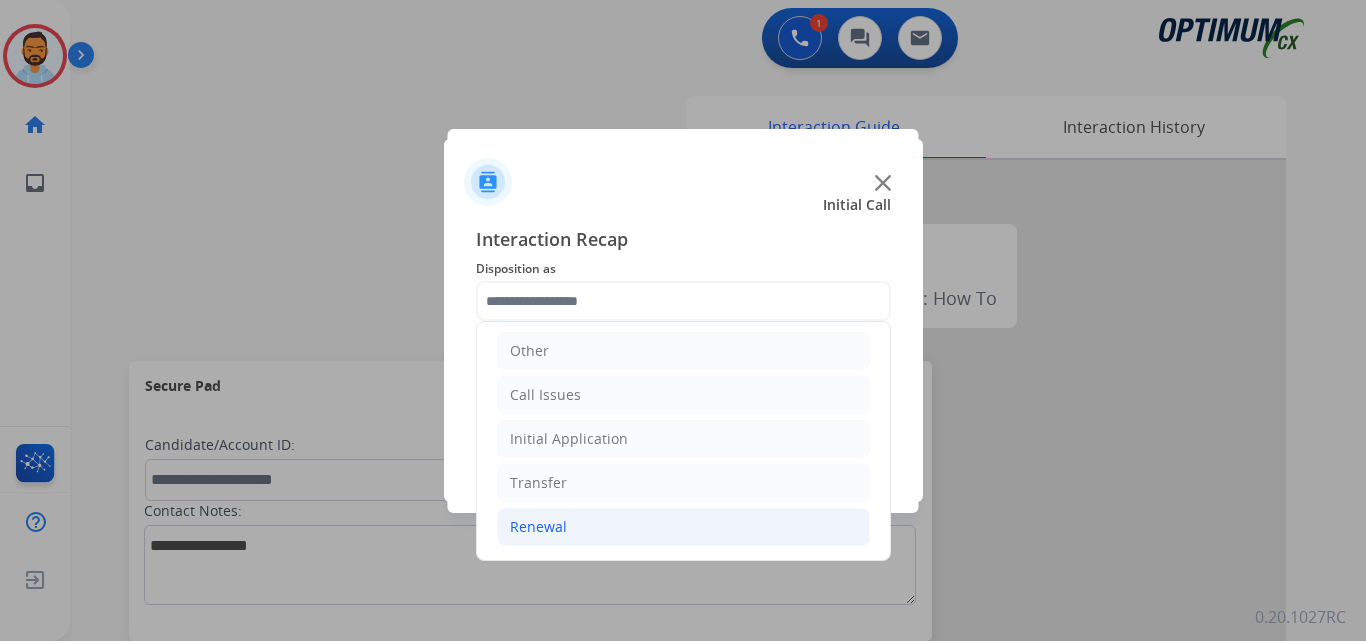 click on "Renewal" 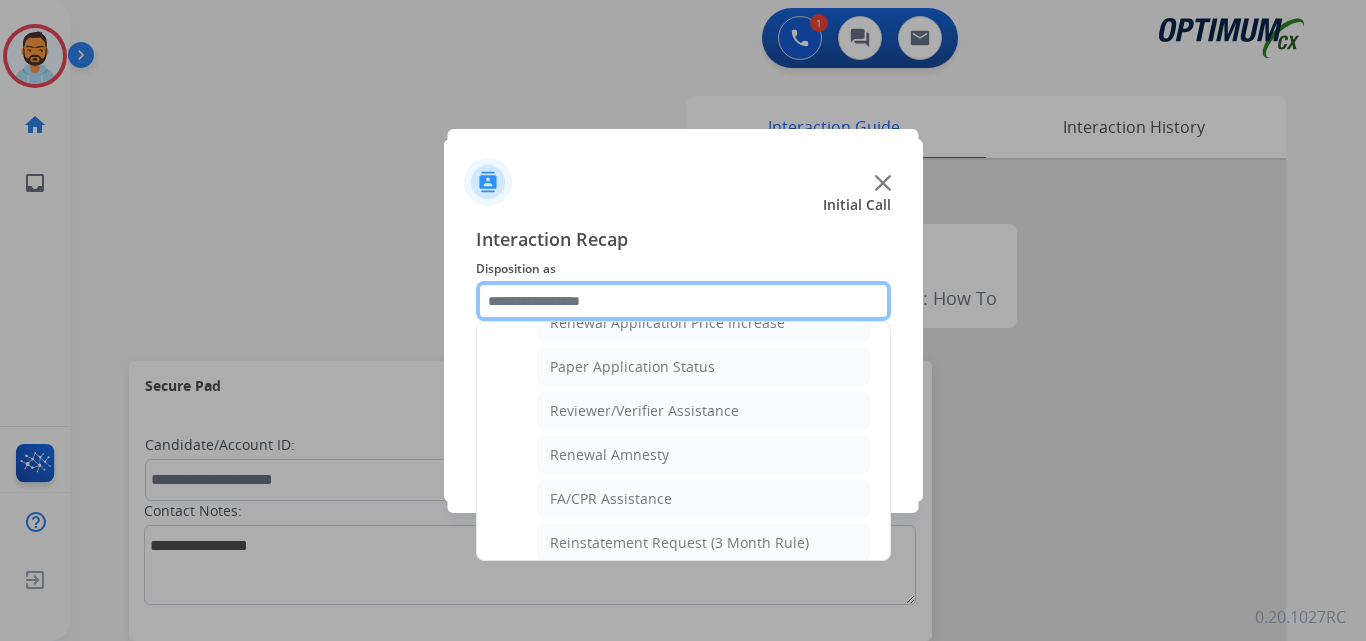 scroll, scrollTop: 772, scrollLeft: 0, axis: vertical 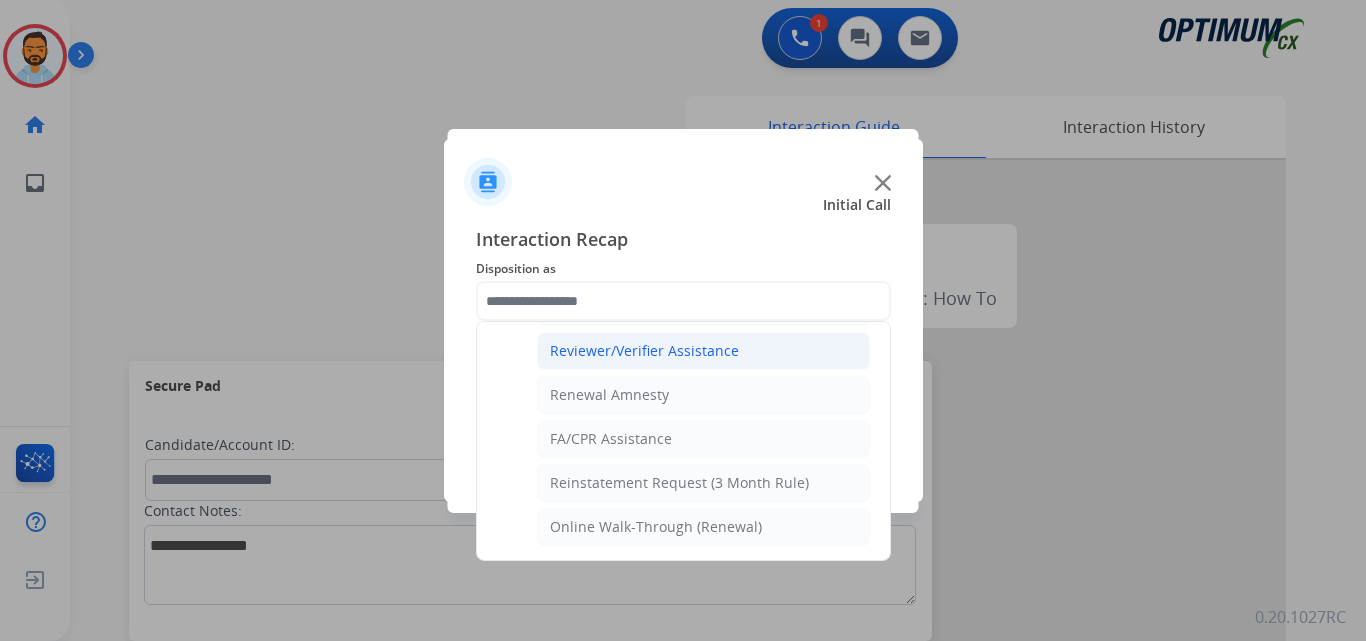 click on "Reviewer/Verifier Assistance" 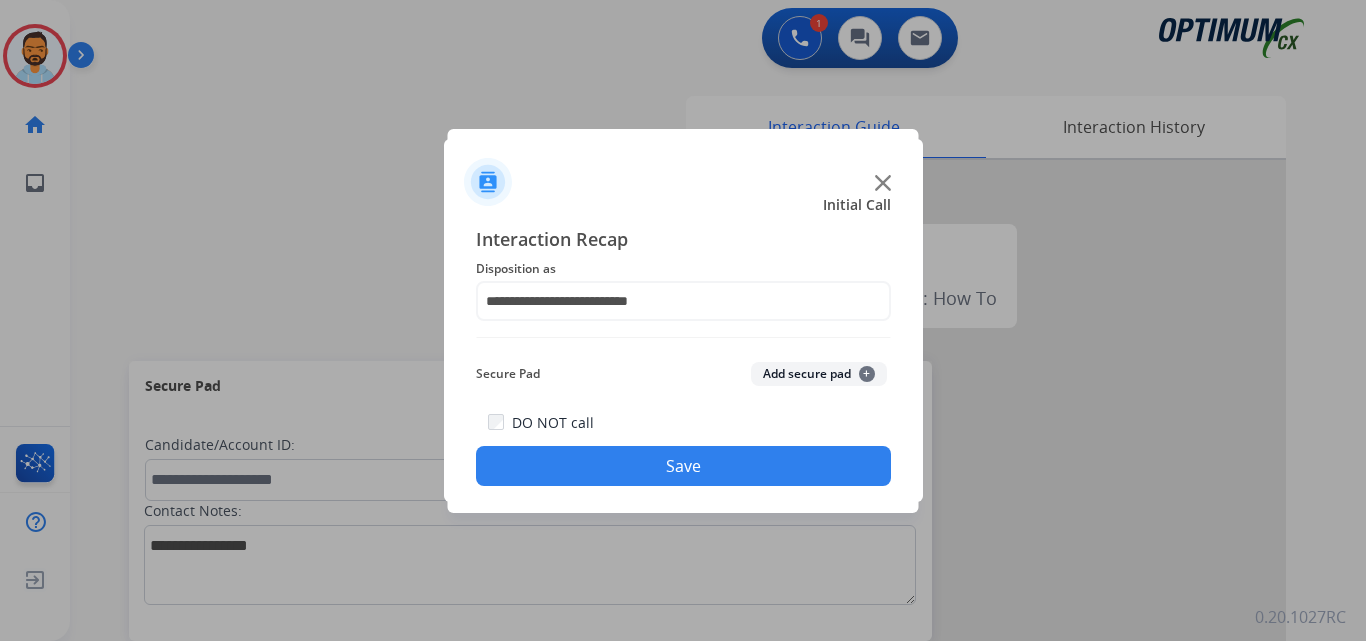click on "Save" 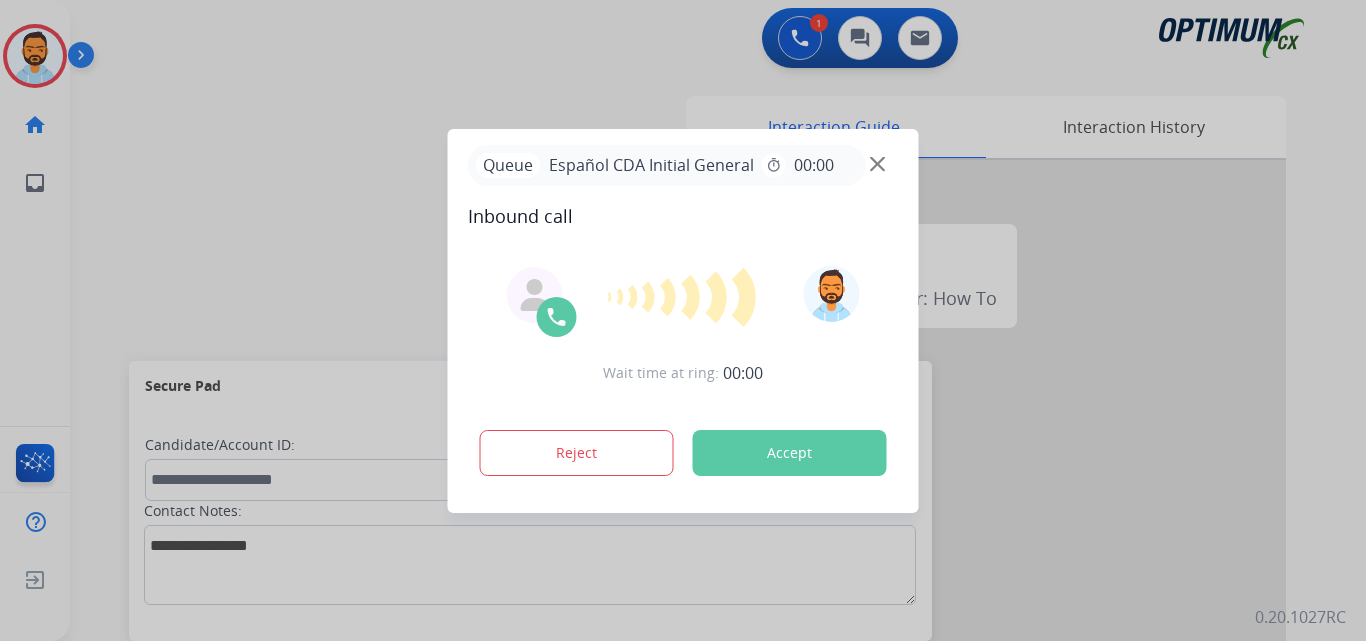 click on "Accept" at bounding box center (790, 453) 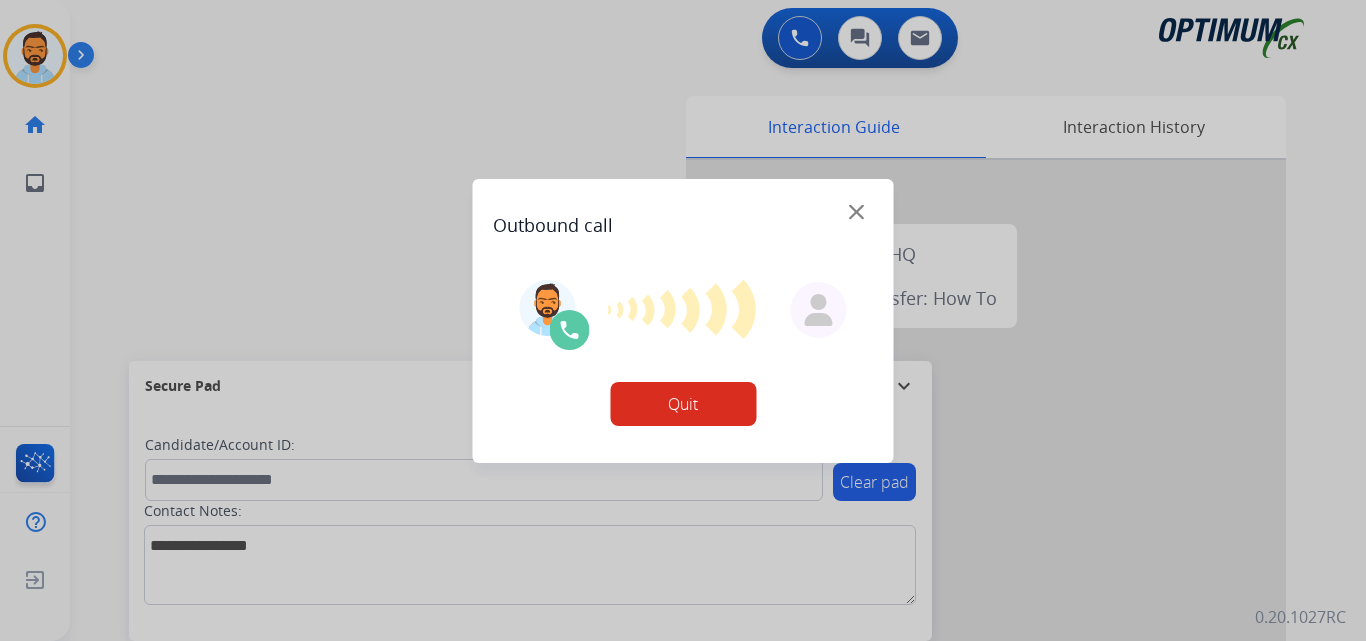 click at bounding box center (683, 320) 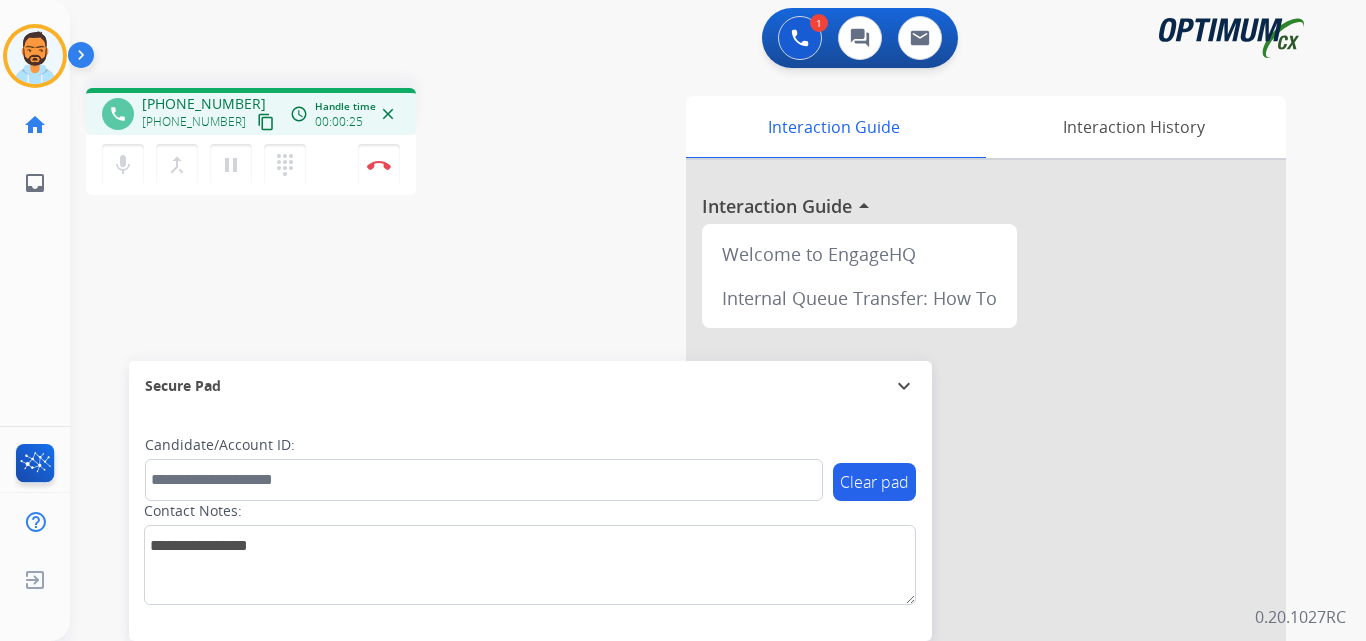 click on "content_copy" at bounding box center (266, 122) 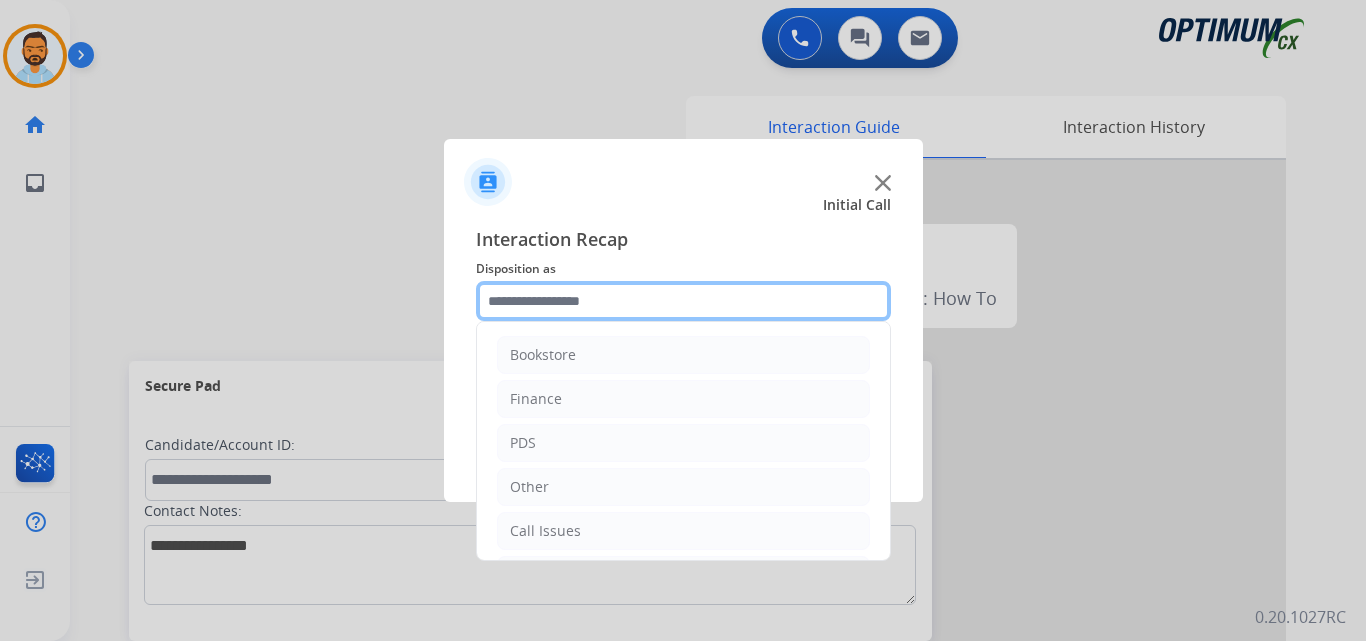 click 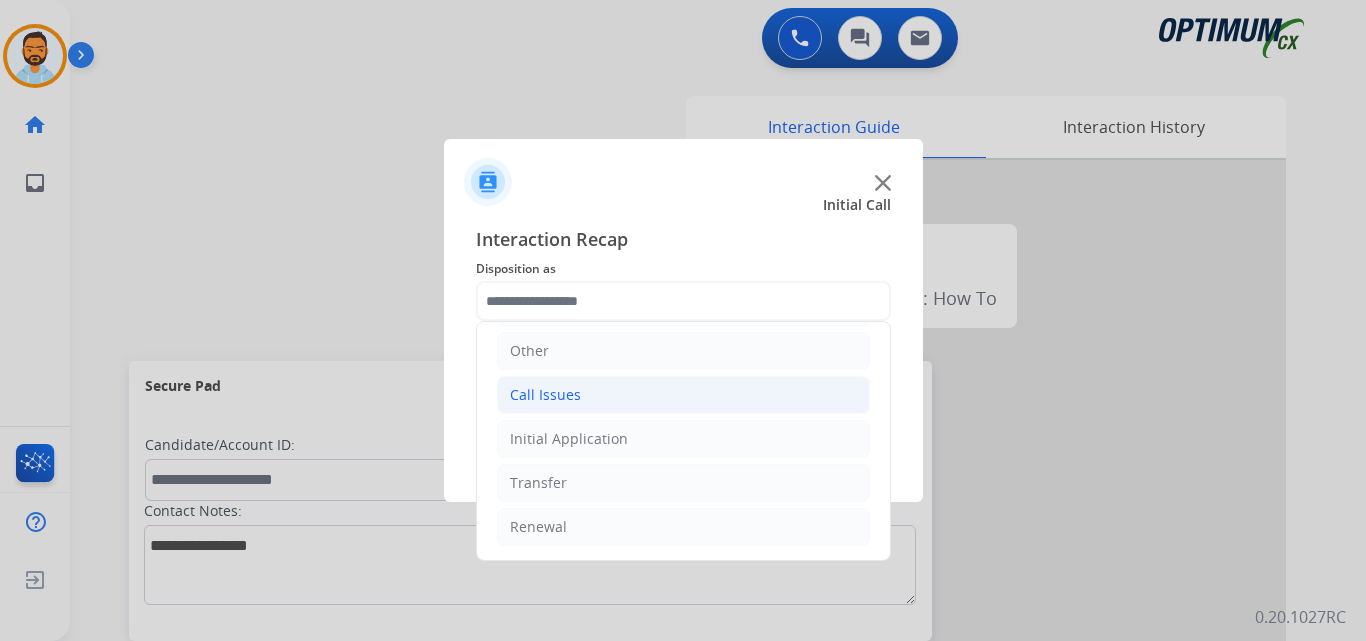 click on "Call Issues" 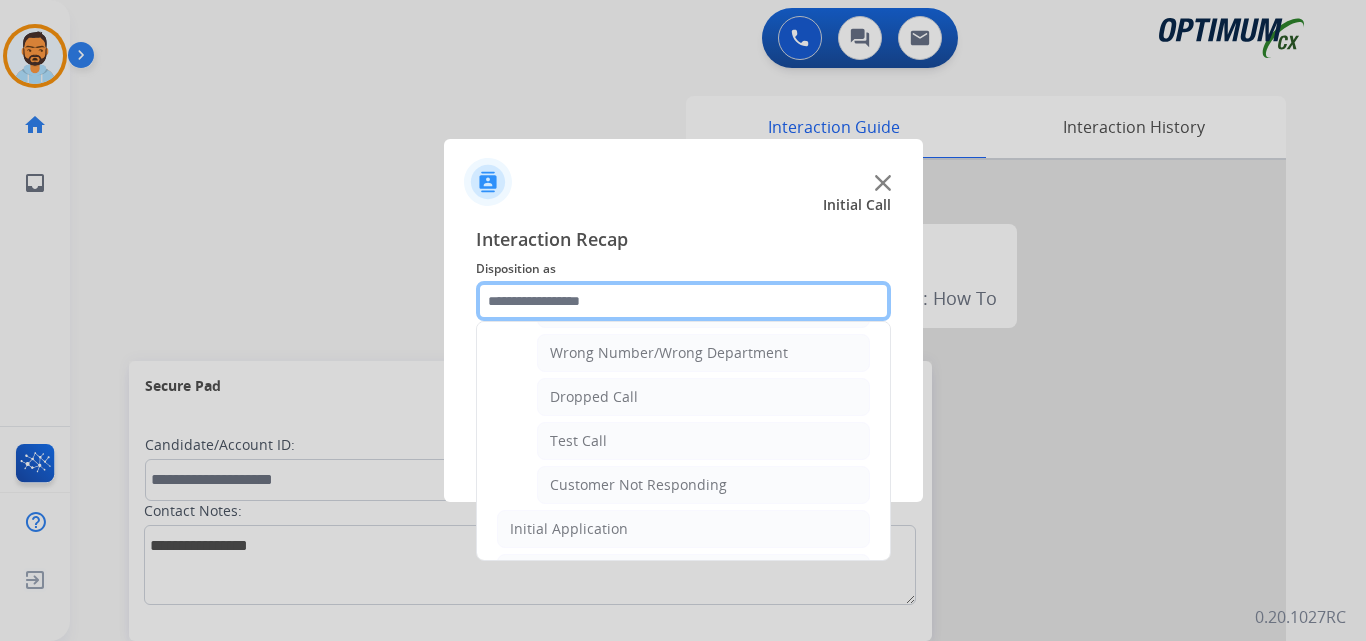 scroll, scrollTop: 268, scrollLeft: 0, axis: vertical 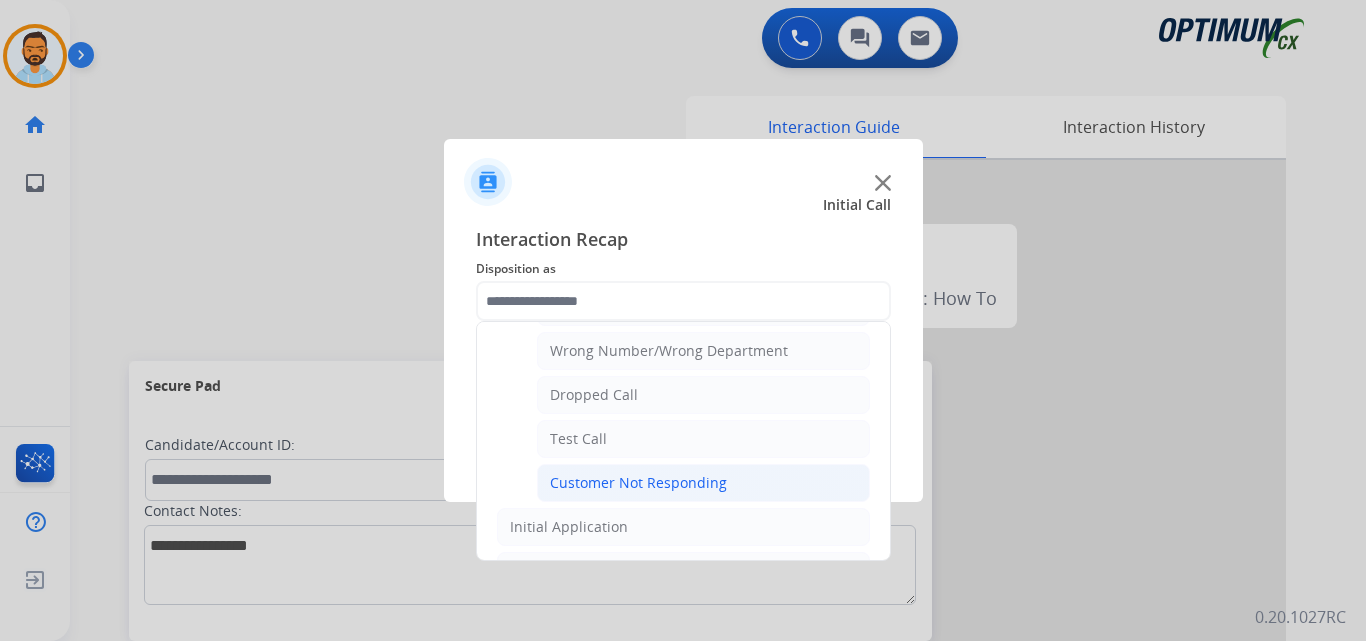 click on "Customer Not Responding" 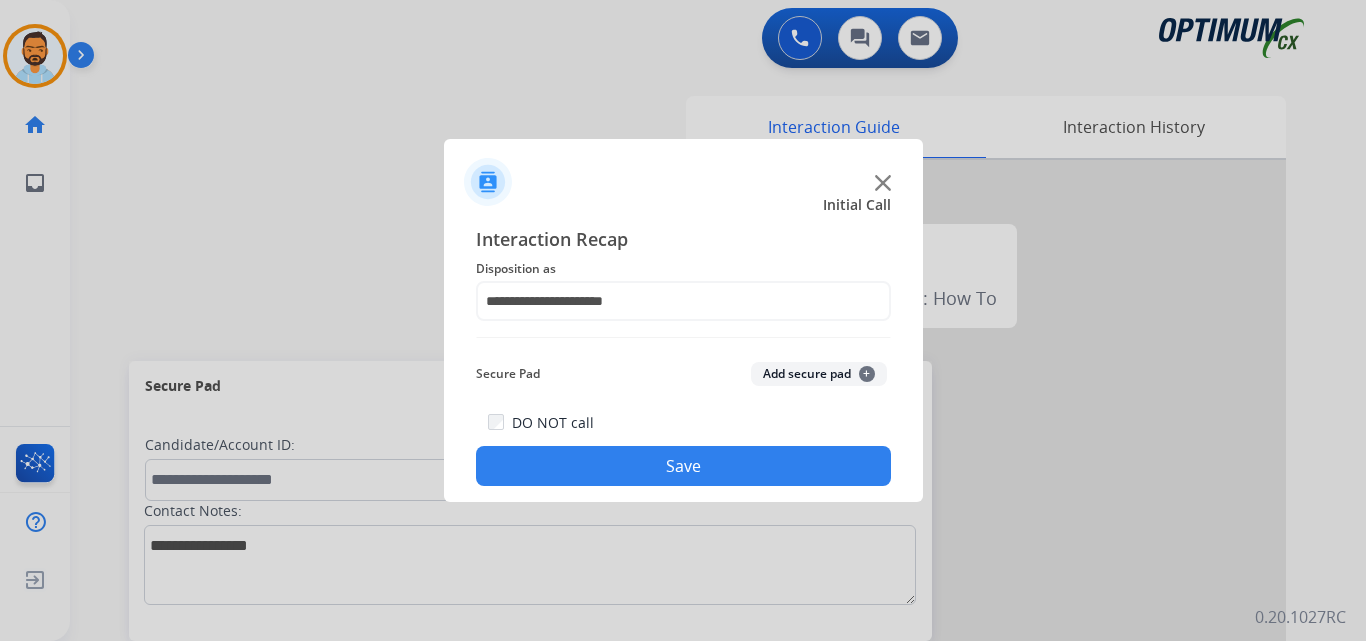 click on "Save" 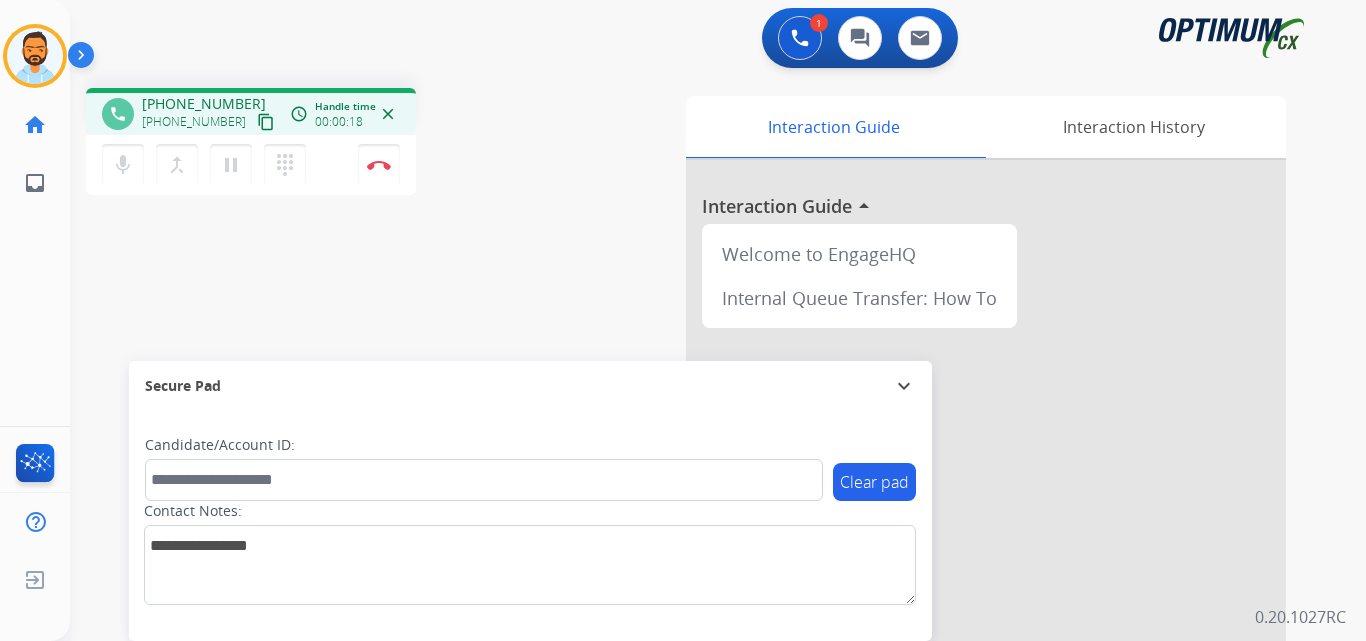 click on "content_copy" at bounding box center (266, 122) 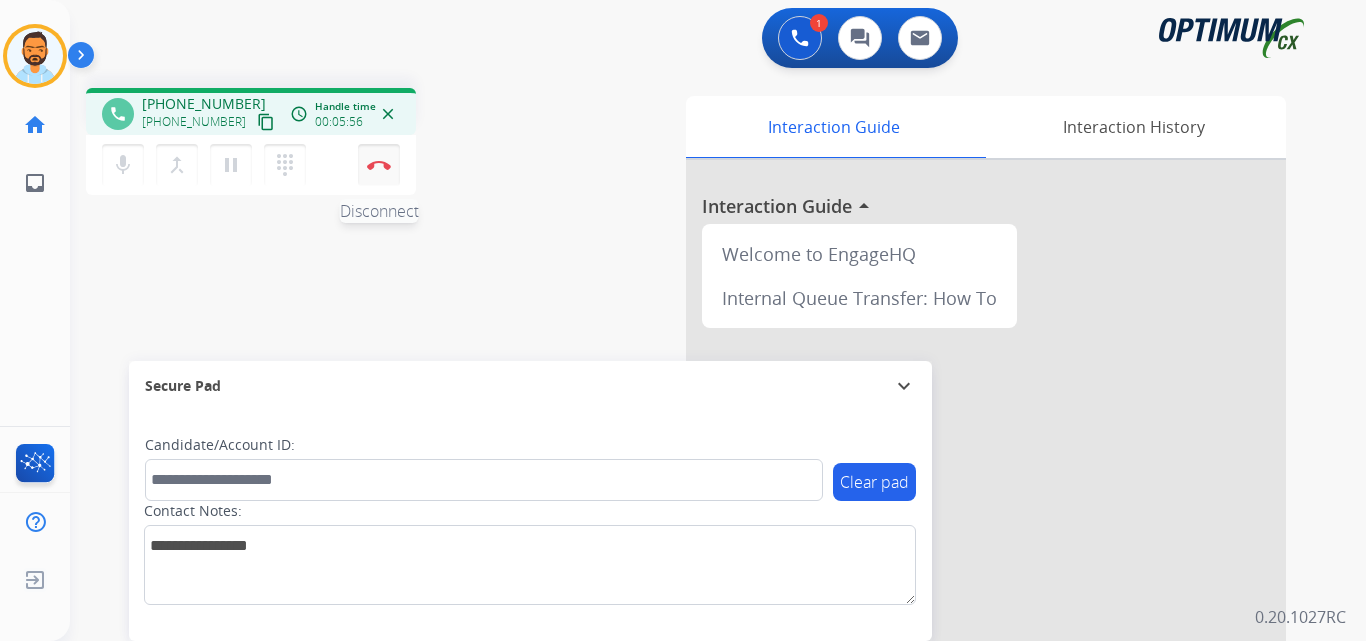 click on "Disconnect" at bounding box center (379, 165) 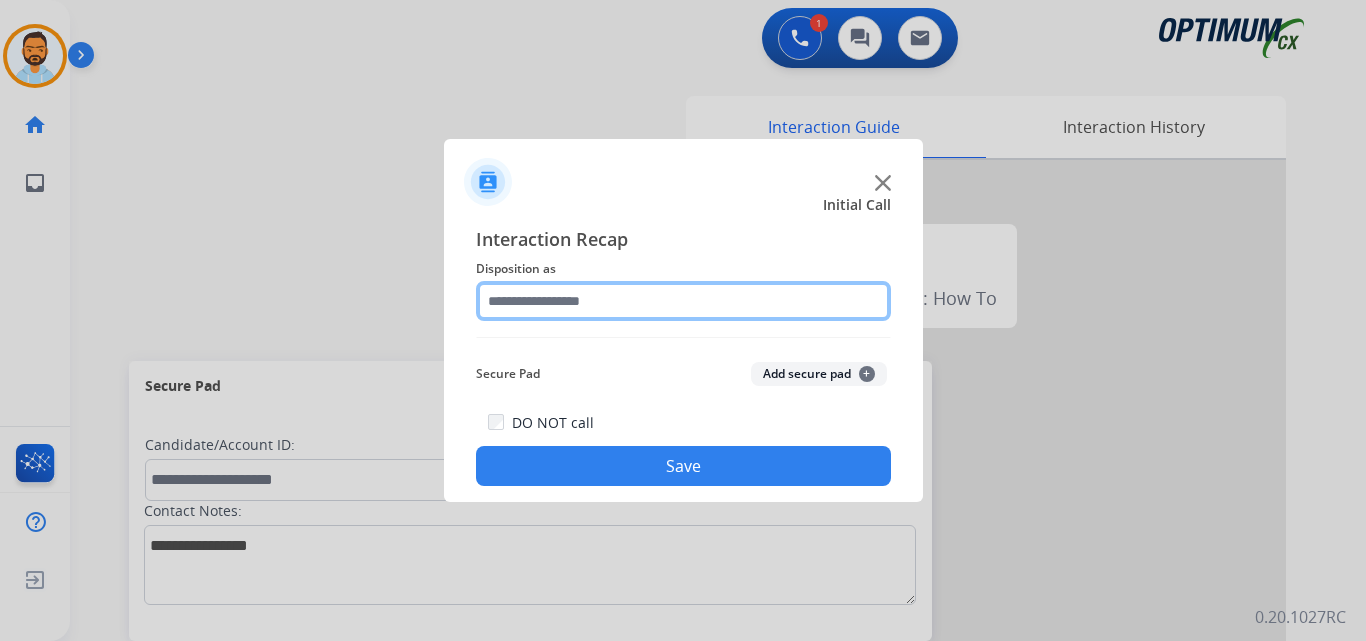 click 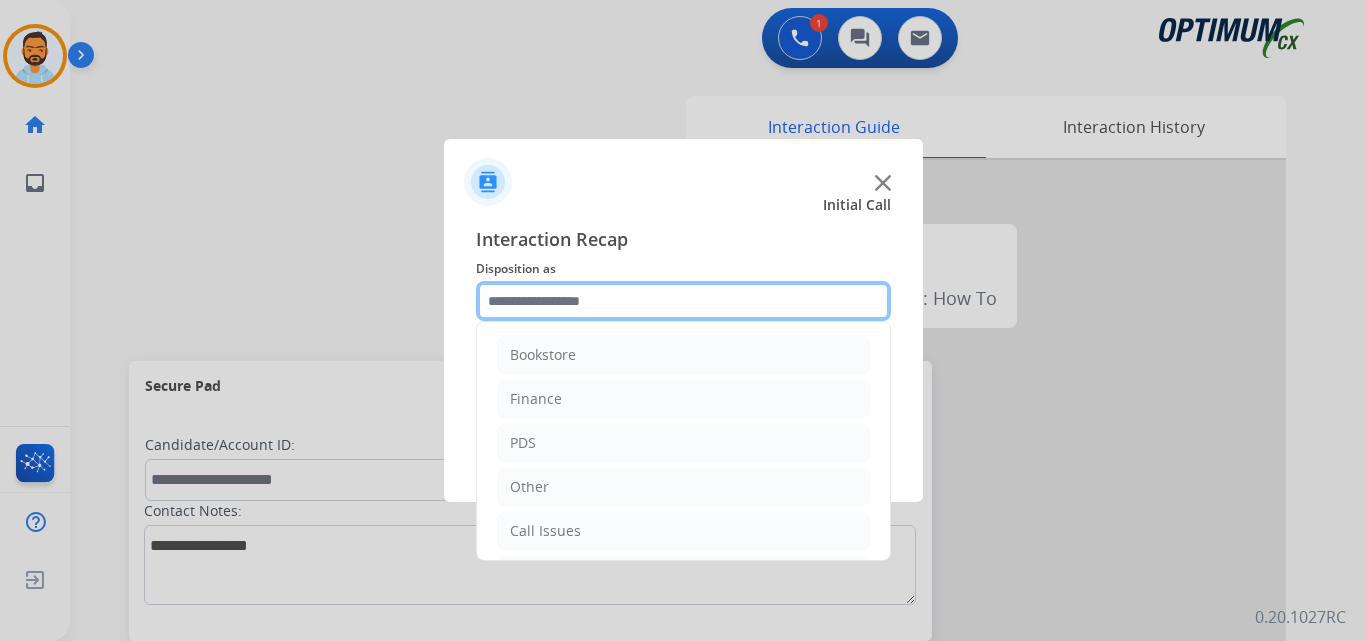 scroll, scrollTop: 136, scrollLeft: 0, axis: vertical 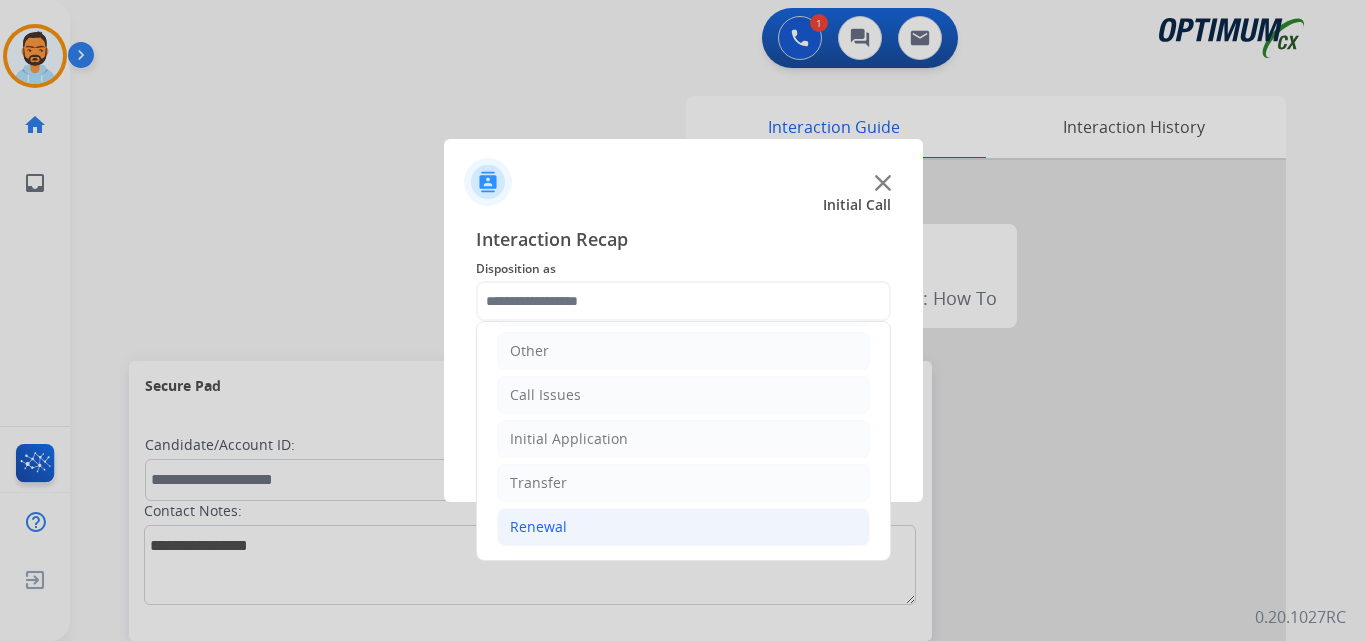 click on "Renewal" 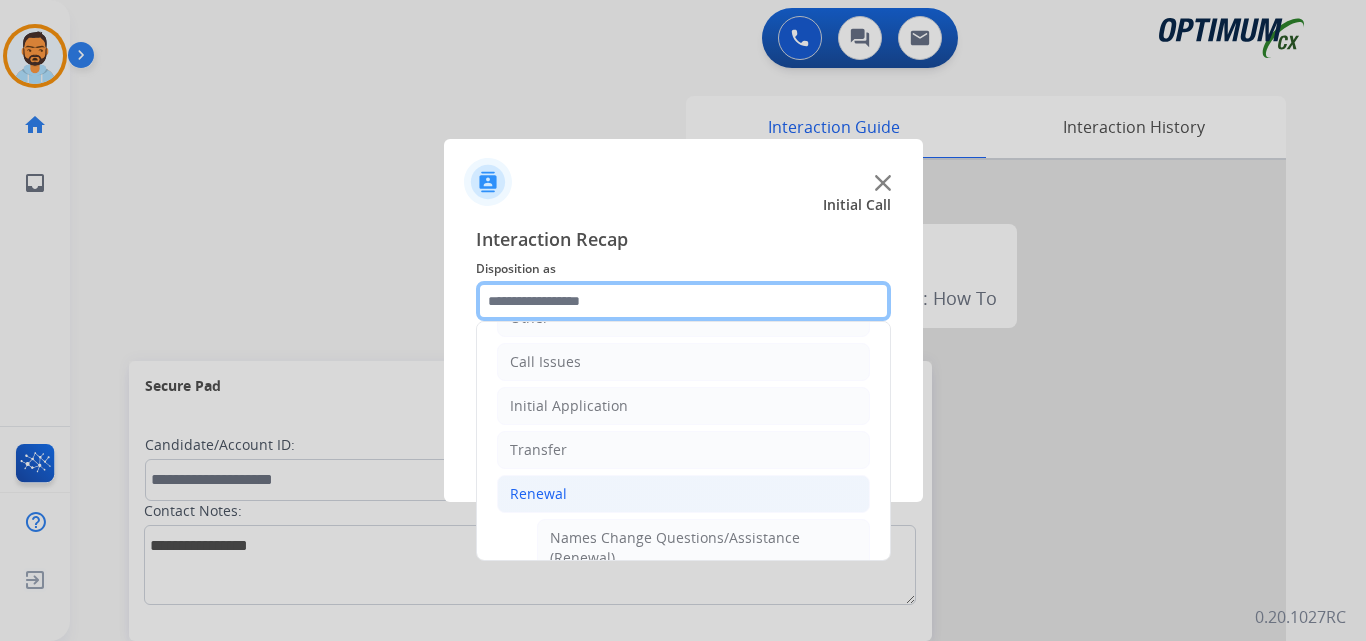 scroll, scrollTop: 173, scrollLeft: 0, axis: vertical 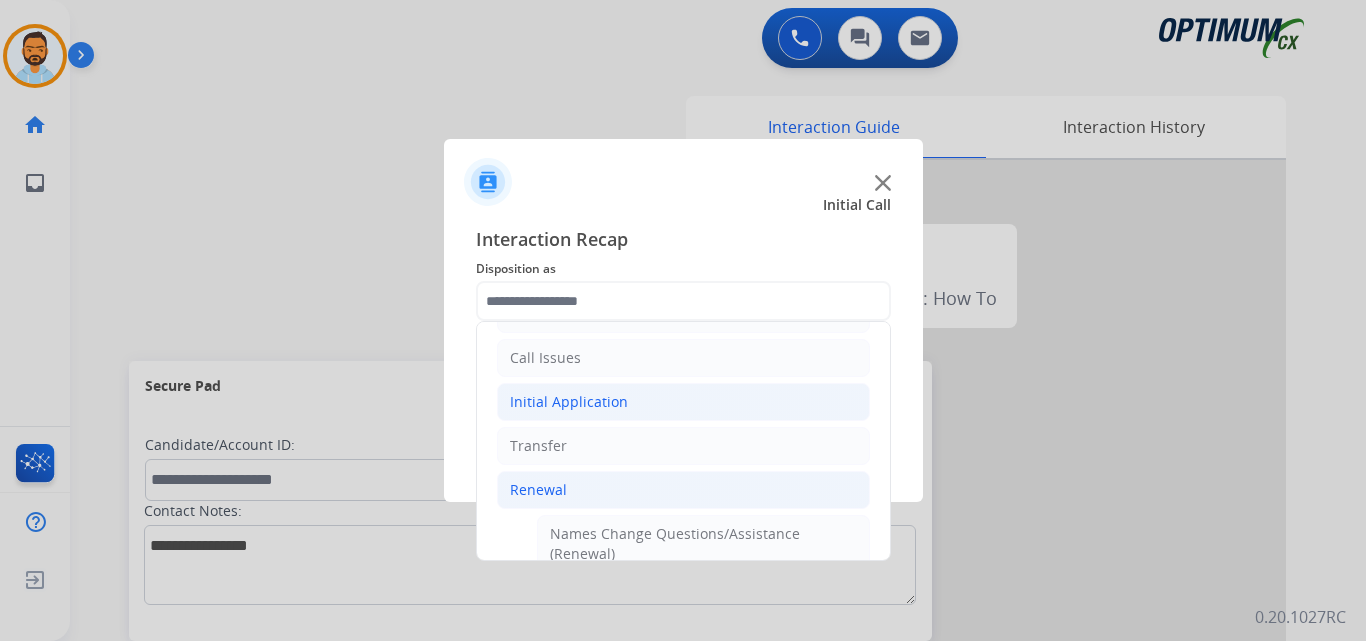 click on "Initial Application" 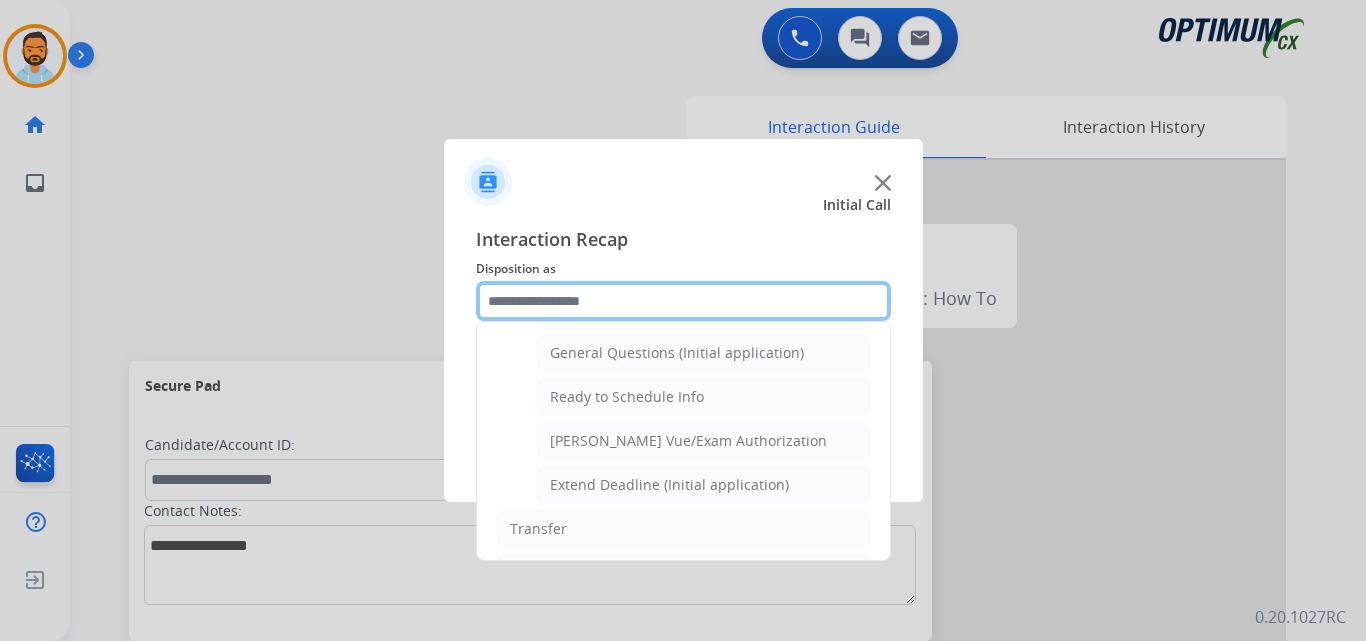 scroll, scrollTop: 1212, scrollLeft: 0, axis: vertical 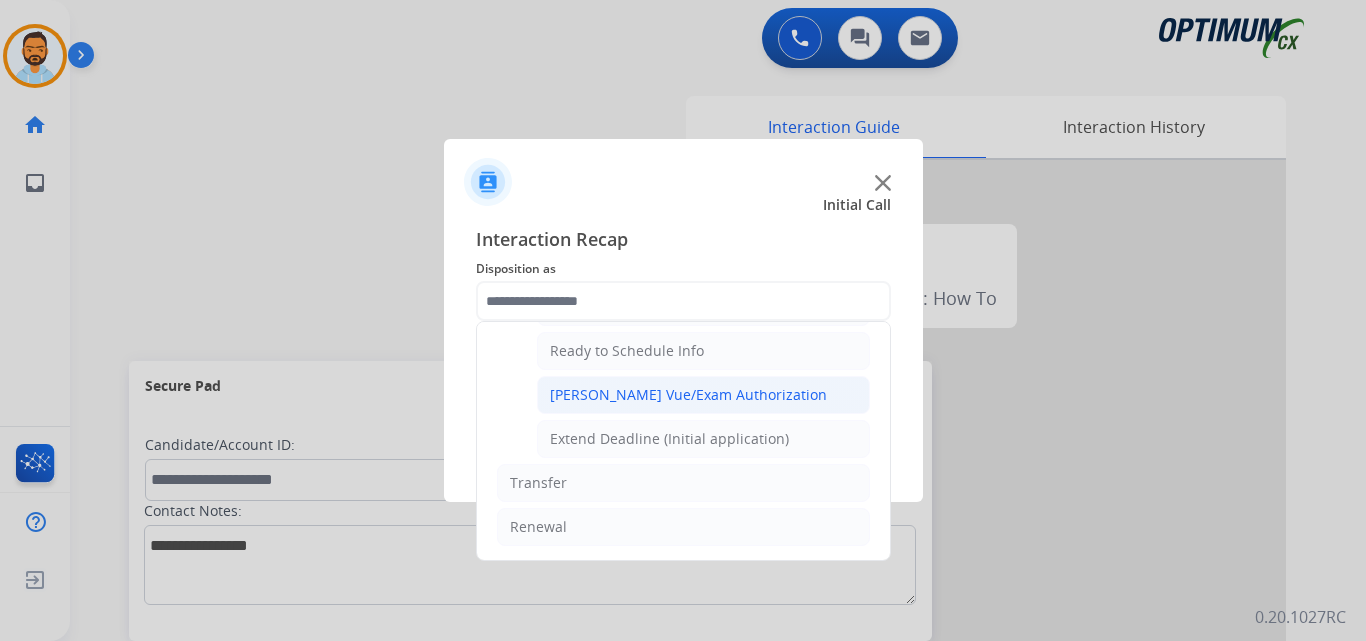 click on "[PERSON_NAME] Vue/Exam Authorization" 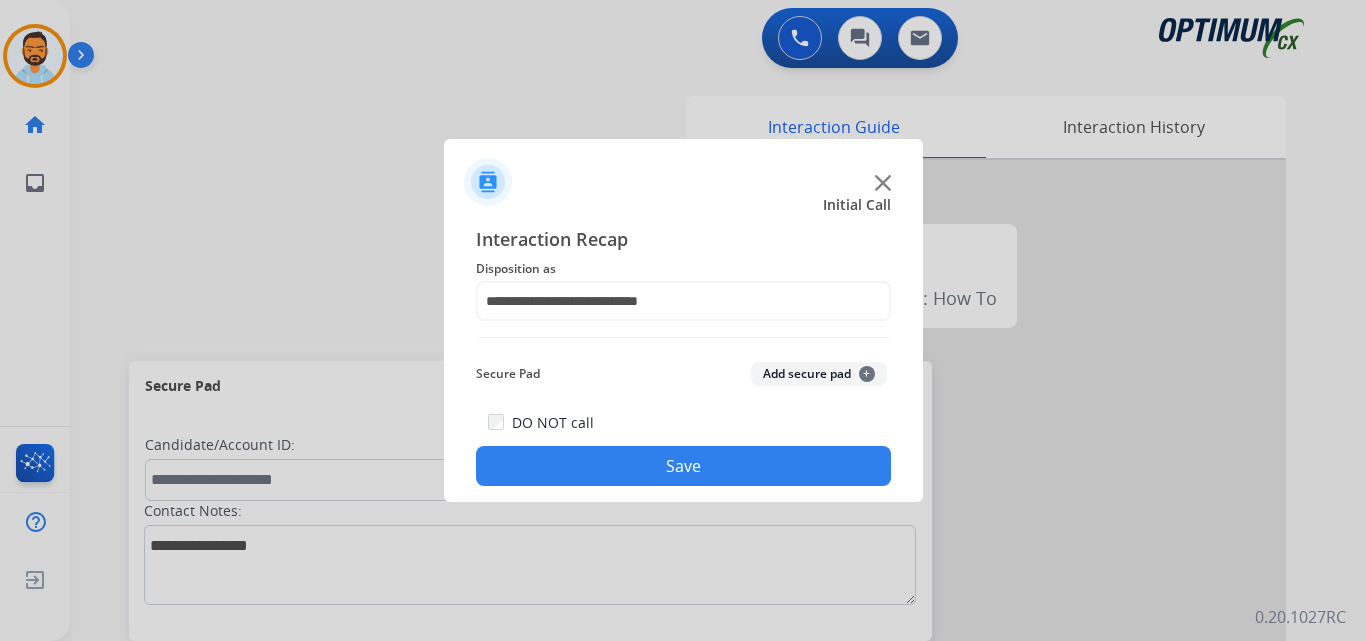 click on "Save" 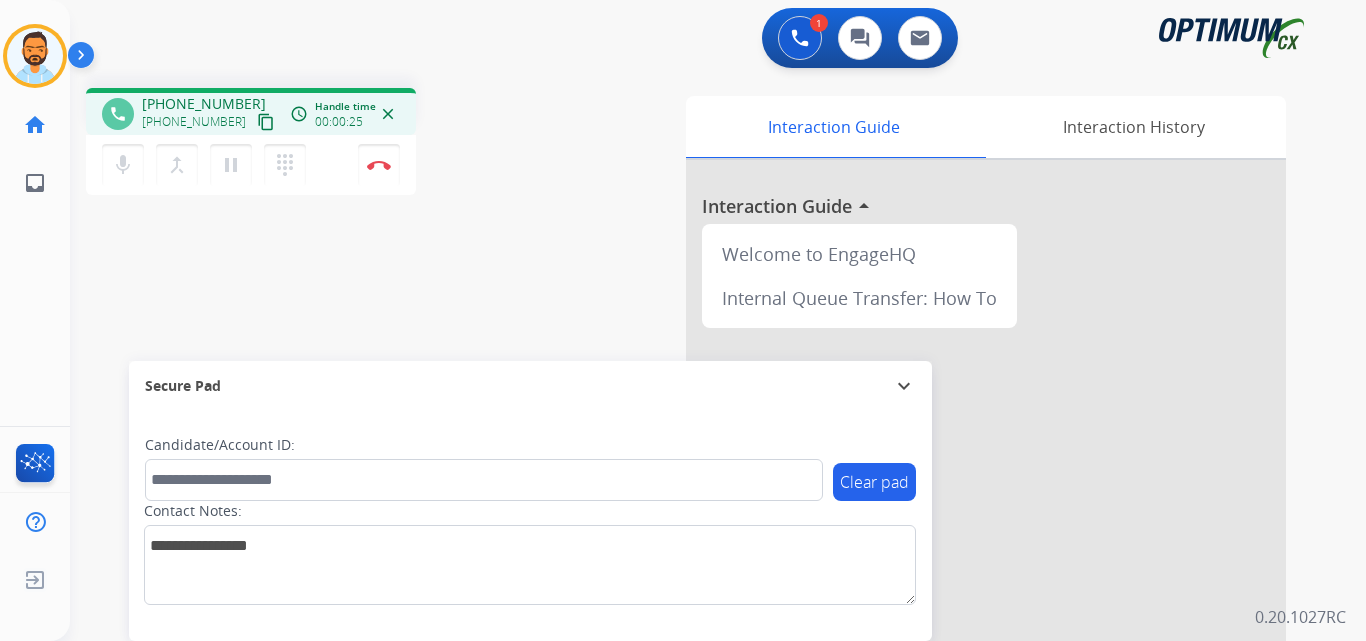 click on "content_copy" at bounding box center [266, 122] 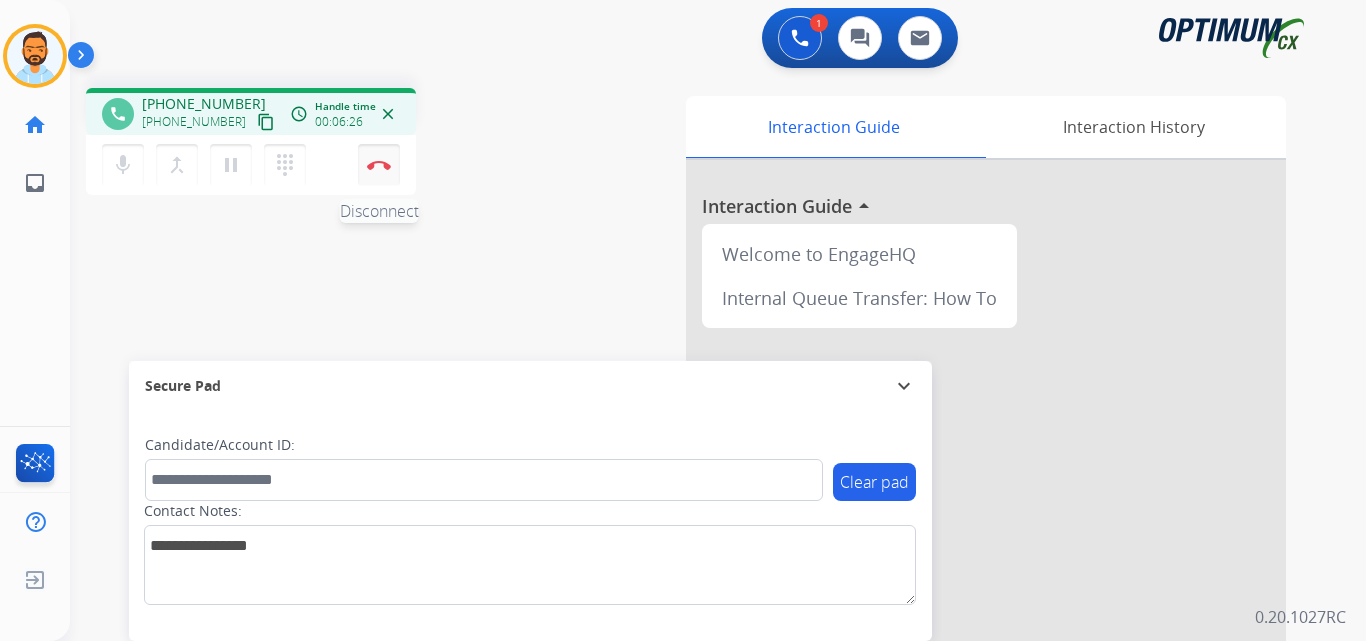 click on "Disconnect" at bounding box center [379, 165] 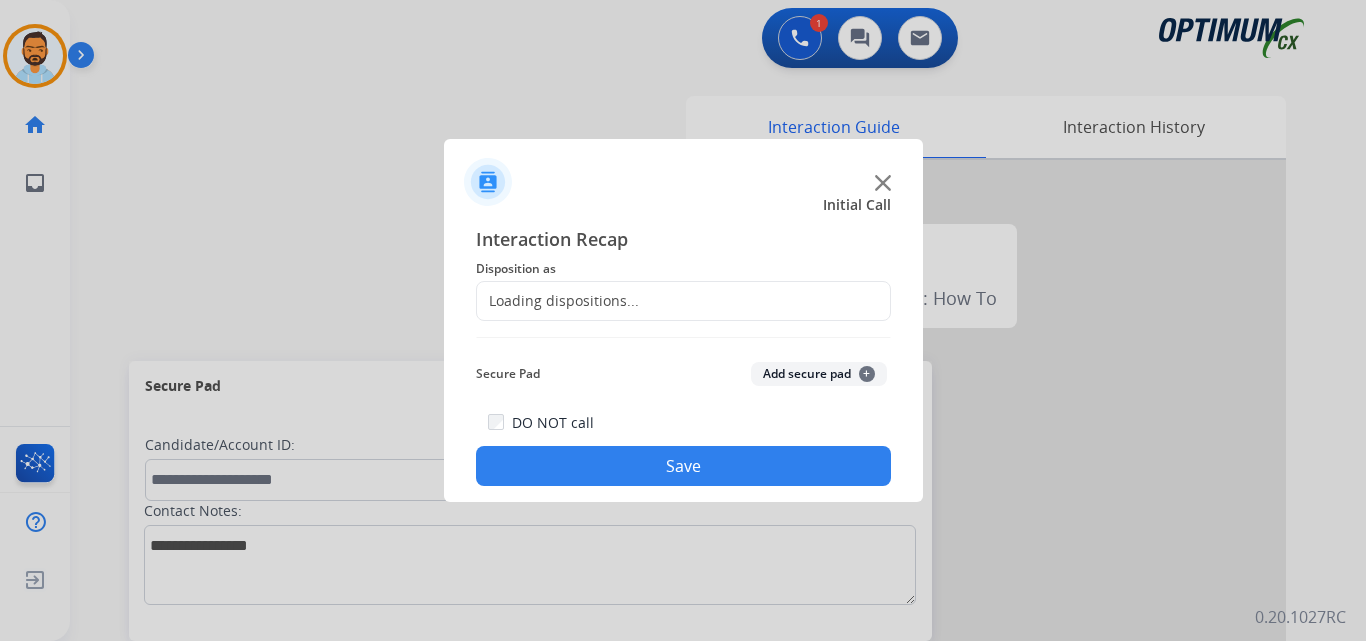 click on "Loading dispositions..." 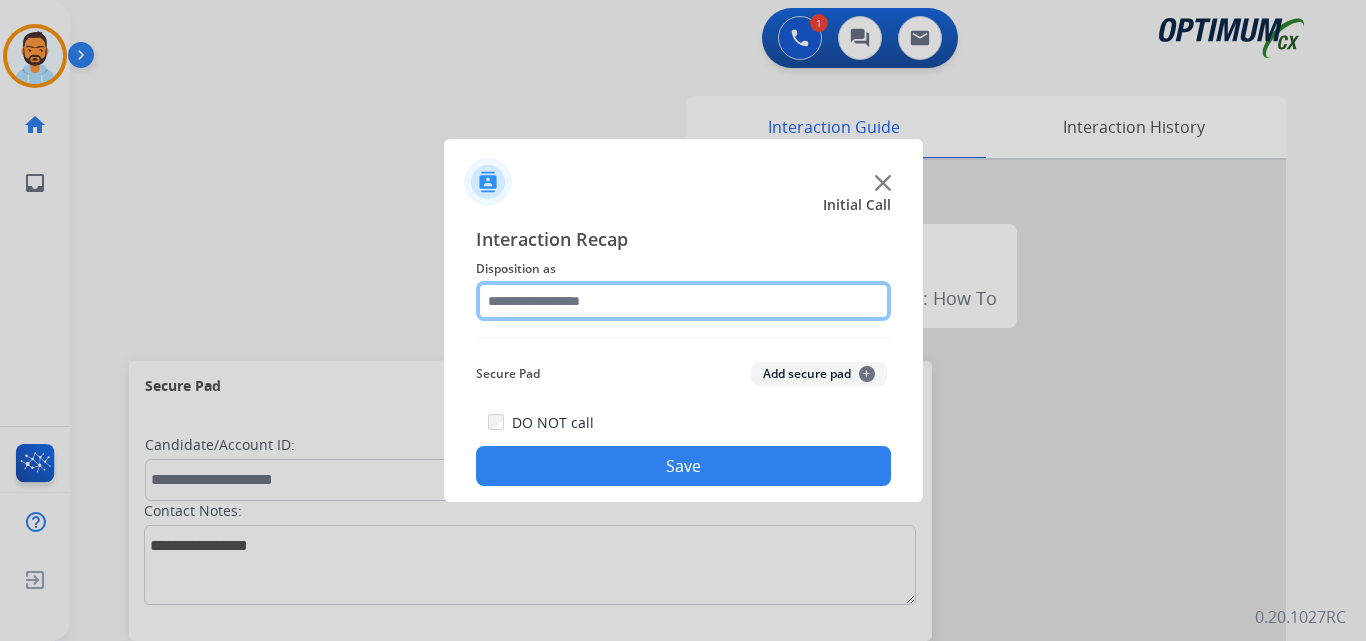 click 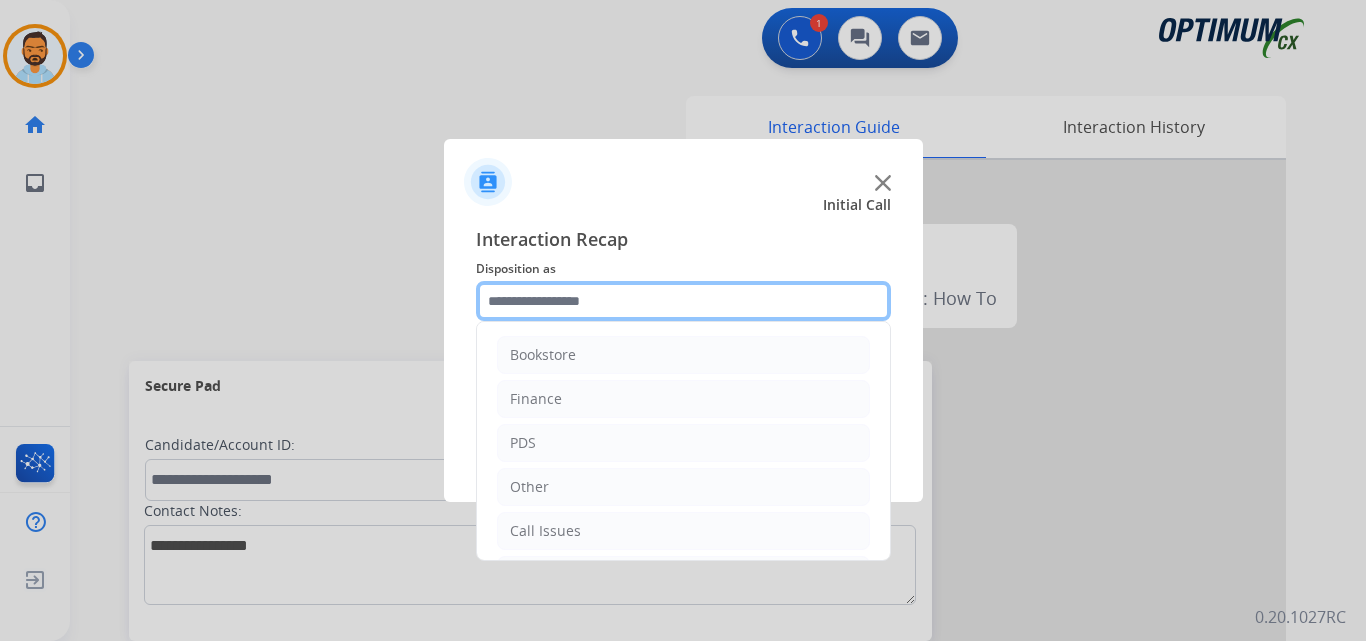 scroll, scrollTop: 136, scrollLeft: 0, axis: vertical 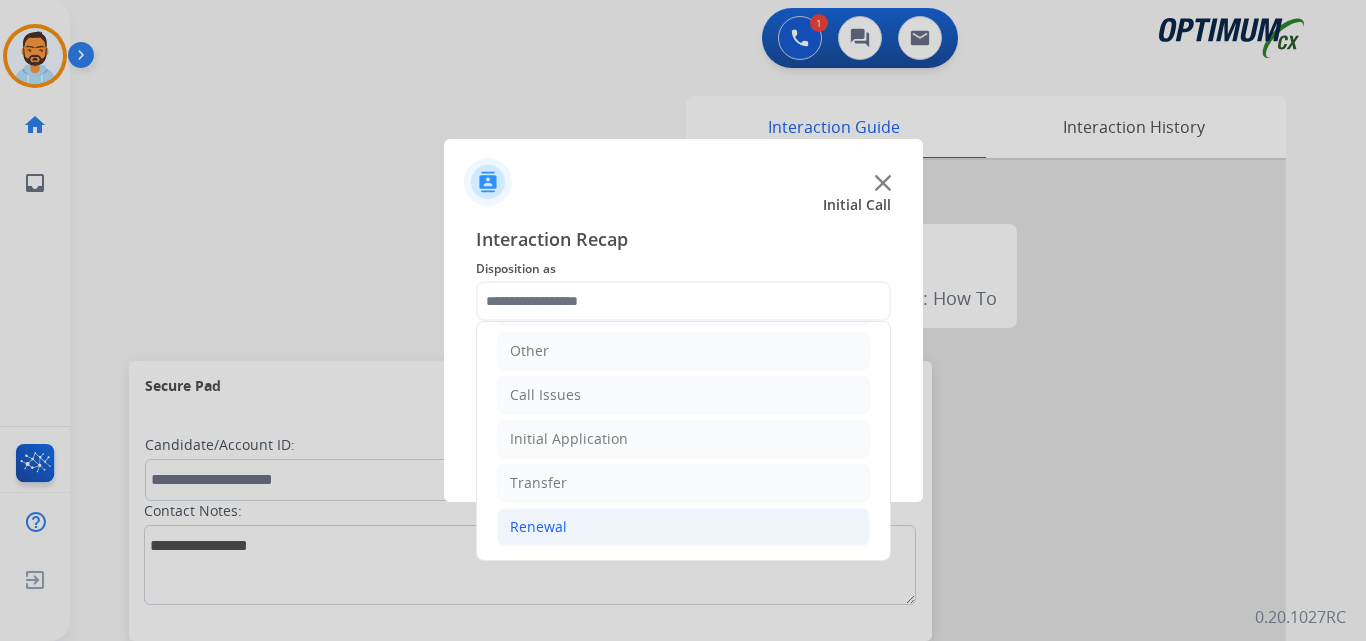 click on "Renewal" 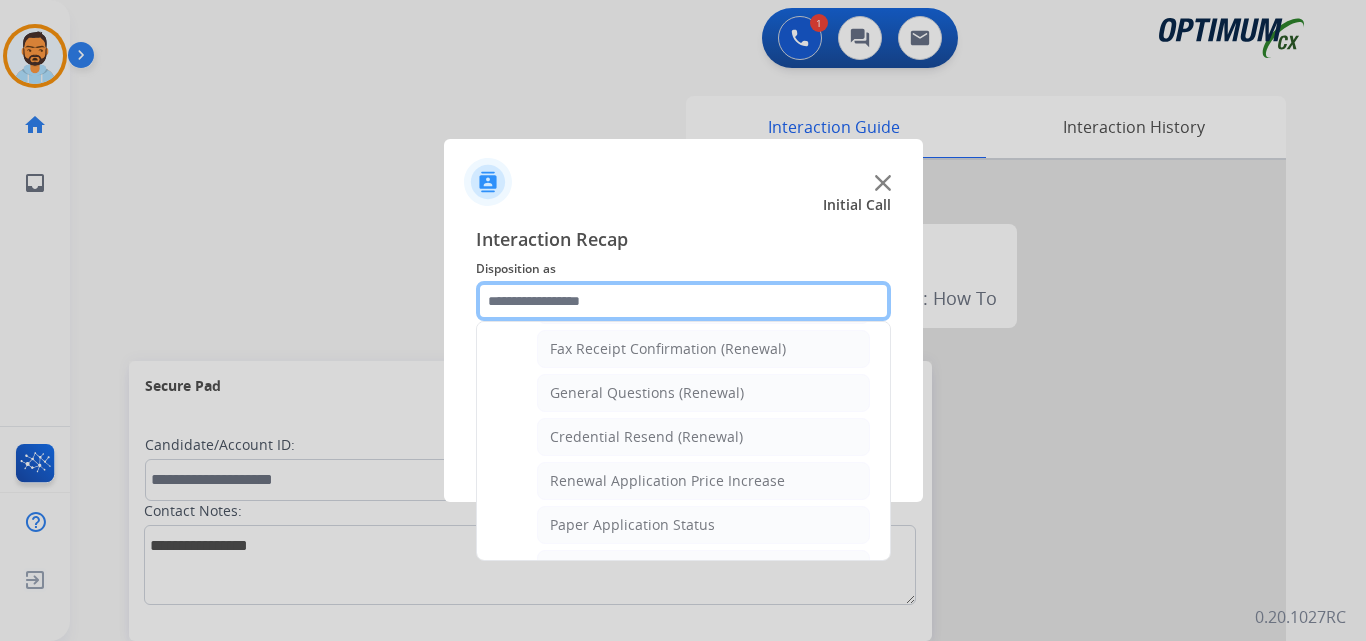 scroll, scrollTop: 546, scrollLeft: 0, axis: vertical 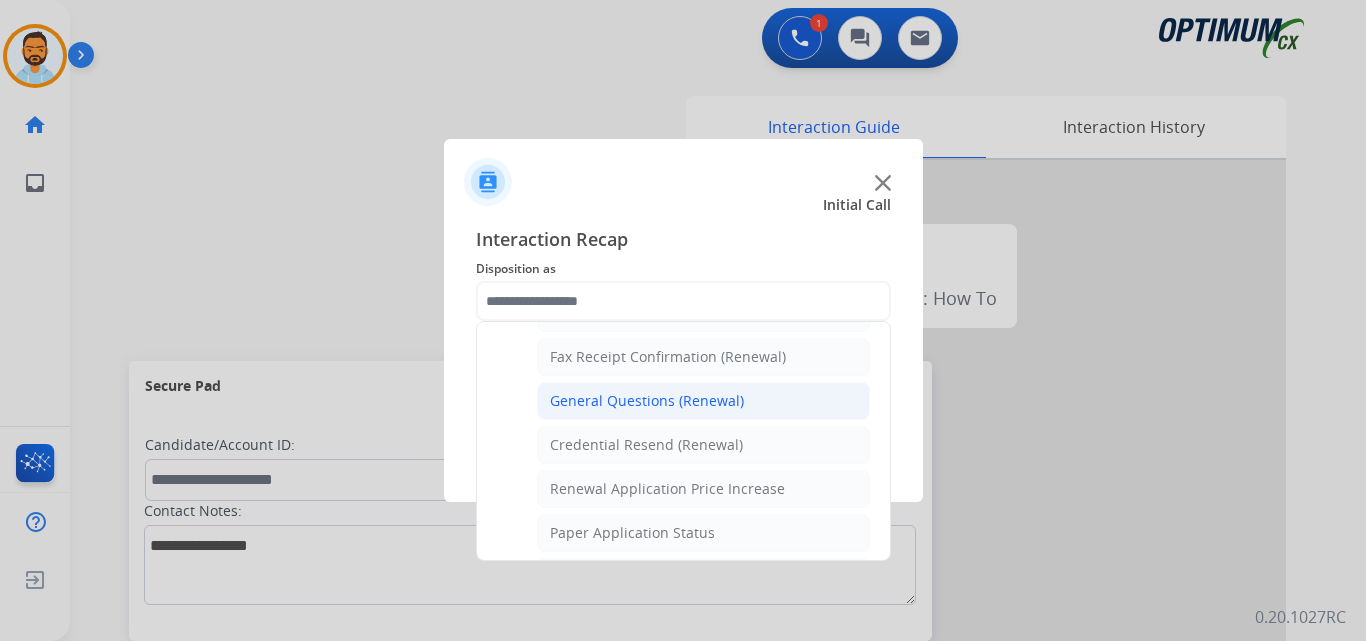 click on "General Questions (Renewal)" 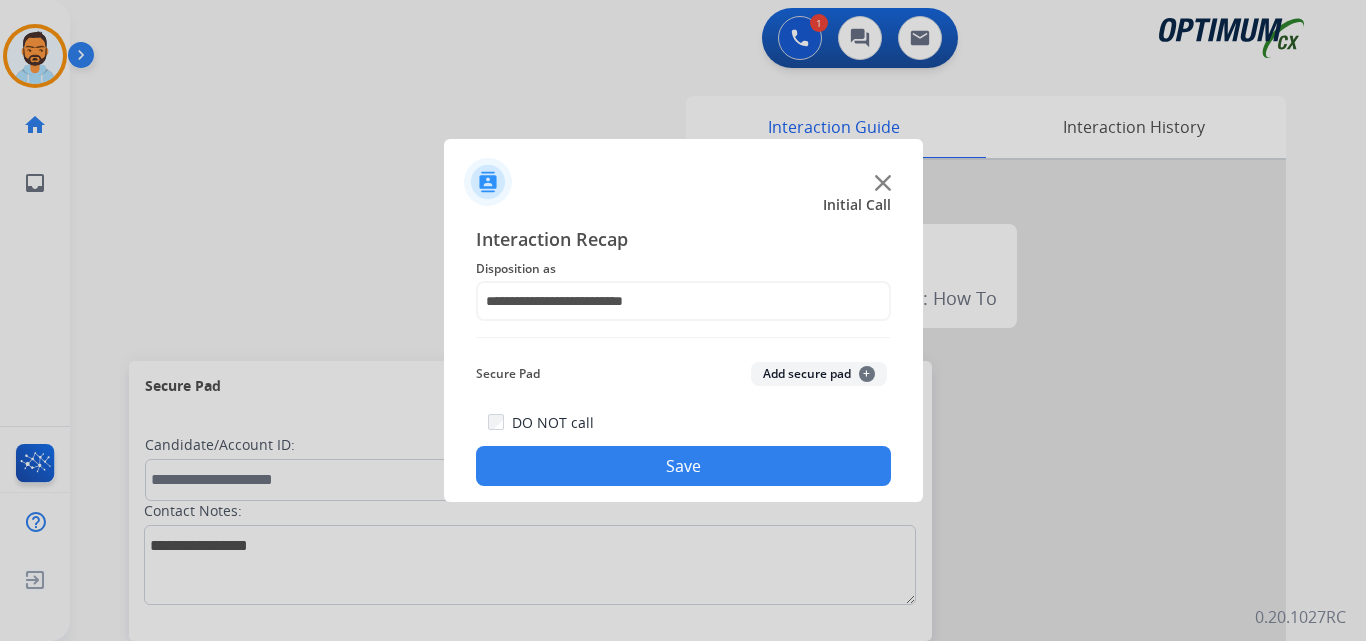 click on "Save" 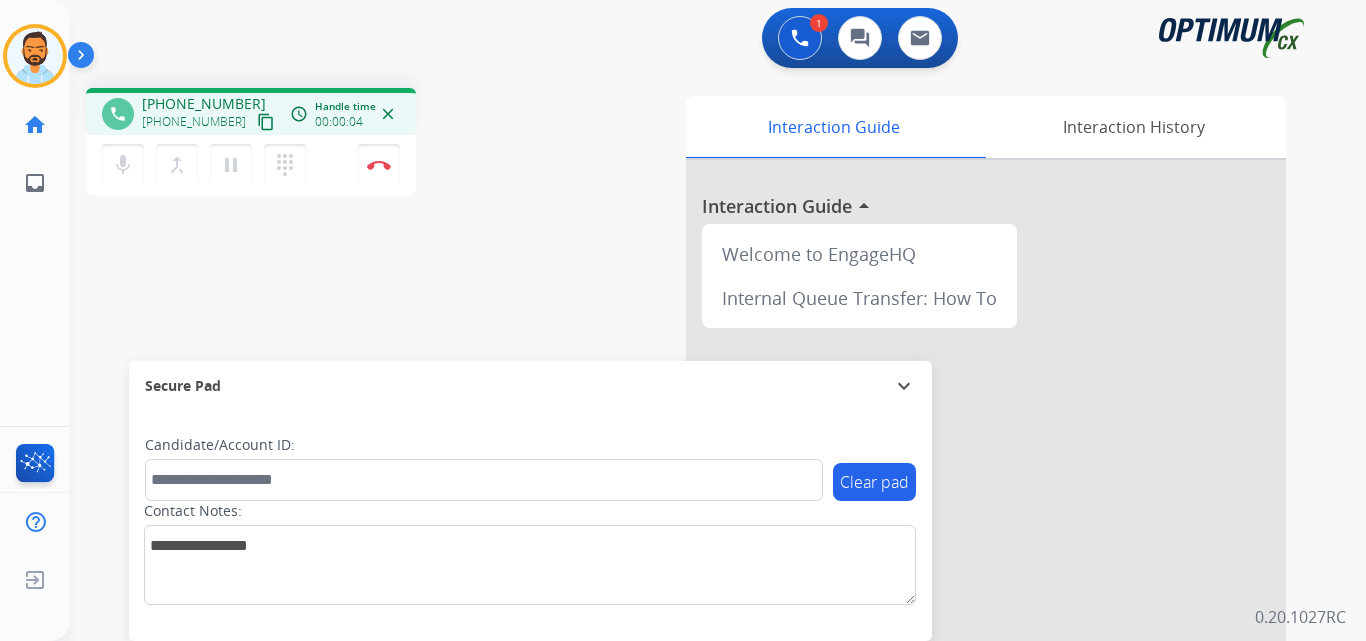 click on "content_copy" at bounding box center [266, 122] 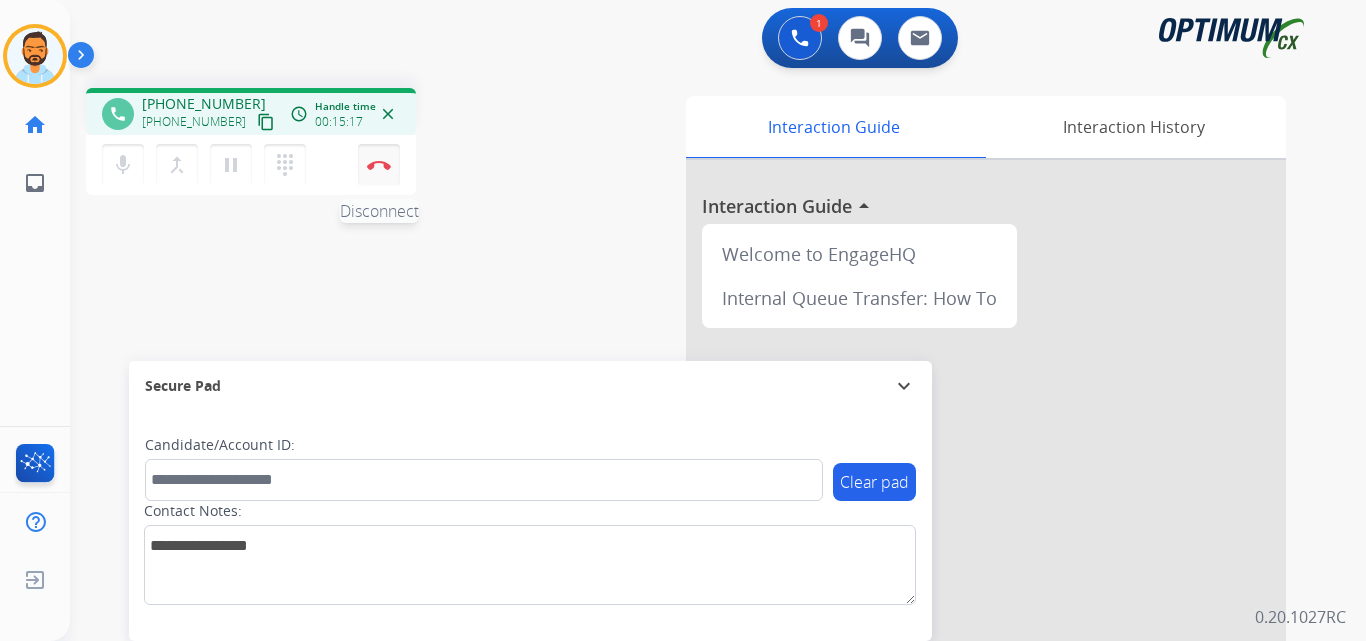 click on "Disconnect" at bounding box center [379, 165] 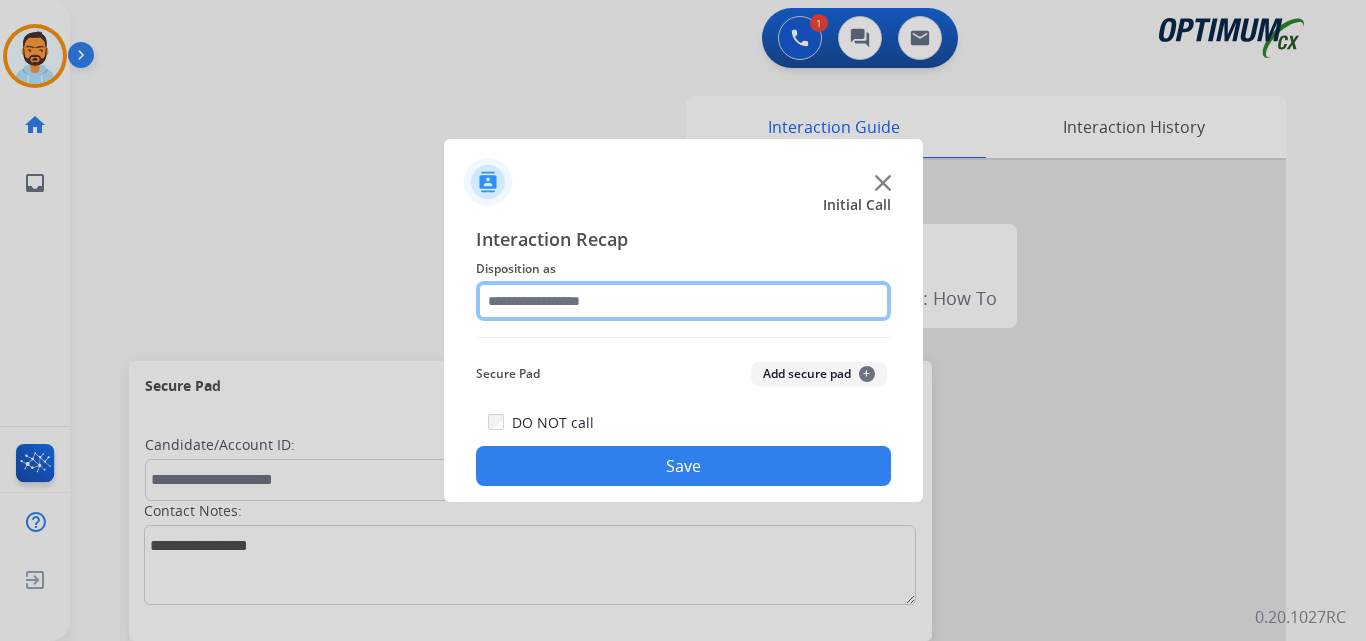 click 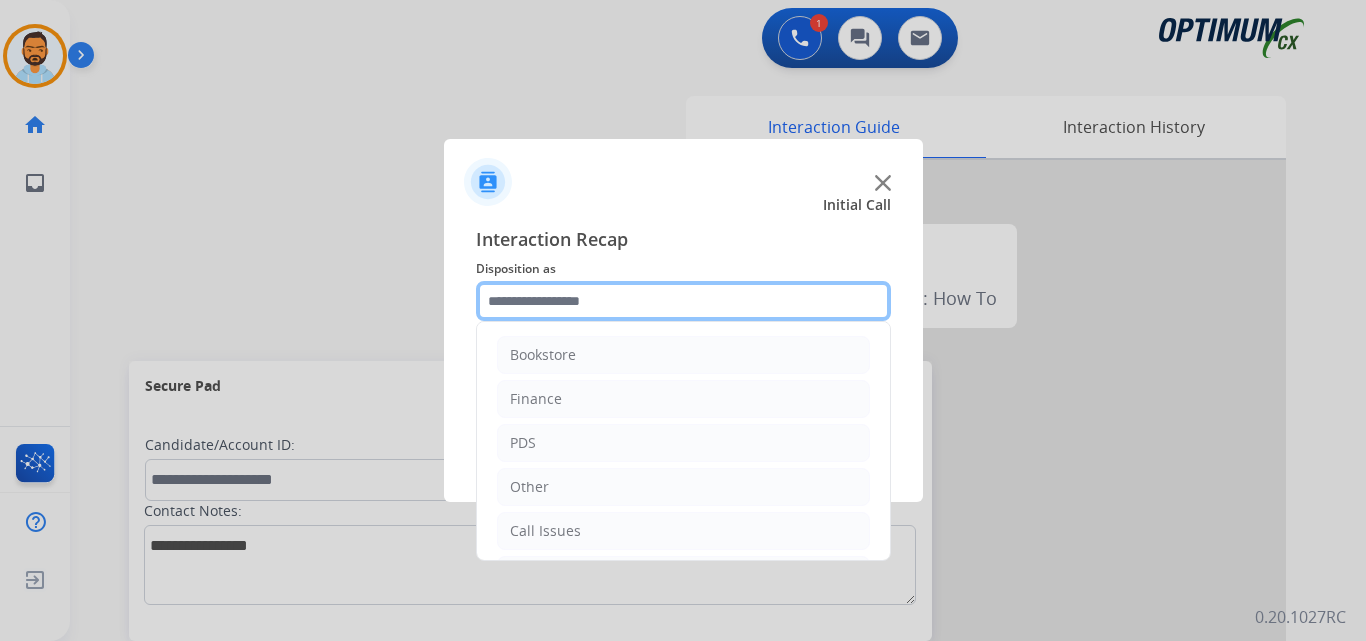 scroll, scrollTop: 136, scrollLeft: 0, axis: vertical 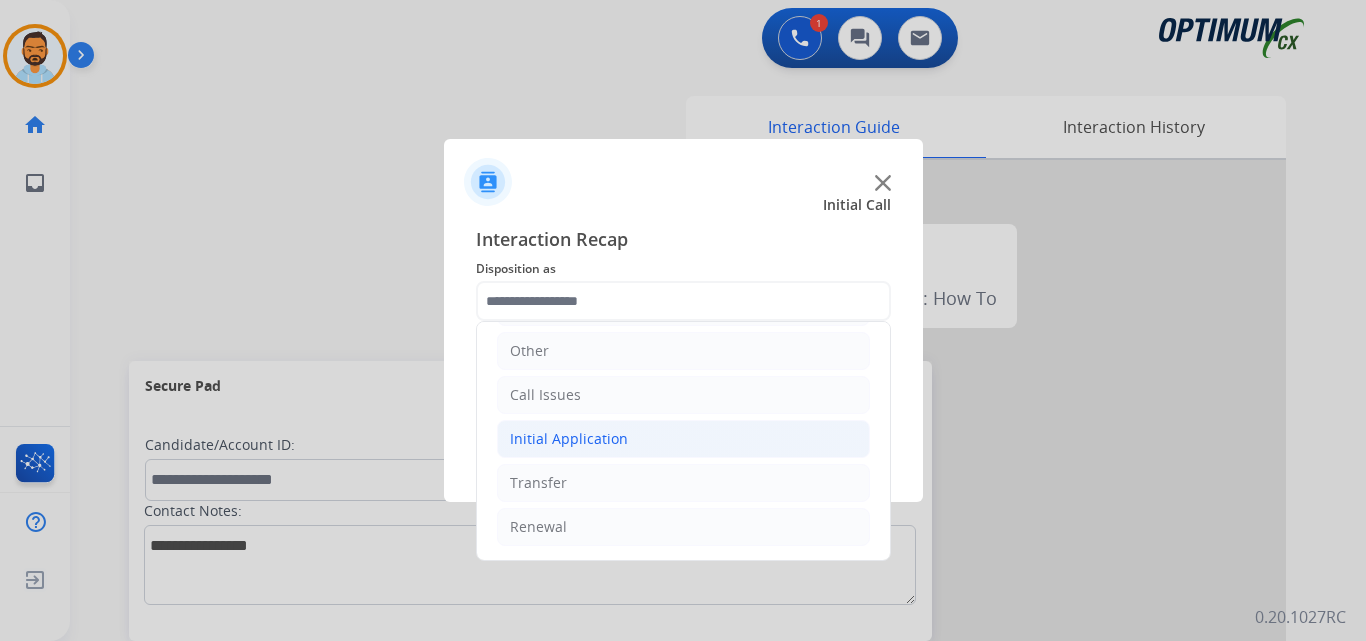 click on "Initial Application" 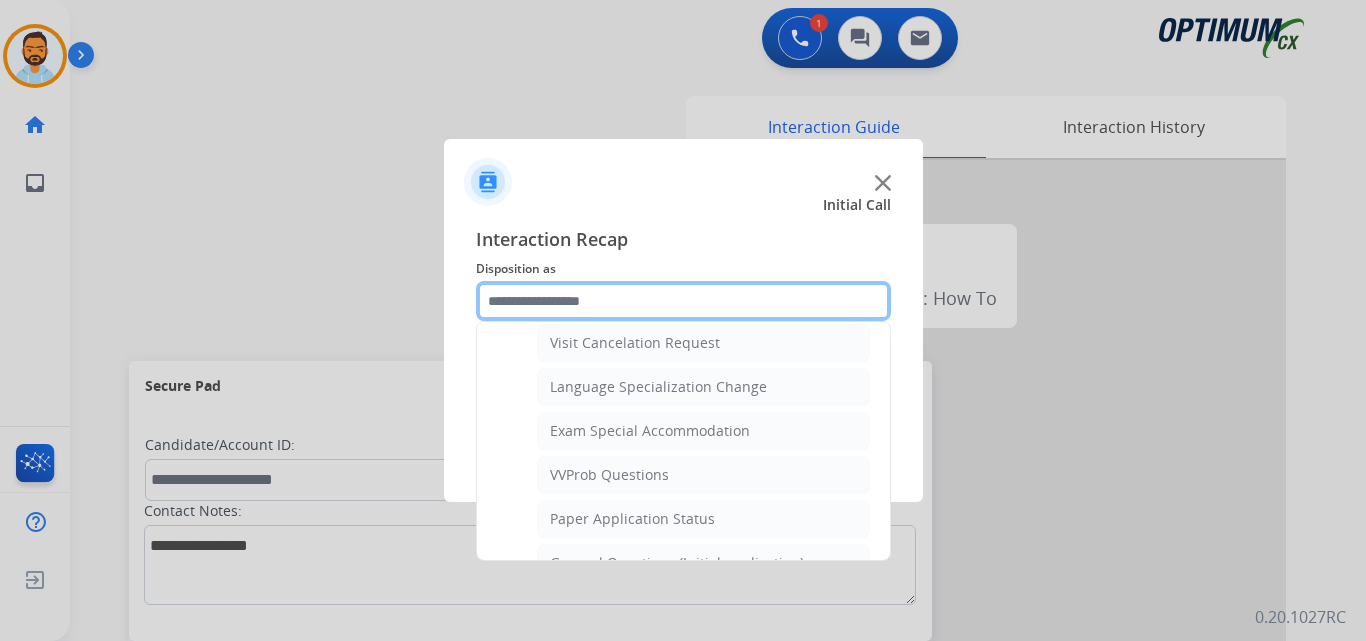 scroll, scrollTop: 955, scrollLeft: 0, axis: vertical 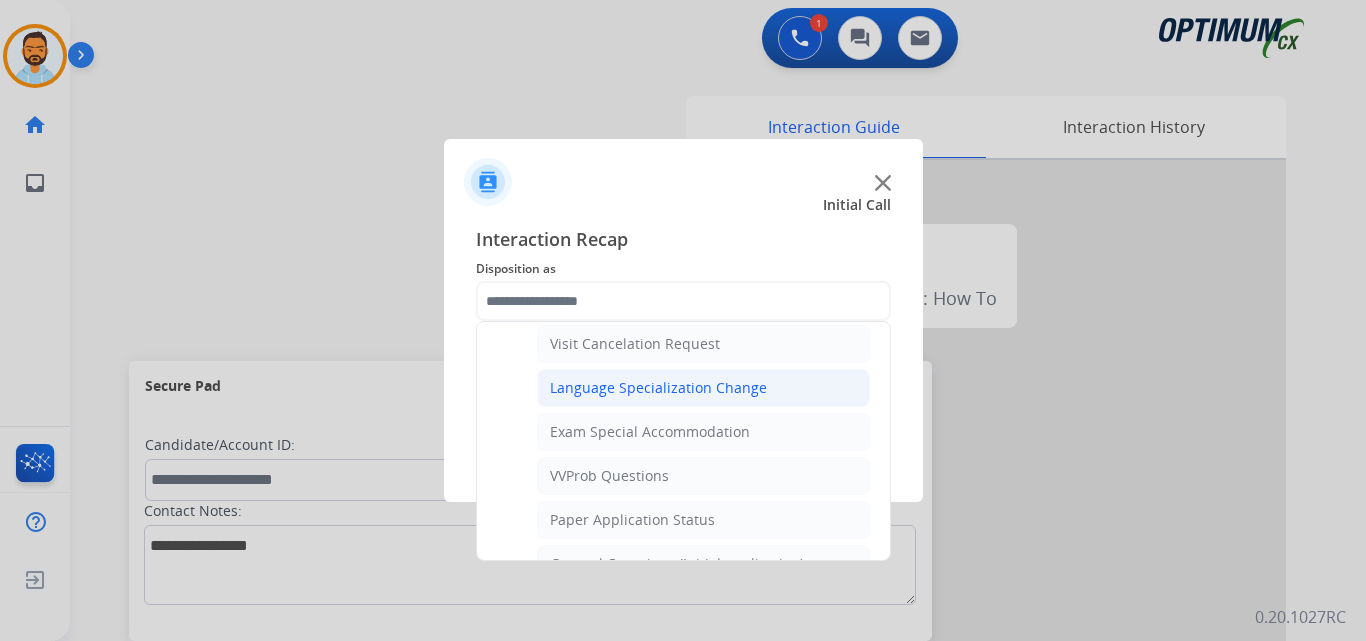 click on "Language Specialization Change" 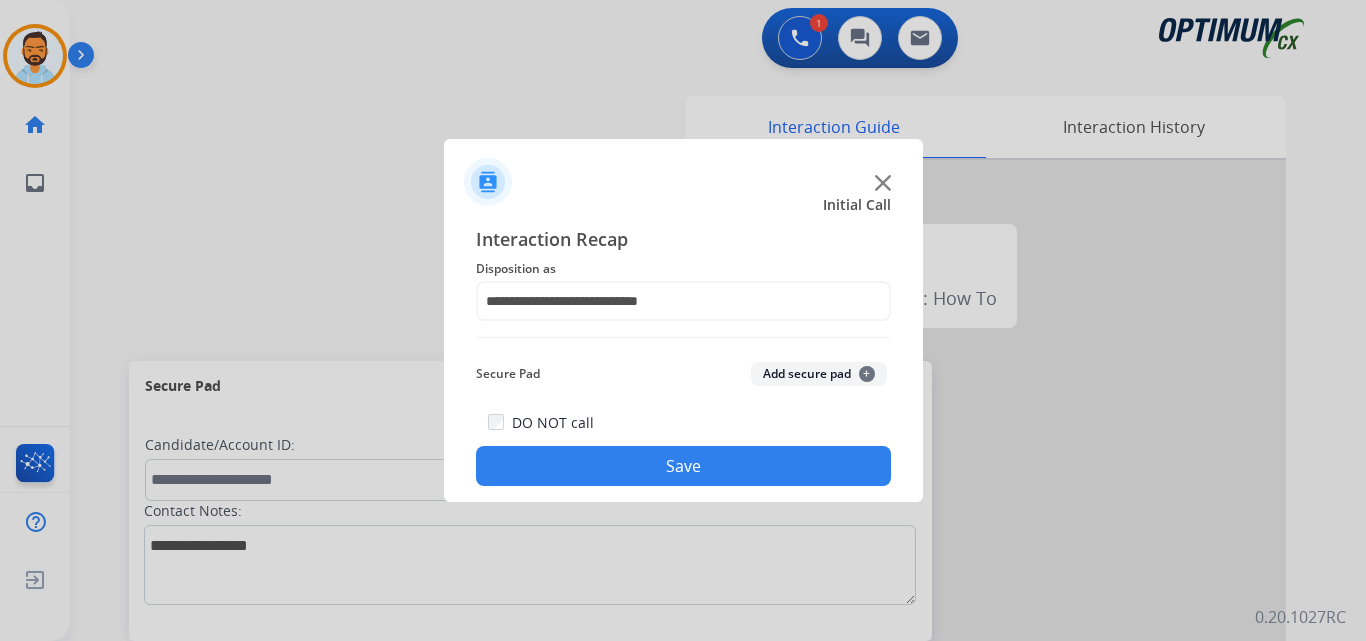 click on "Save" 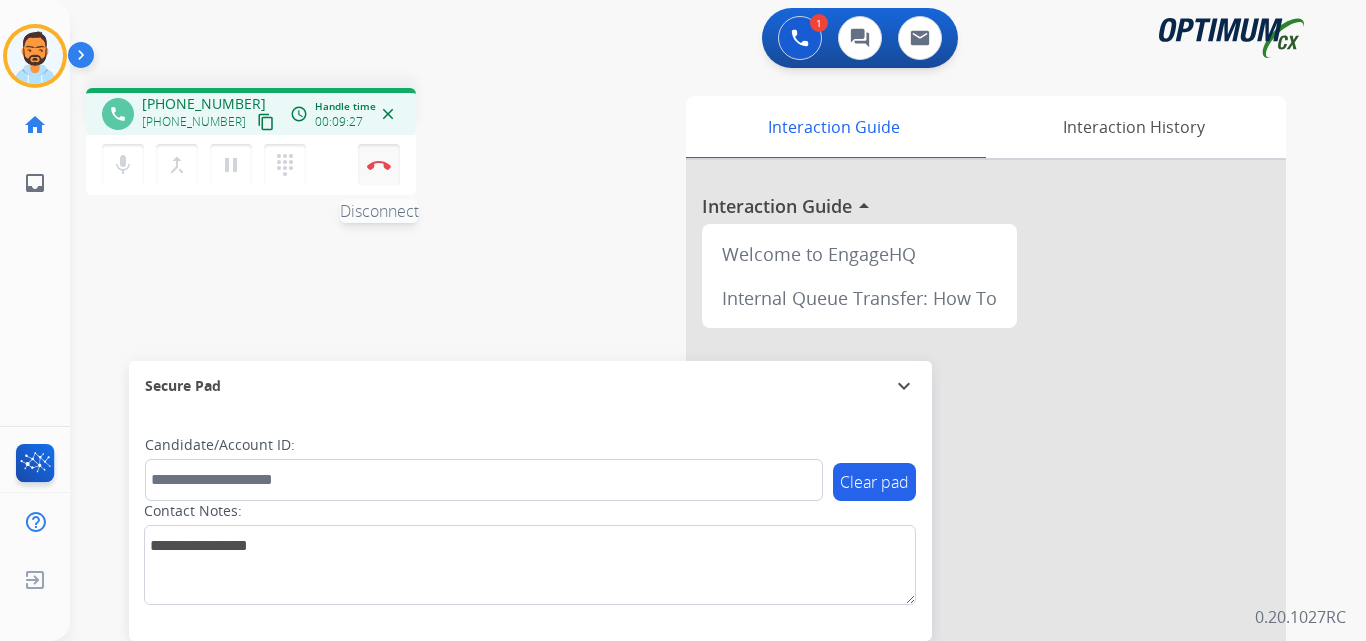 click at bounding box center [379, 165] 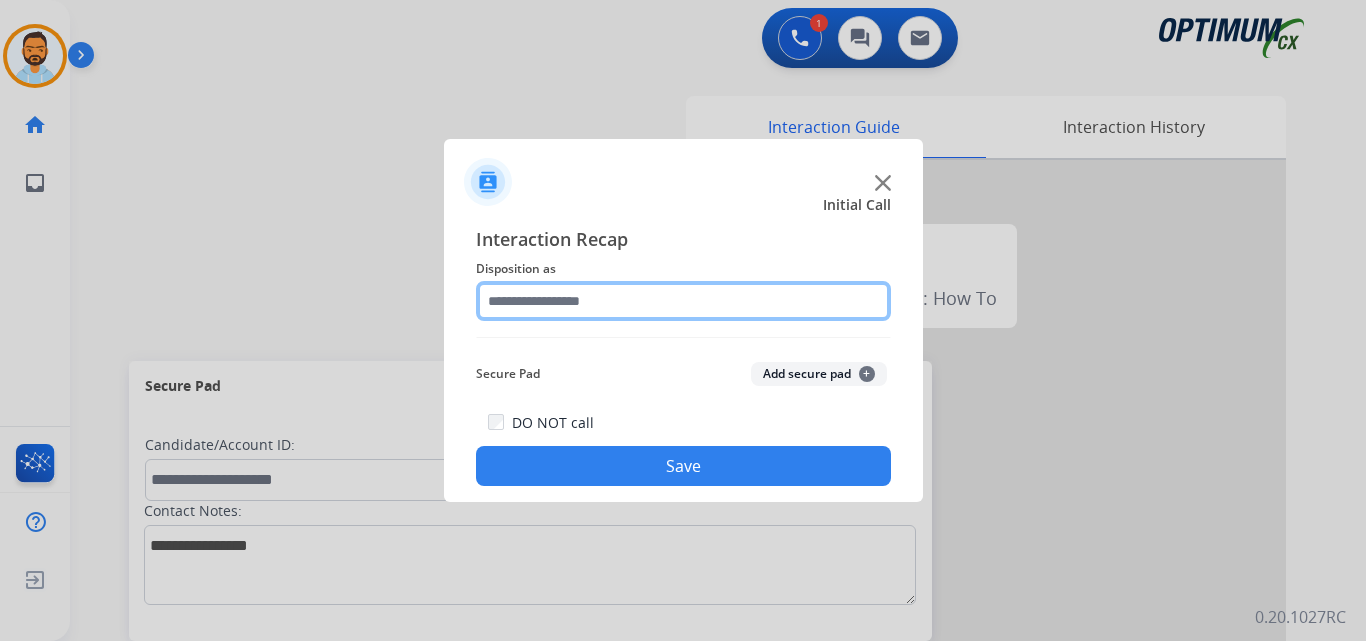 click 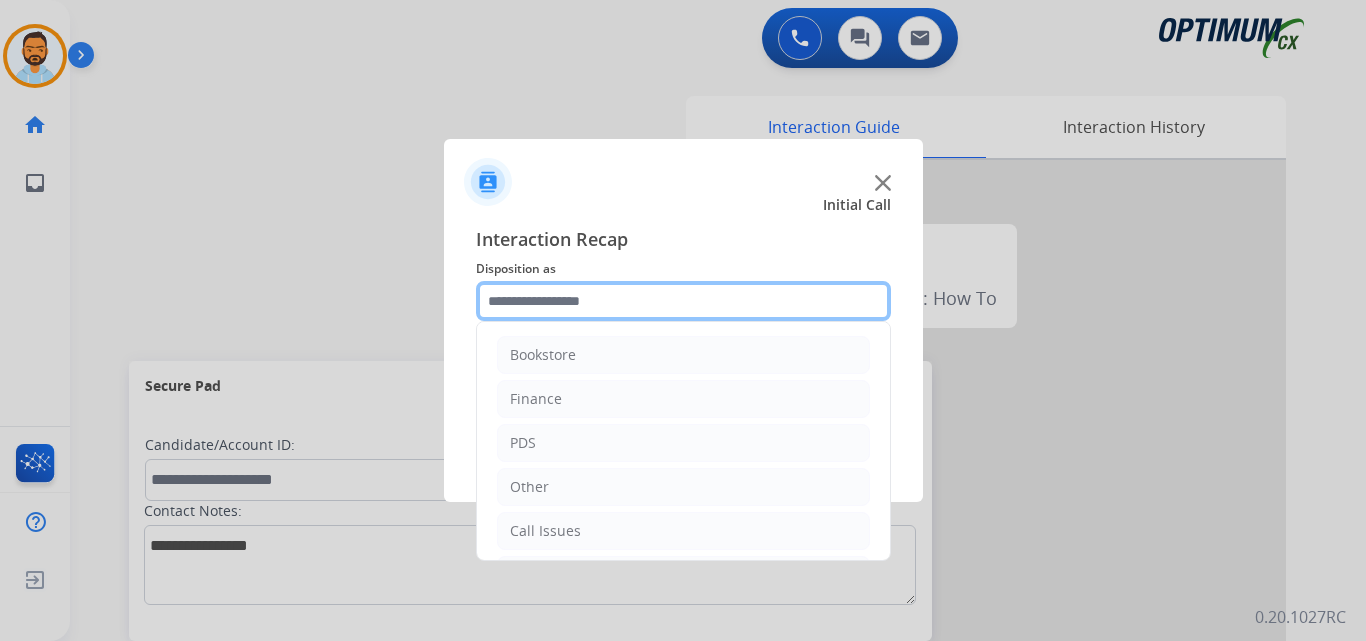 scroll, scrollTop: 136, scrollLeft: 0, axis: vertical 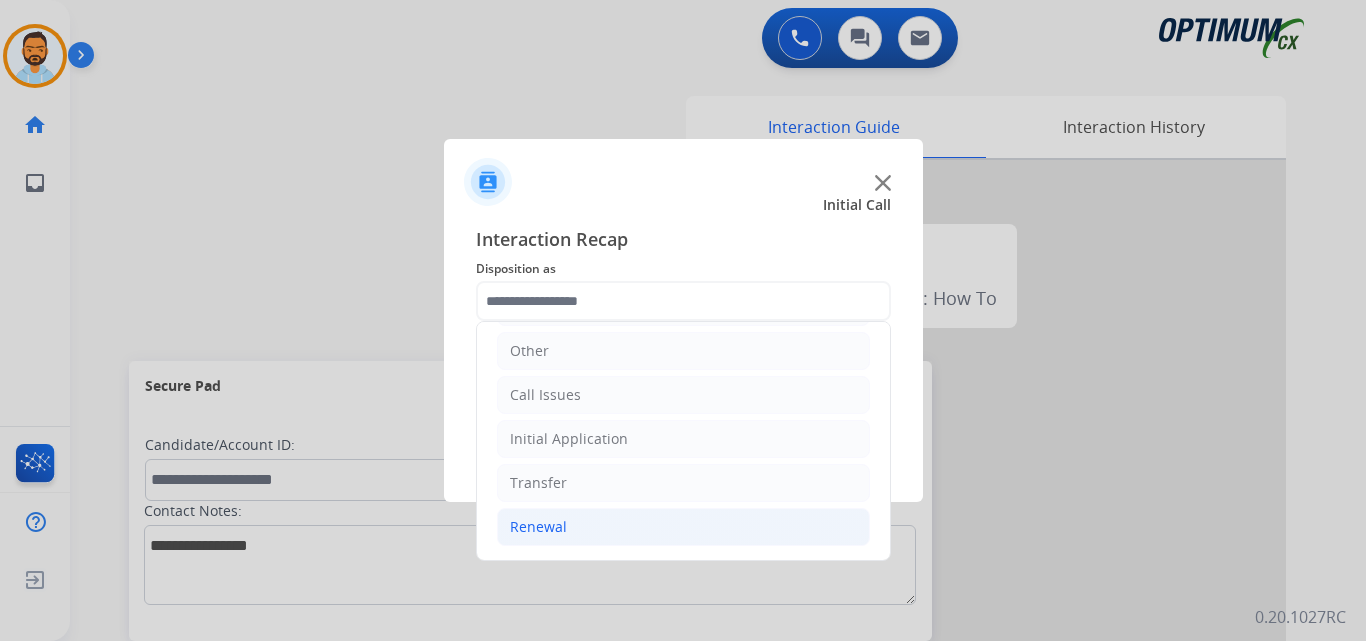click on "Renewal" 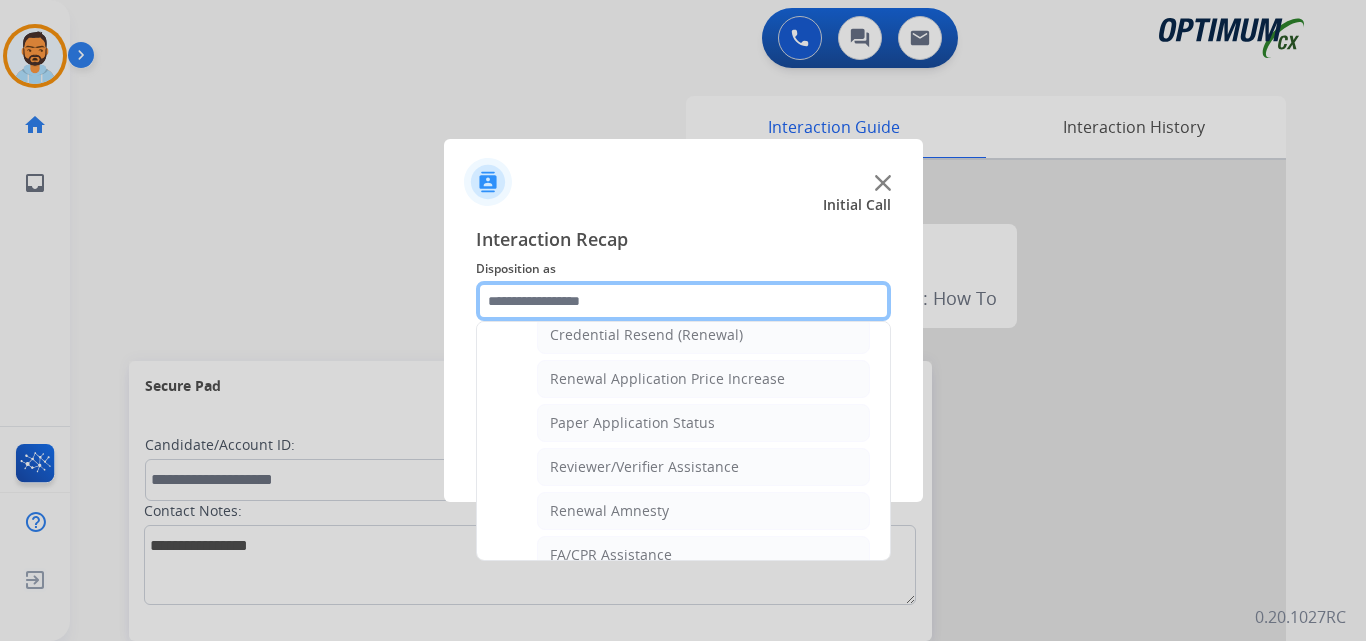 scroll, scrollTop: 660, scrollLeft: 0, axis: vertical 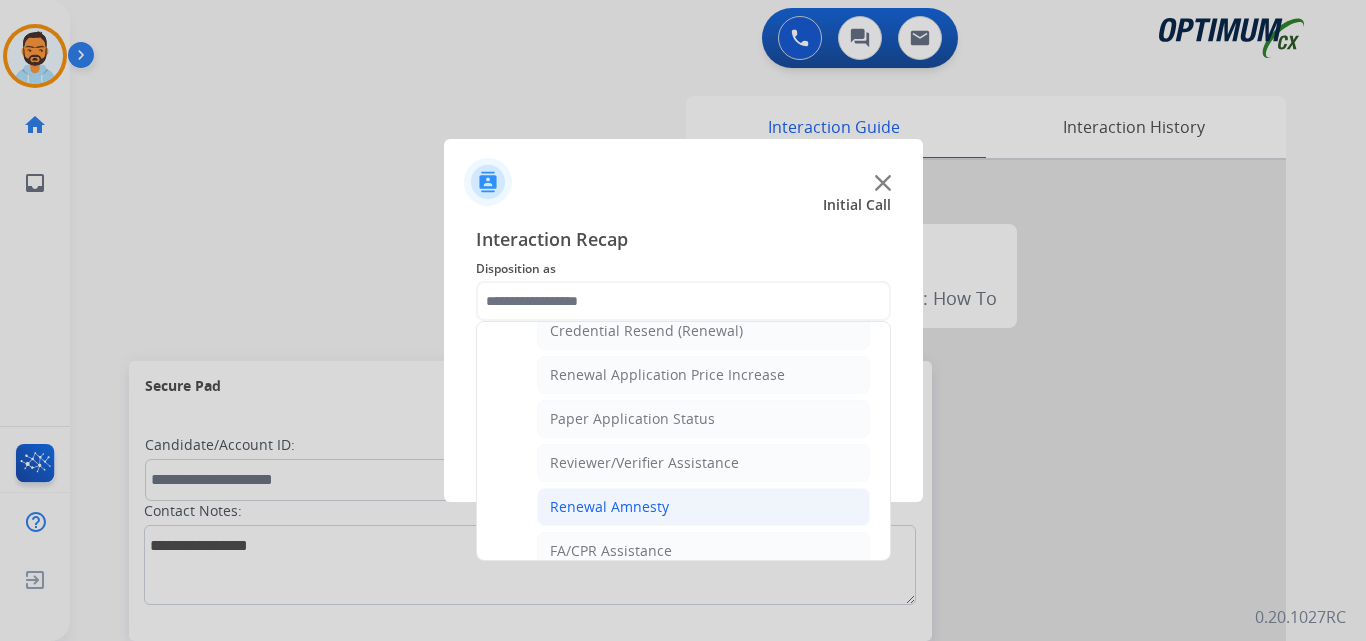 click on "Renewal Amnesty" 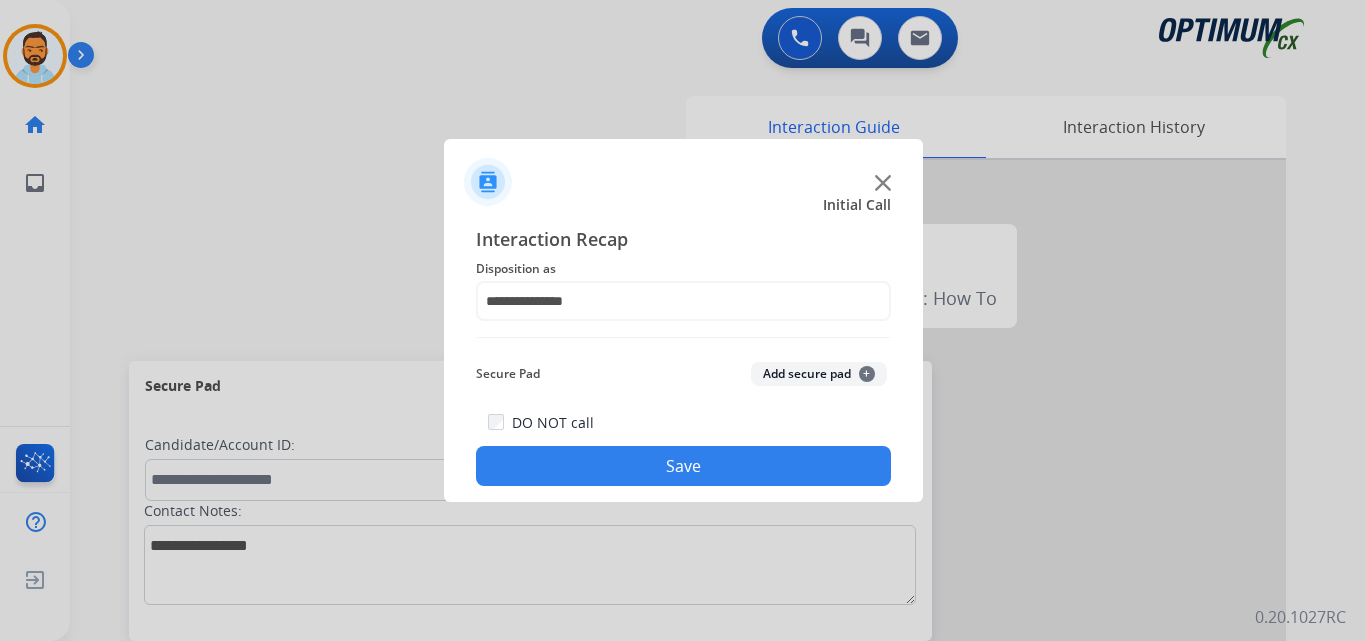click on "Save" 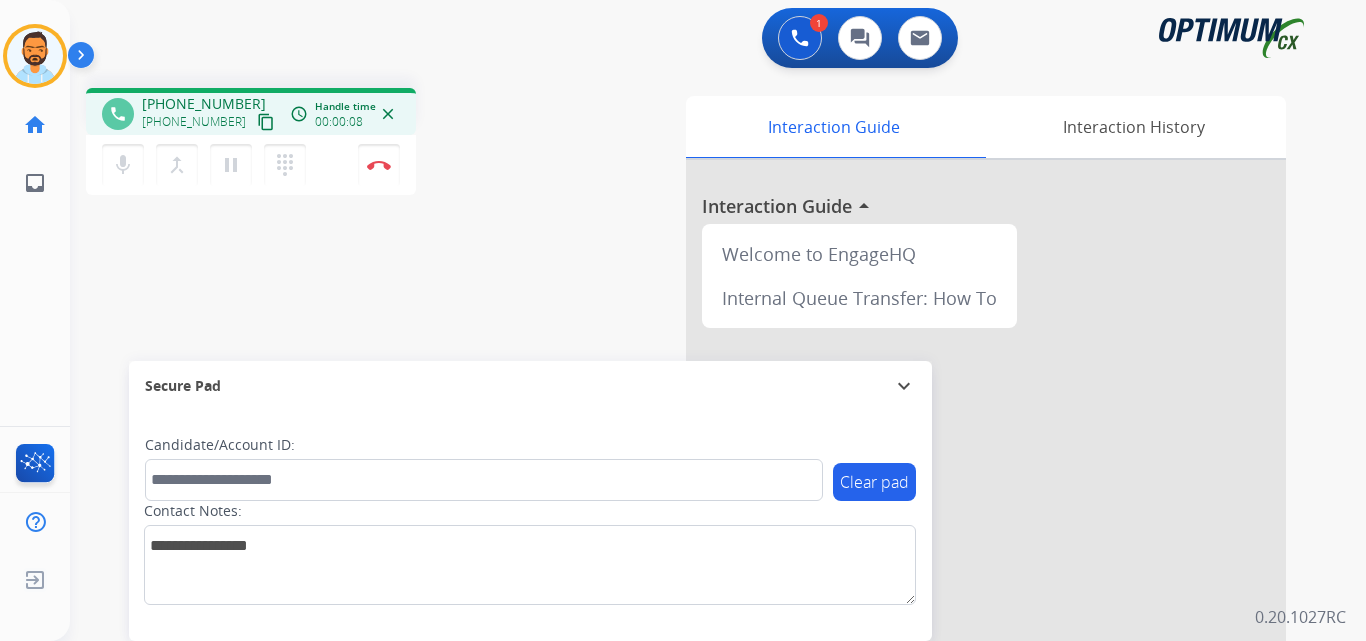 click on "content_copy" at bounding box center (266, 122) 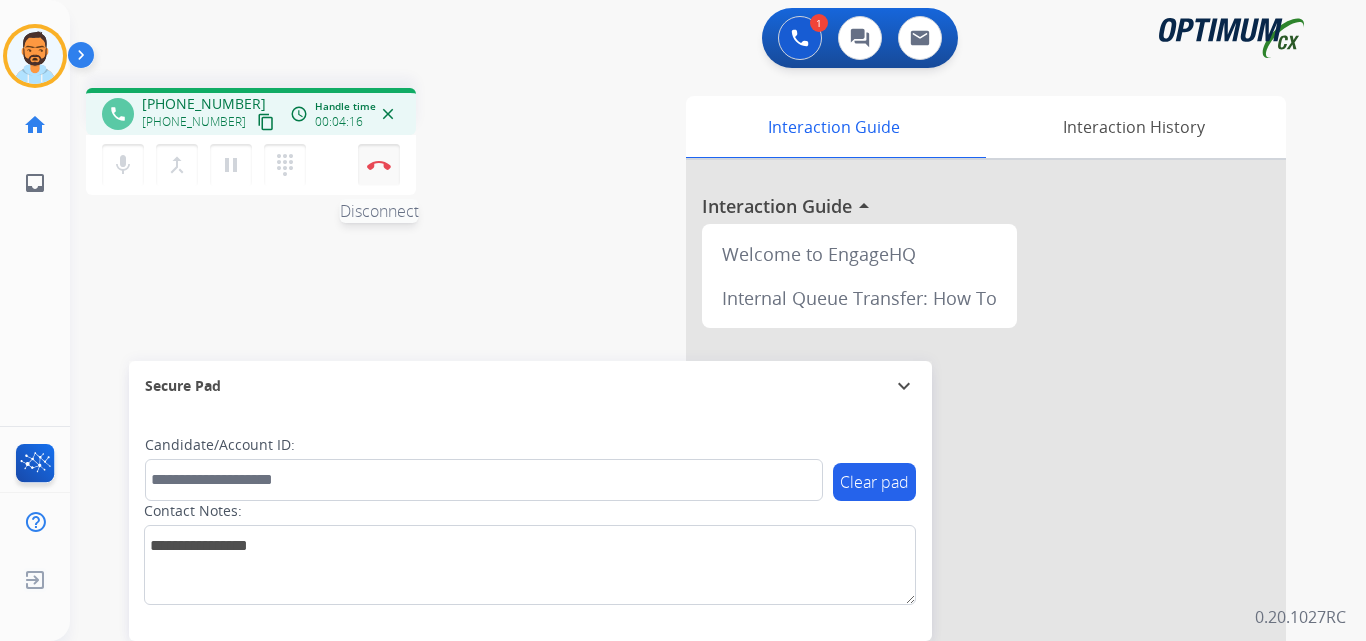 click at bounding box center (379, 165) 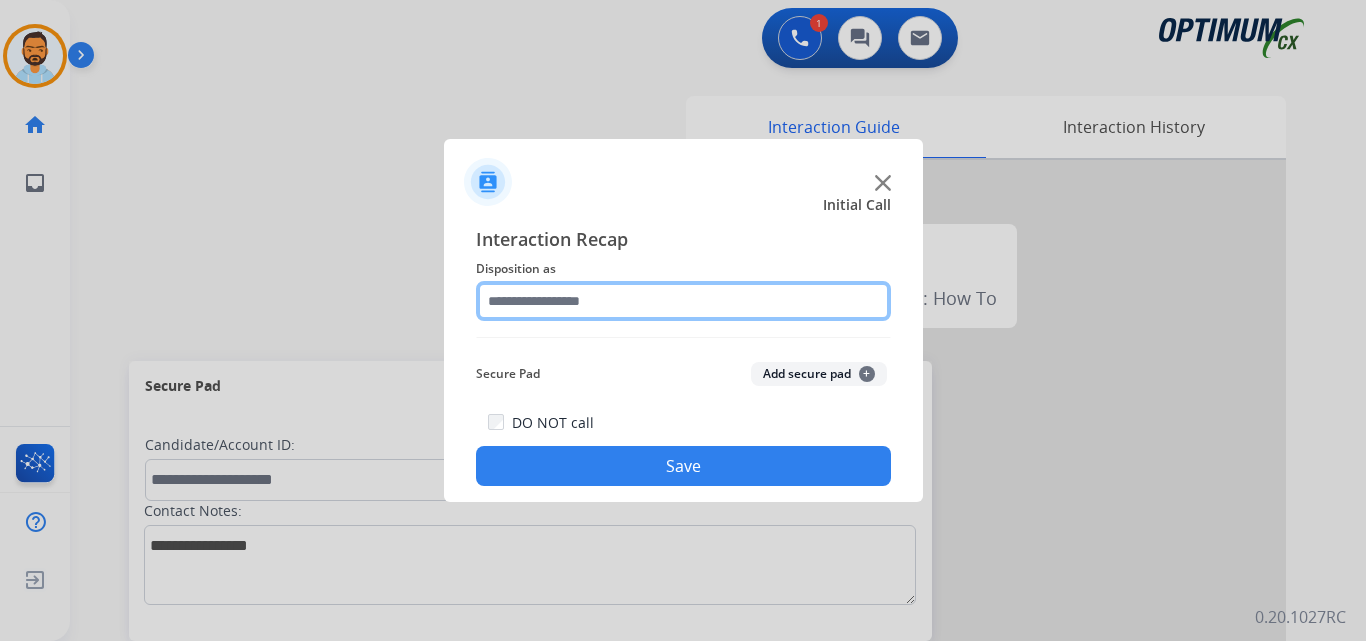 click 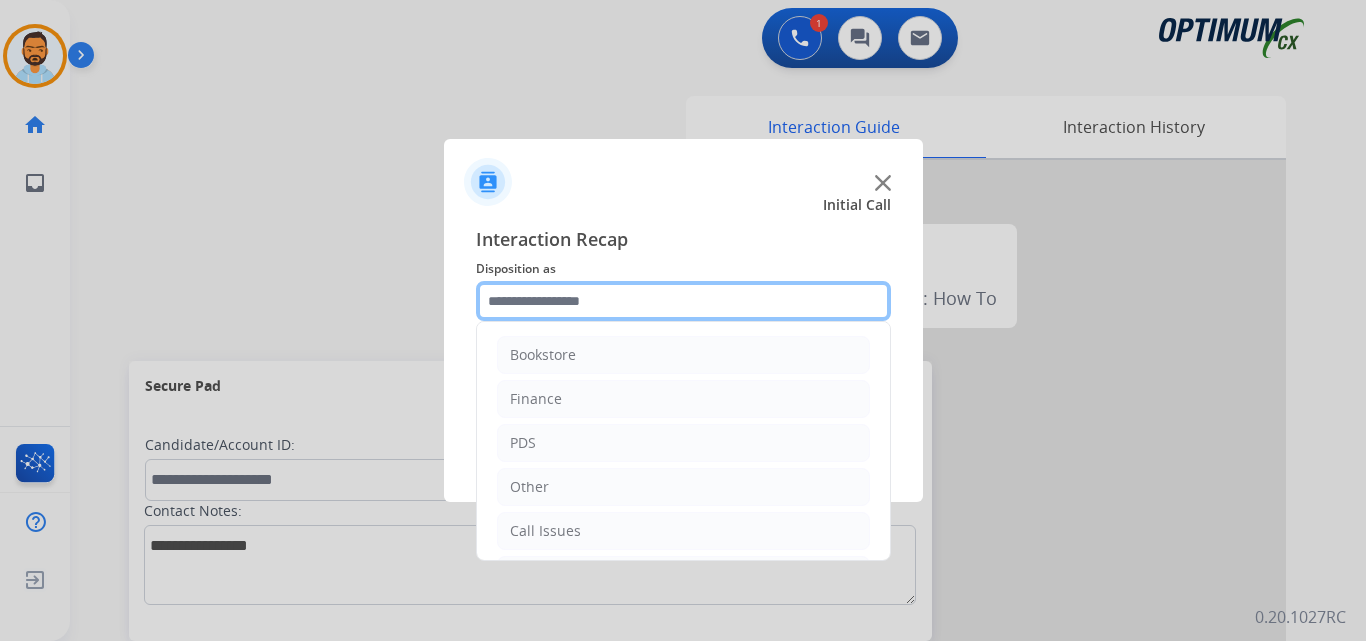 scroll, scrollTop: 136, scrollLeft: 0, axis: vertical 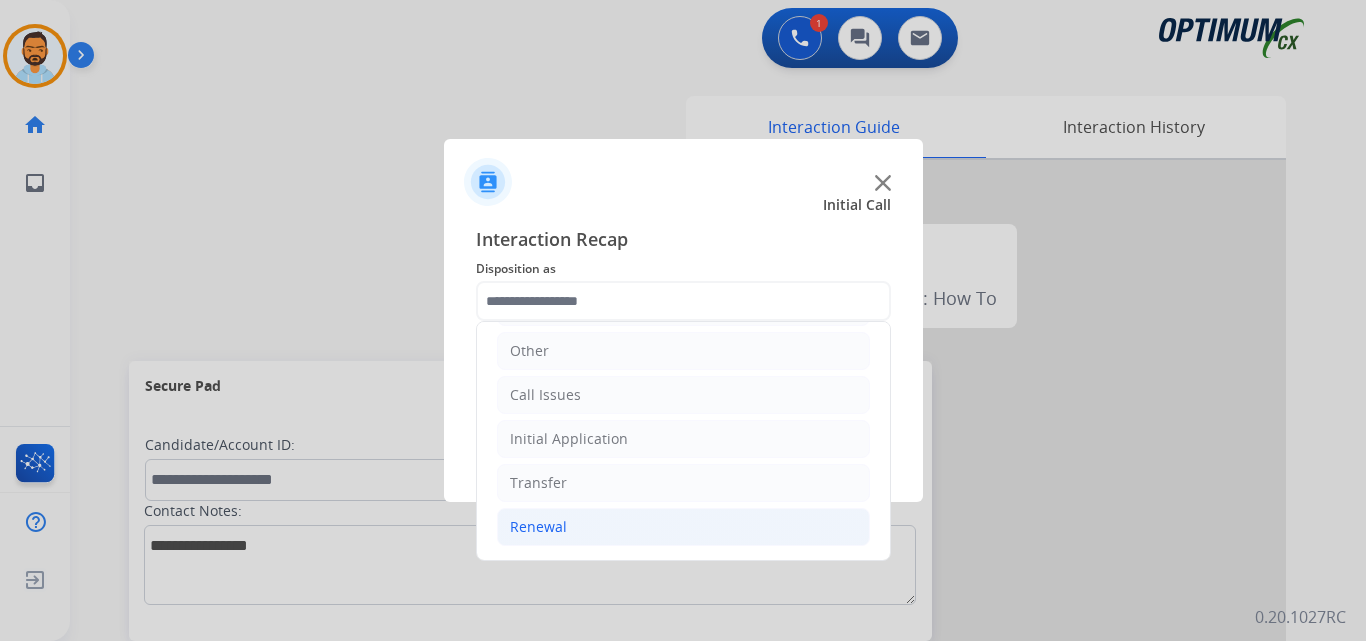 click on "Renewal" 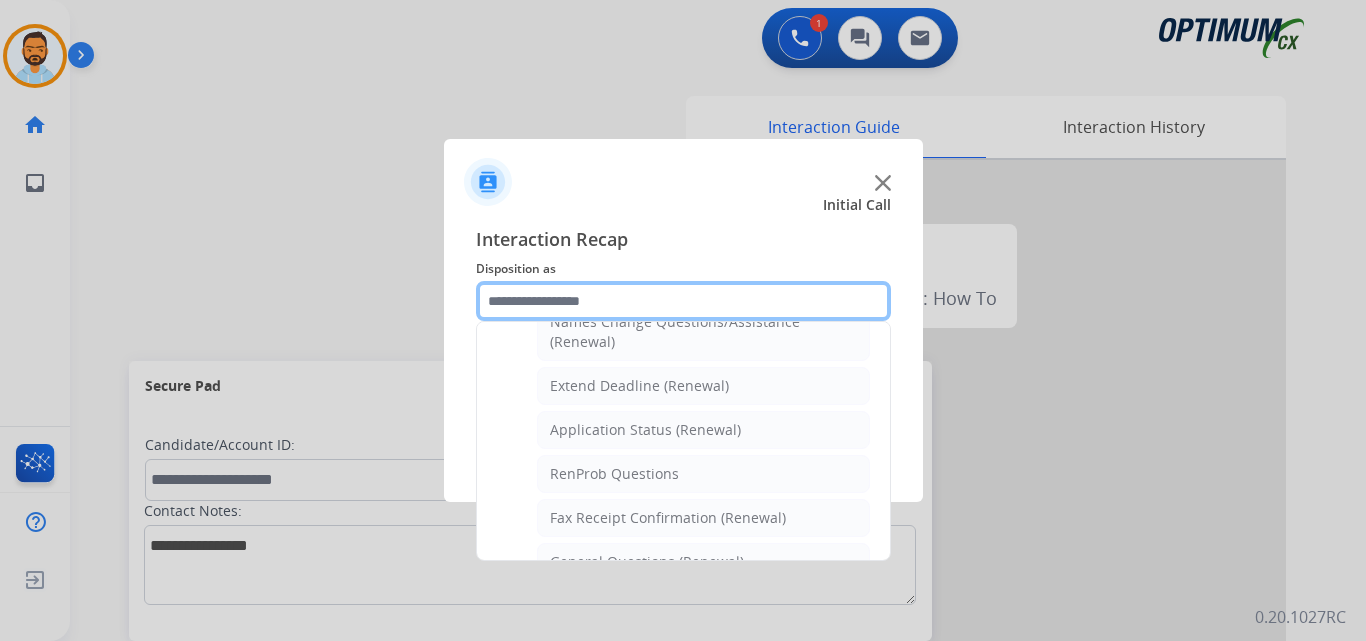 scroll, scrollTop: 772, scrollLeft: 0, axis: vertical 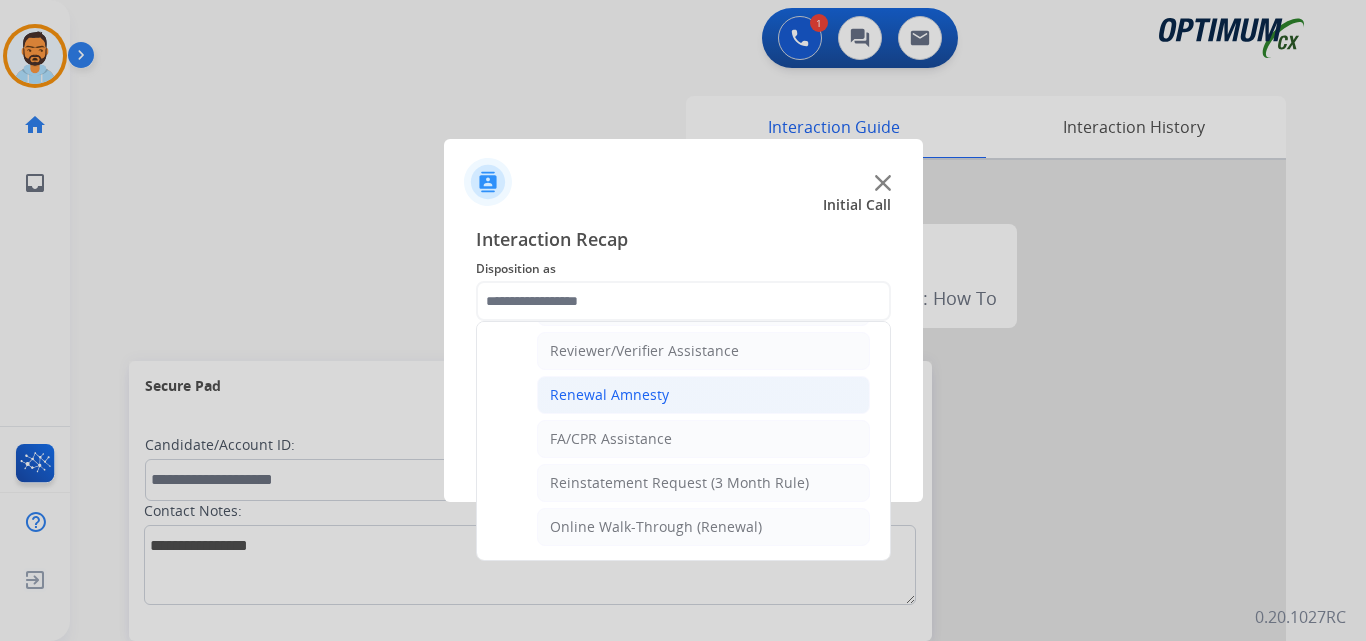 click on "Renewal Amnesty" 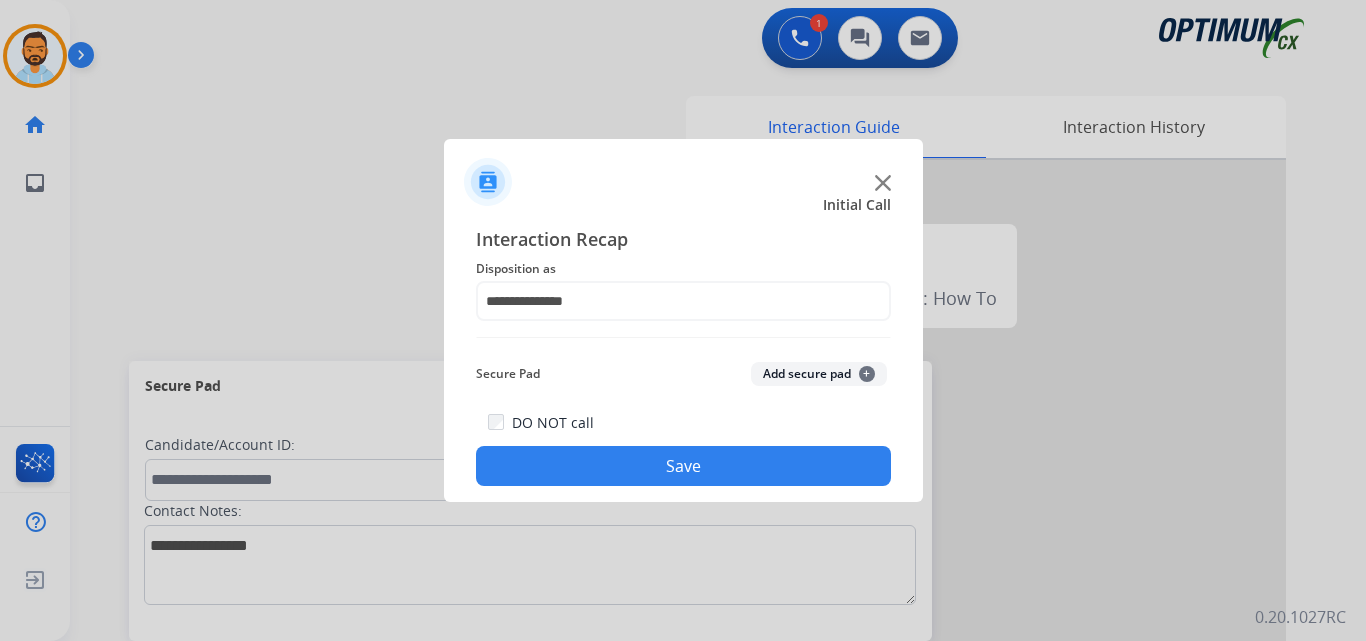 click on "Save" 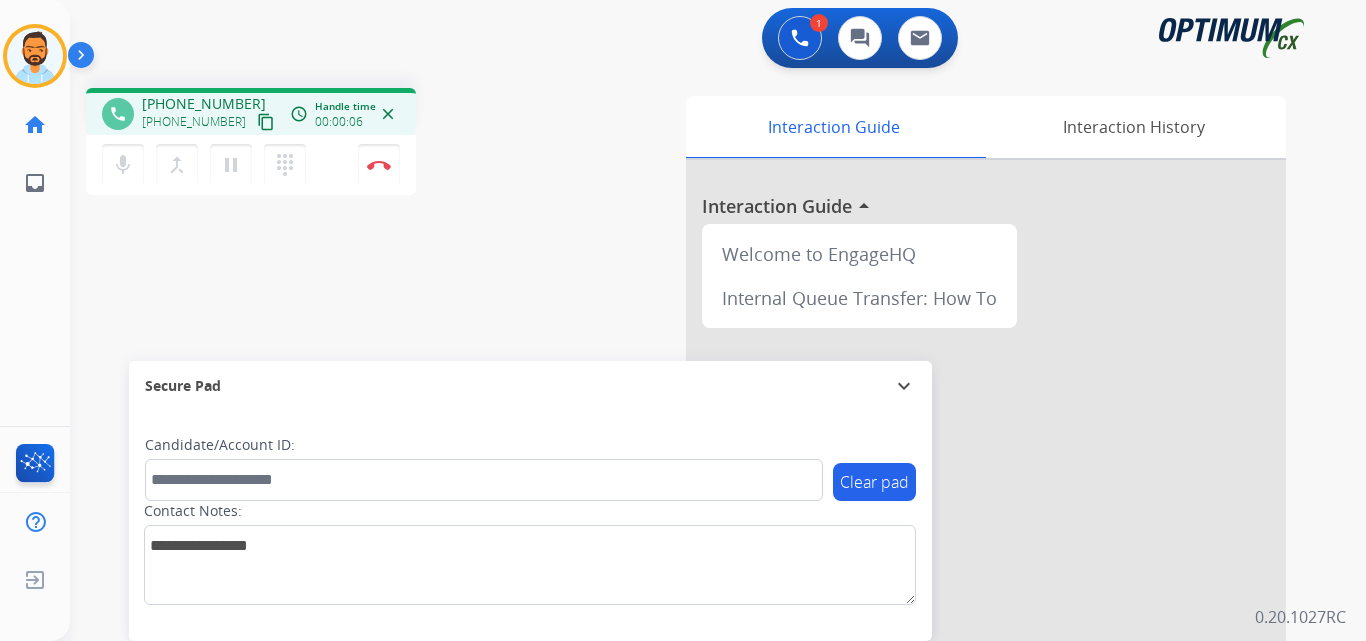 click on "content_copy" at bounding box center (266, 122) 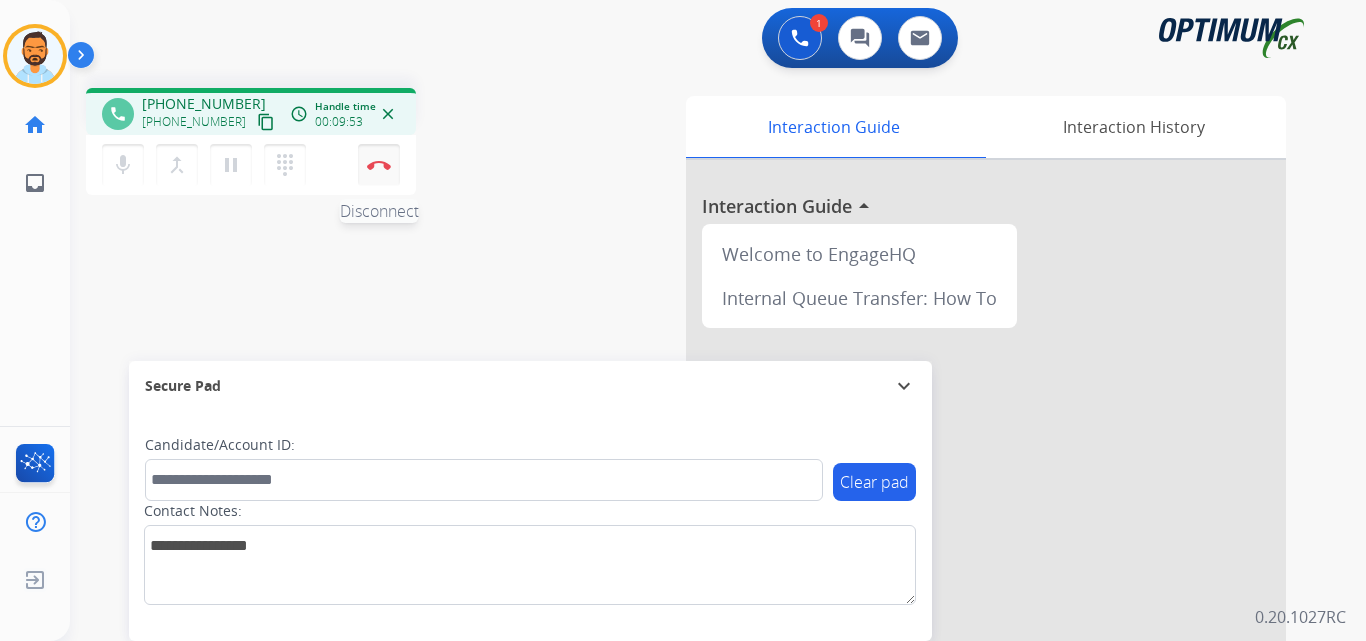 click on "Disconnect" at bounding box center [379, 165] 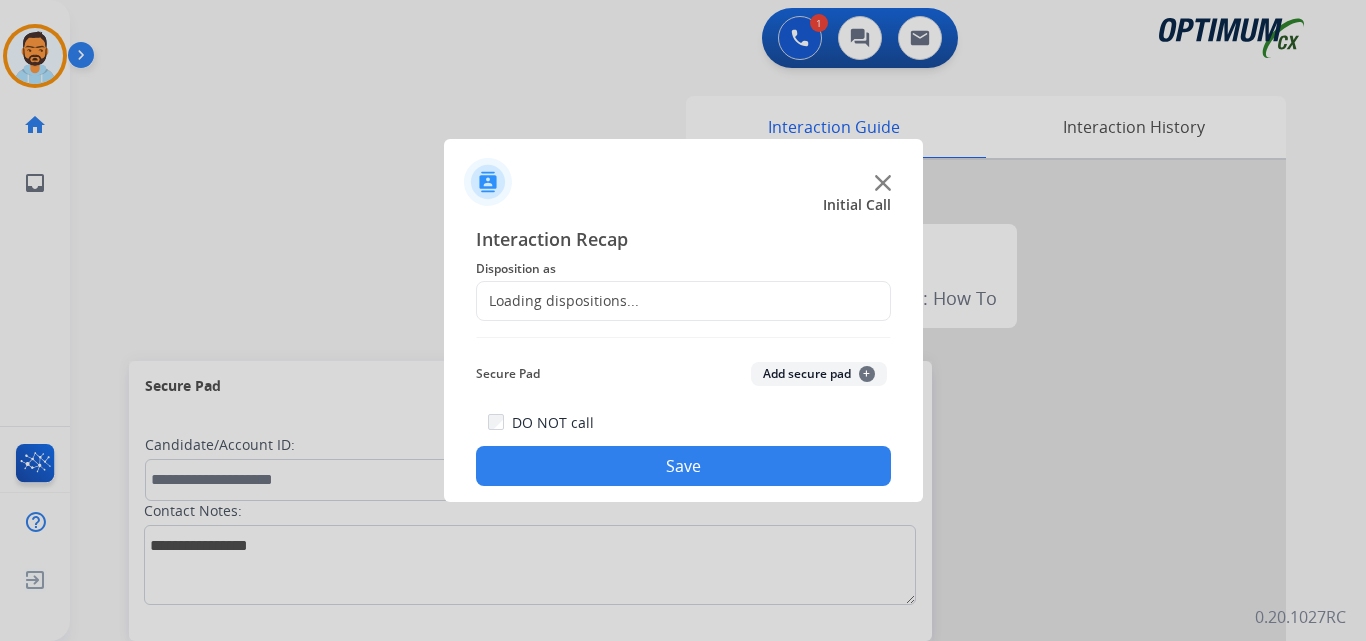 click on "Loading dispositions..." 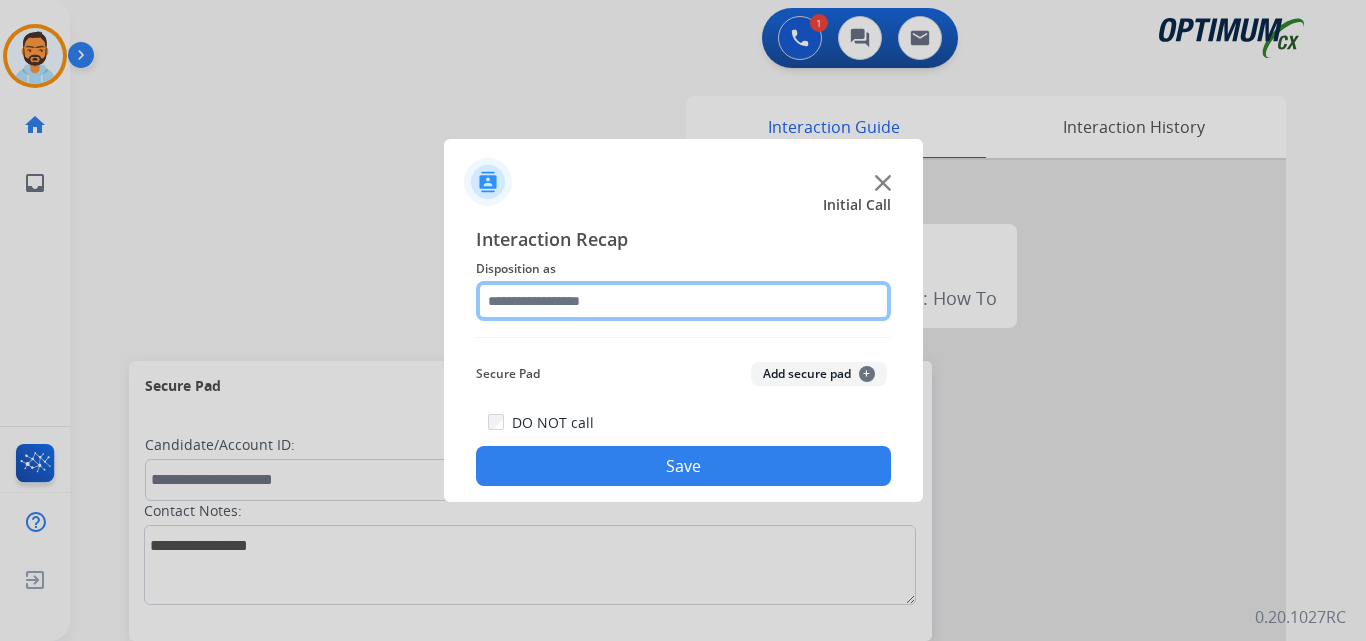 click 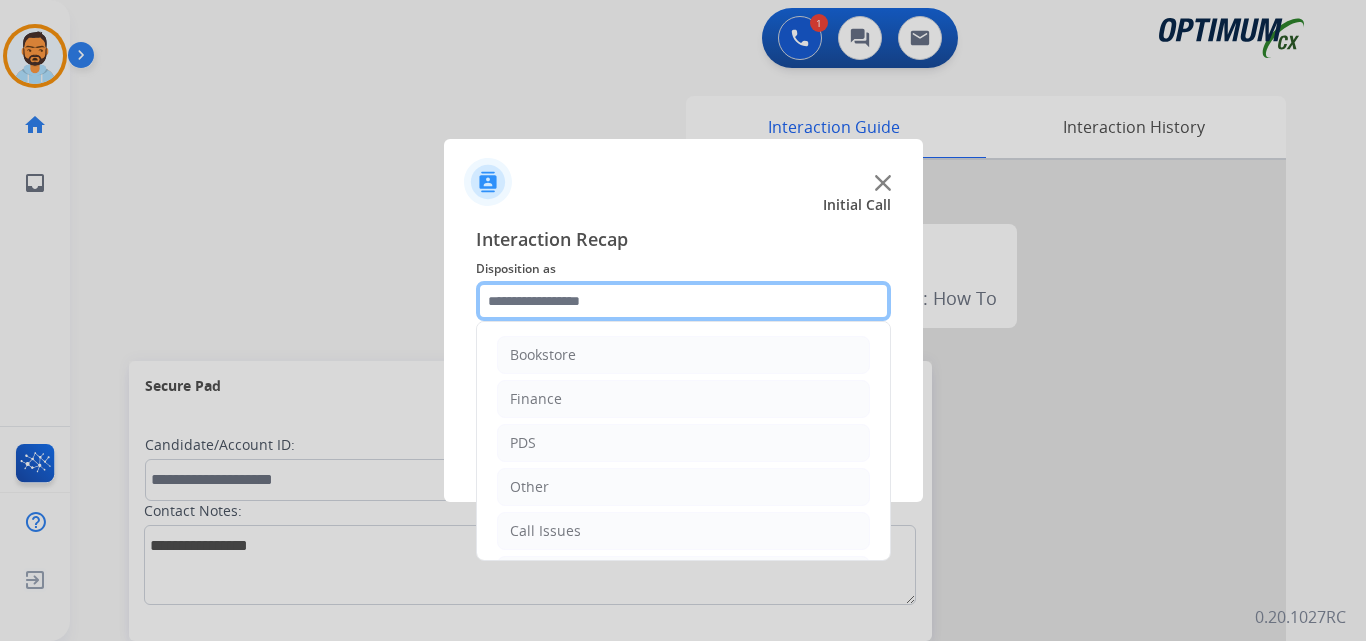 scroll, scrollTop: 136, scrollLeft: 0, axis: vertical 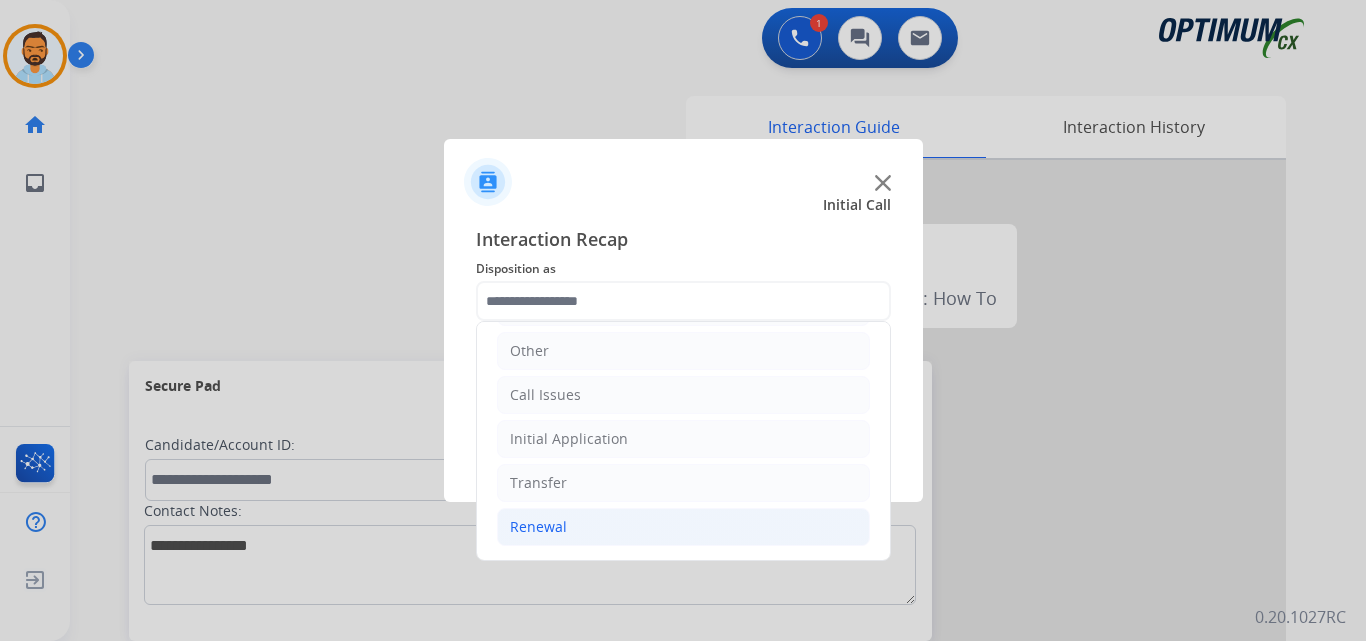 click on "Renewal" 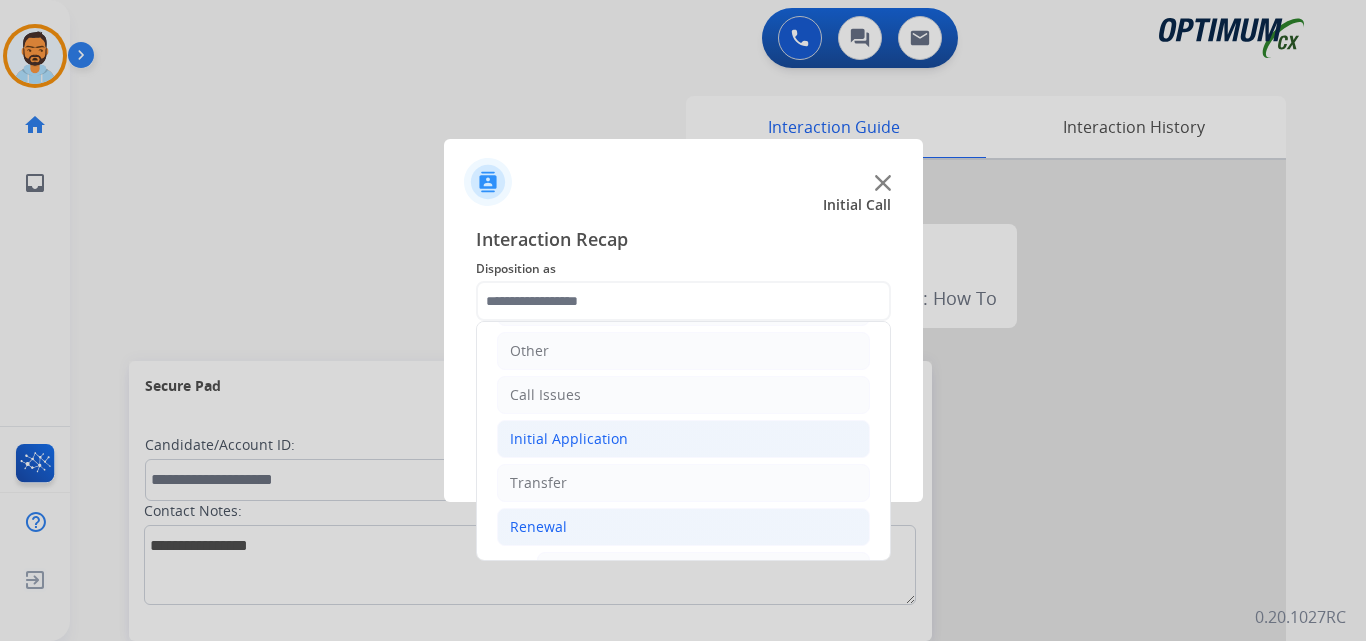 click on "Initial Application" 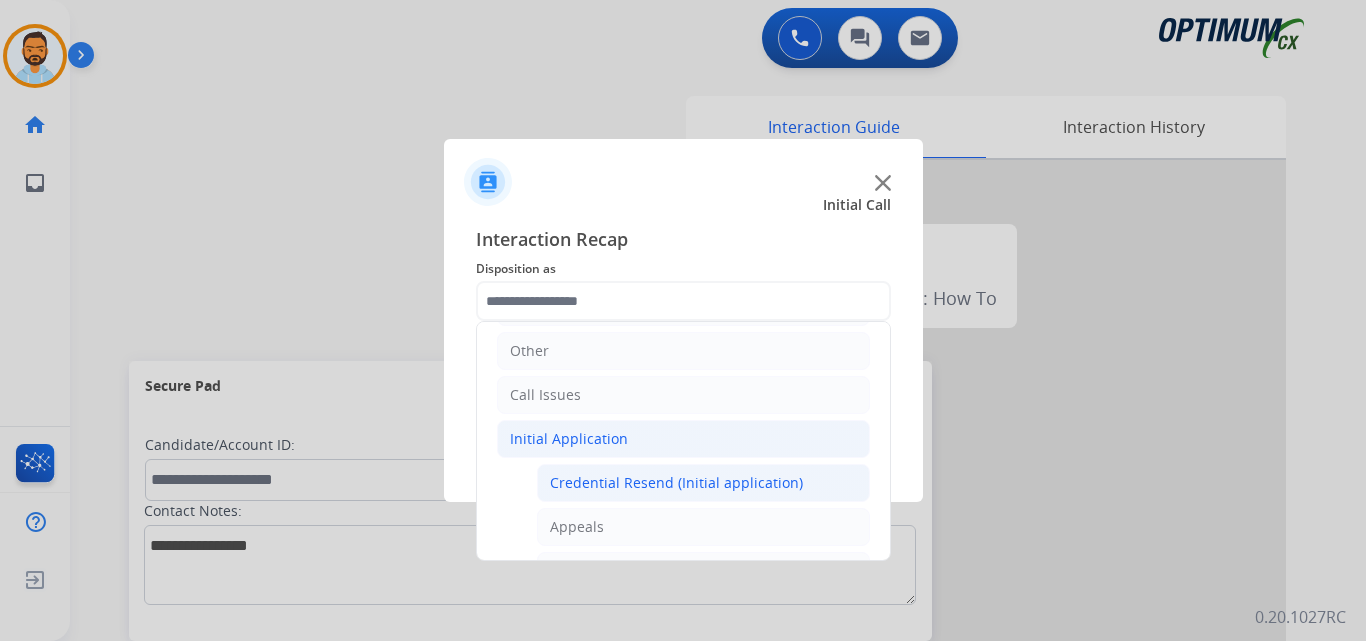 click on "Credential Resend (Initial application)" 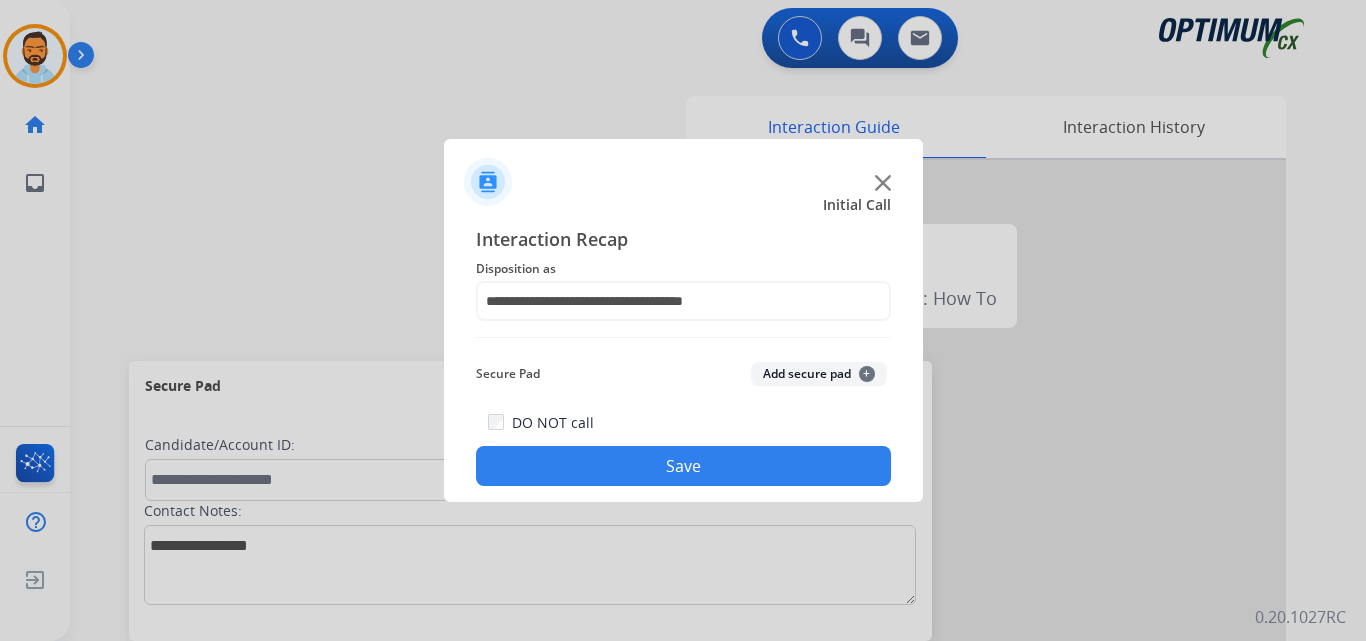 click on "Save" 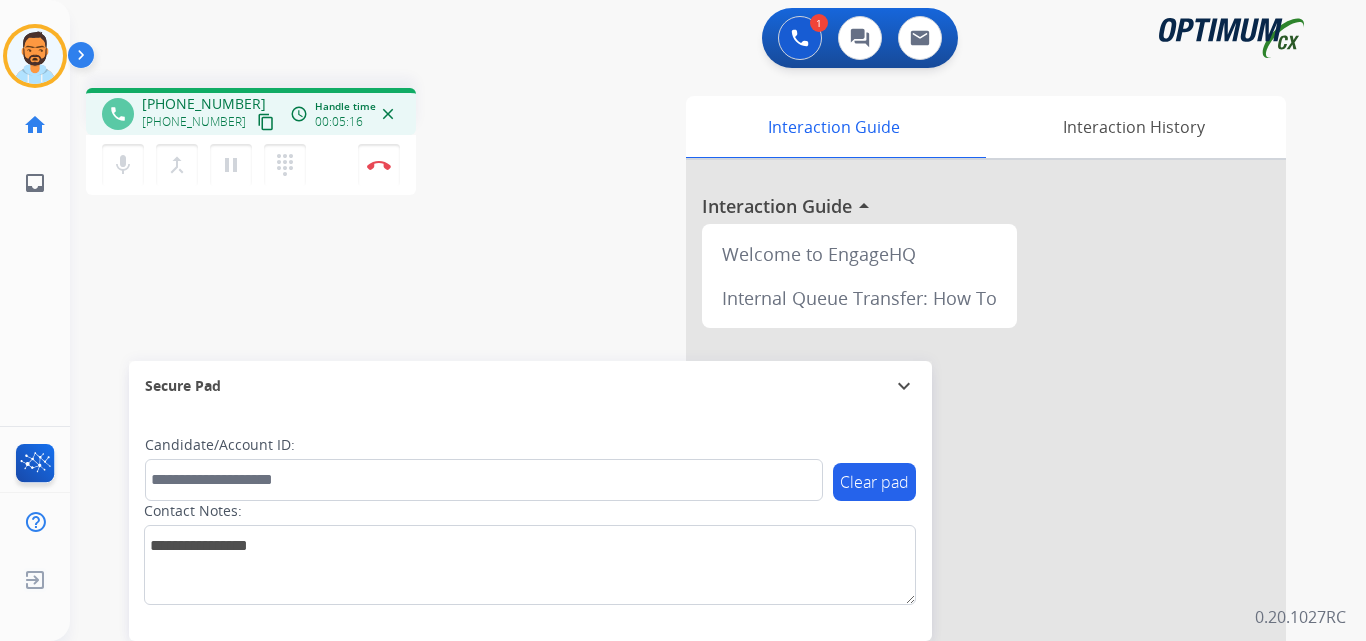 click on "content_copy" at bounding box center [266, 122] 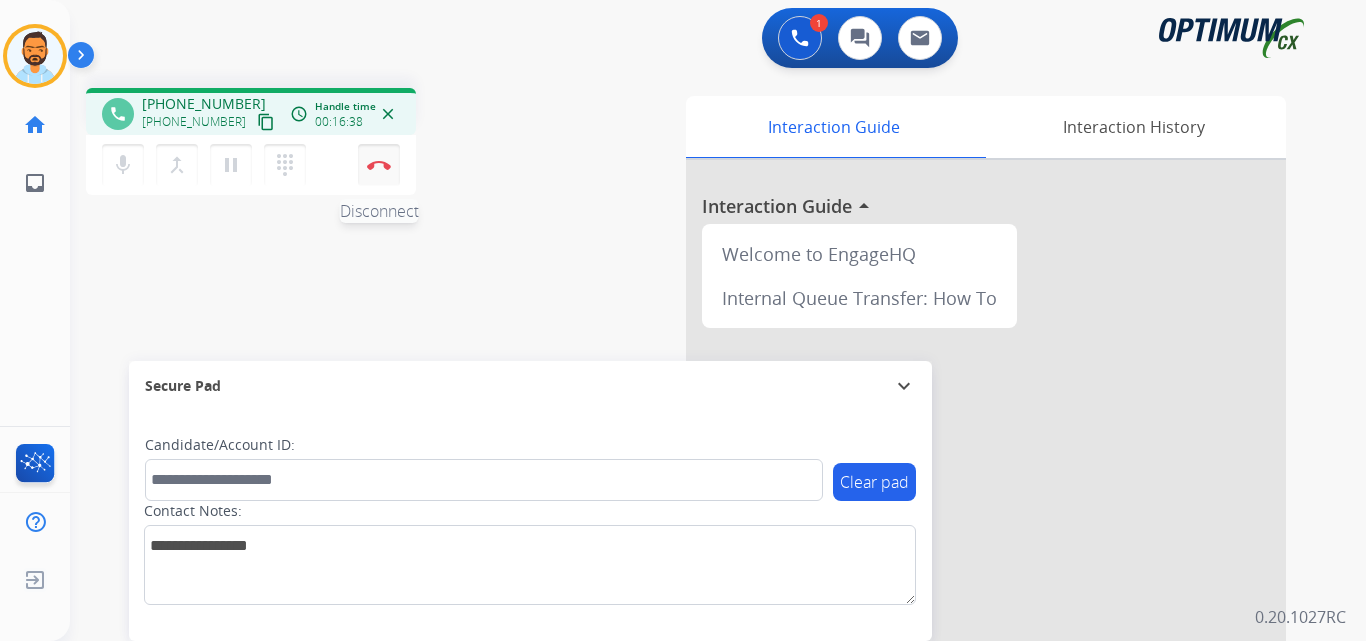 click at bounding box center (379, 165) 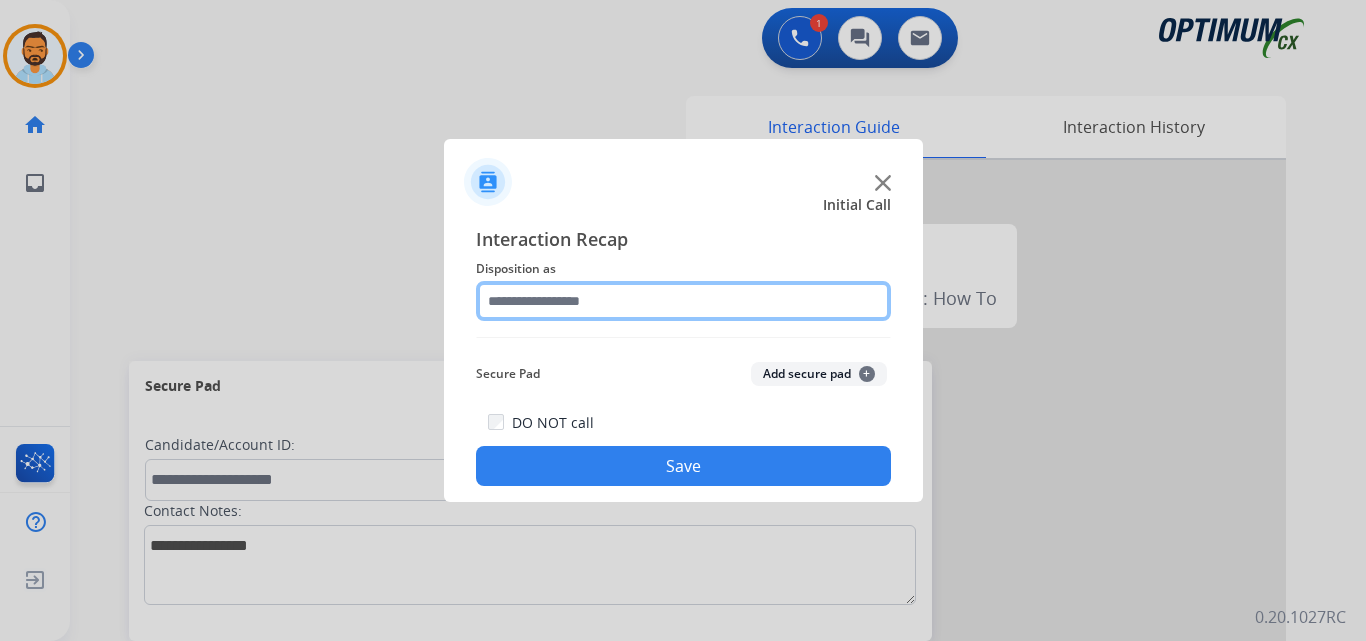 click 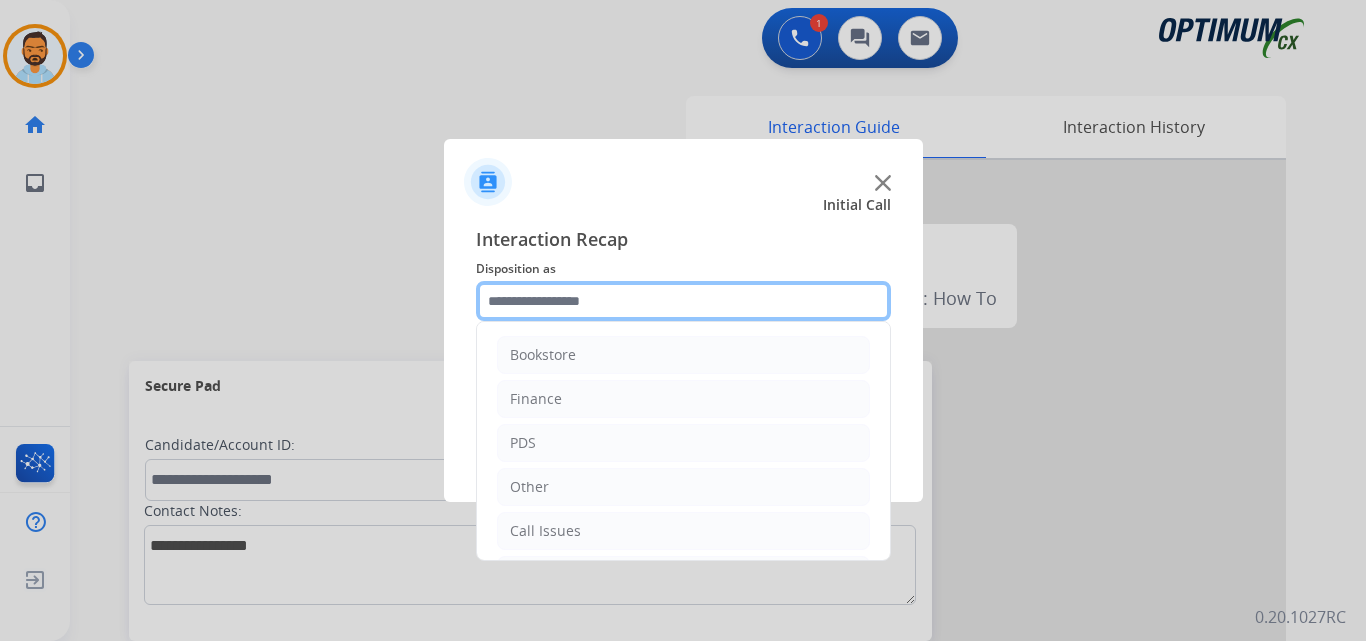 scroll, scrollTop: 136, scrollLeft: 0, axis: vertical 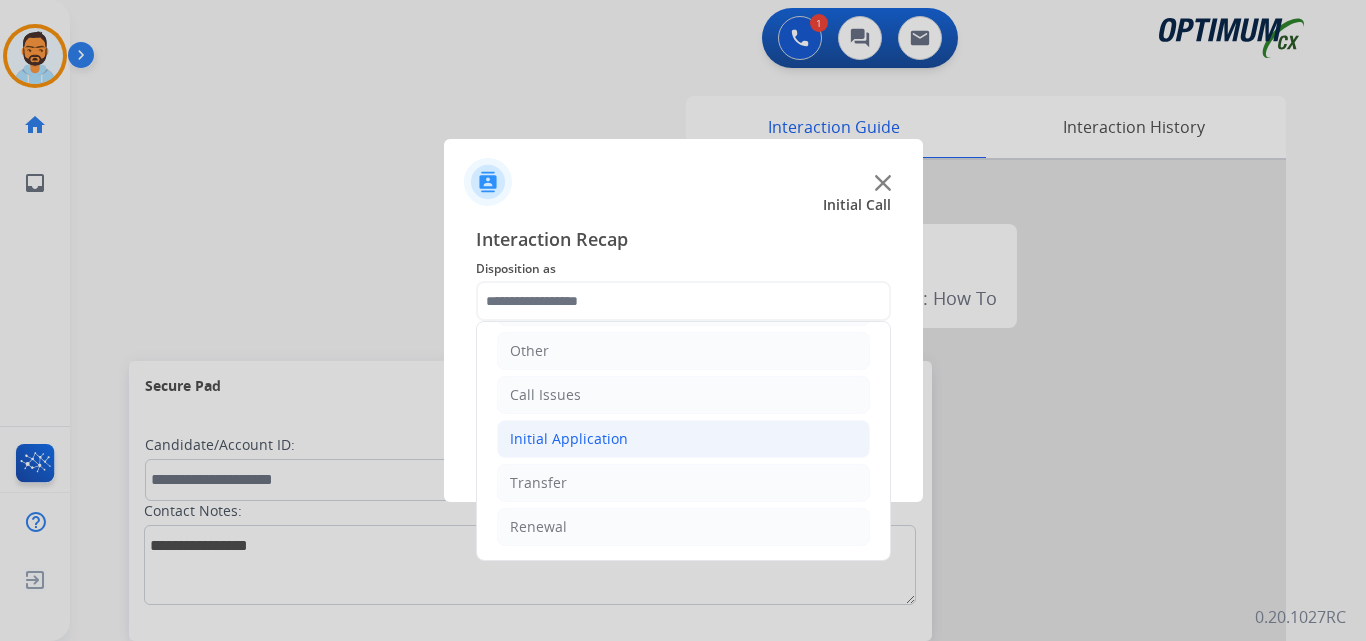 click on "Initial Application" 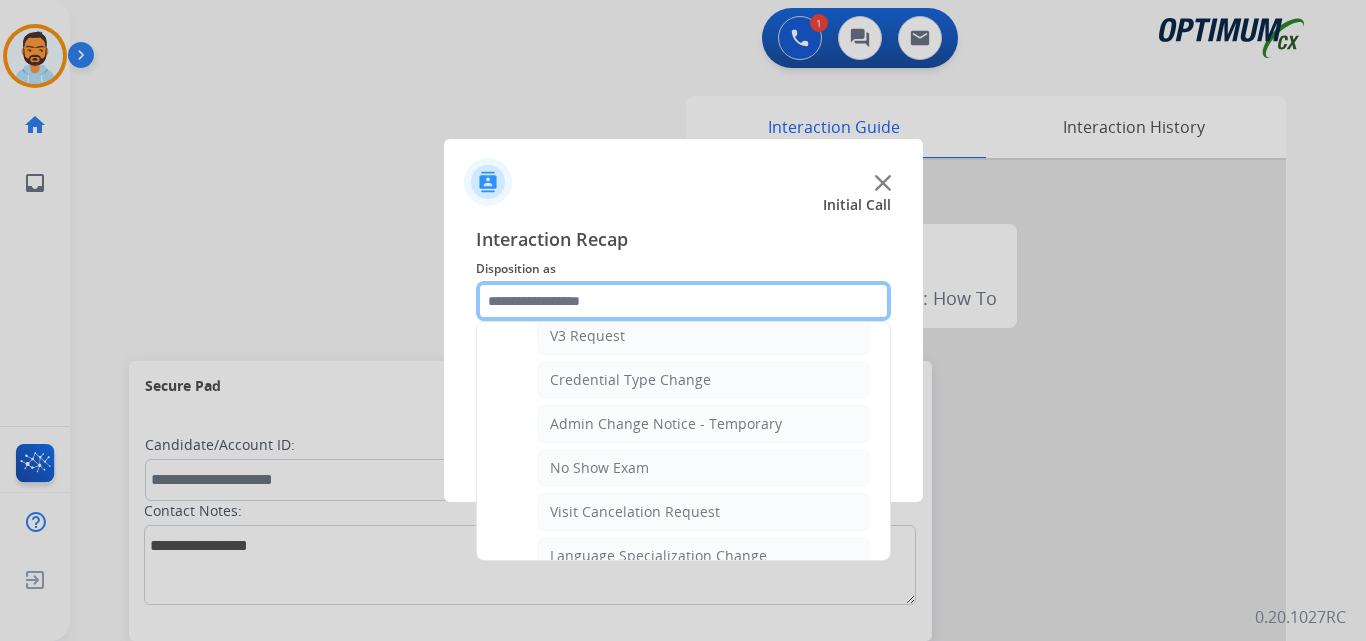 scroll, scrollTop: 784, scrollLeft: 0, axis: vertical 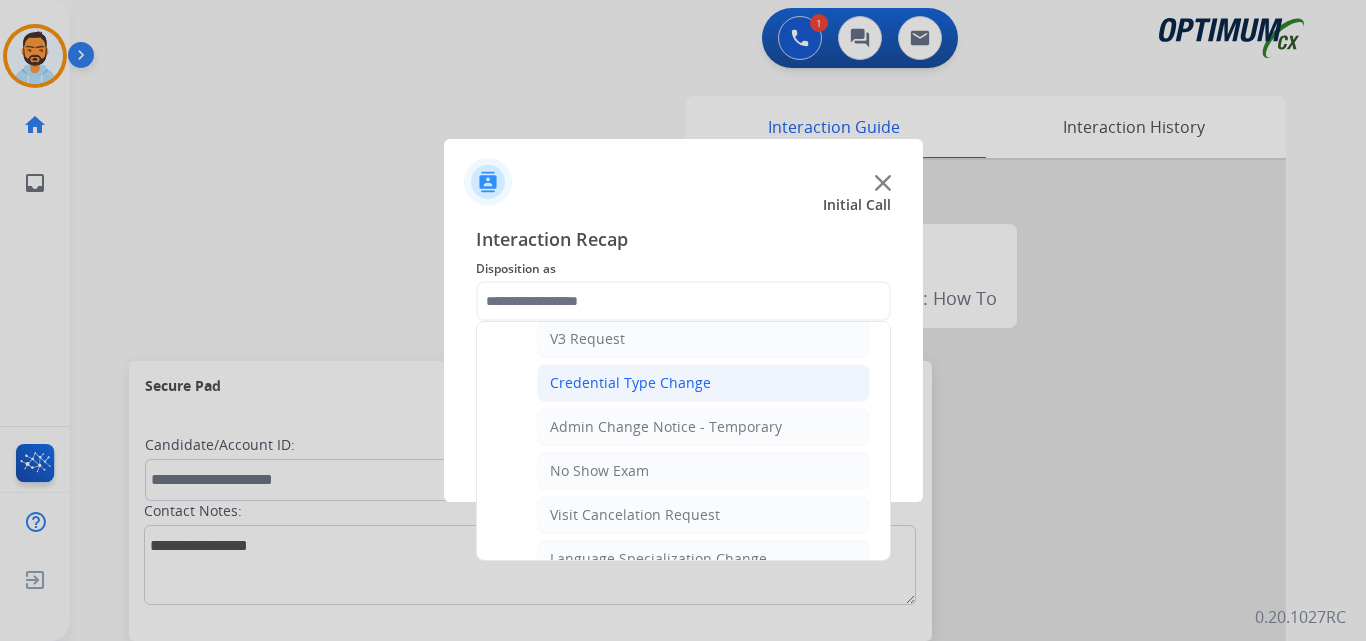 click on "Credential Type Change" 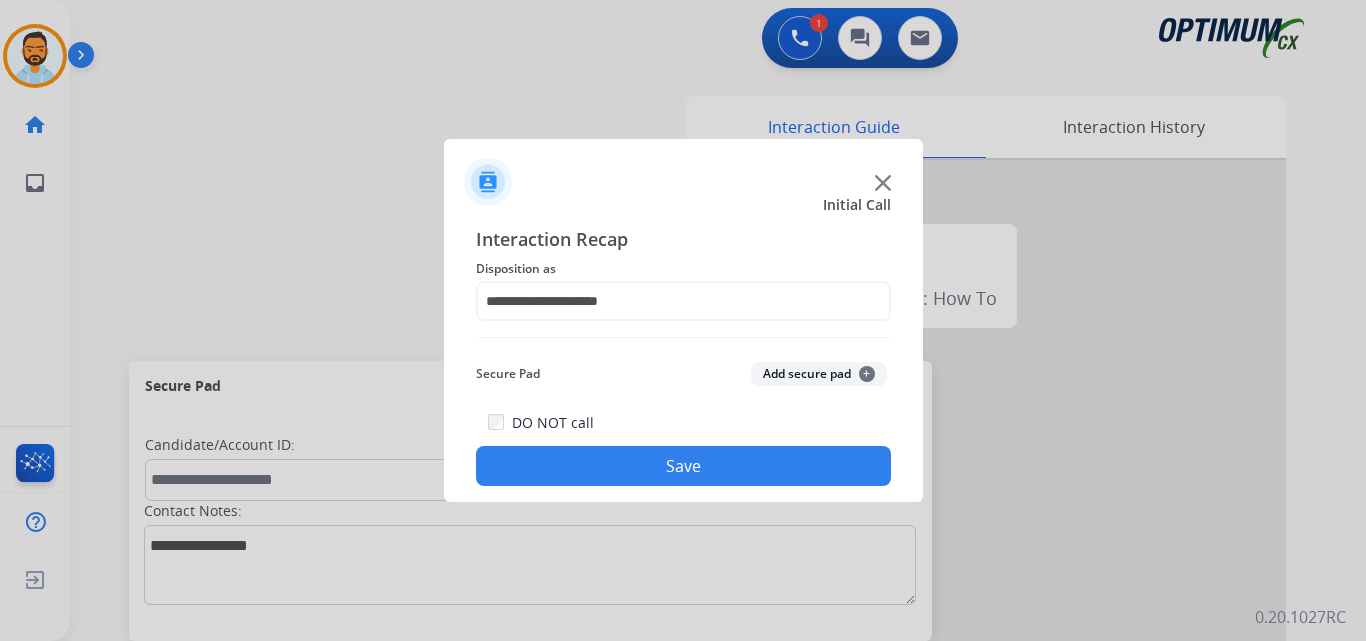 click on "Save" 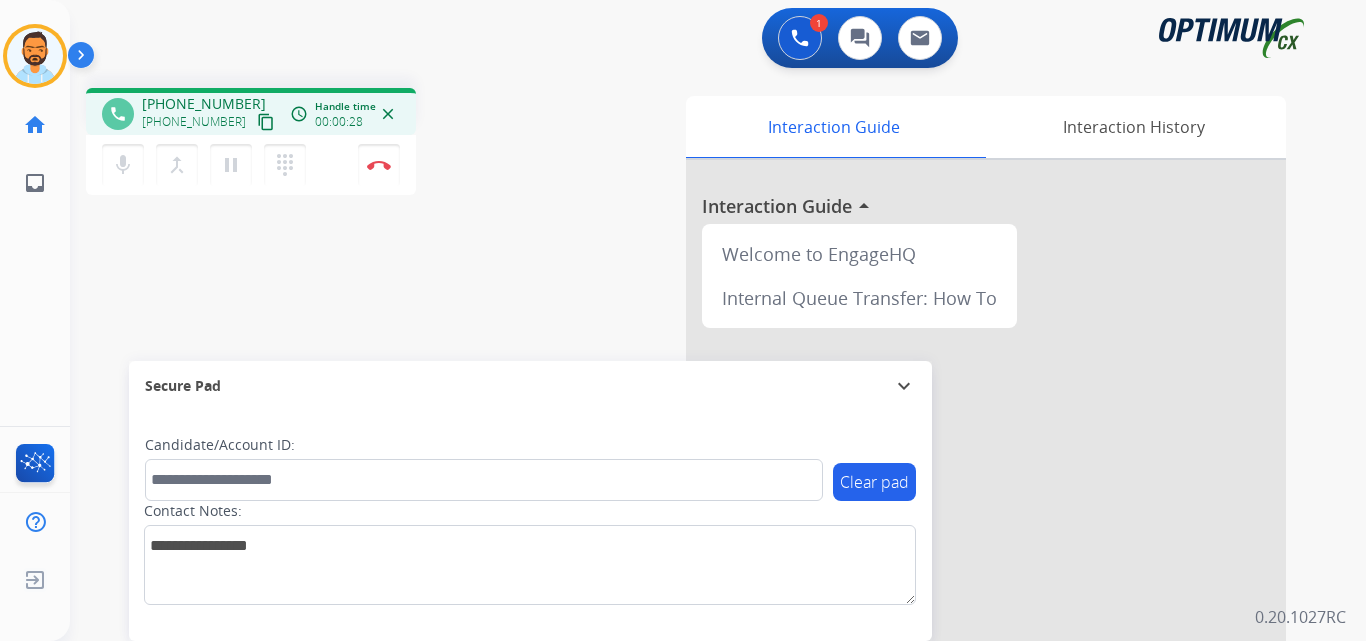 click on "content_copy" at bounding box center [266, 122] 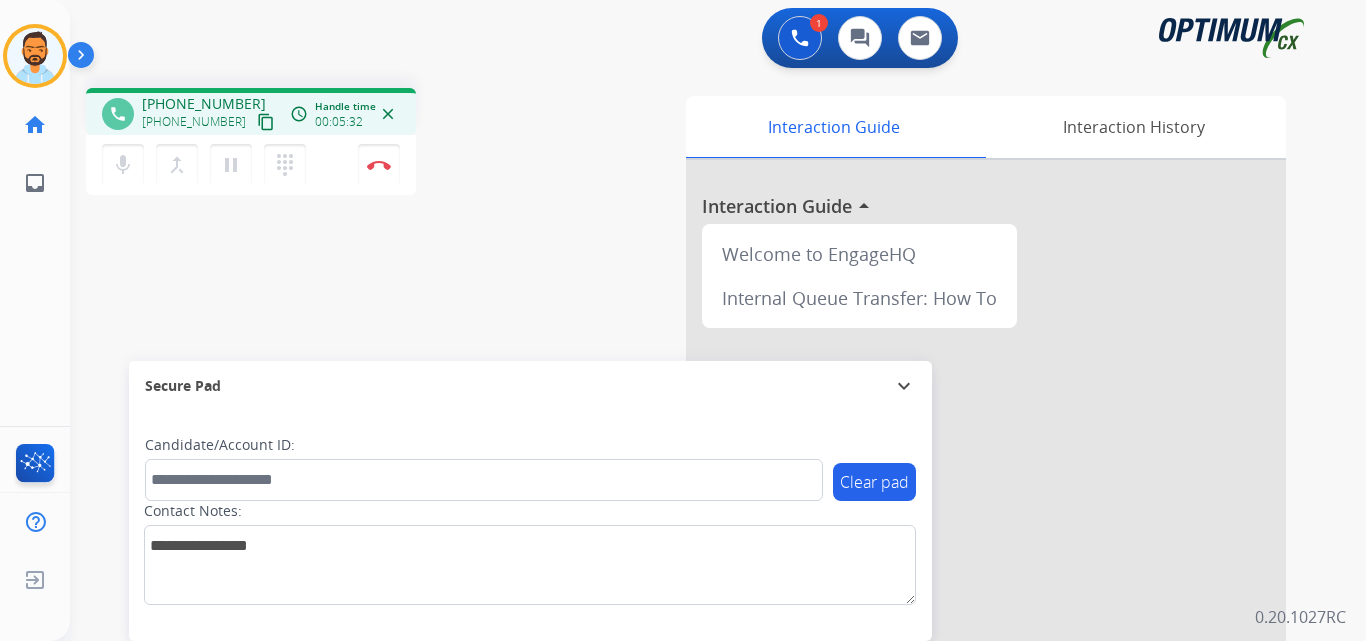 click on "phone [PHONE_NUMBER] [PHONE_NUMBER] content_copy access_time Call metrics Queue   00:09 Hold   00:00 Talk   05:33 Total   05:41 Handle time 00:05:32 close mic Mute merge_type Bridge pause Hold dialpad Dialpad Disconnect swap_horiz Break voice bridge close_fullscreen Connect 3-Way Call merge_type Separate 3-Way Call  Interaction Guide   Interaction History  Interaction Guide arrow_drop_up  Welcome to EngageHQ   Internal Queue Transfer: How To  Secure Pad expand_more Clear pad Candidate/Account ID: Contact Notes:" at bounding box center (694, 489) 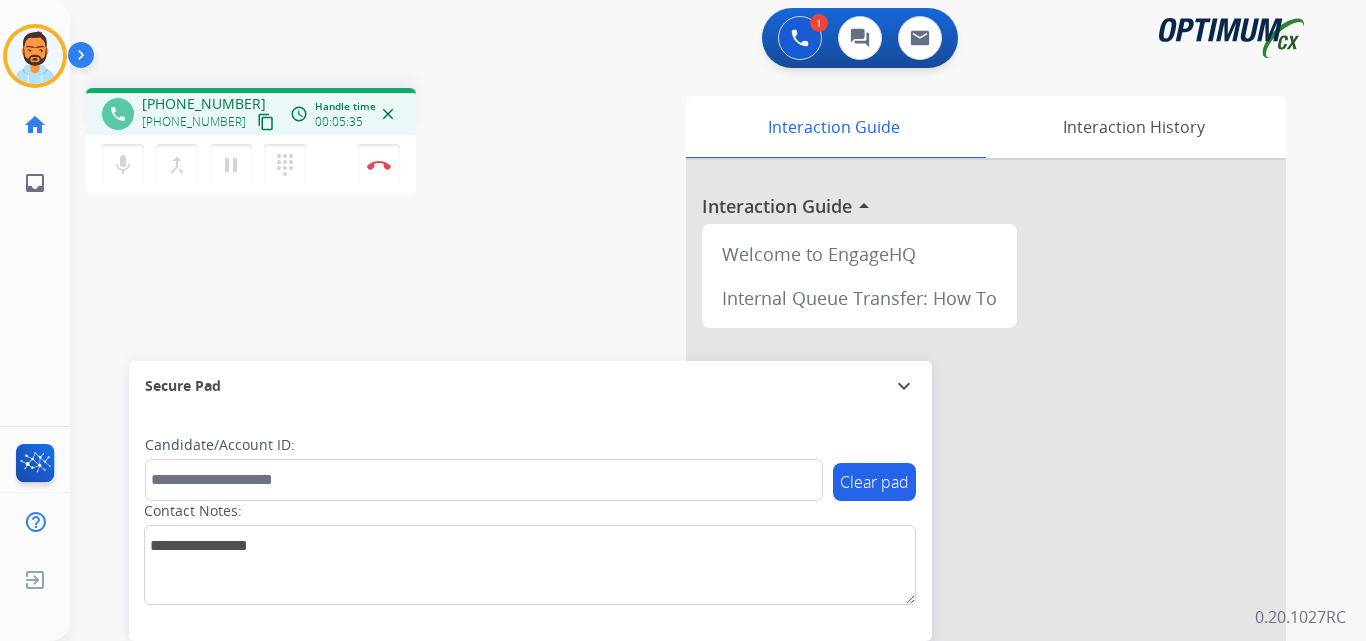 click on "1 Voice Interactions  0  Chat Interactions   0  Email Interactions" at bounding box center (706, 40) 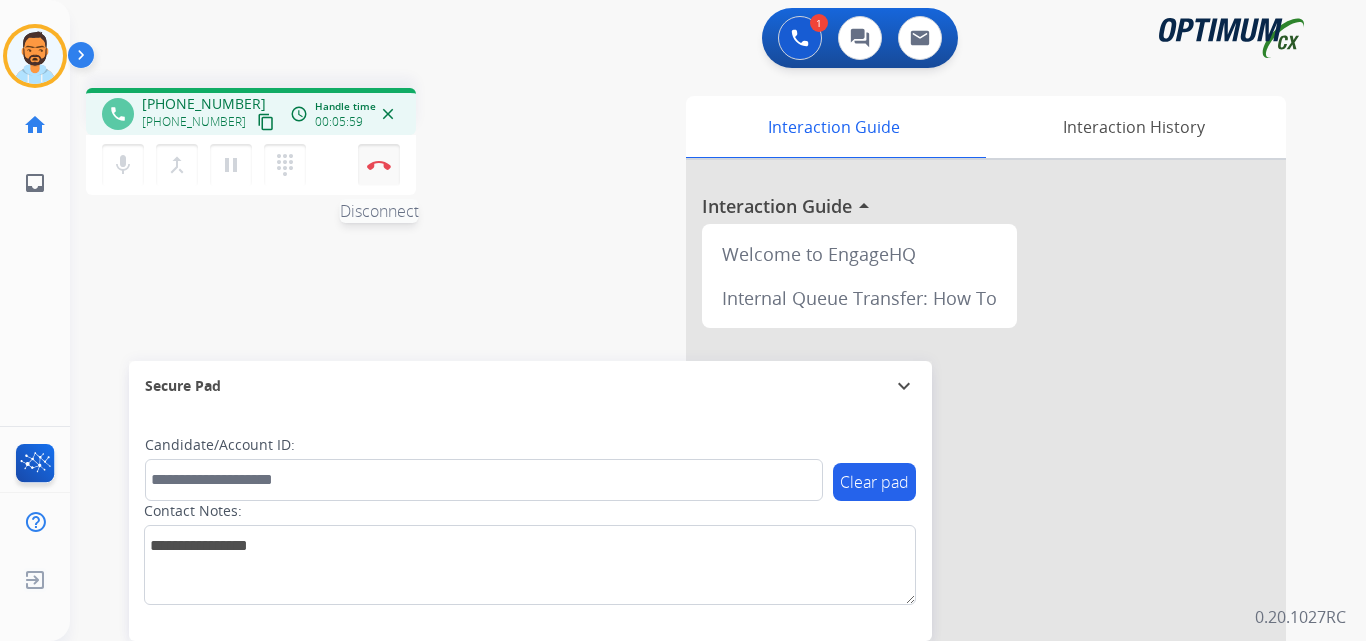 click on "Disconnect" at bounding box center [379, 165] 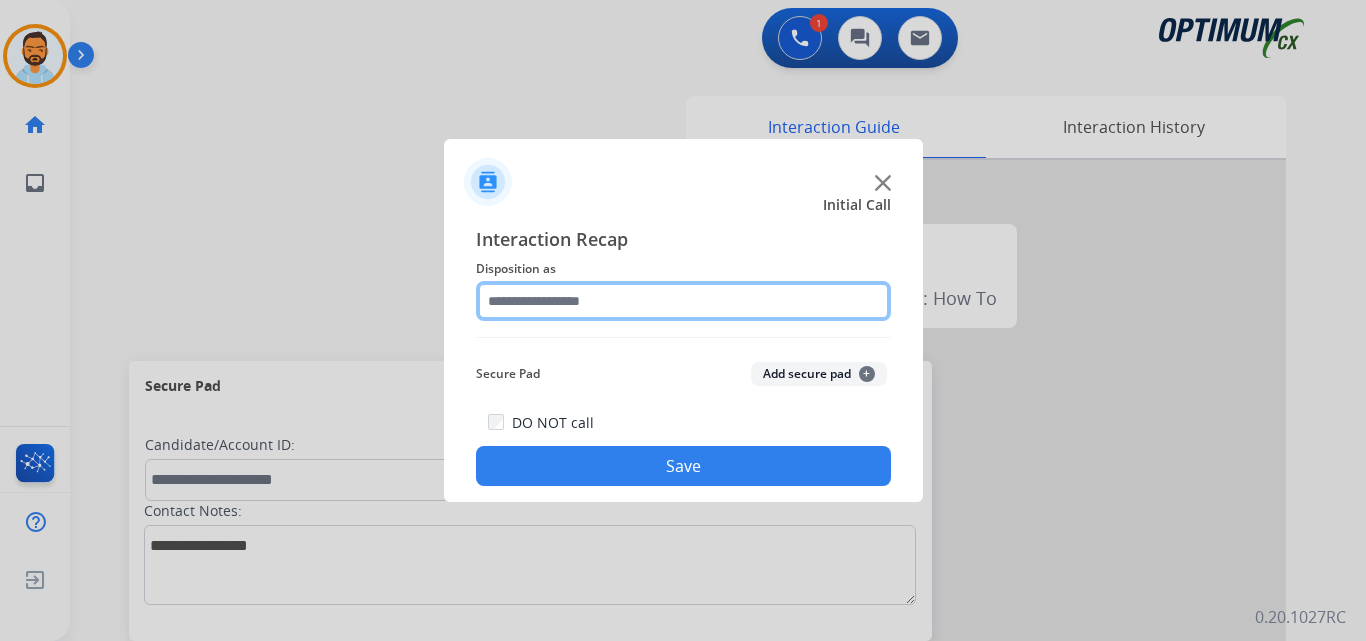 click 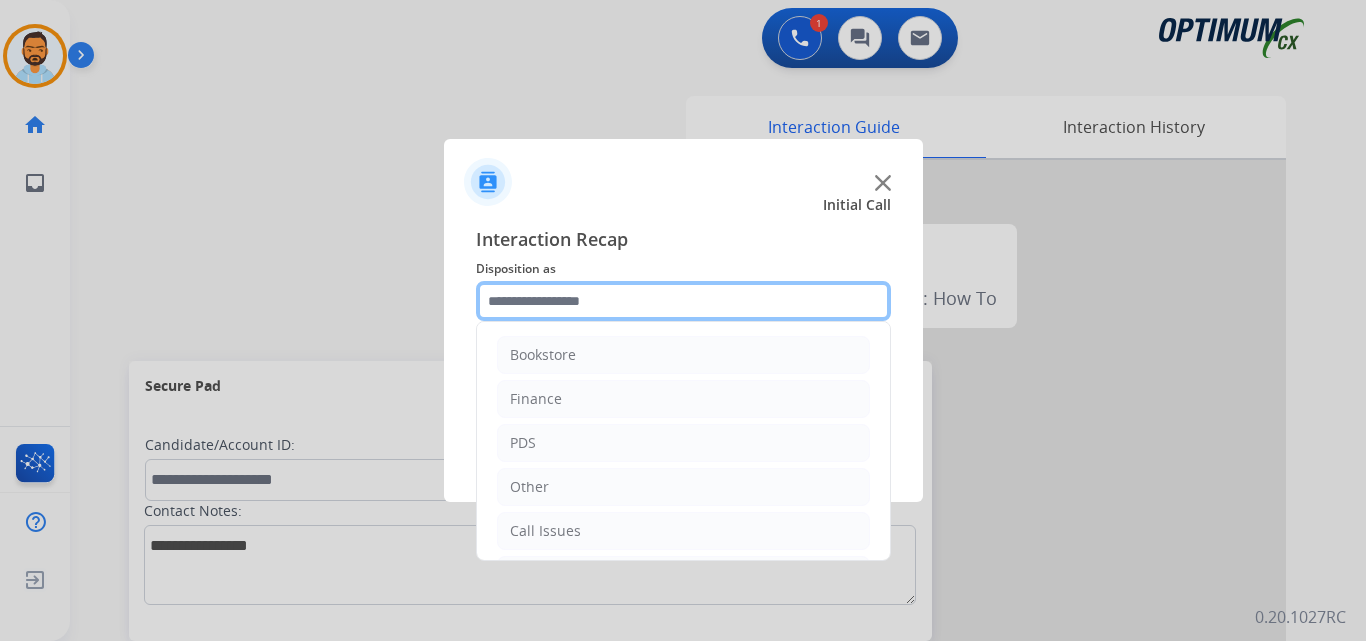 scroll, scrollTop: 136, scrollLeft: 0, axis: vertical 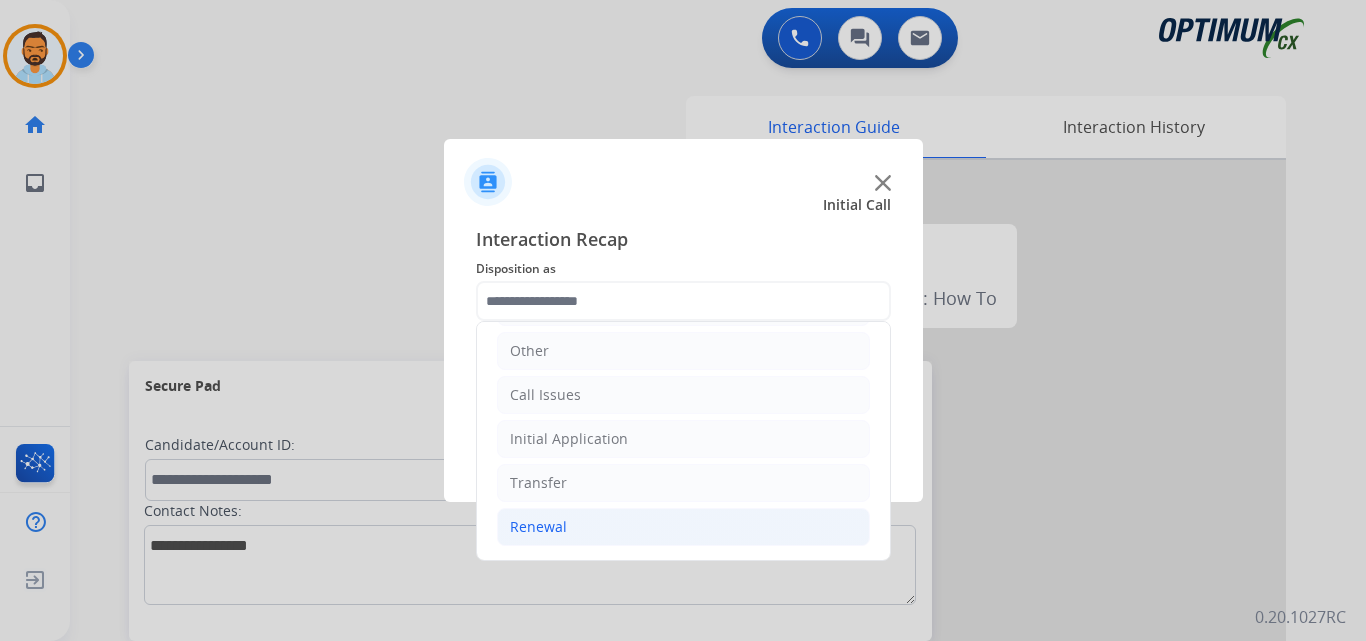 click on "Renewal" 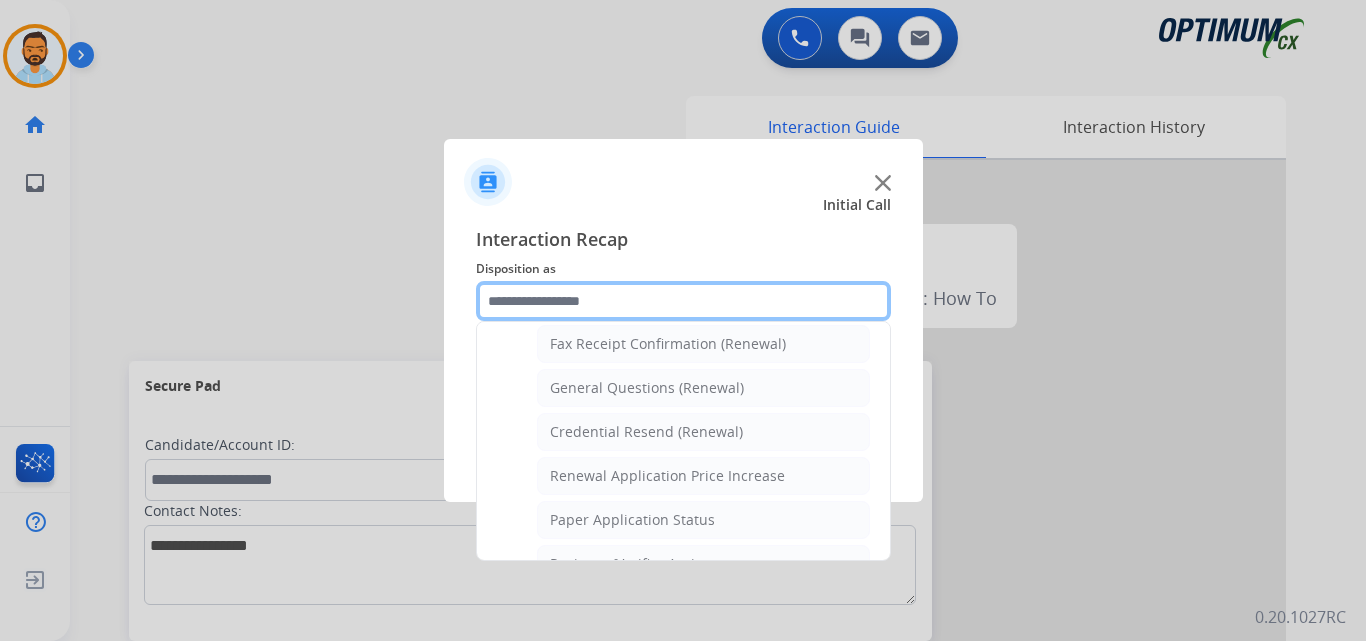 scroll, scrollTop: 772, scrollLeft: 0, axis: vertical 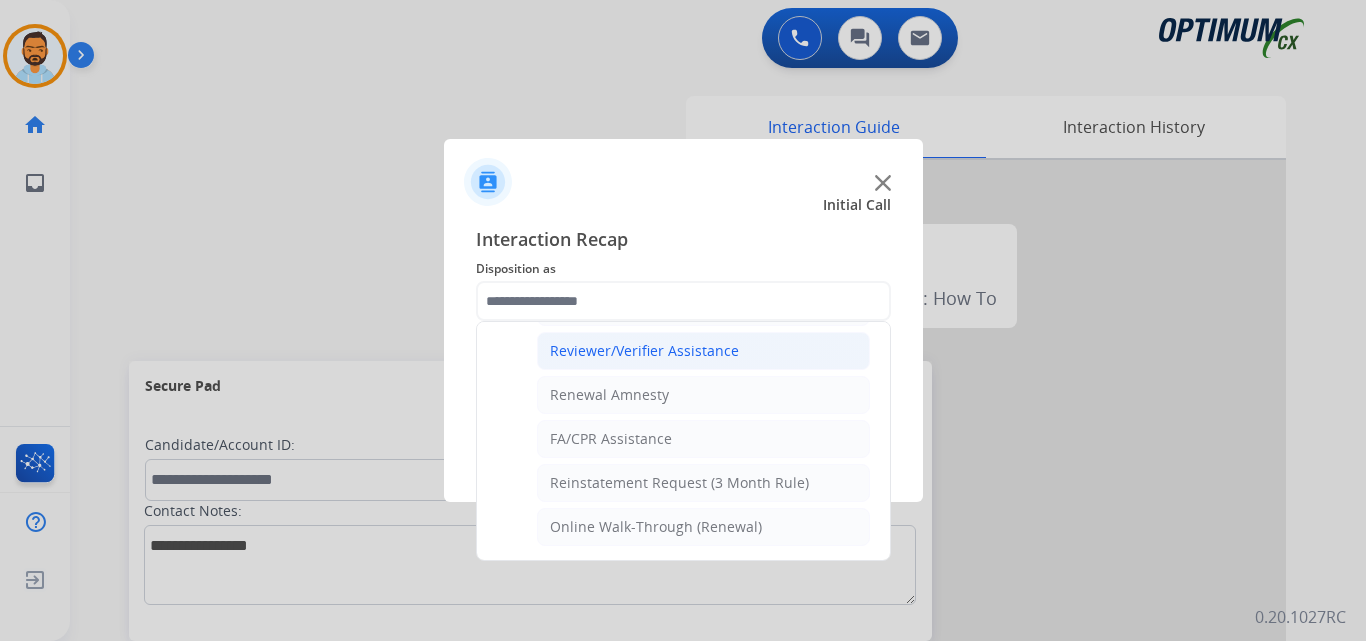 click on "Reviewer/Verifier Assistance" 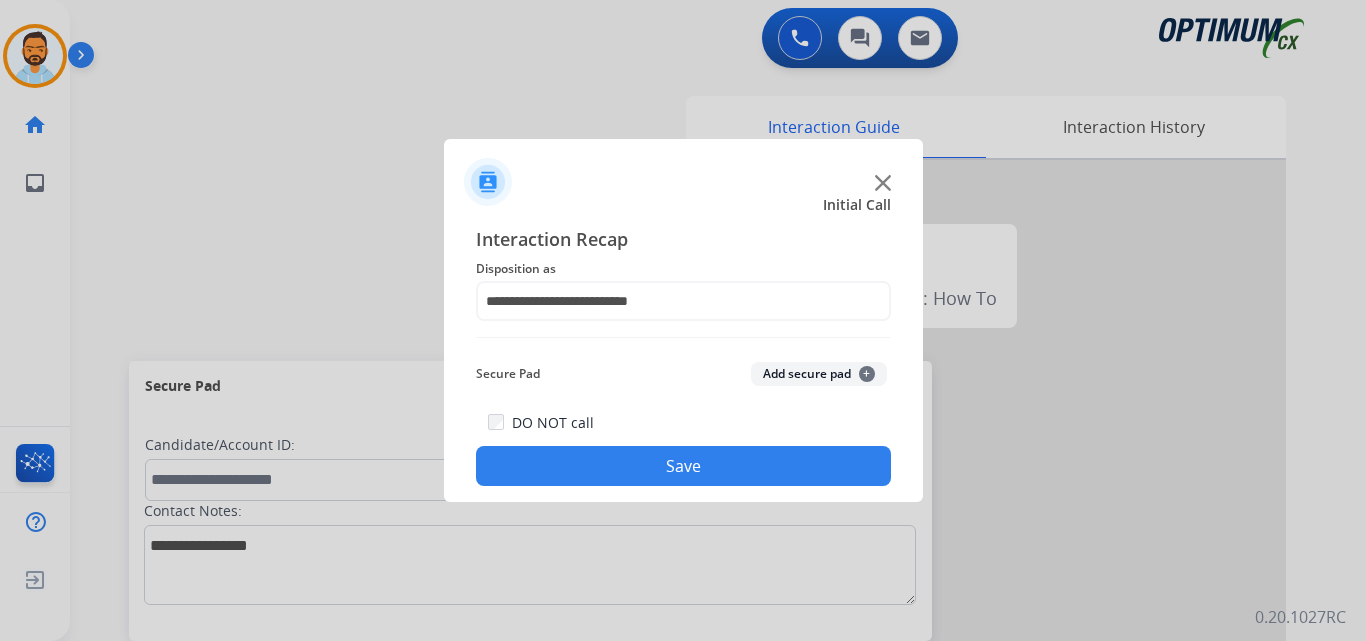 click on "Save" 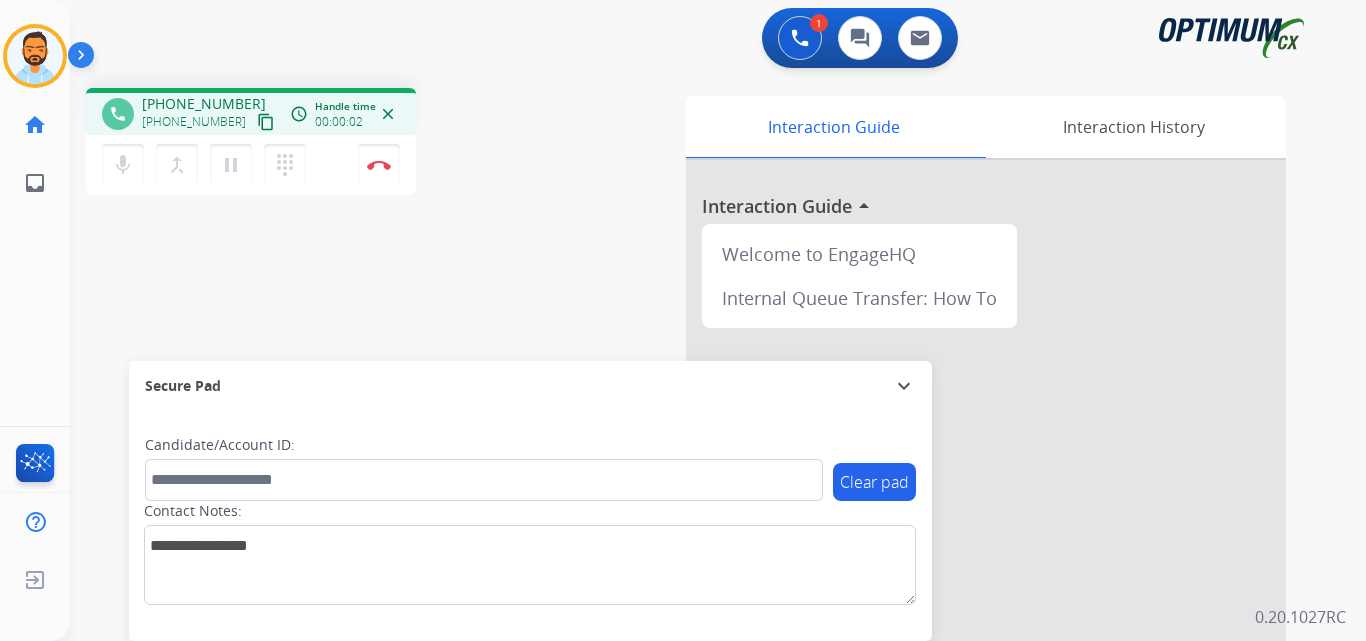 click on "content_copy" at bounding box center (266, 122) 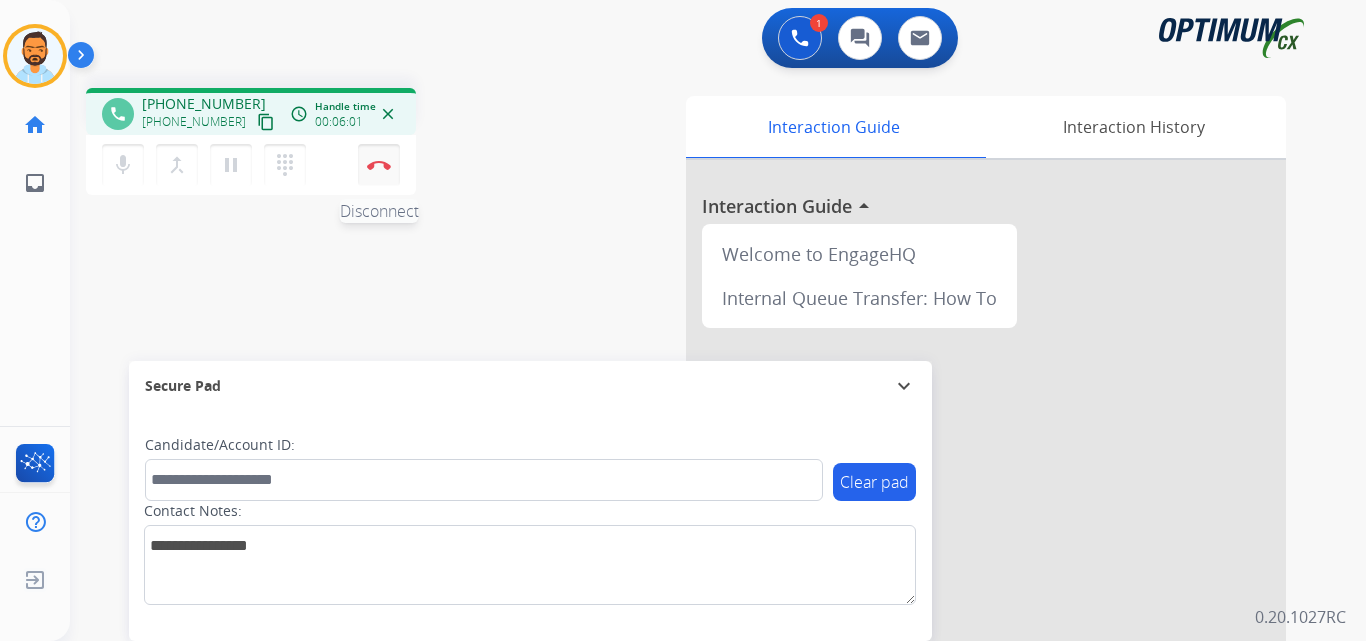 click at bounding box center (379, 165) 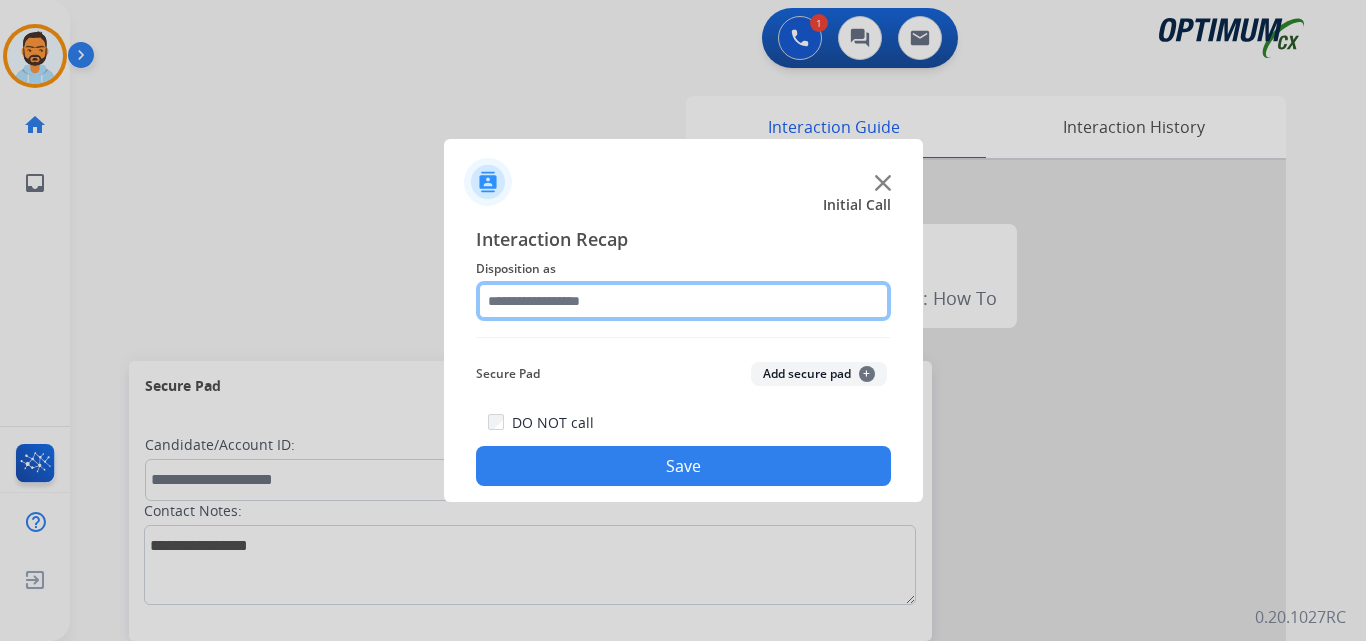 click 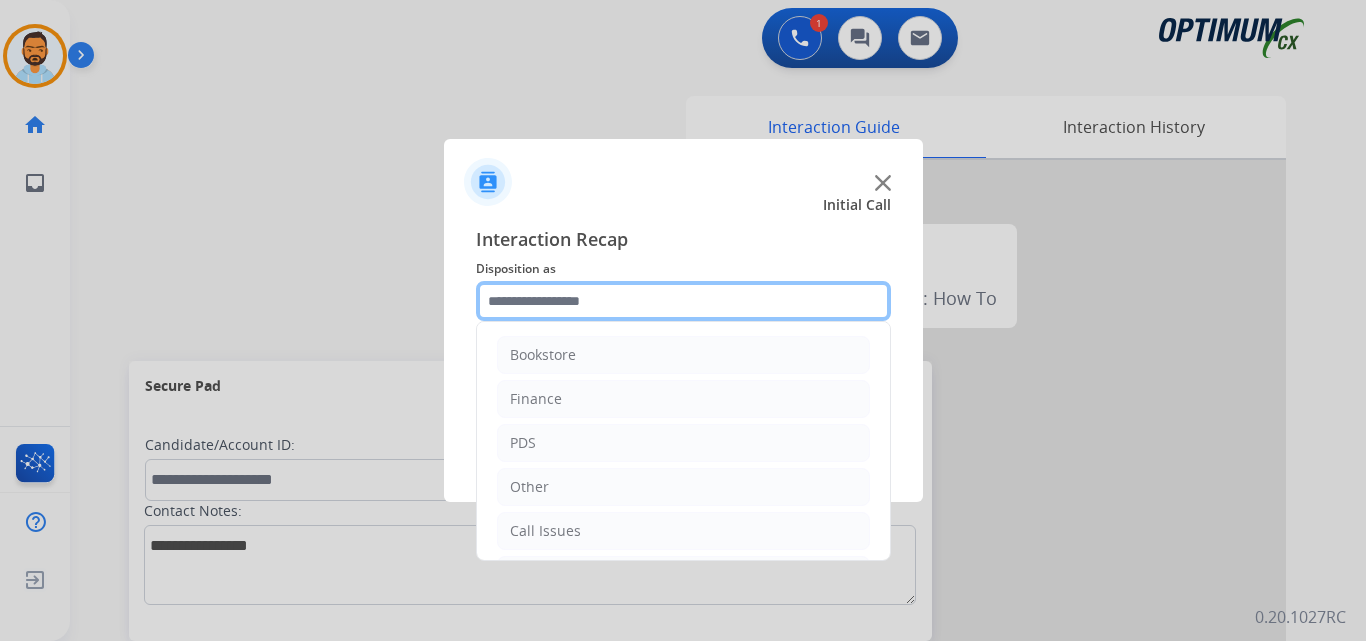 scroll, scrollTop: 136, scrollLeft: 0, axis: vertical 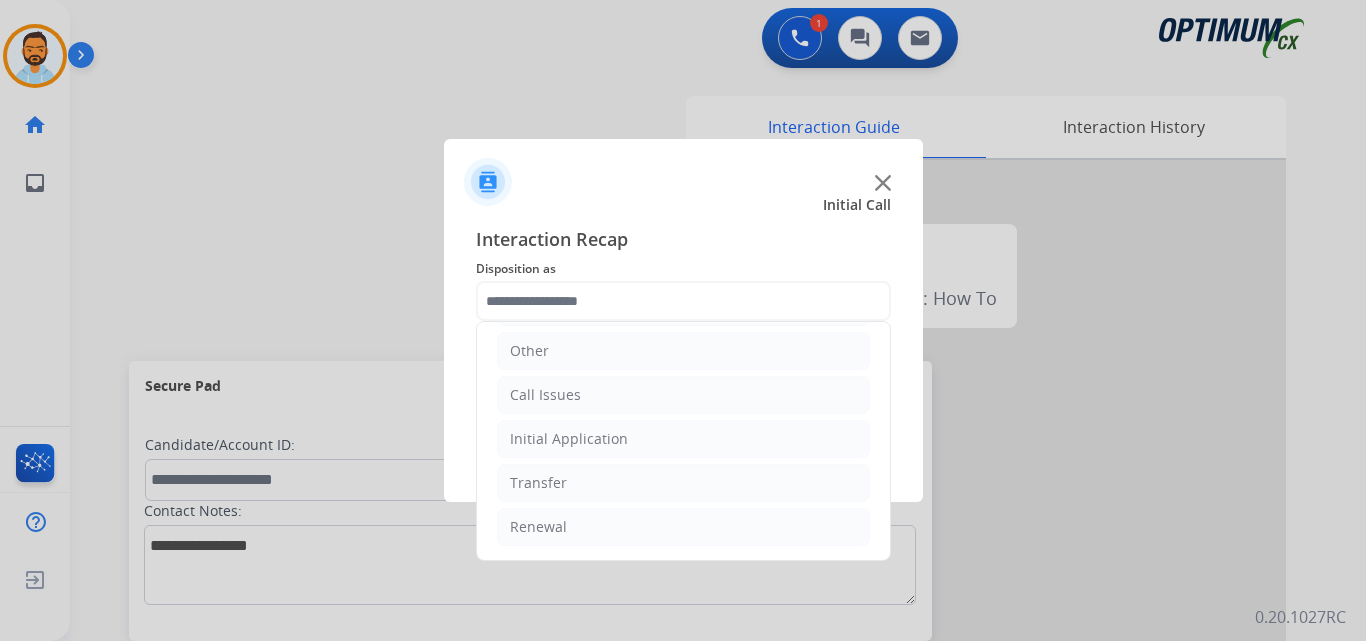 click on "Bookstore   Finance   PDS   Other   Call Issues   Initial Application   Transfer   Renewal" 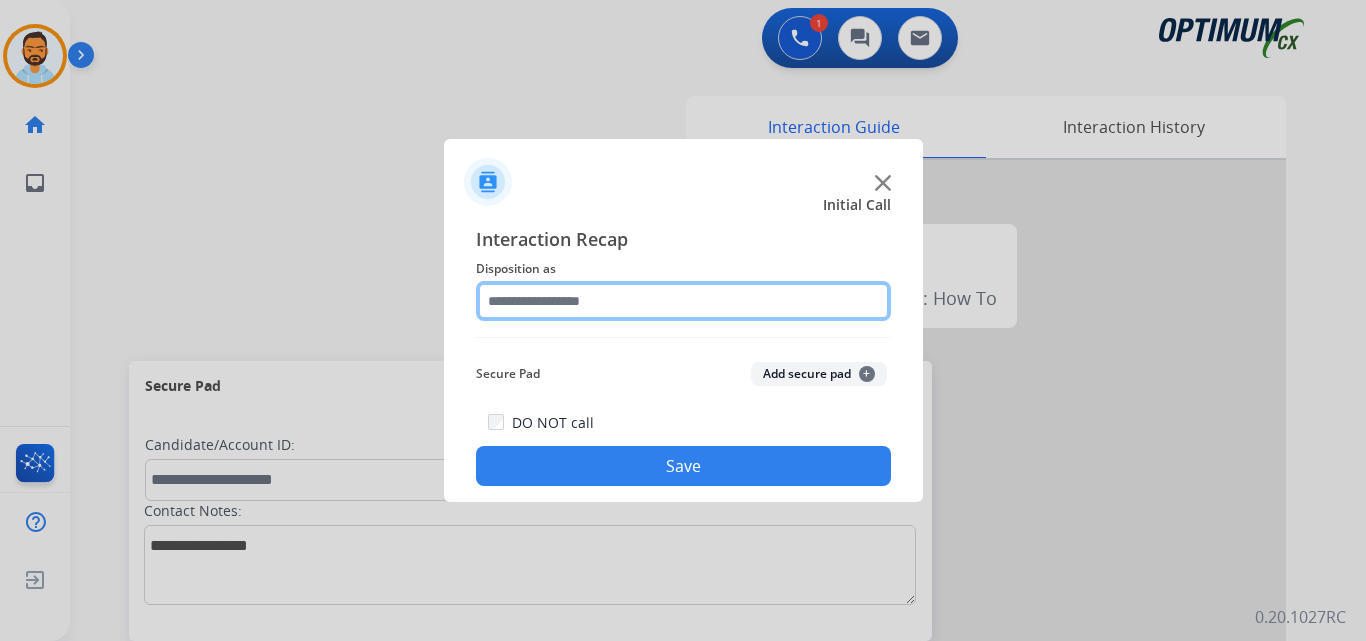 click 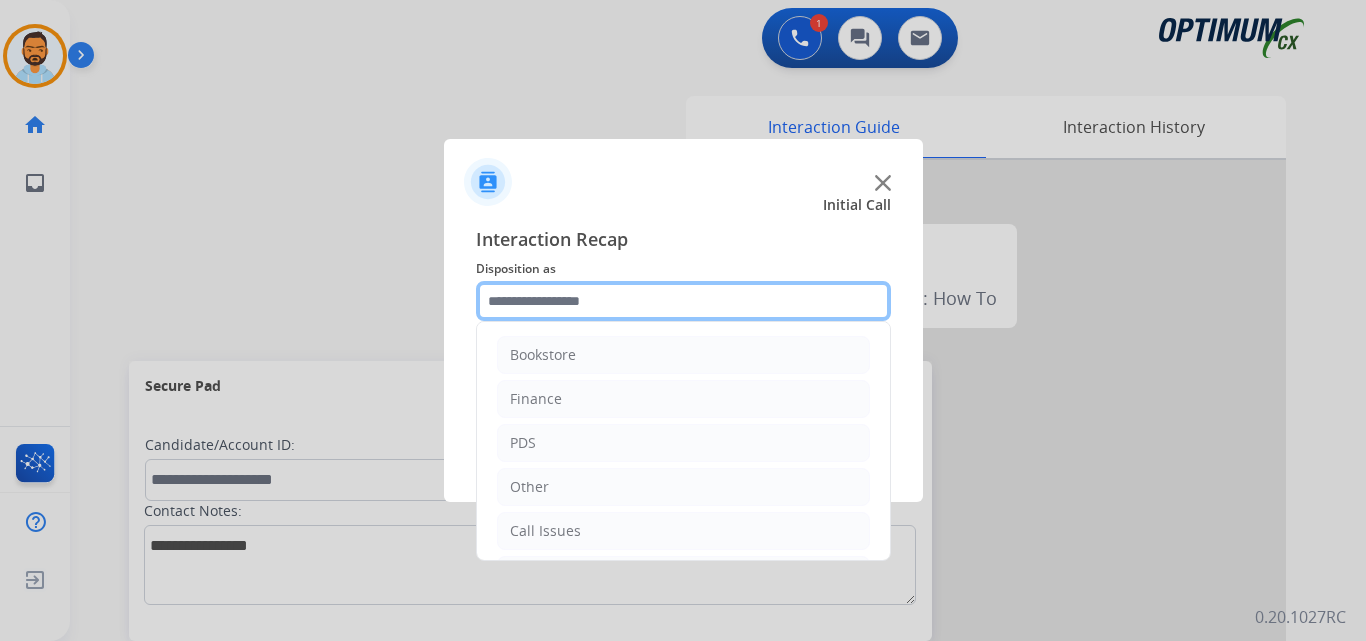 scroll, scrollTop: 136, scrollLeft: 0, axis: vertical 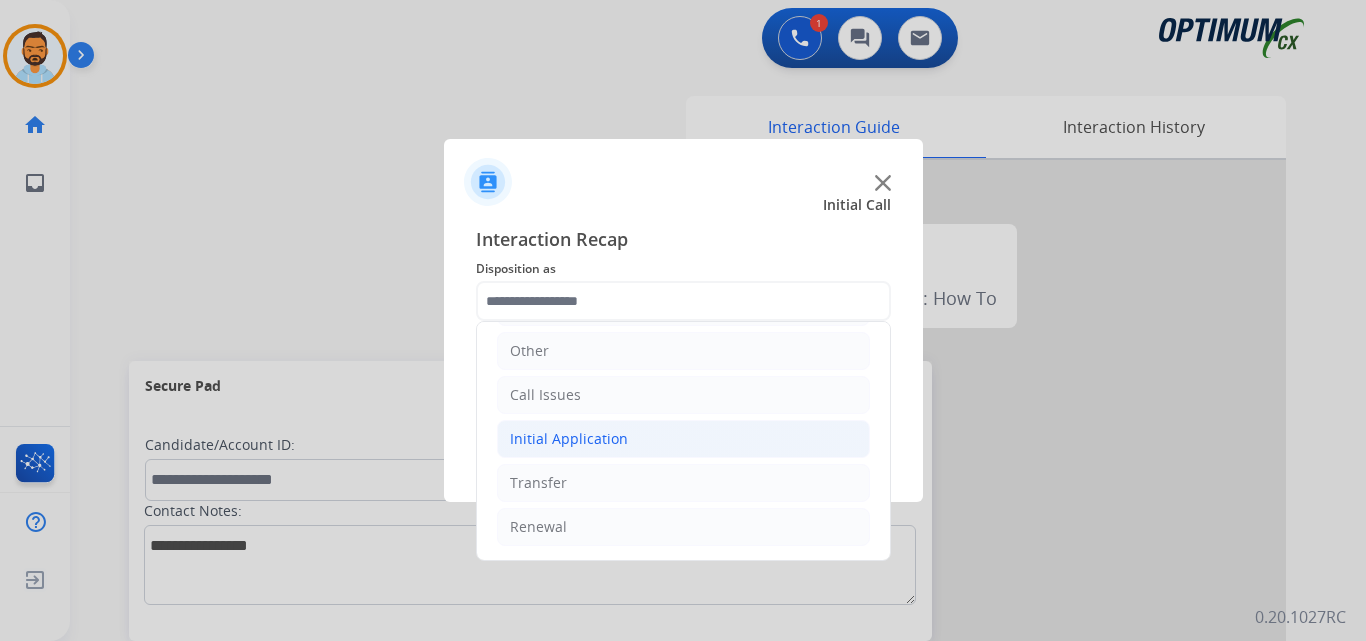 click on "Initial Application" 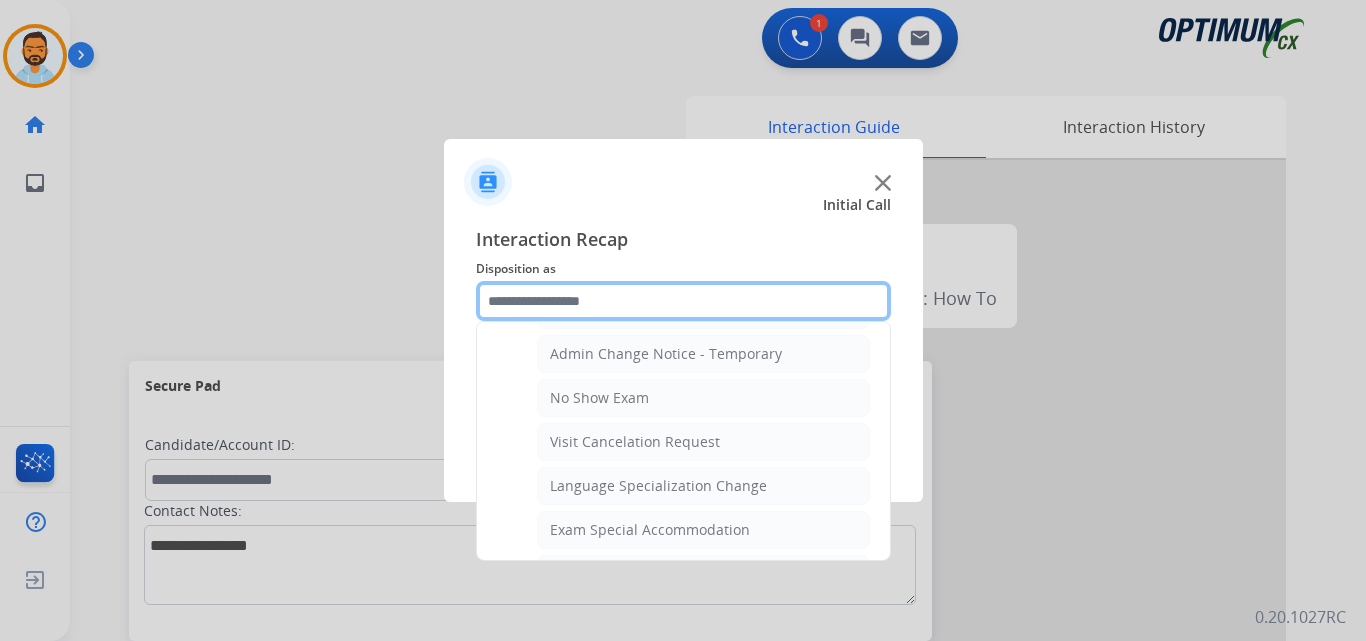 scroll, scrollTop: 853, scrollLeft: 0, axis: vertical 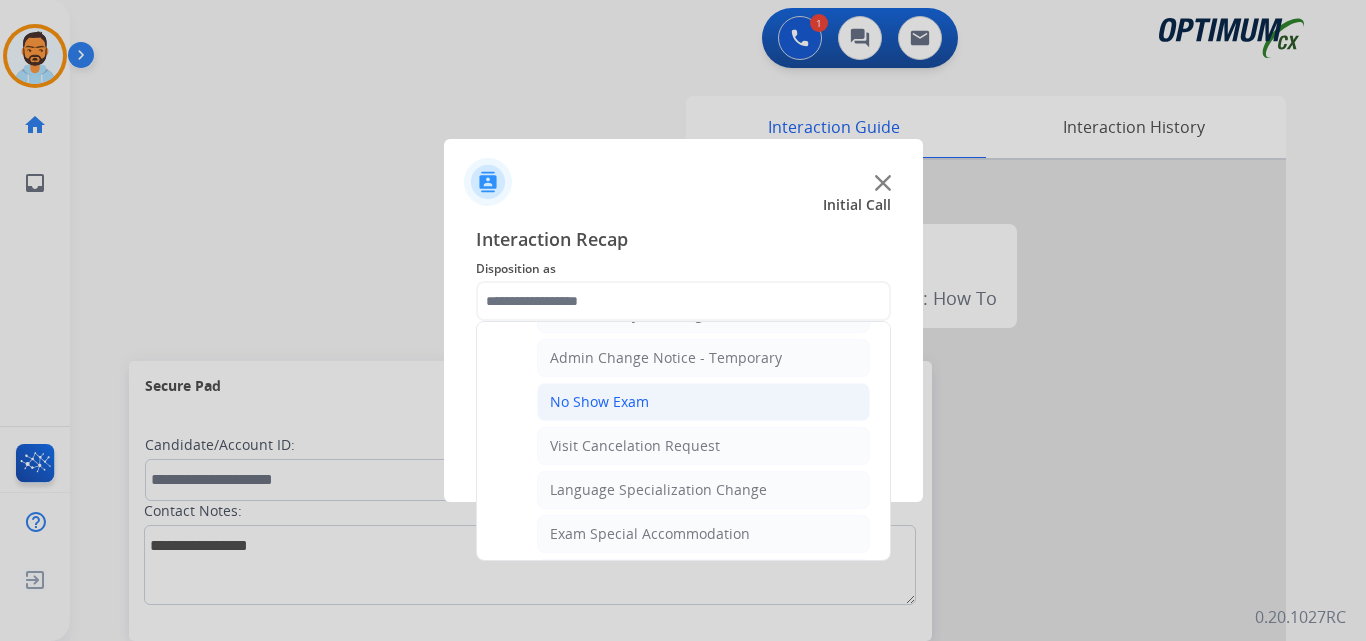 click on "No Show Exam" 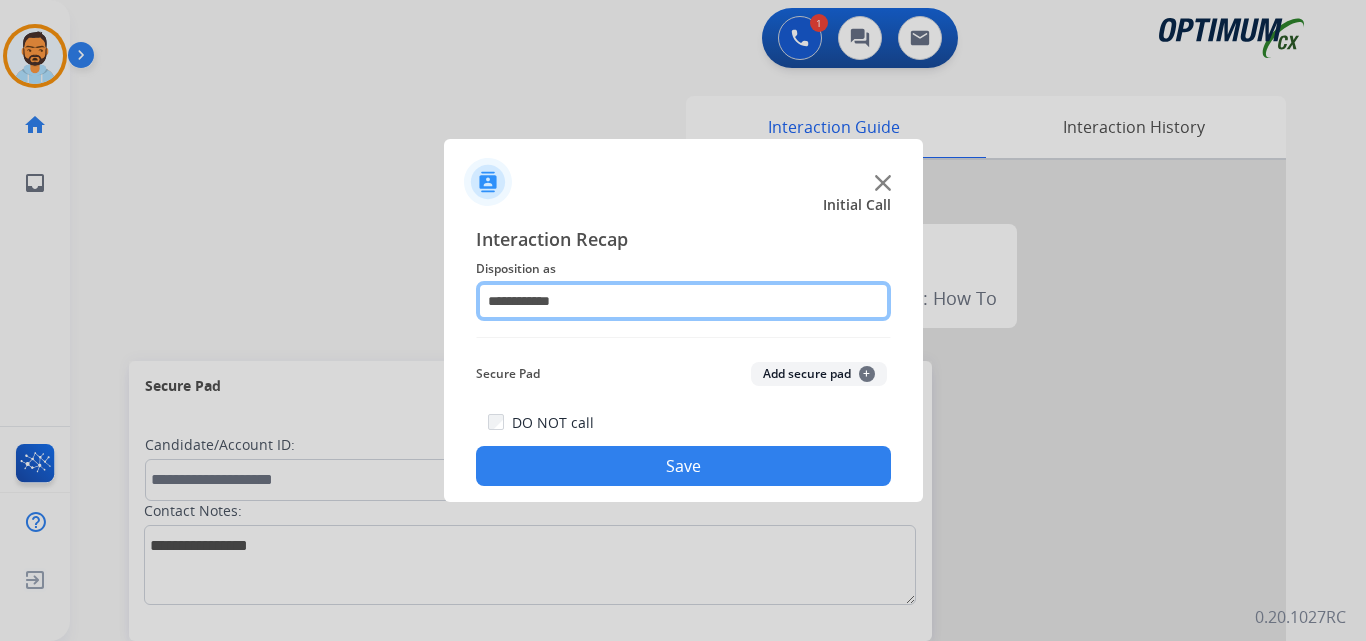 click on "**********" 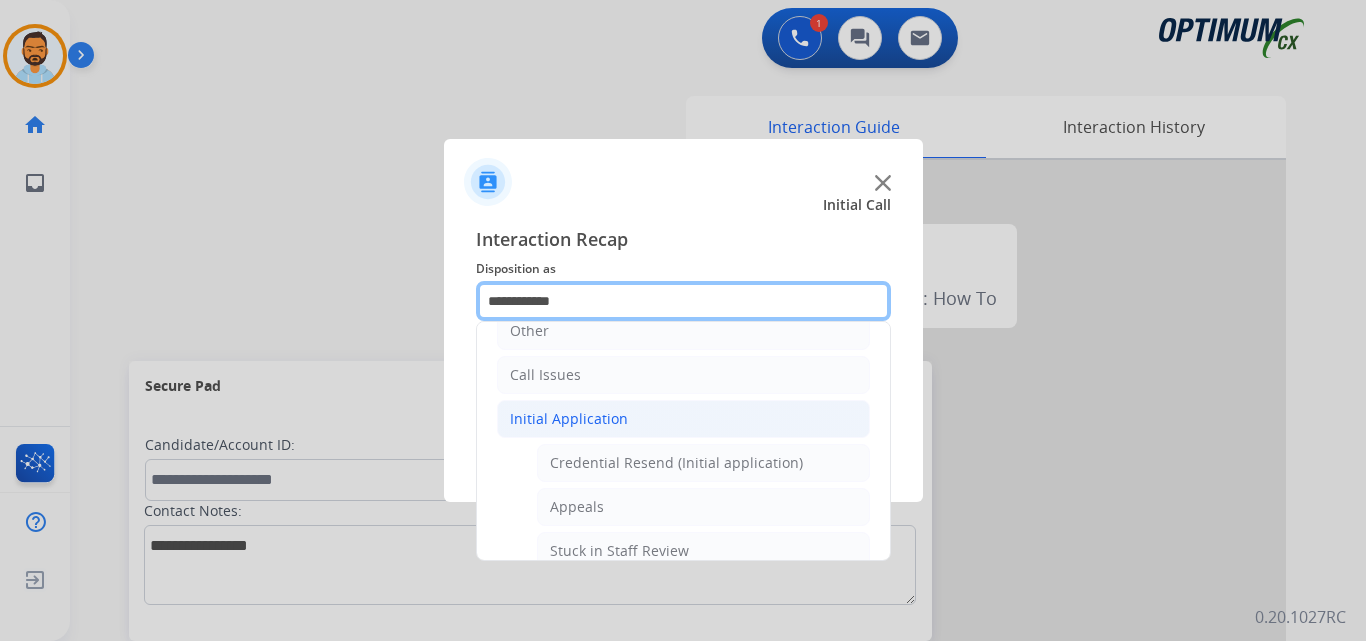 scroll, scrollTop: 157, scrollLeft: 0, axis: vertical 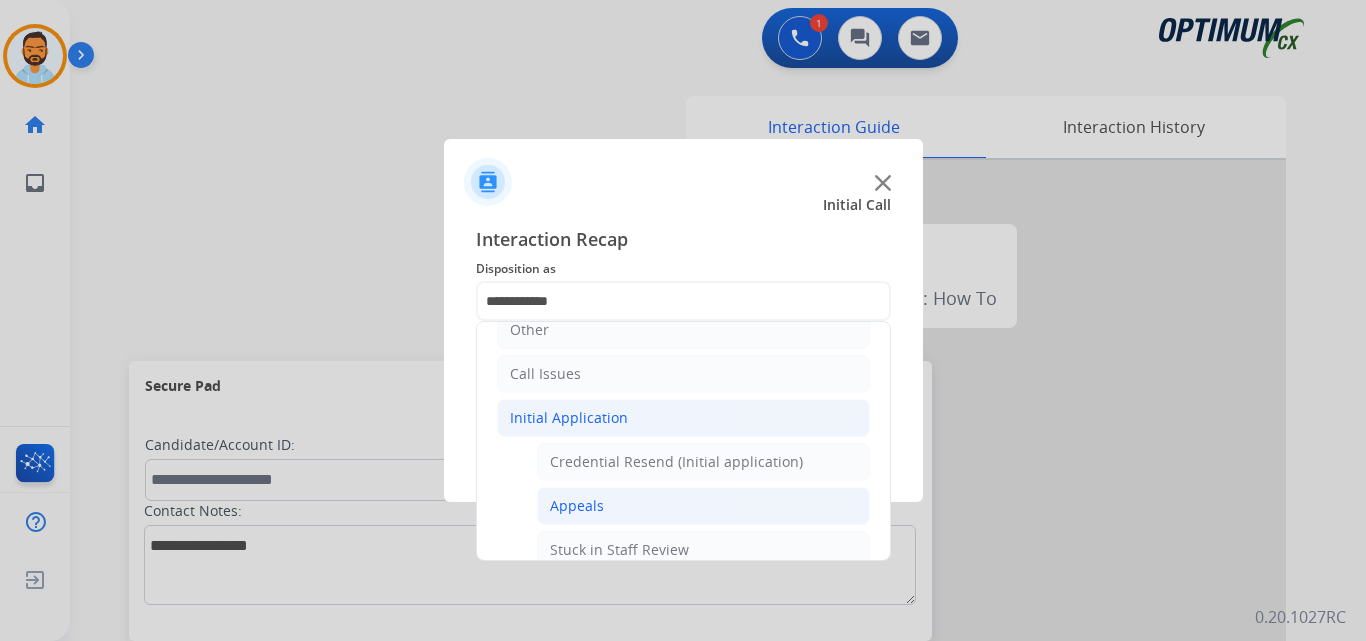 click on "Appeals" 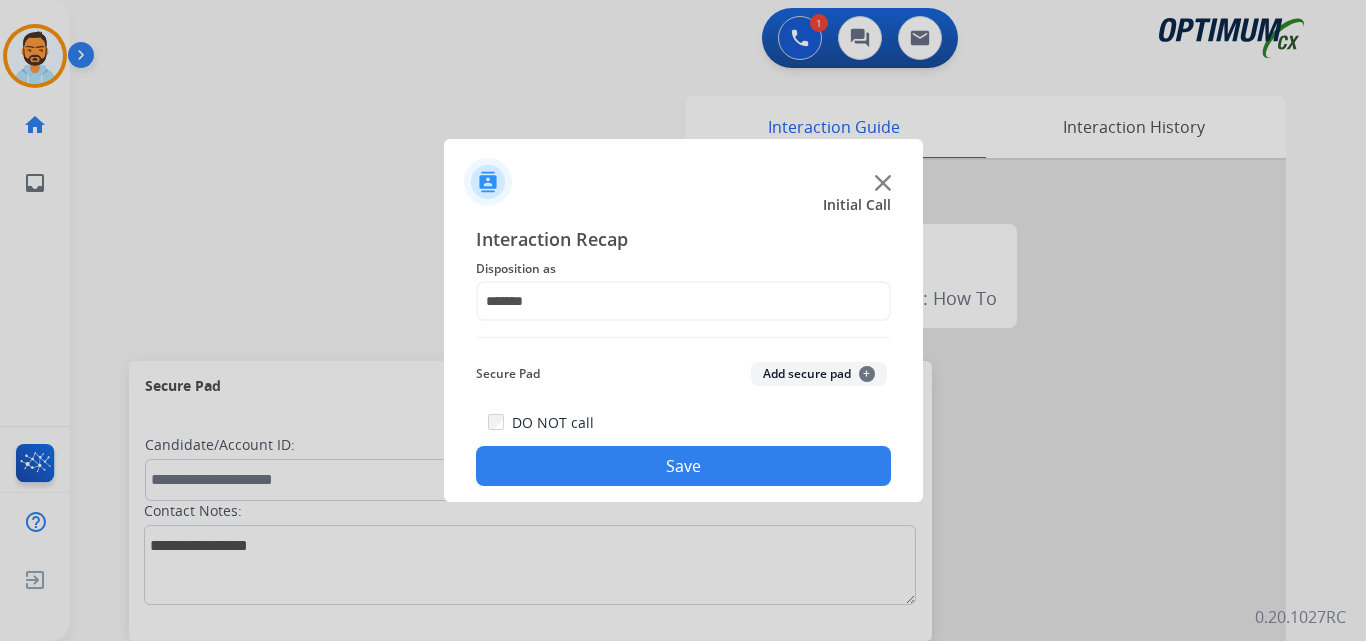 click on "Save" 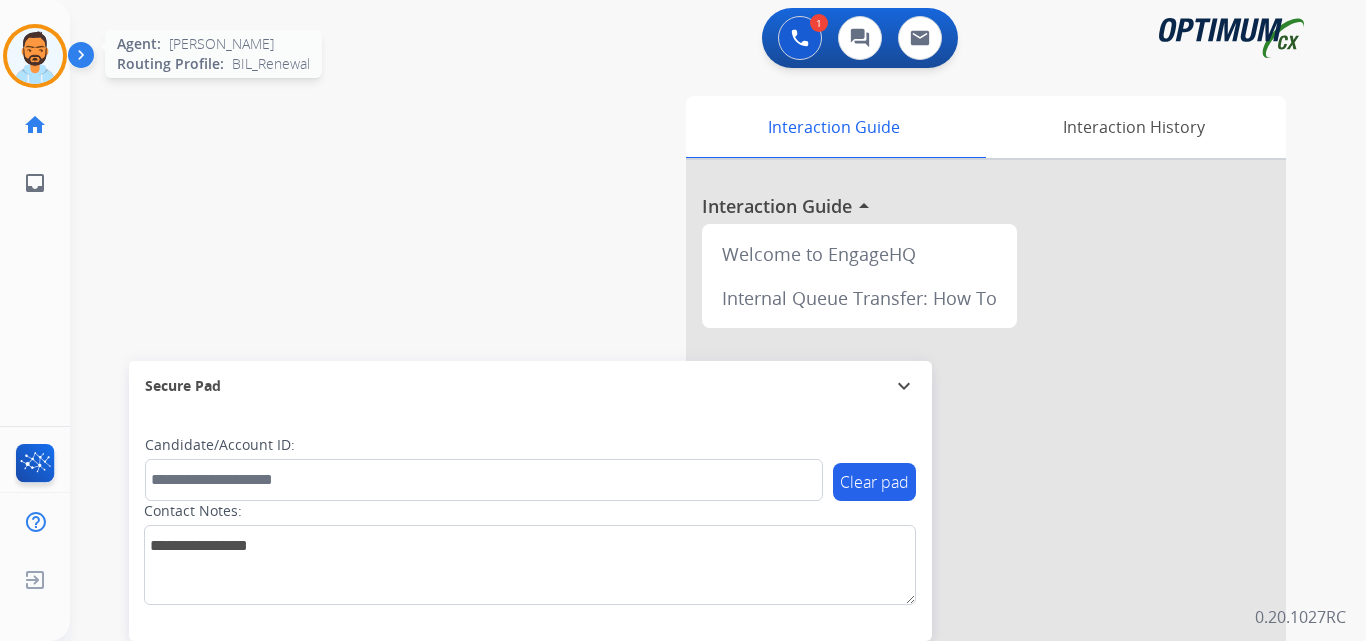 click at bounding box center [35, 56] 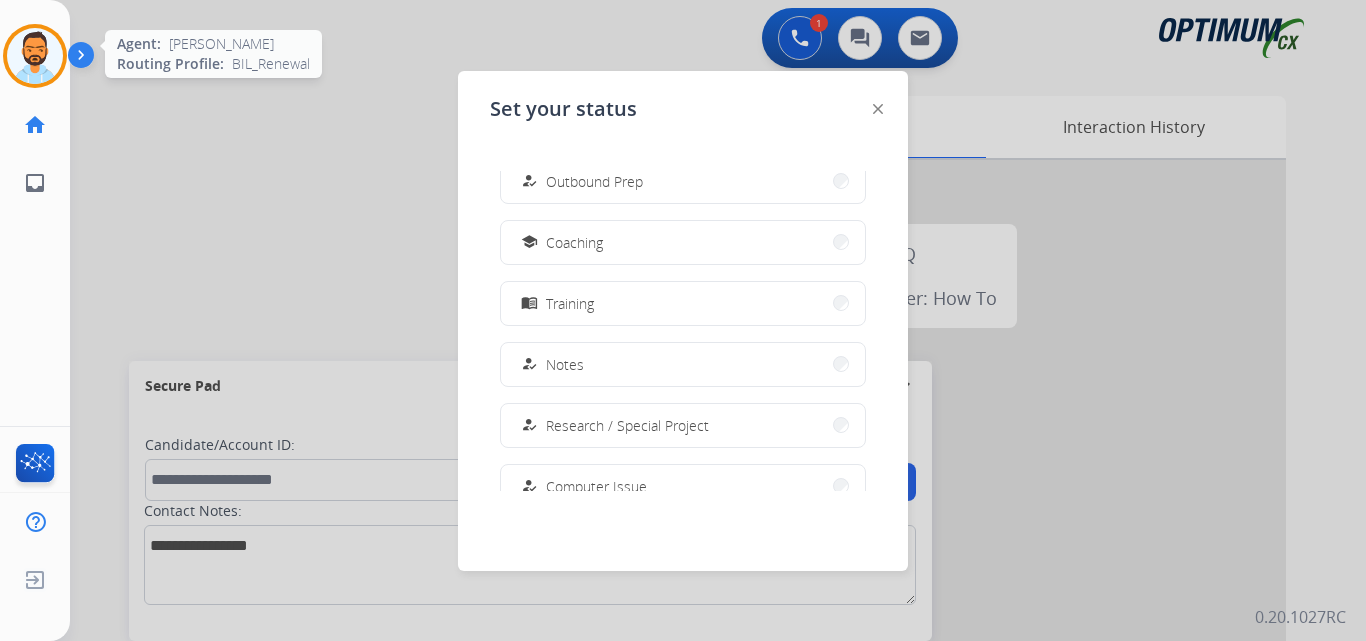 scroll, scrollTop: 499, scrollLeft: 0, axis: vertical 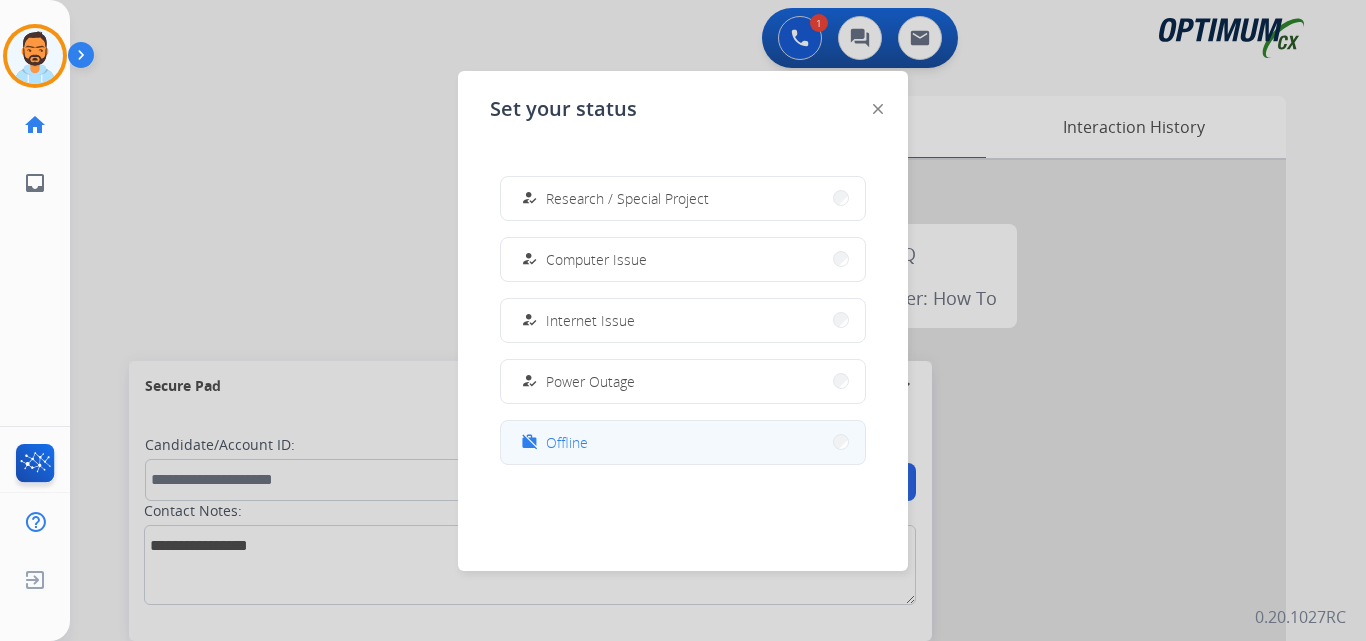click on "work_off Offline" at bounding box center (683, 442) 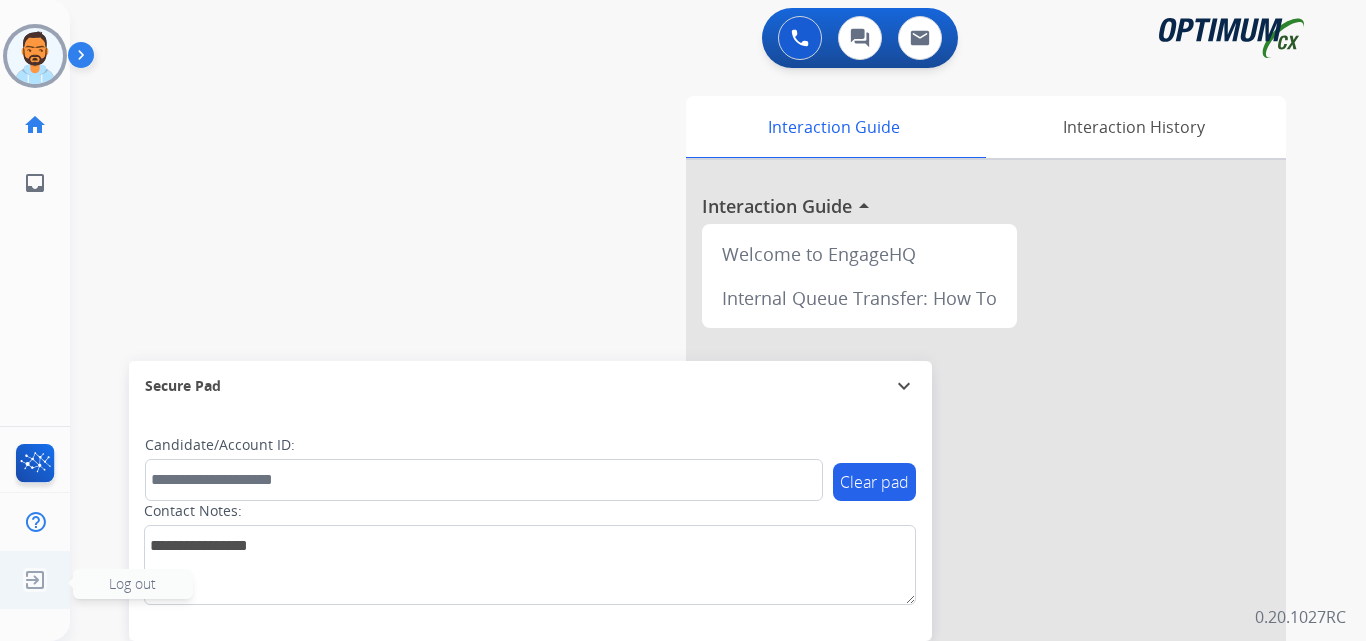 click 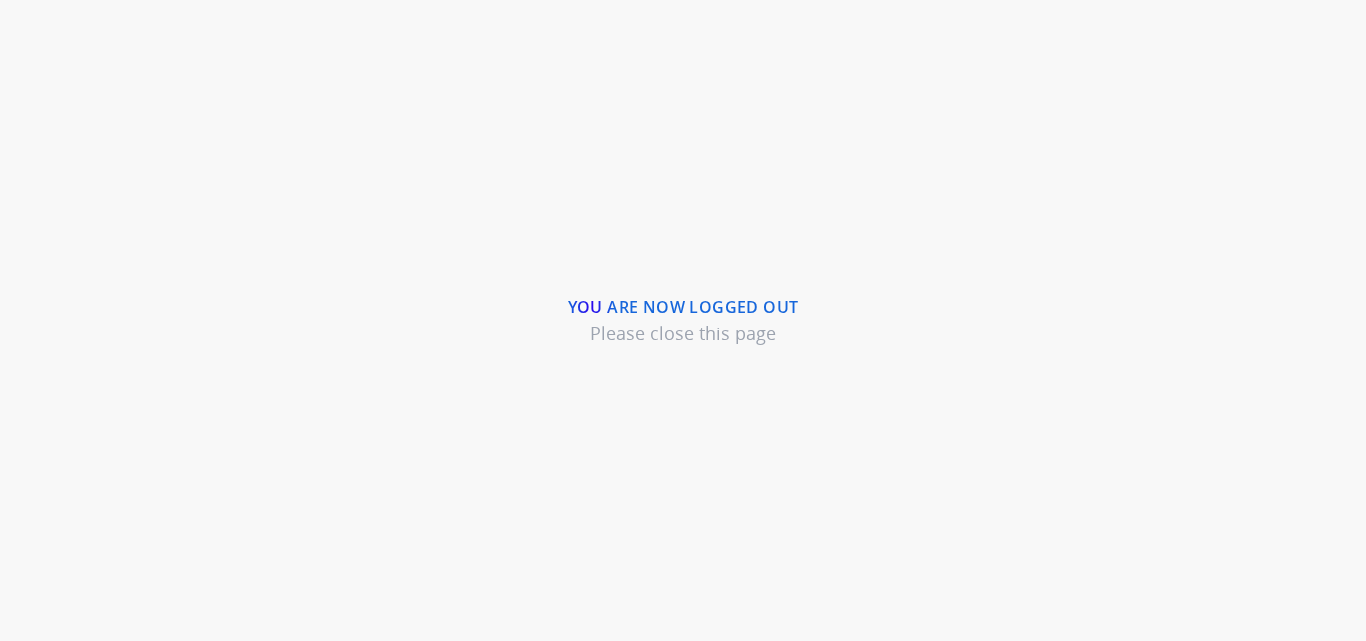 scroll, scrollTop: 0, scrollLeft: 0, axis: both 